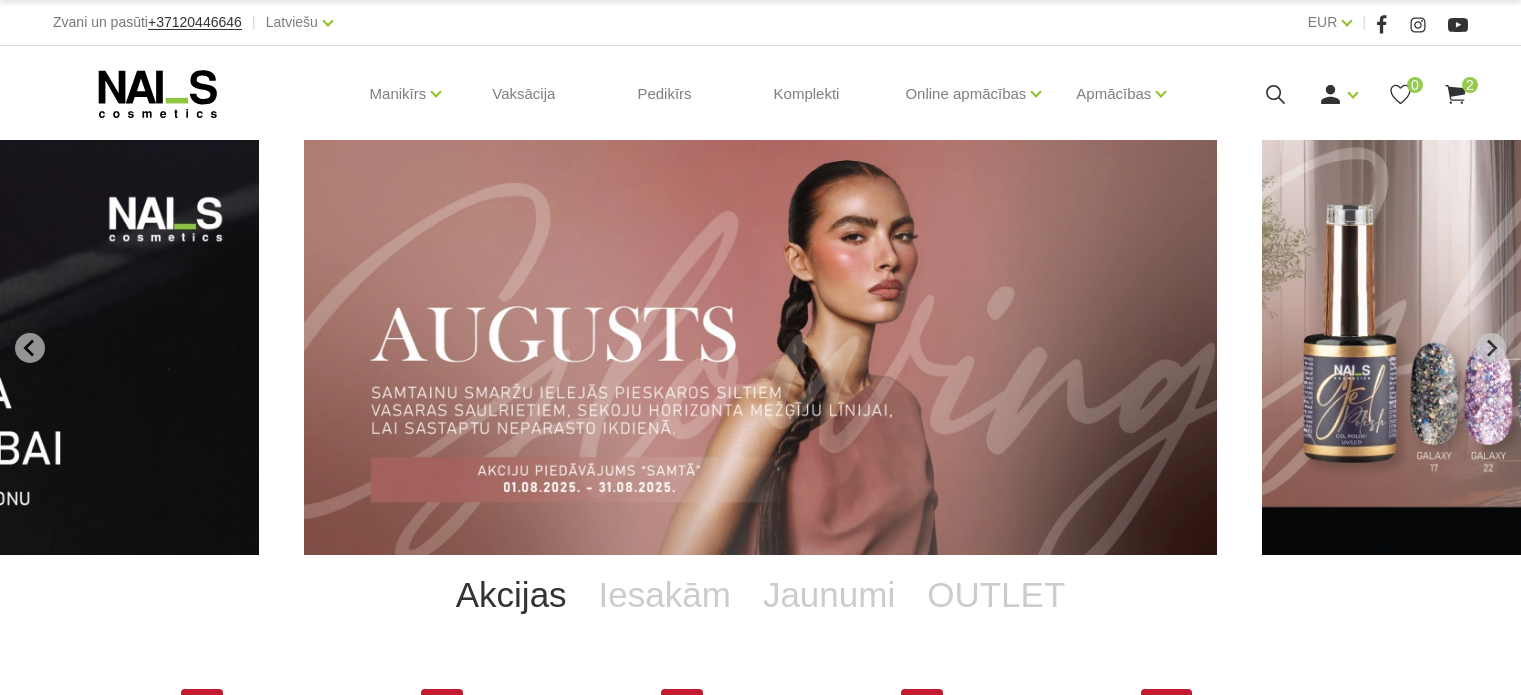 scroll, scrollTop: 0, scrollLeft: 0, axis: both 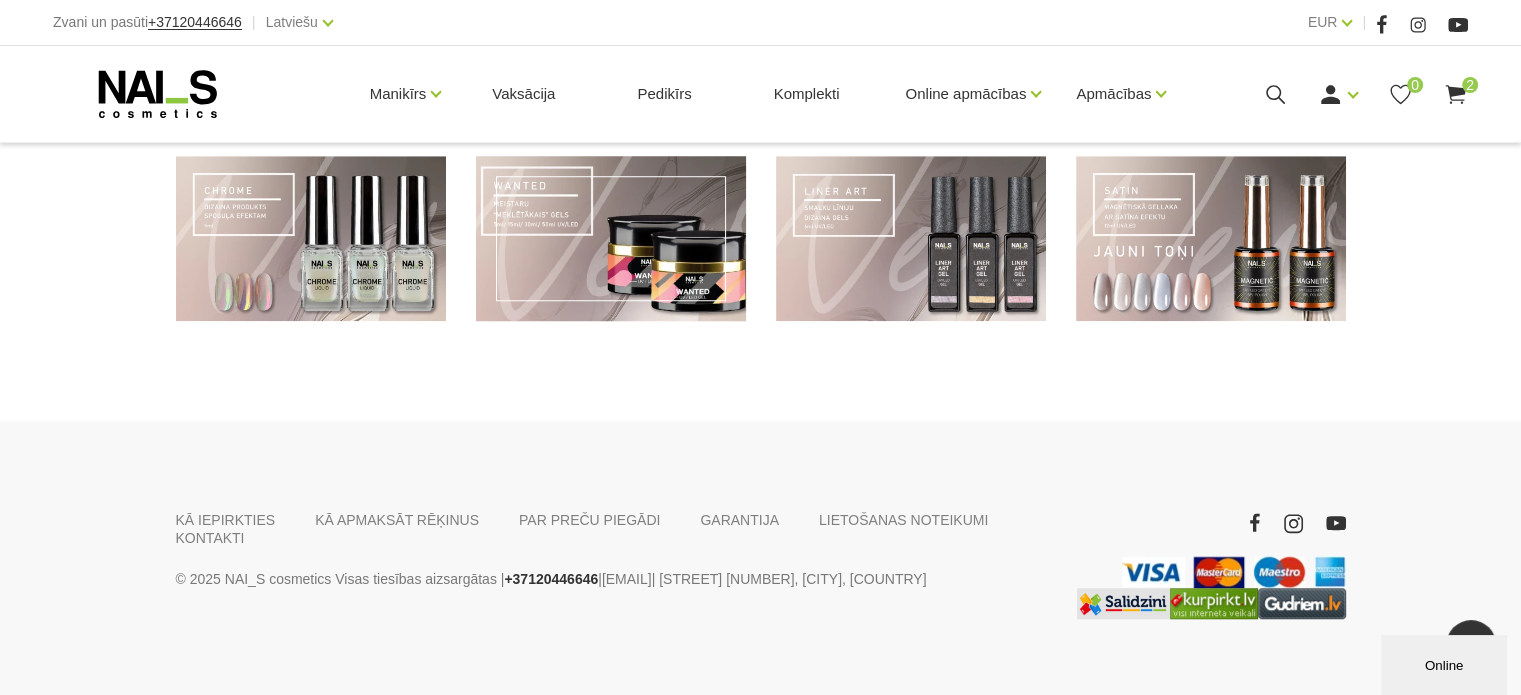 click at bounding box center (611, 238) 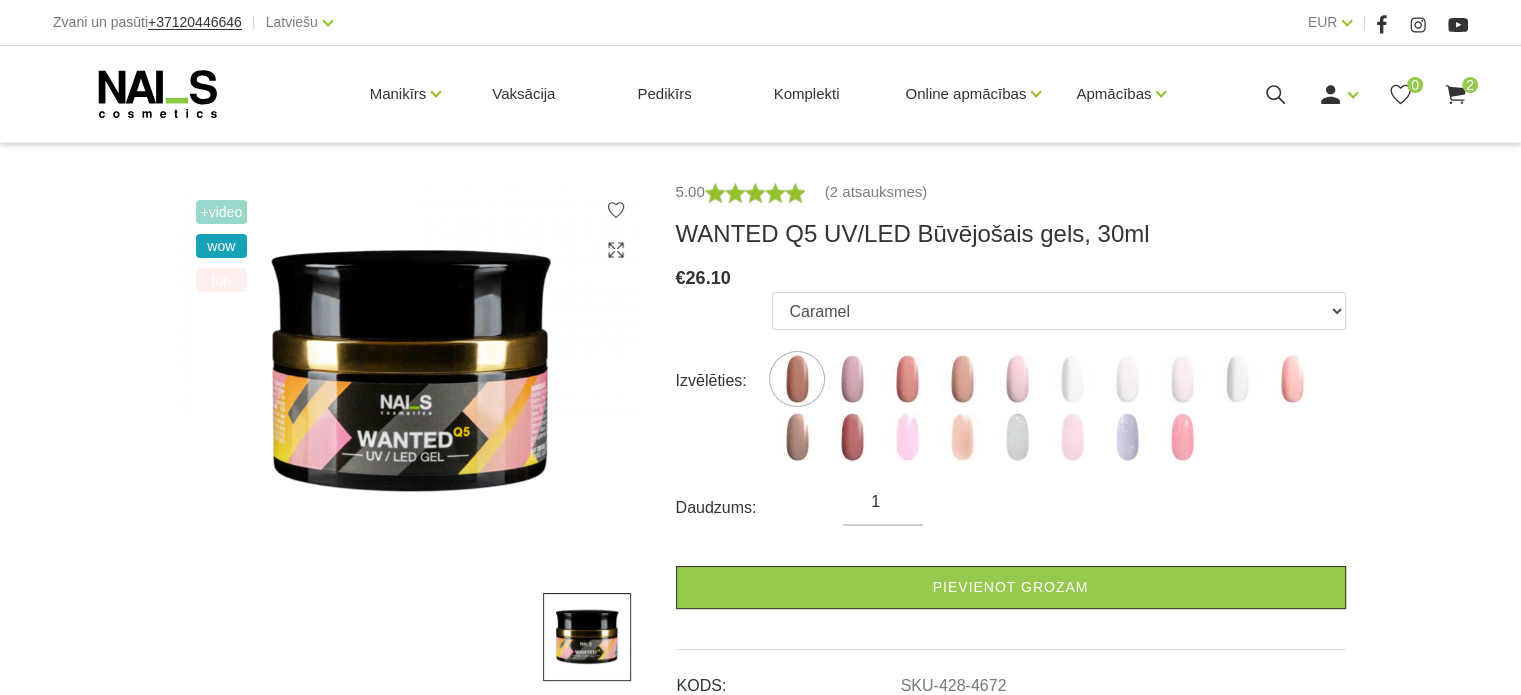 scroll, scrollTop: 300, scrollLeft: 0, axis: vertical 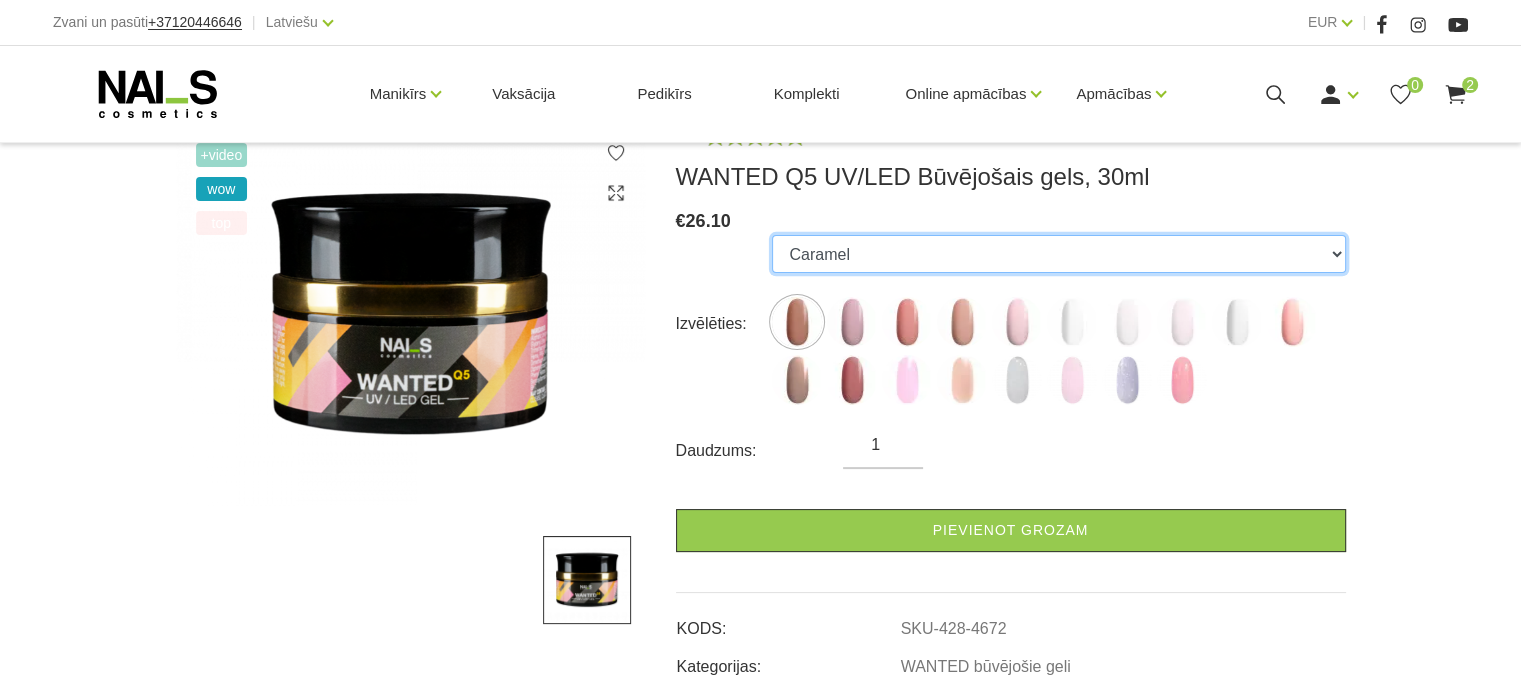 click on "Caramel Nude Sparkle Mood Macchiato Dream Rose Premium Clear Pastel Porcelain Bubble Gum Milky Way Pale Pink Hot Chocolate Dust Rose Zephyr Peach Sparkle Elegant Frost Rose Water Seashell Cherry Blossom" at bounding box center [1058, 254] 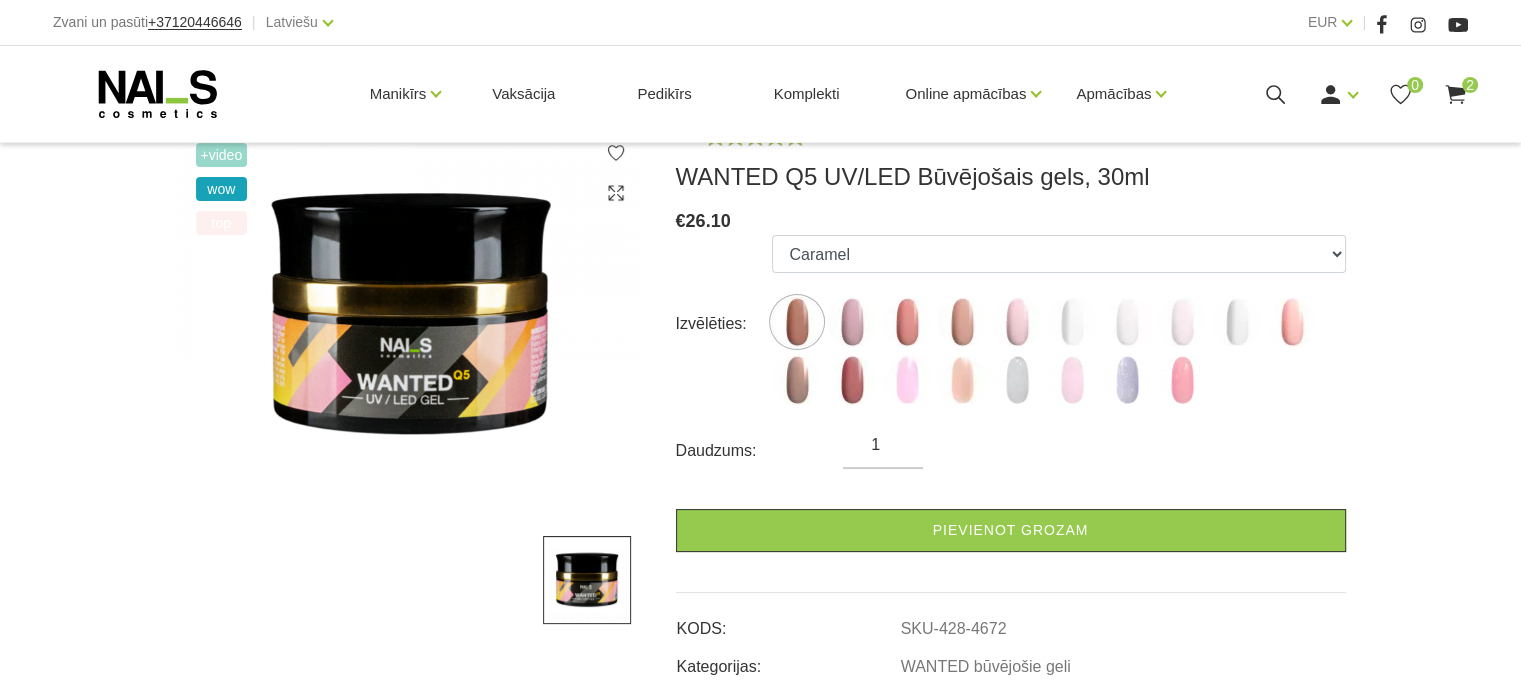 click on "+Video wow top  5.00 (2 atsauksmes) WANTED Q5 UV/LED Būvējošais gels, 30ml € 26.10 Izvēlēties:  Caramel Nude Sparkle Mood Macchiato Dream Rose Premium Clear Pastel Porcelain Bubble Gum Milky Way Pale Pink Hot Chocolate Dust Rose Zephyr Peach Sparkle Elegant Frost Rose Water Seashell Cherry Blossom Daudzums:  1
Pievienot grozam
KODS:  SKU-428-4672 Kategorijas:  WANTED būvējošie geli Apraksts Lietošanas instrukcija Video Atsauksmes (2) Gels "WANTED" NAILS cosmetics tehniķu komanda ir radījusi gelu, kas ilgi jau ir katra meistara "meklēšanā" (no angļu val. WANTED). Tas ir piemērots iesācējiem un izcils meistariem ar pieredzi. Tā rūpīgi izstrādātā konsistence ļauj modelēt nagus viegli, ātri un precīzi, veidojot nepieciešamo formu un garumu.
Tas apkopo visas īpašības, kas nepieciešamas perfektam rezultātam:
• Viegli klājas, pašizlīdzinās un nesatek sānu malās Izturīgs pret triecieniem
• Neplaisā un nedzeltē
• Izcili noturīgs un izturīgs" at bounding box center (760, 958) 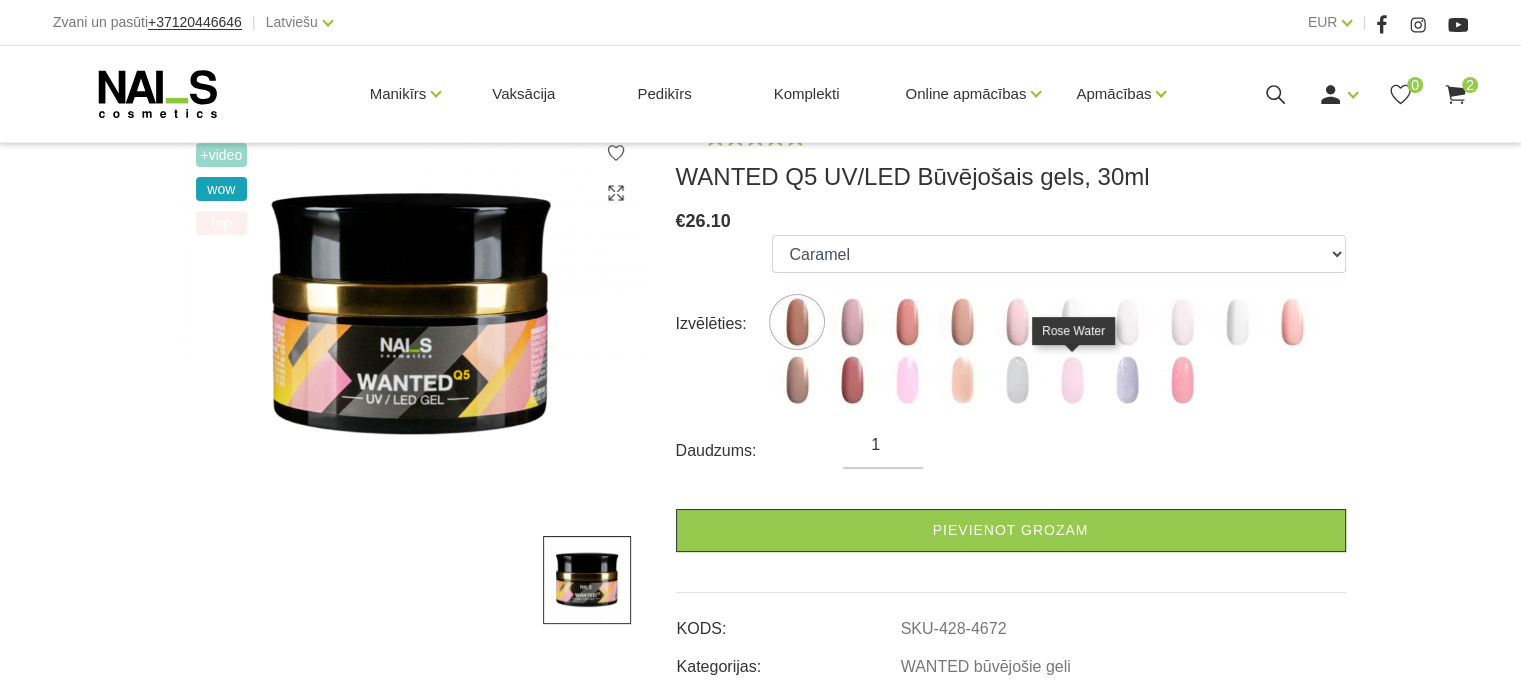 click at bounding box center [1072, 380] 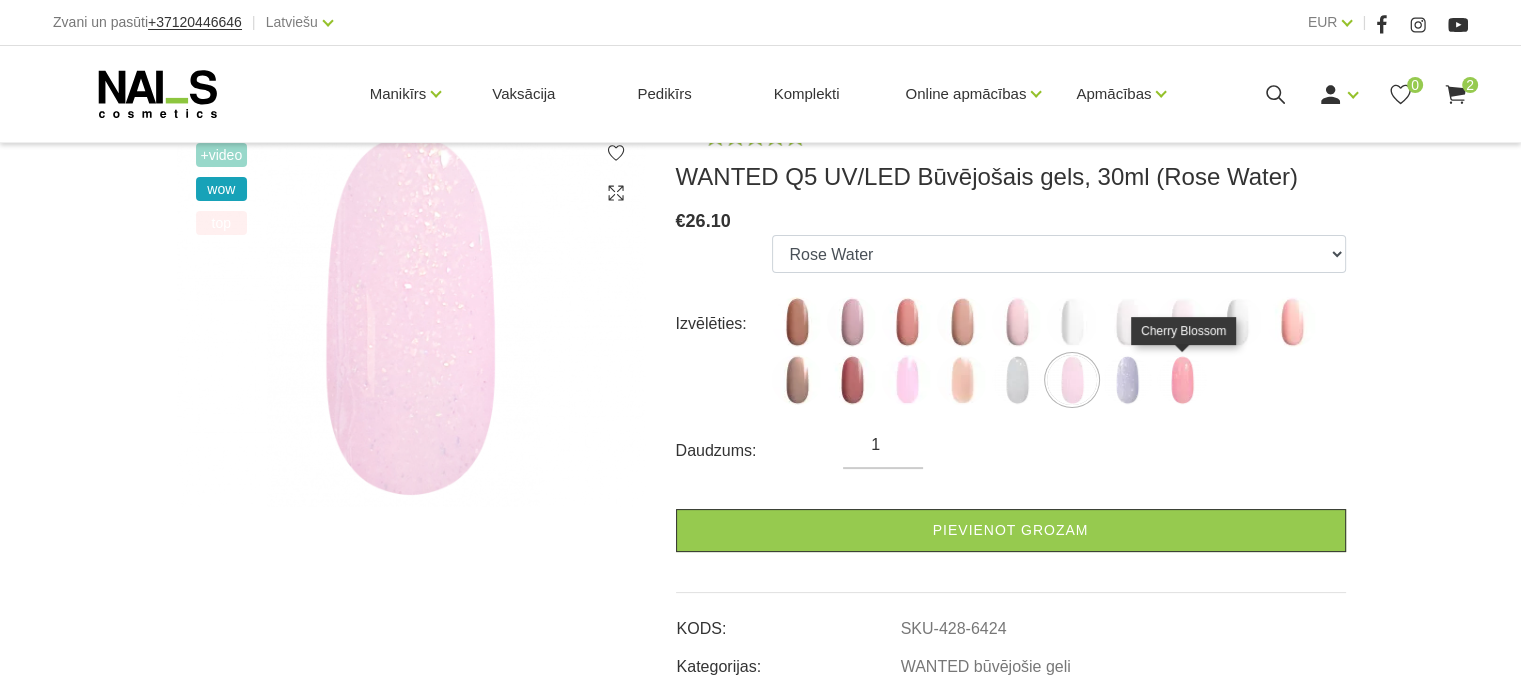click at bounding box center (1182, 380) 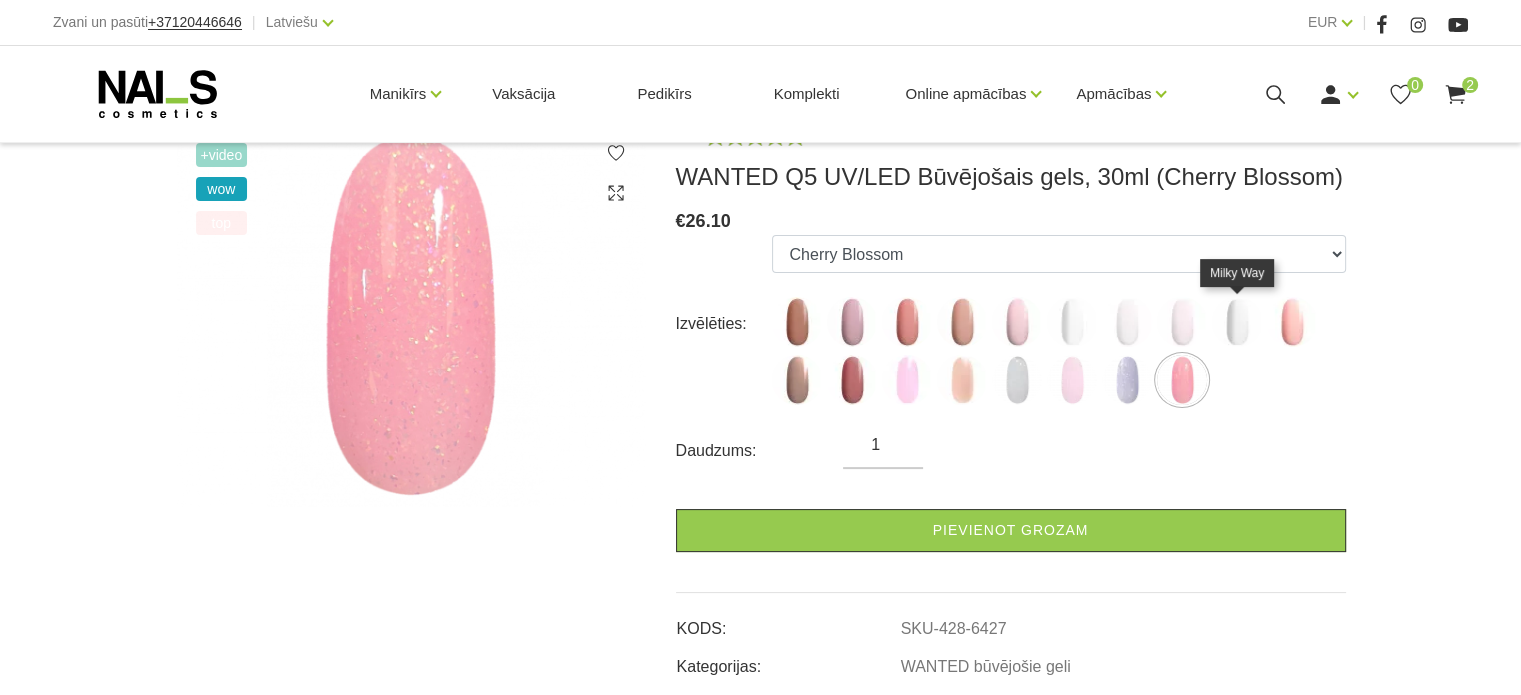 click at bounding box center (1237, 322) 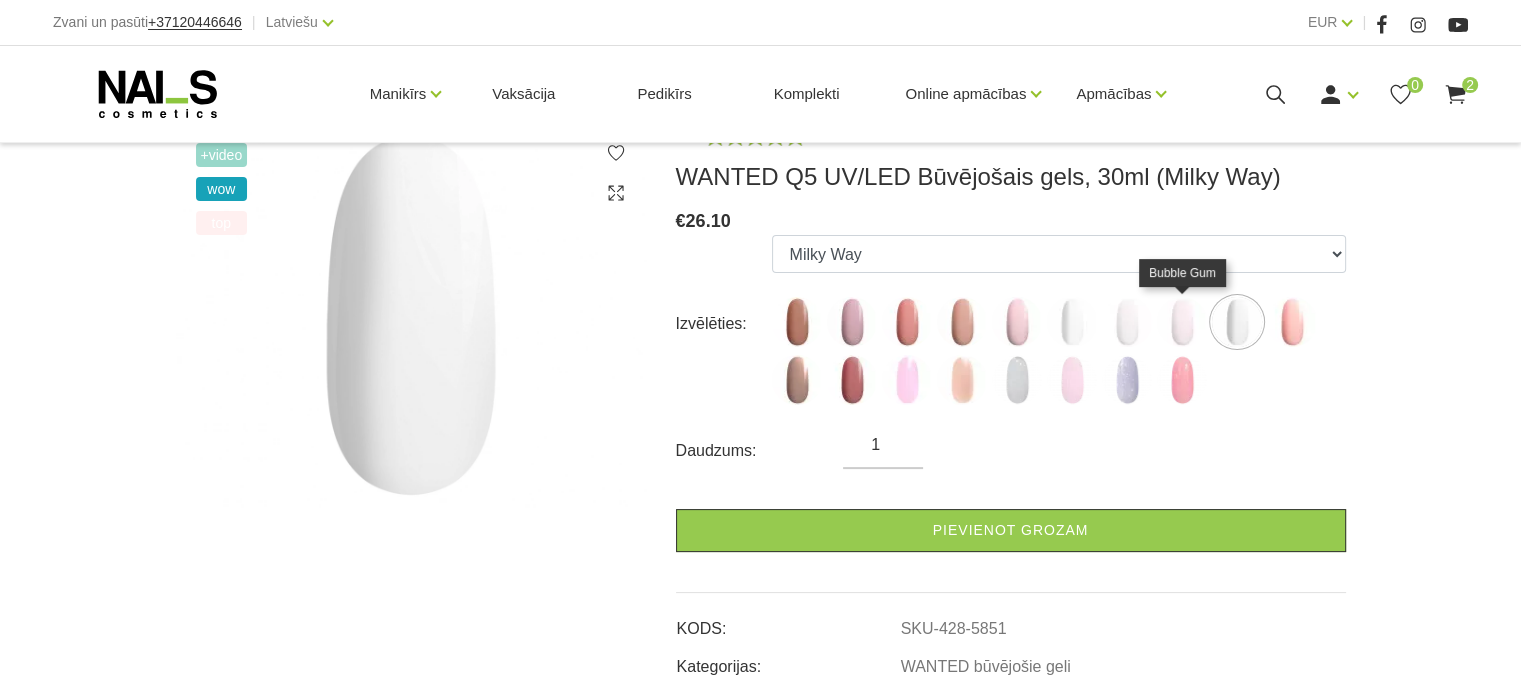 click at bounding box center [1182, 322] 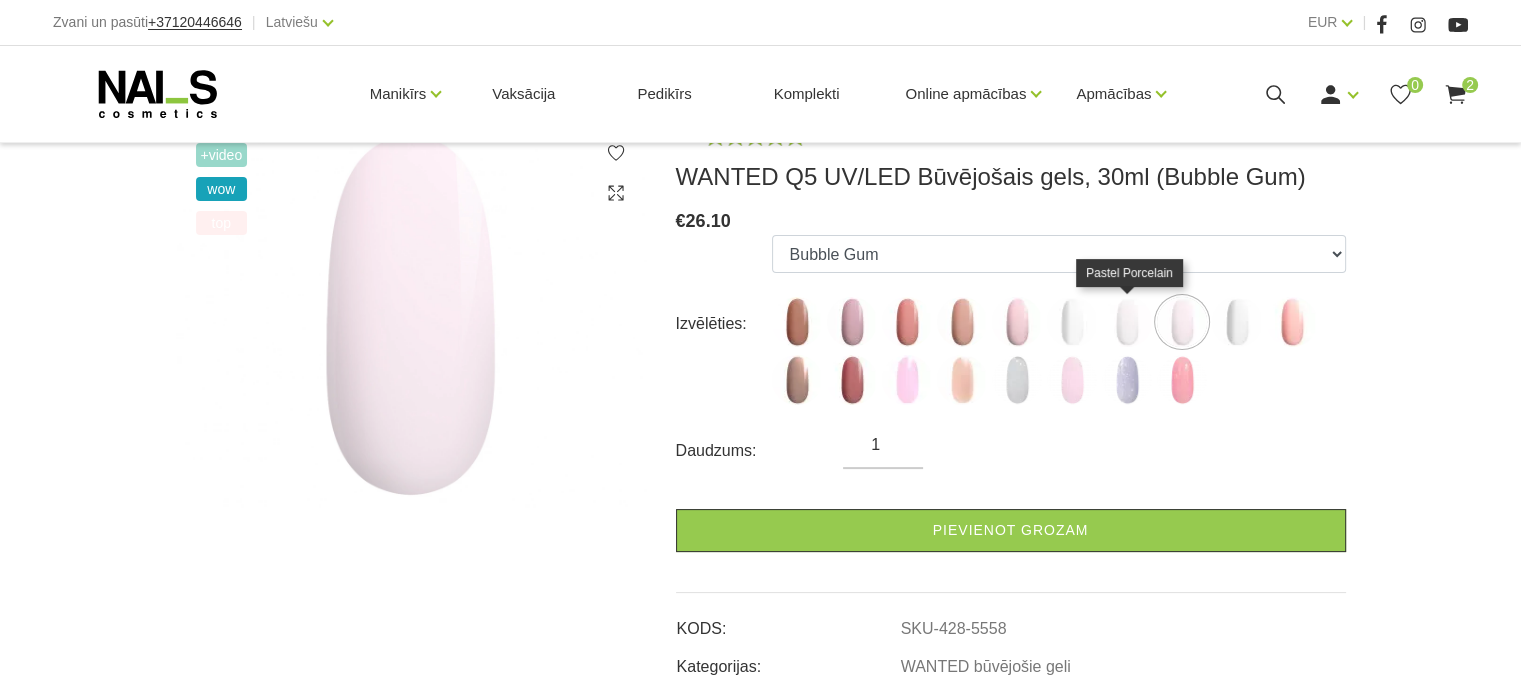 click at bounding box center [1127, 322] 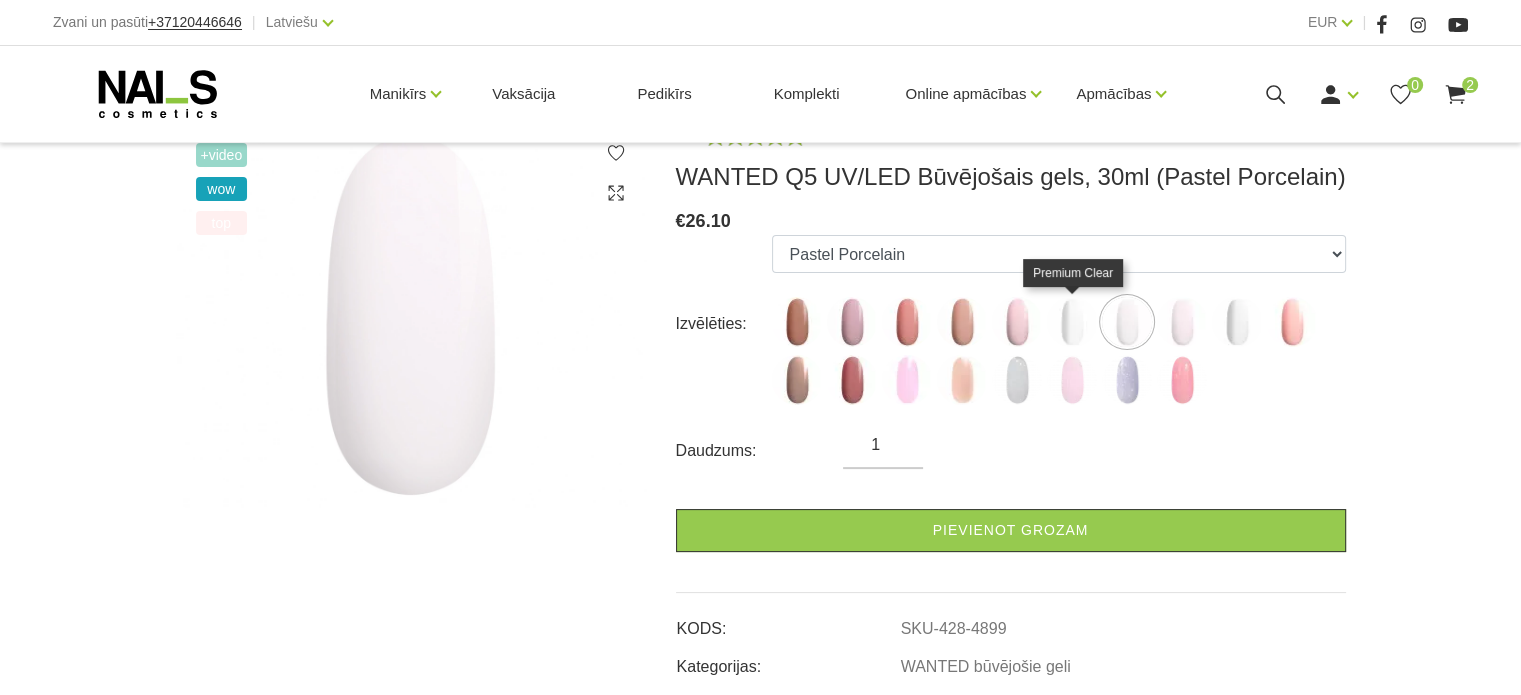 click at bounding box center (1072, 322) 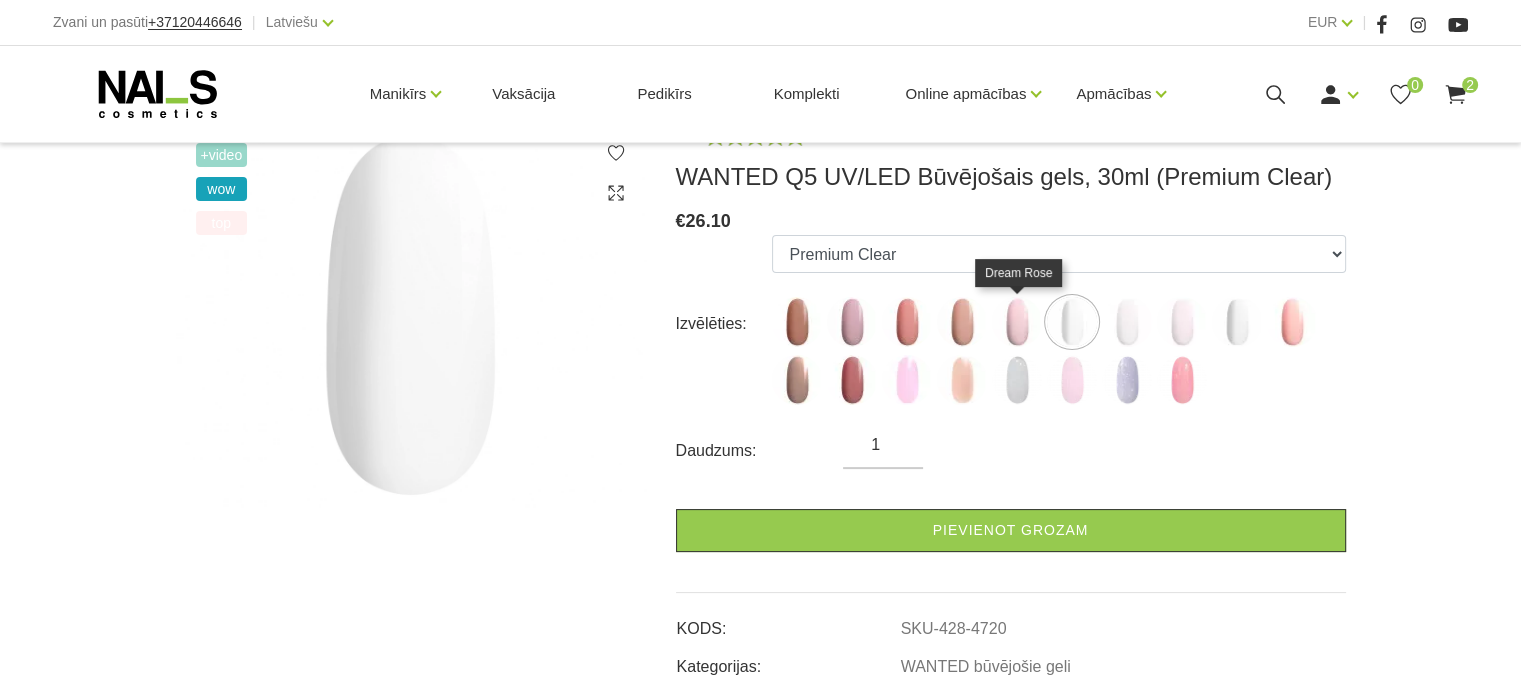 click at bounding box center [1017, 322] 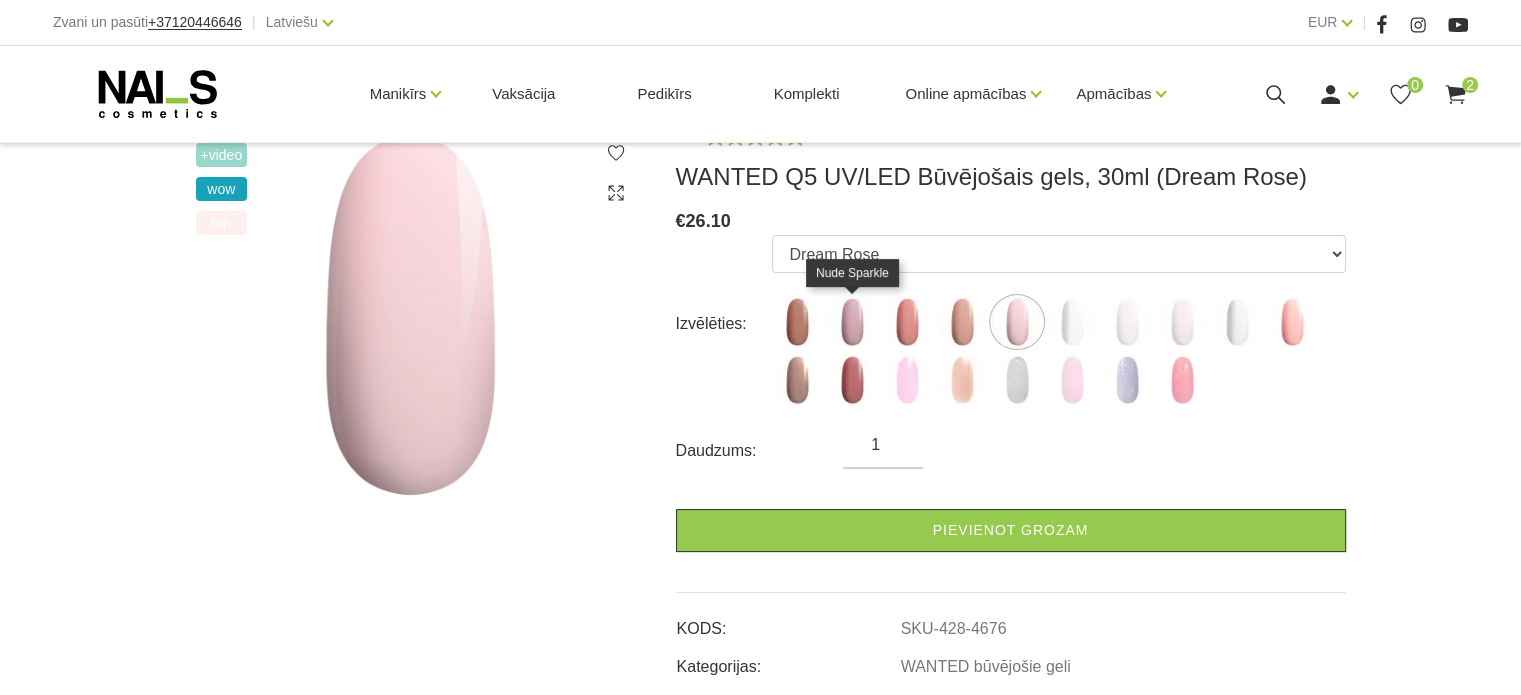 click at bounding box center (852, 322) 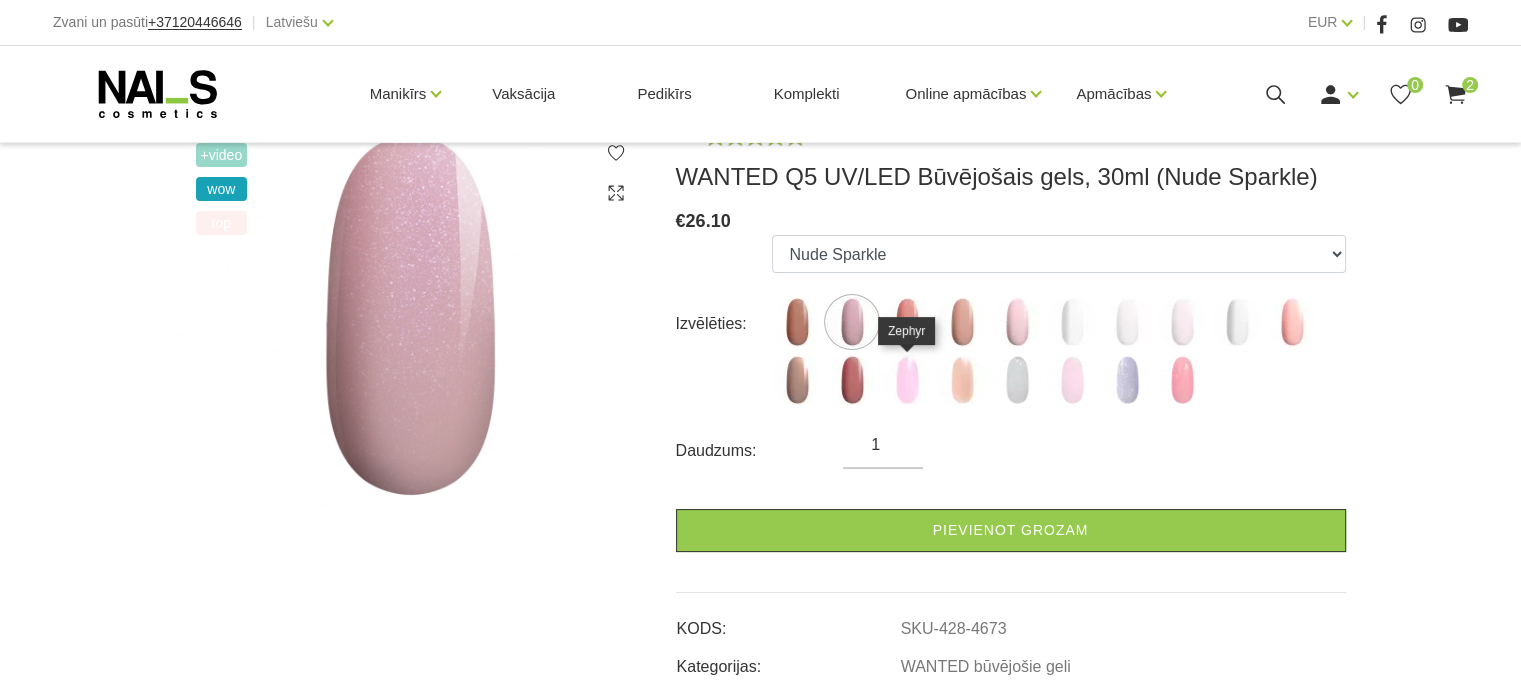 click at bounding box center (907, 380) 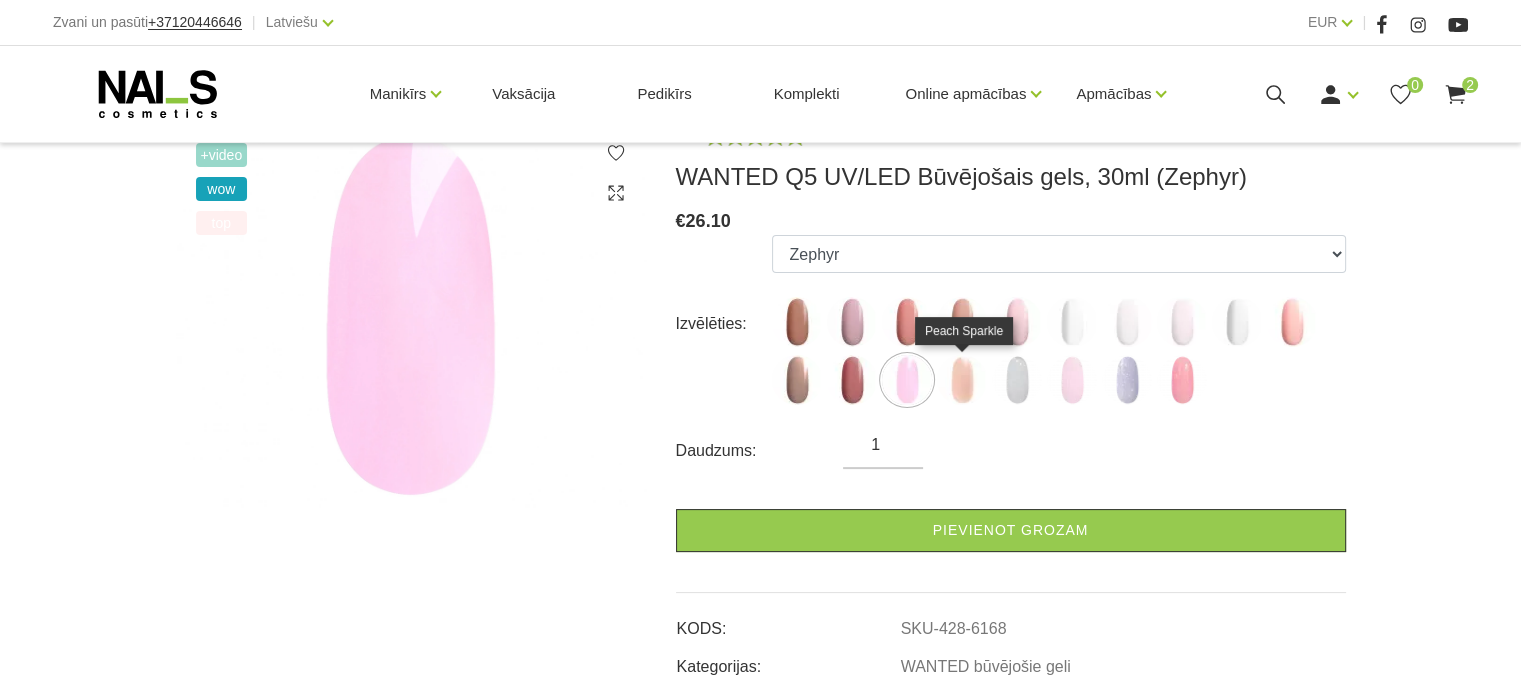 click at bounding box center [962, 380] 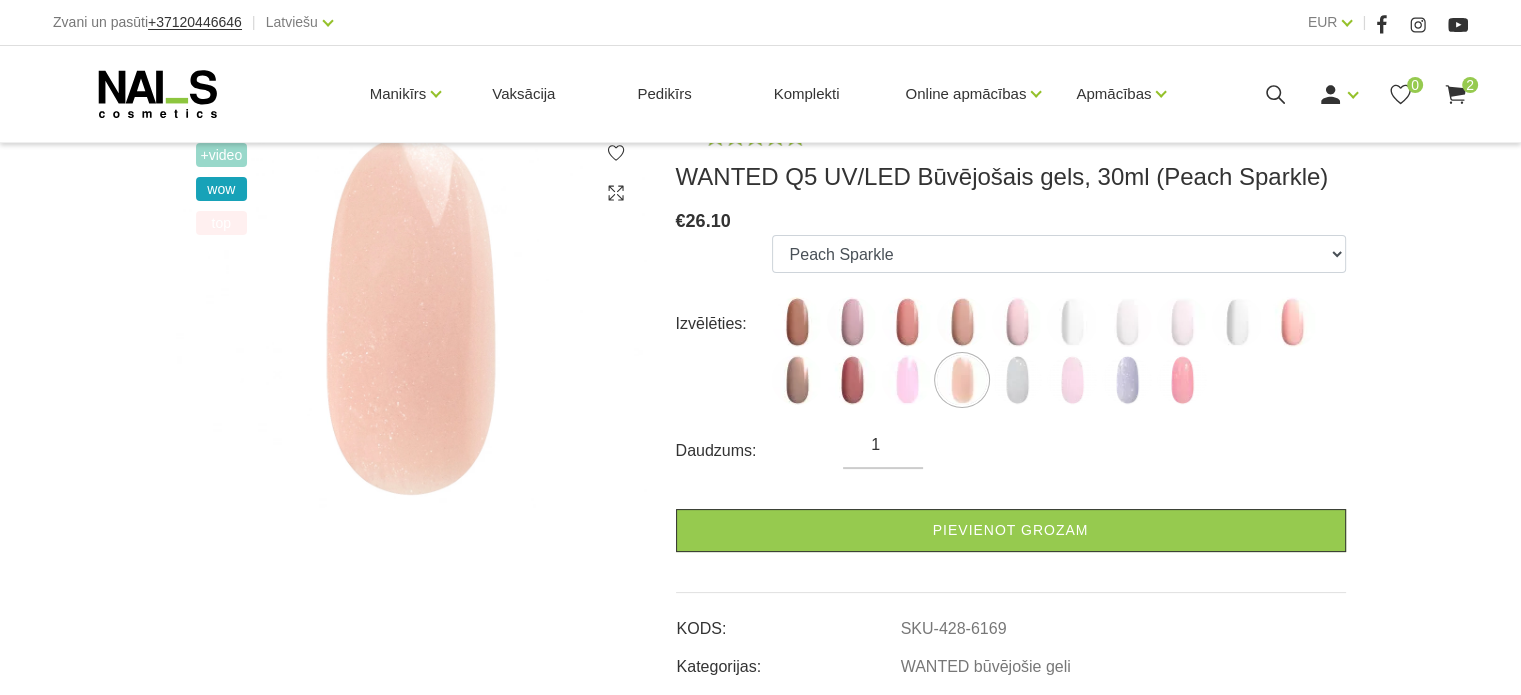 scroll, scrollTop: 0, scrollLeft: 0, axis: both 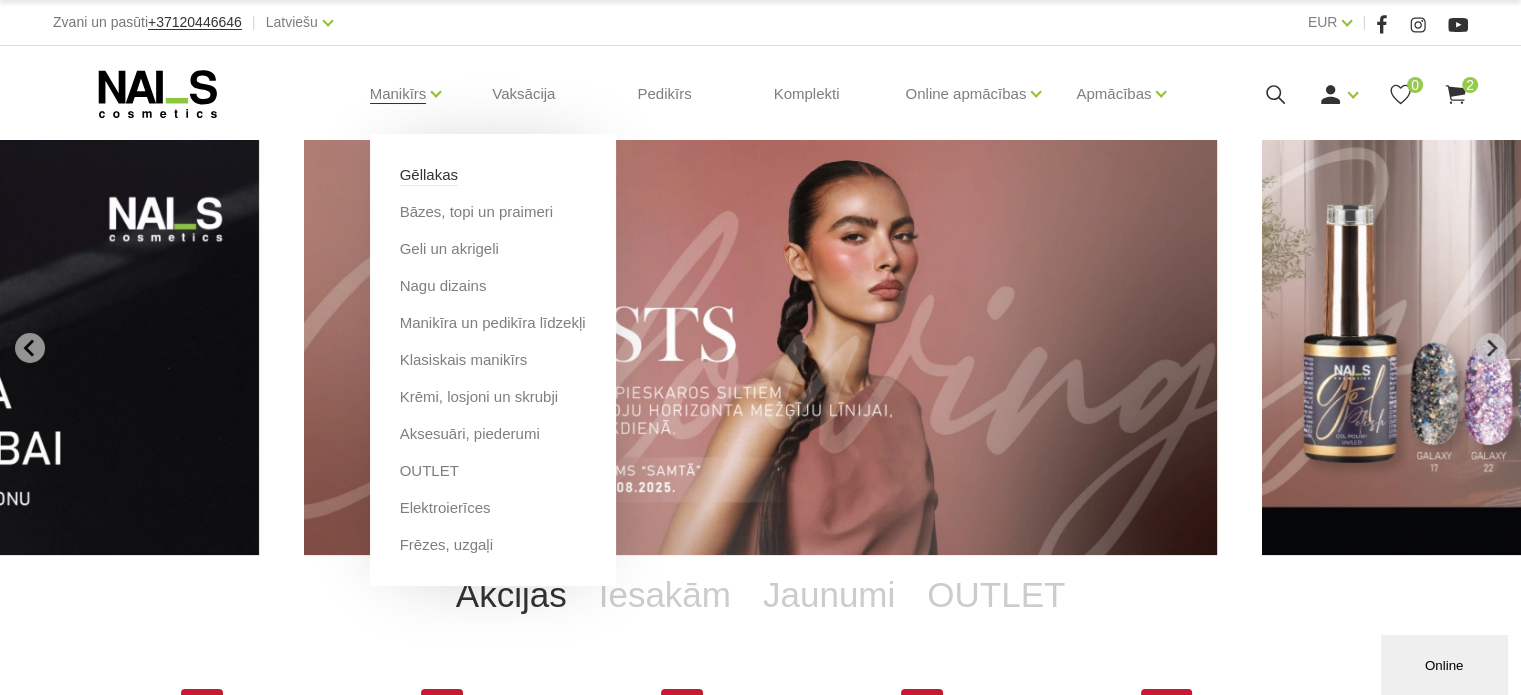 click on "Gēllakas" at bounding box center [429, 175] 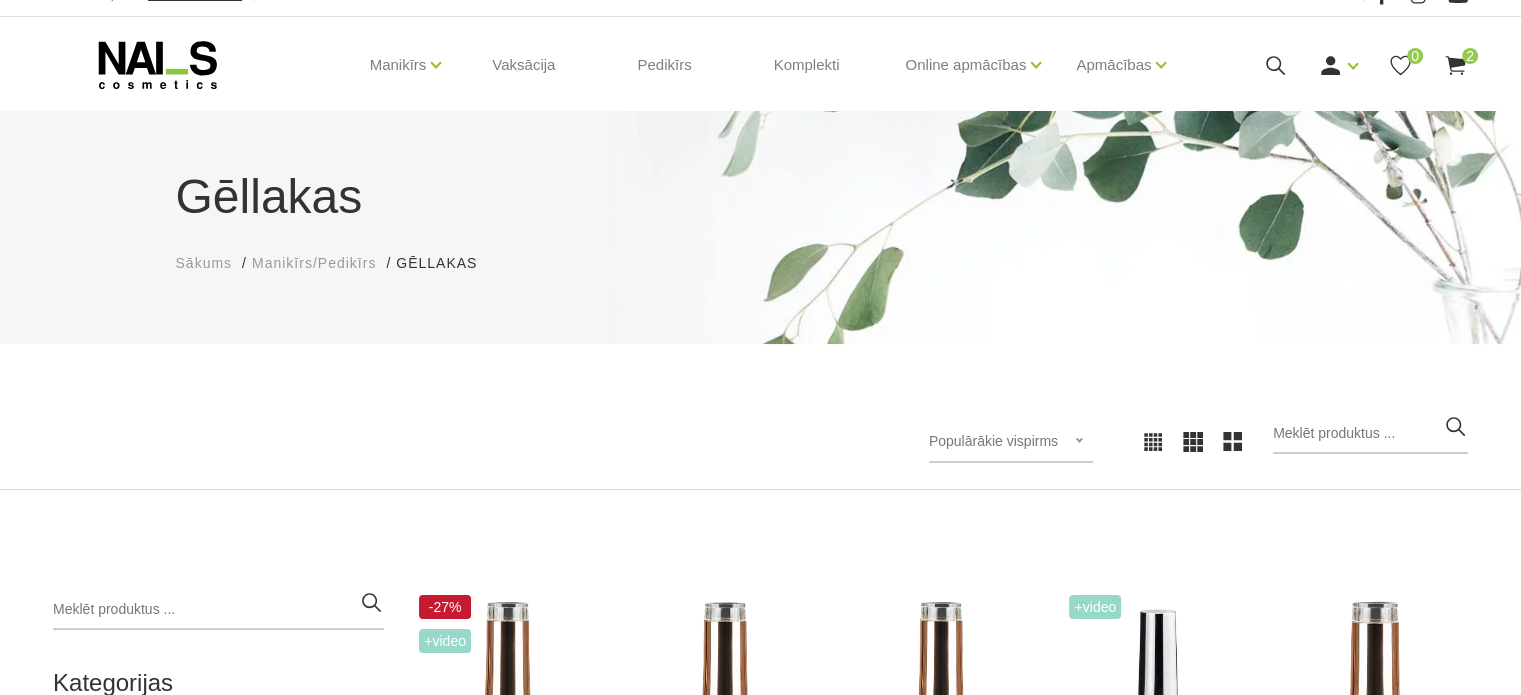 scroll, scrollTop: 0, scrollLeft: 0, axis: both 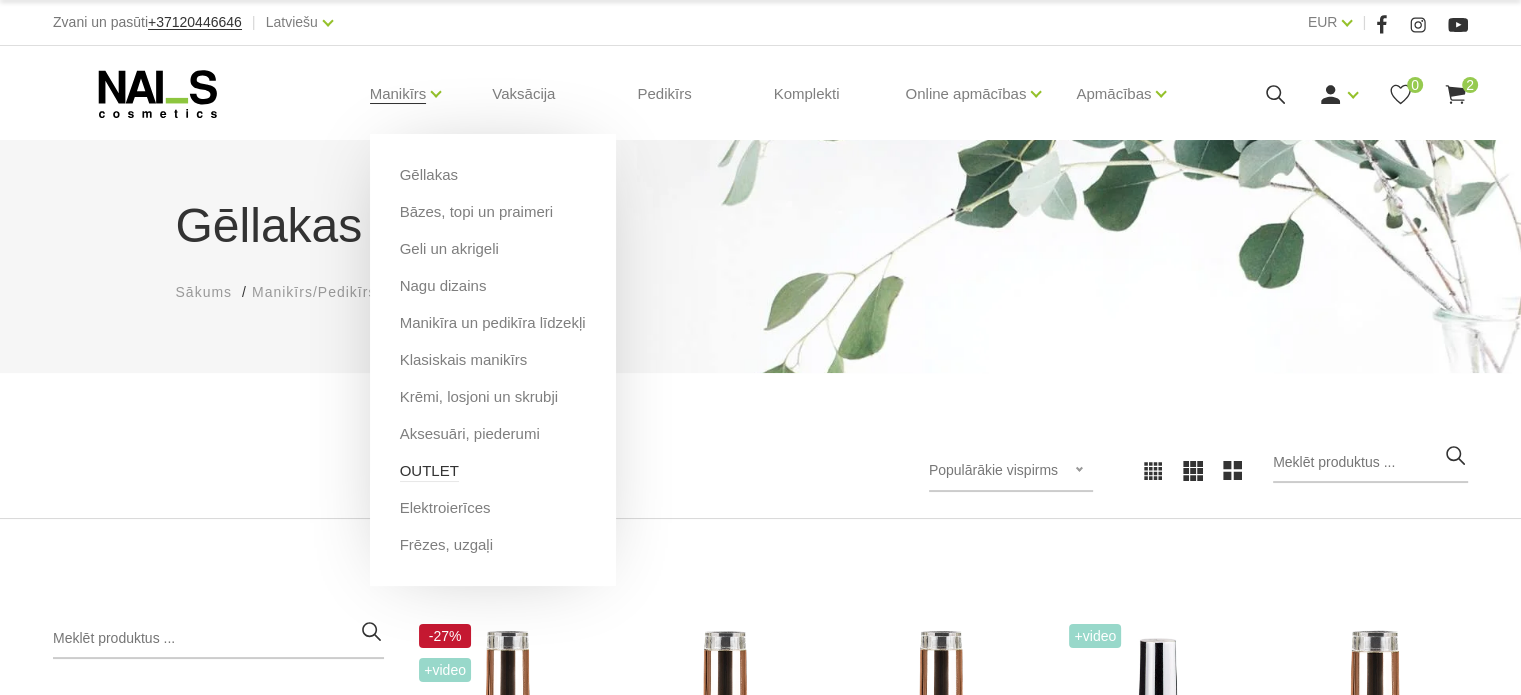click on "OUTLET" at bounding box center [429, 471] 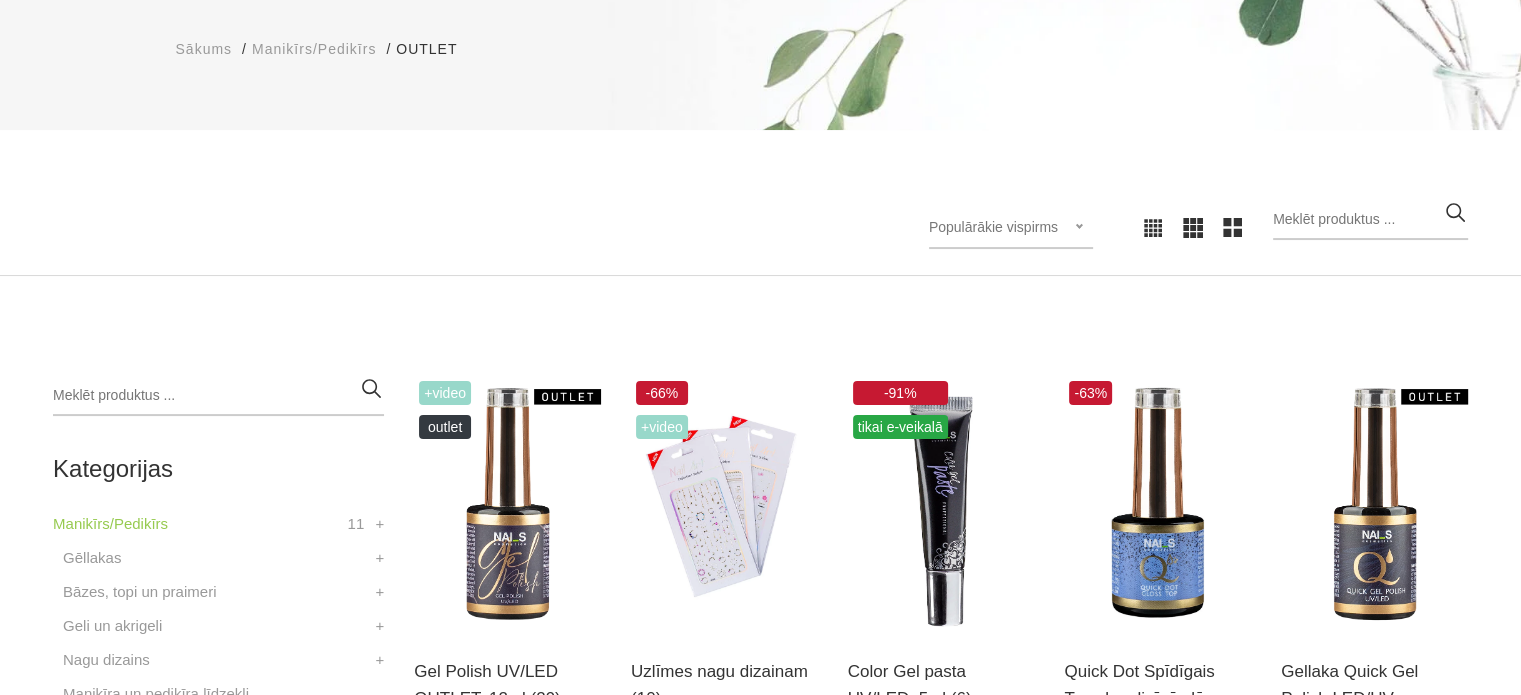 scroll, scrollTop: 500, scrollLeft: 0, axis: vertical 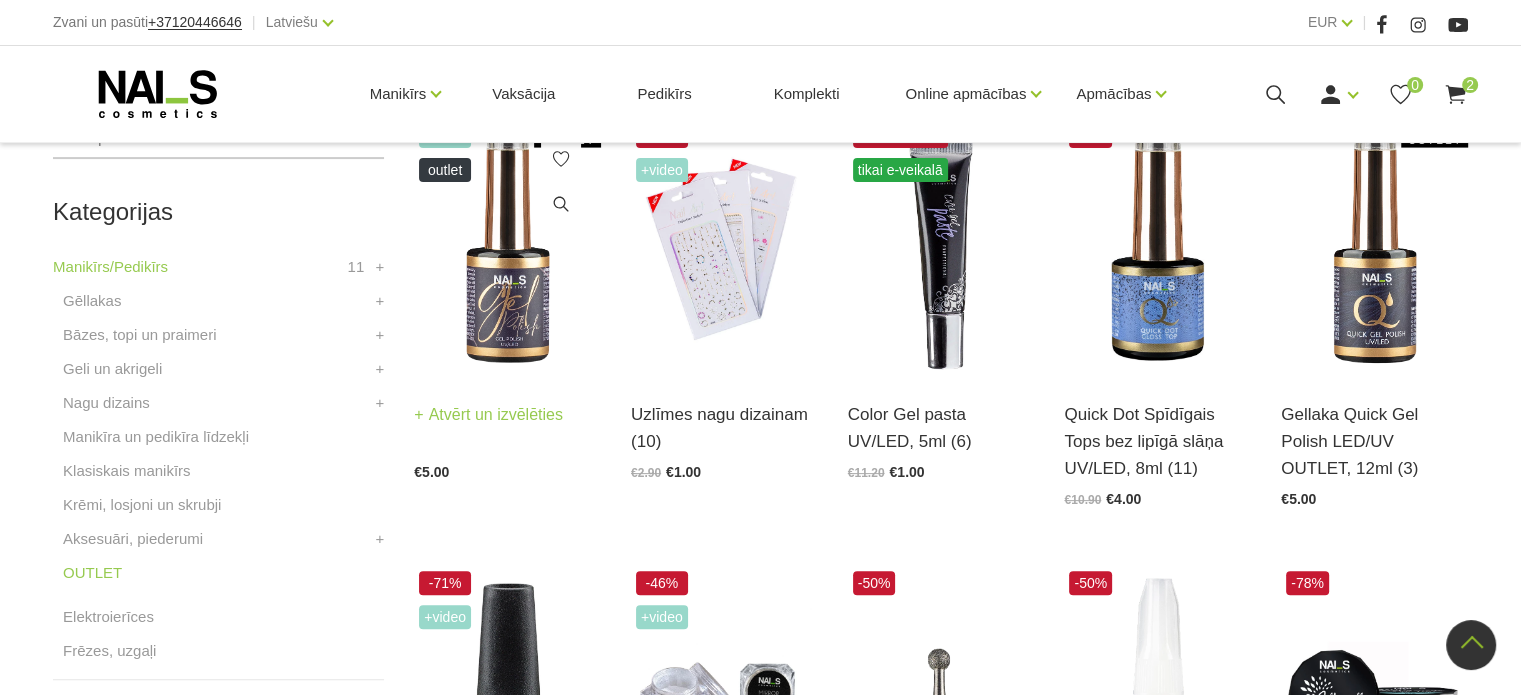 click at bounding box center (507, 247) 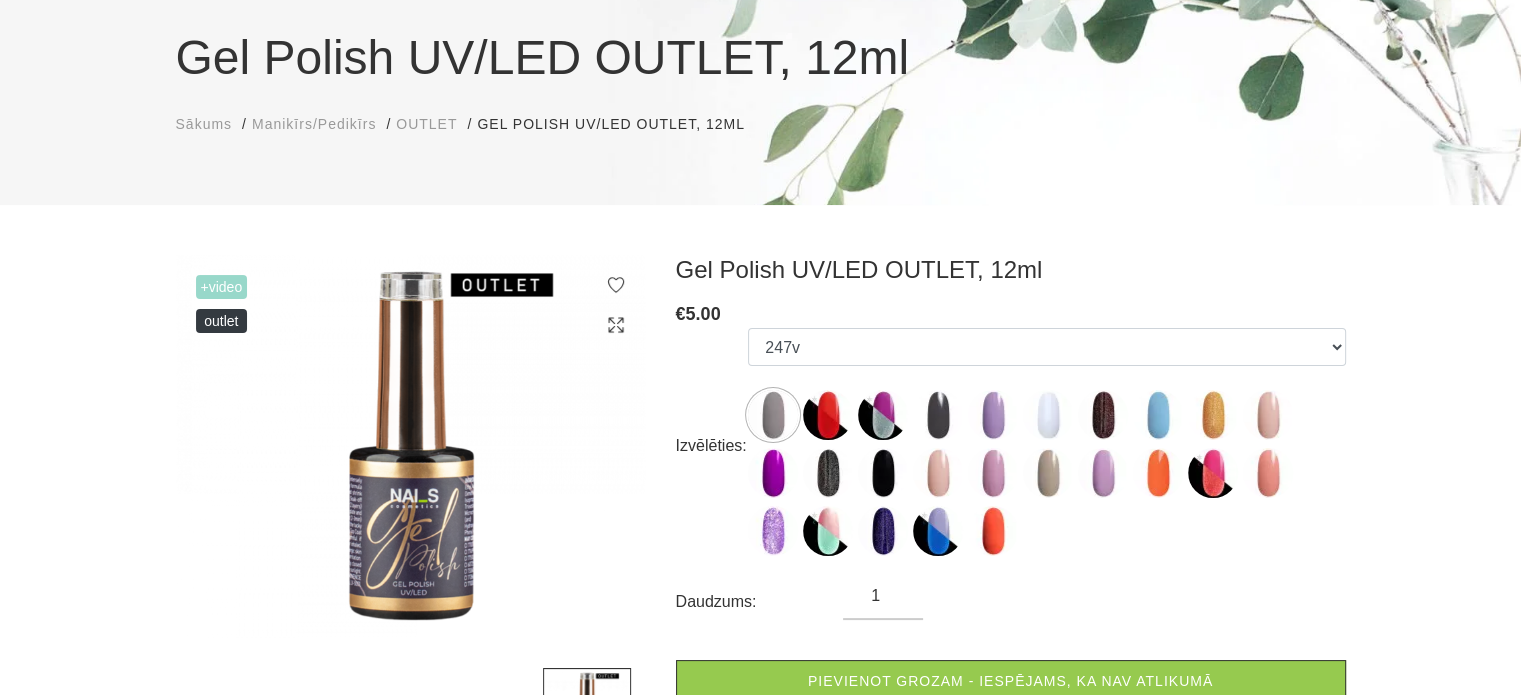scroll, scrollTop: 200, scrollLeft: 0, axis: vertical 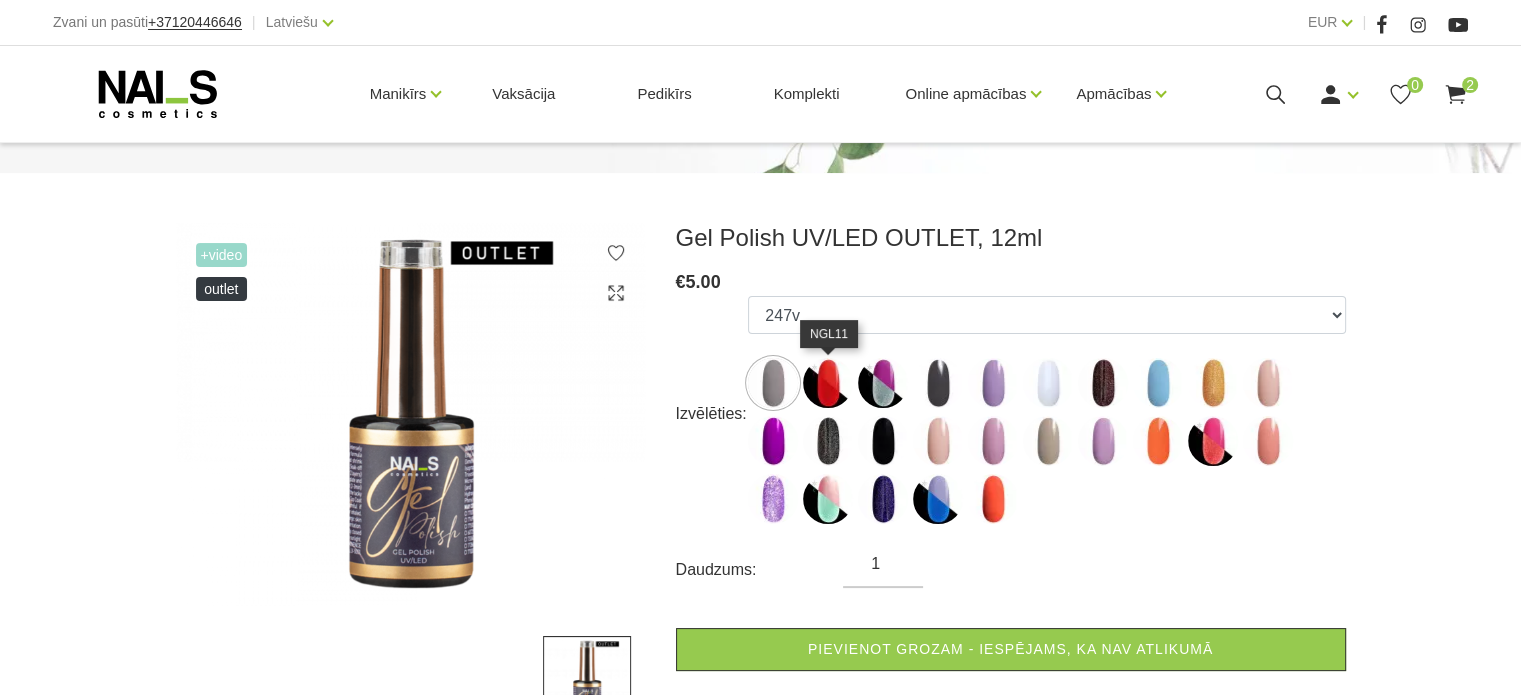 click at bounding box center (828, 383) 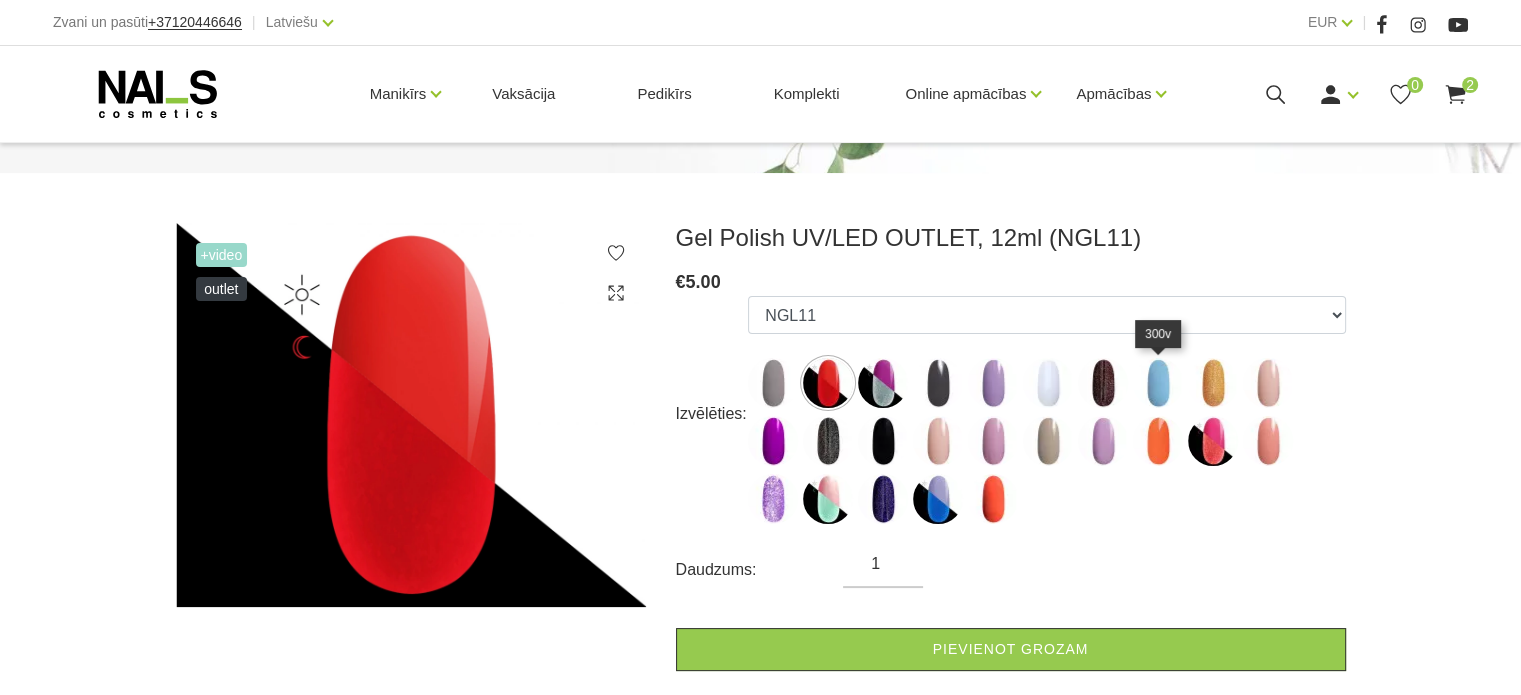 click at bounding box center (1158, 383) 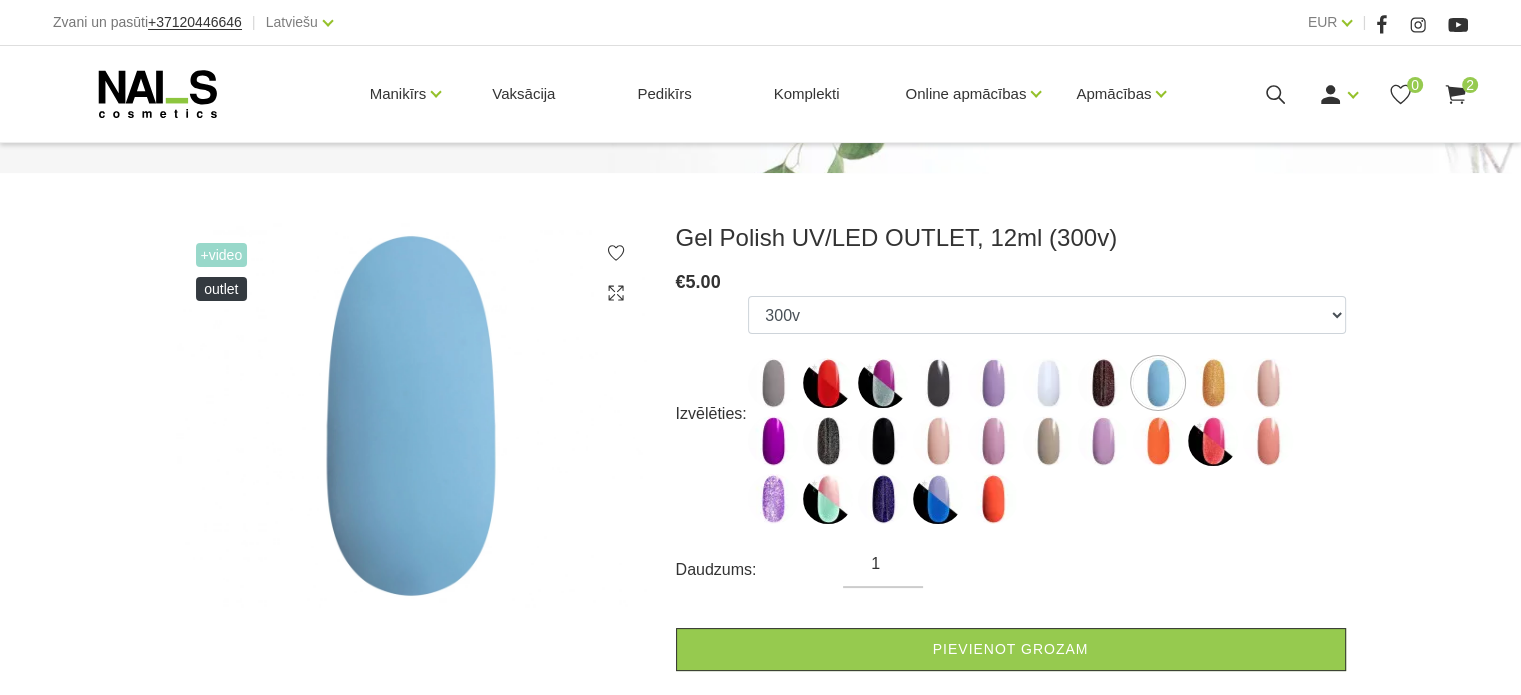 click at bounding box center [411, 415] 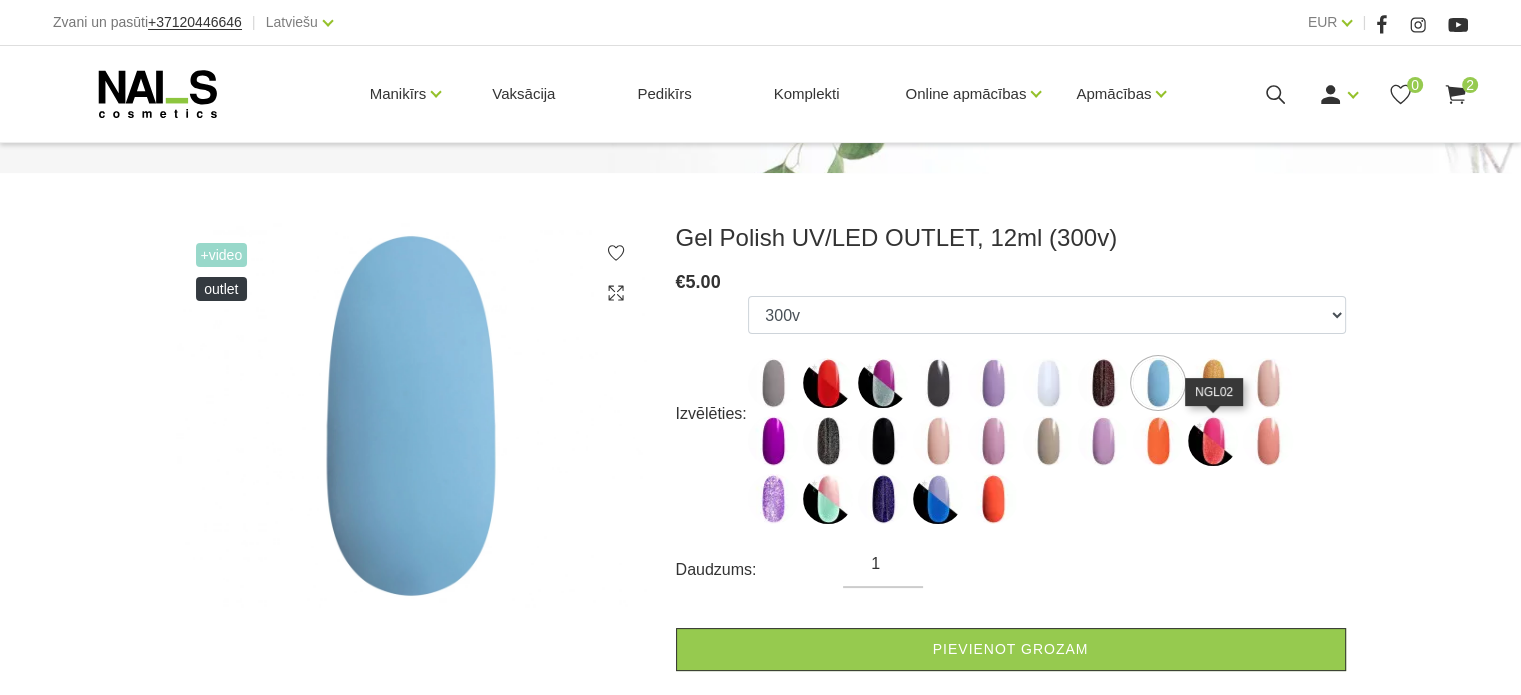 click at bounding box center [1213, 441] 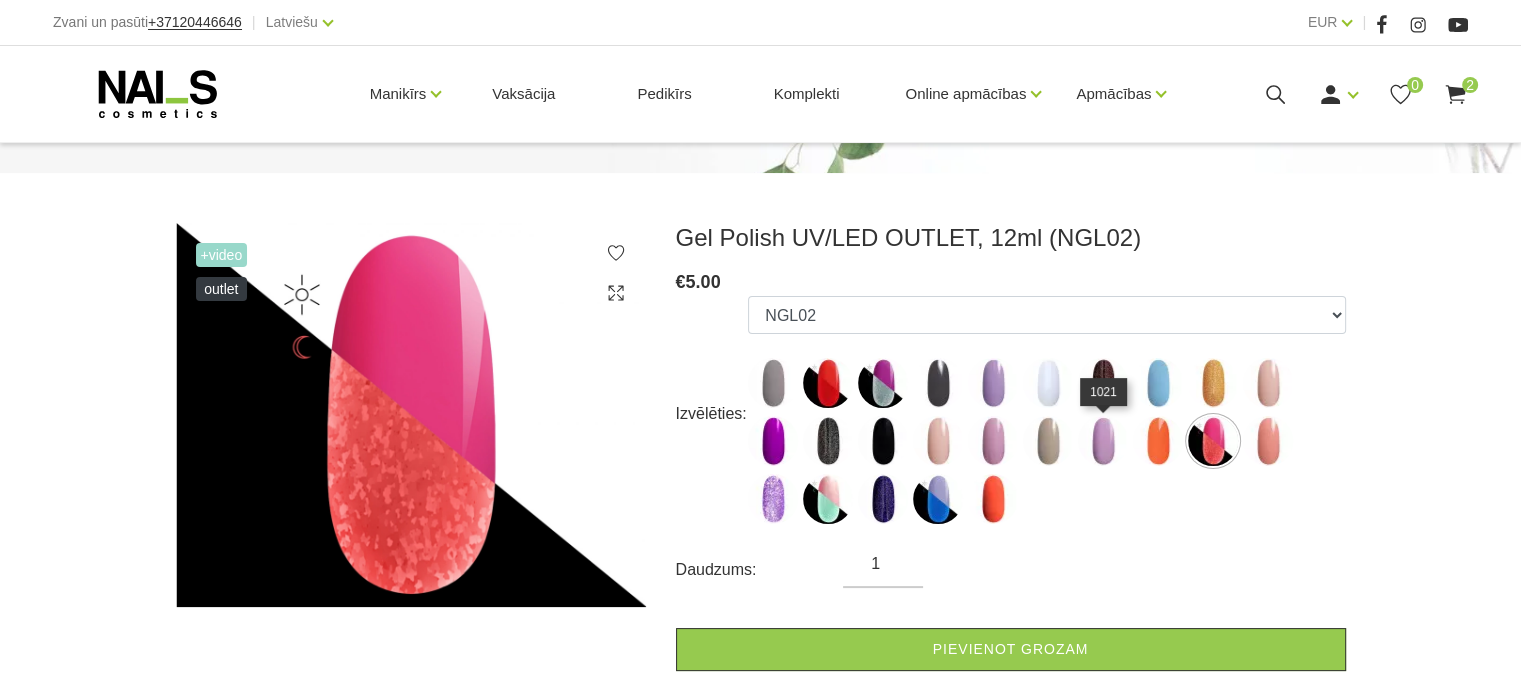 click at bounding box center (1103, 441) 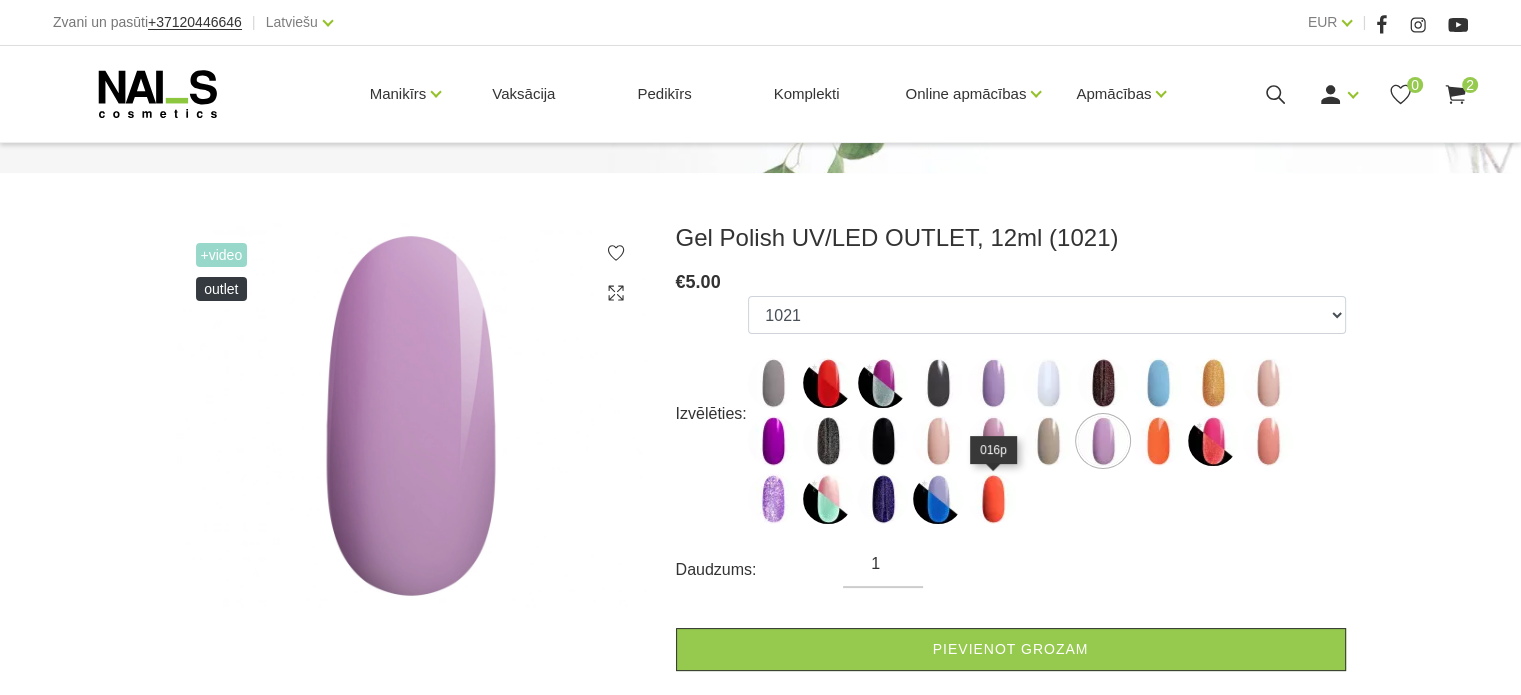 click at bounding box center [993, 499] 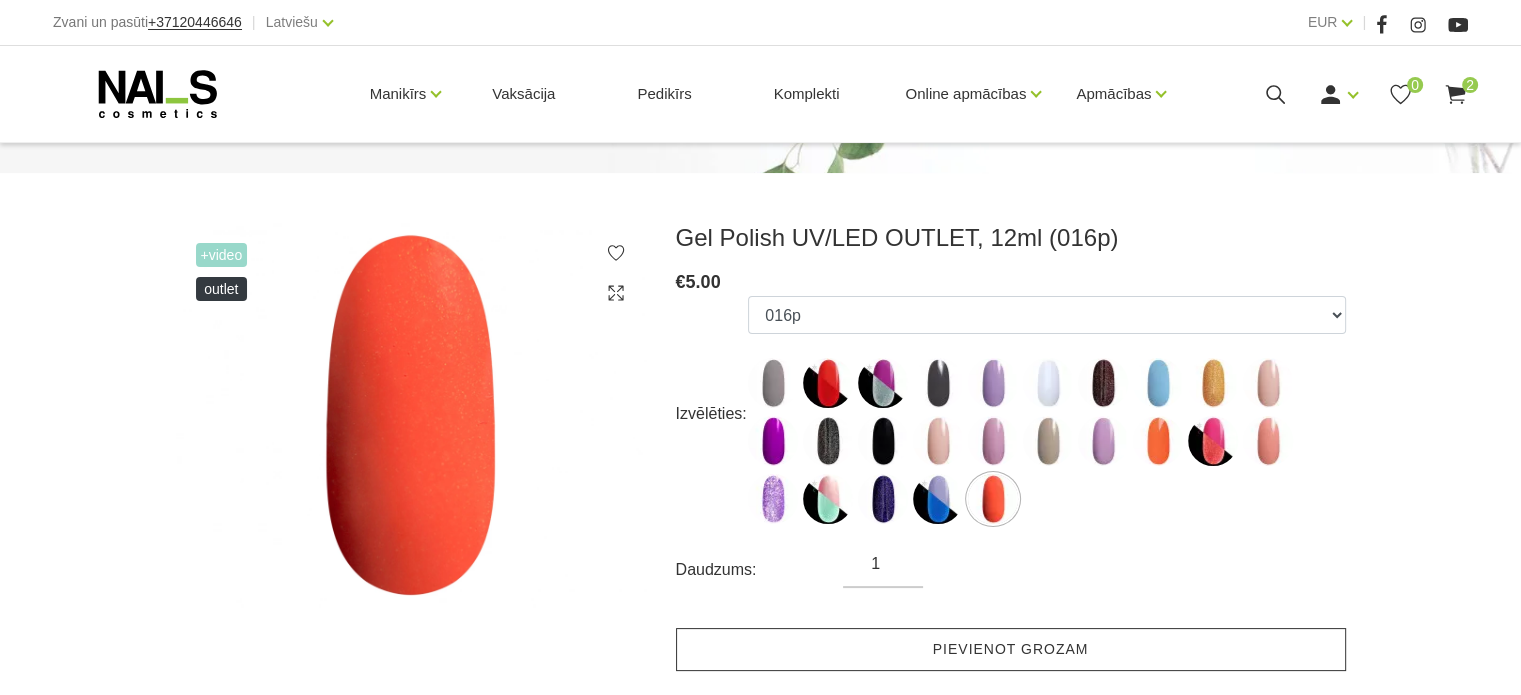 click on "Pievienot grozam" at bounding box center [1011, 649] 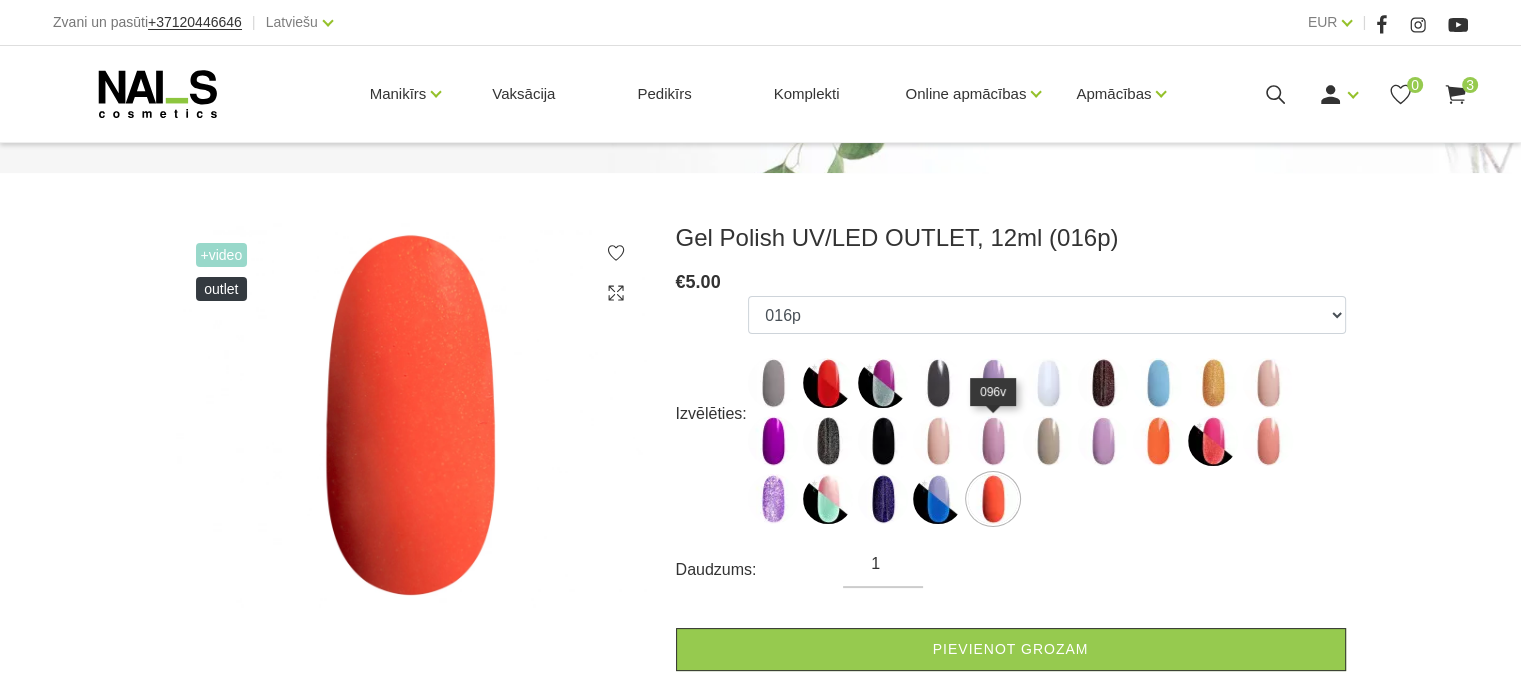 click at bounding box center [993, 441] 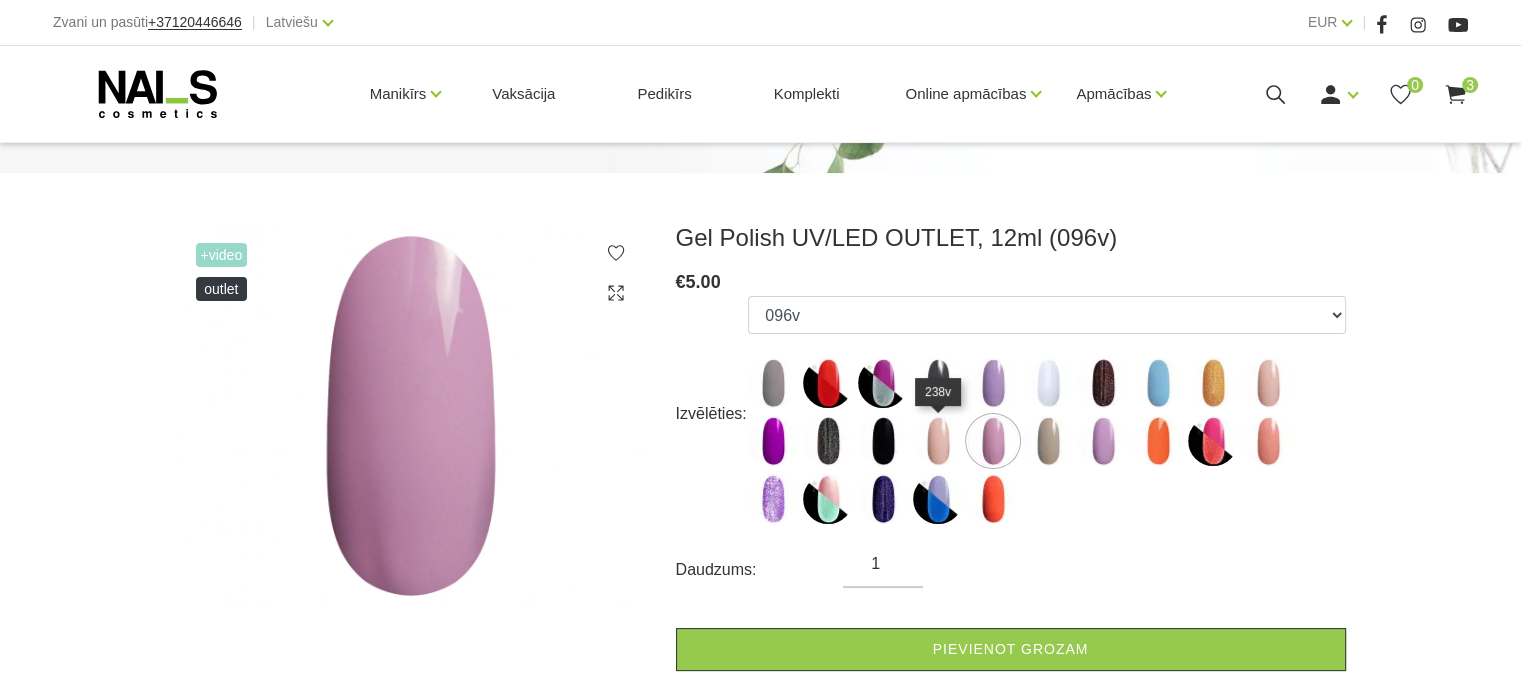 click at bounding box center (938, 441) 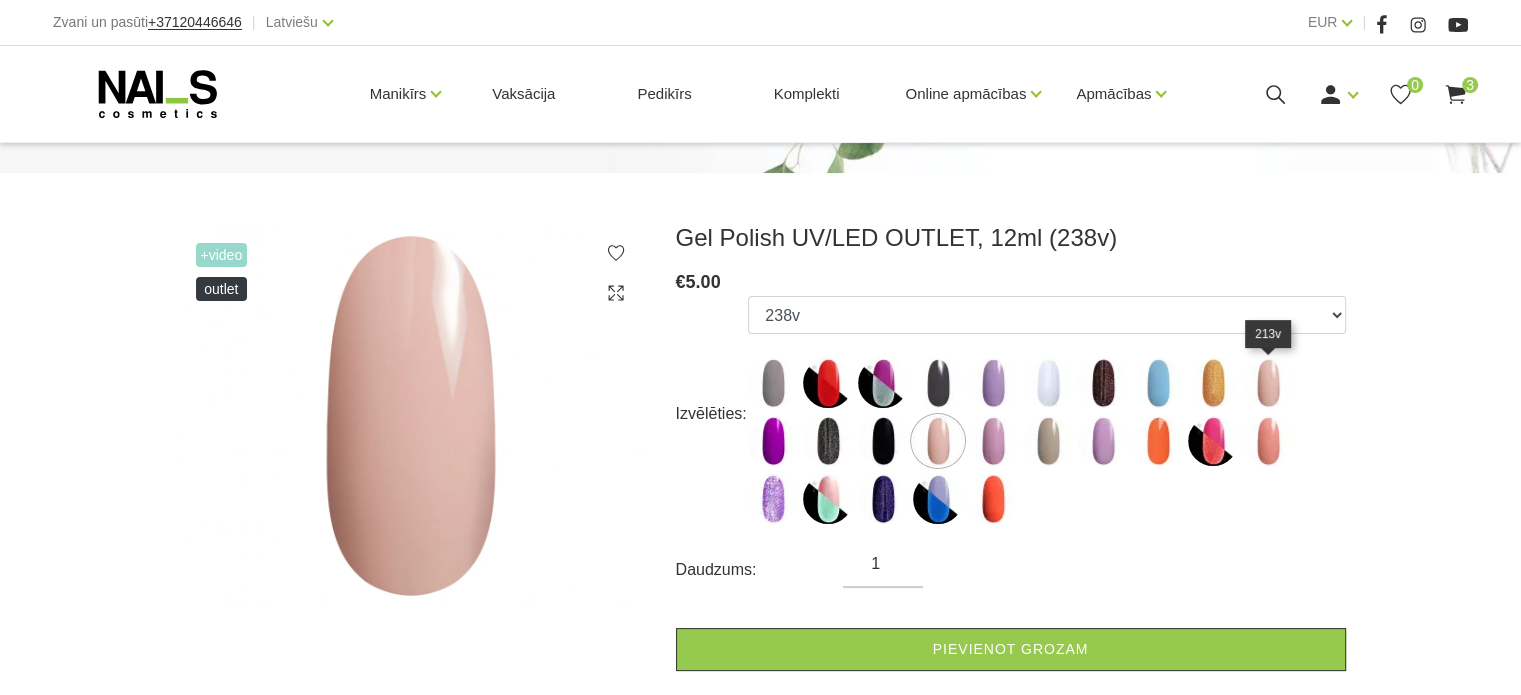 click at bounding box center (1268, 383) 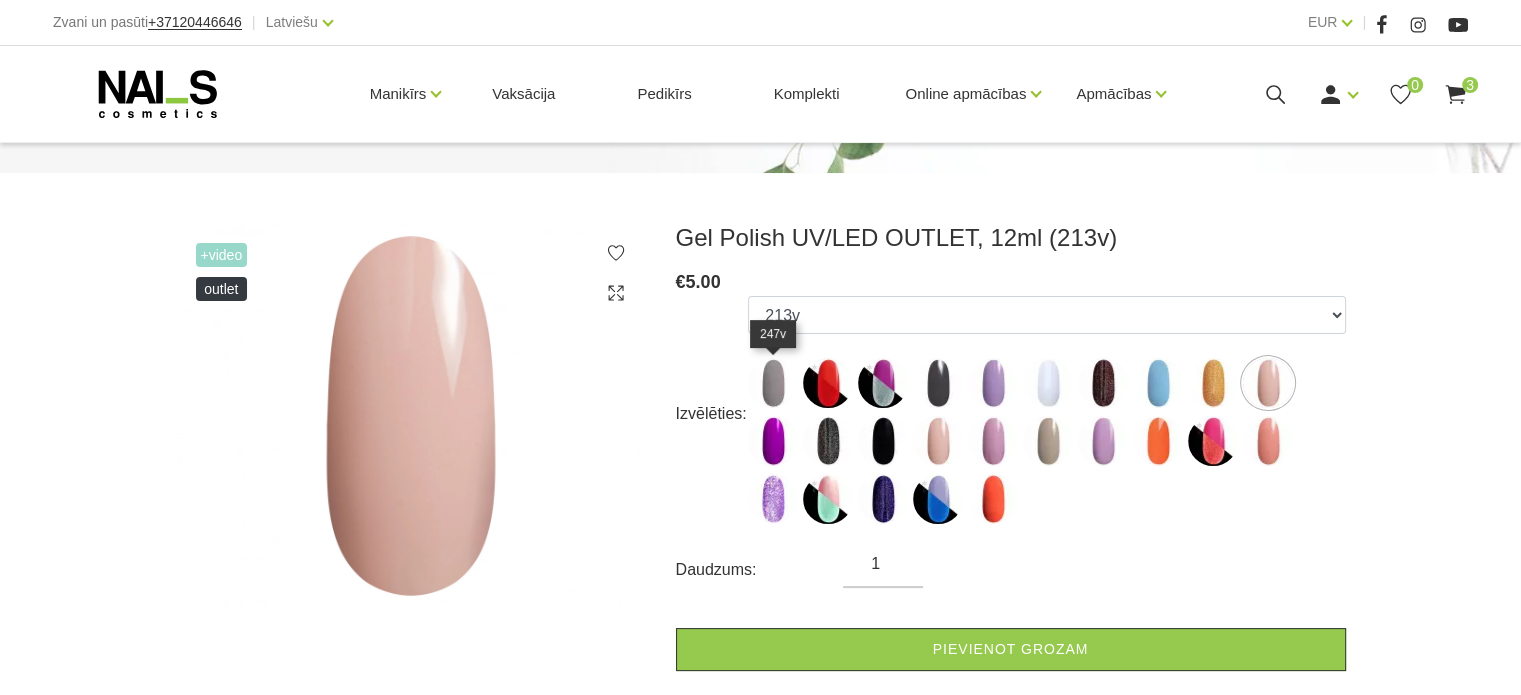 click at bounding box center [773, 383] 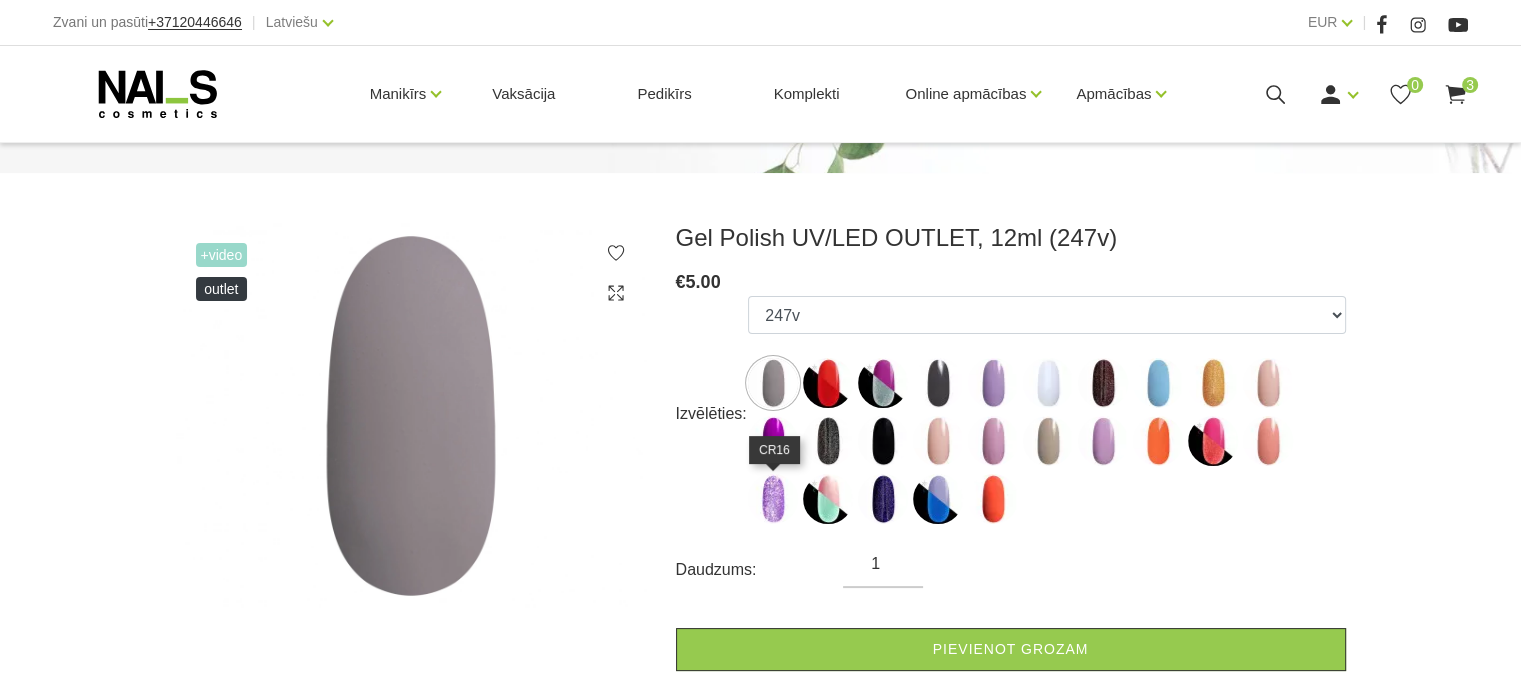 click at bounding box center [773, 499] 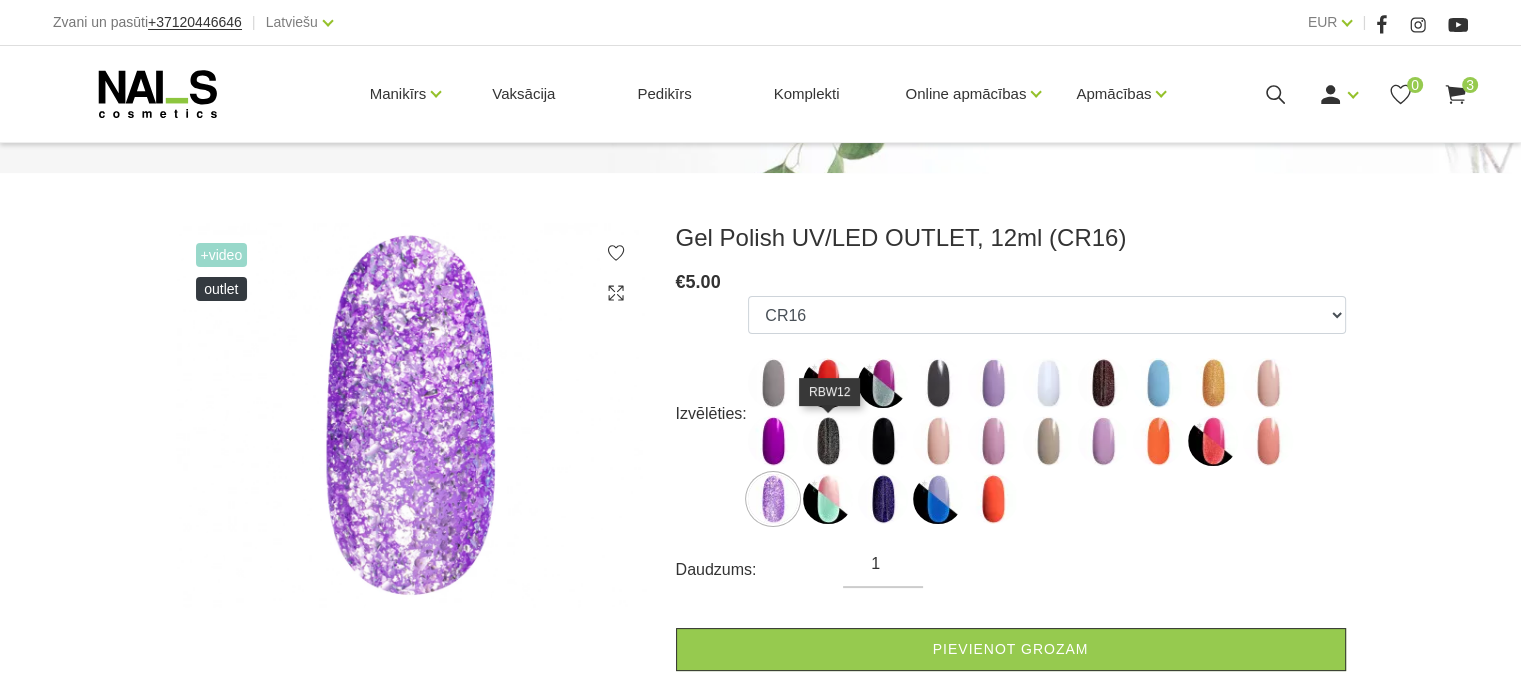 click at bounding box center (828, 441) 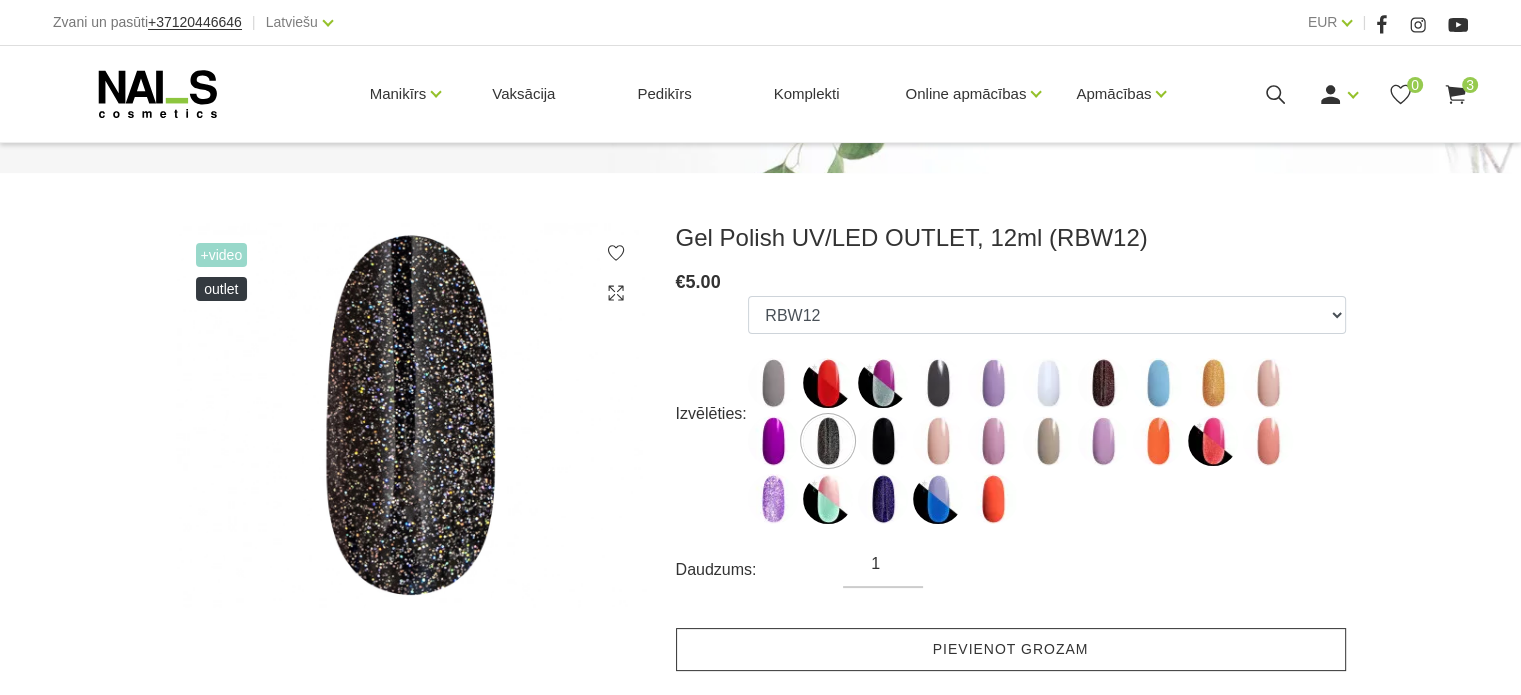 click on "Pievienot grozam" at bounding box center (1011, 649) 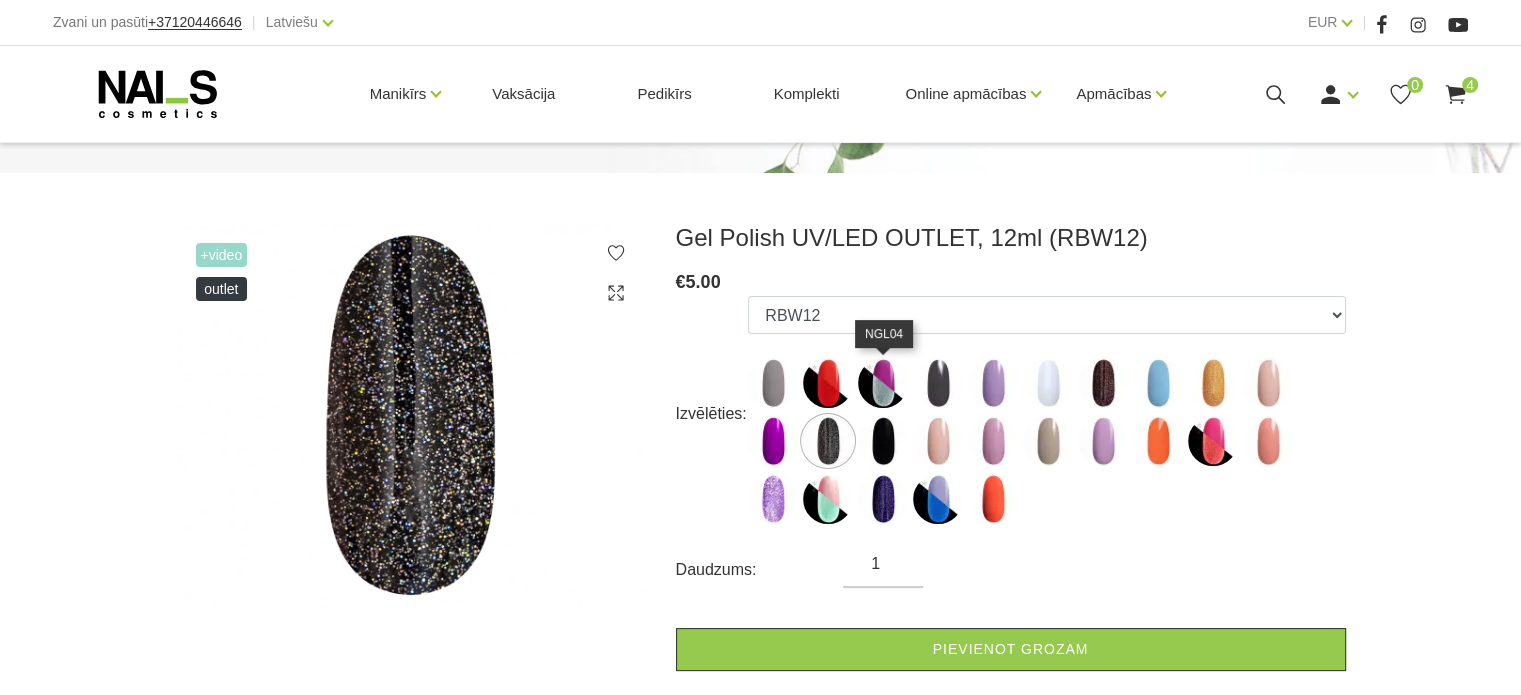 click at bounding box center (883, 383) 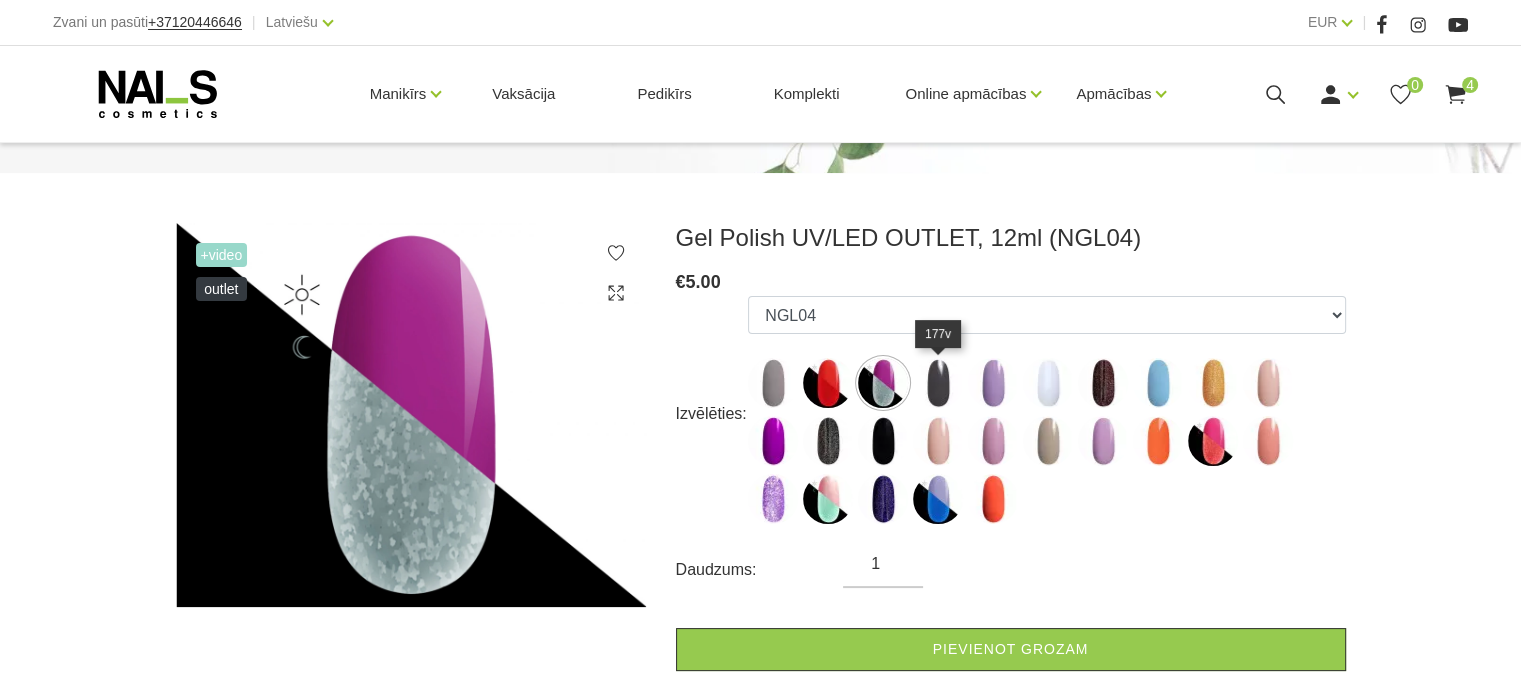 click at bounding box center (938, 383) 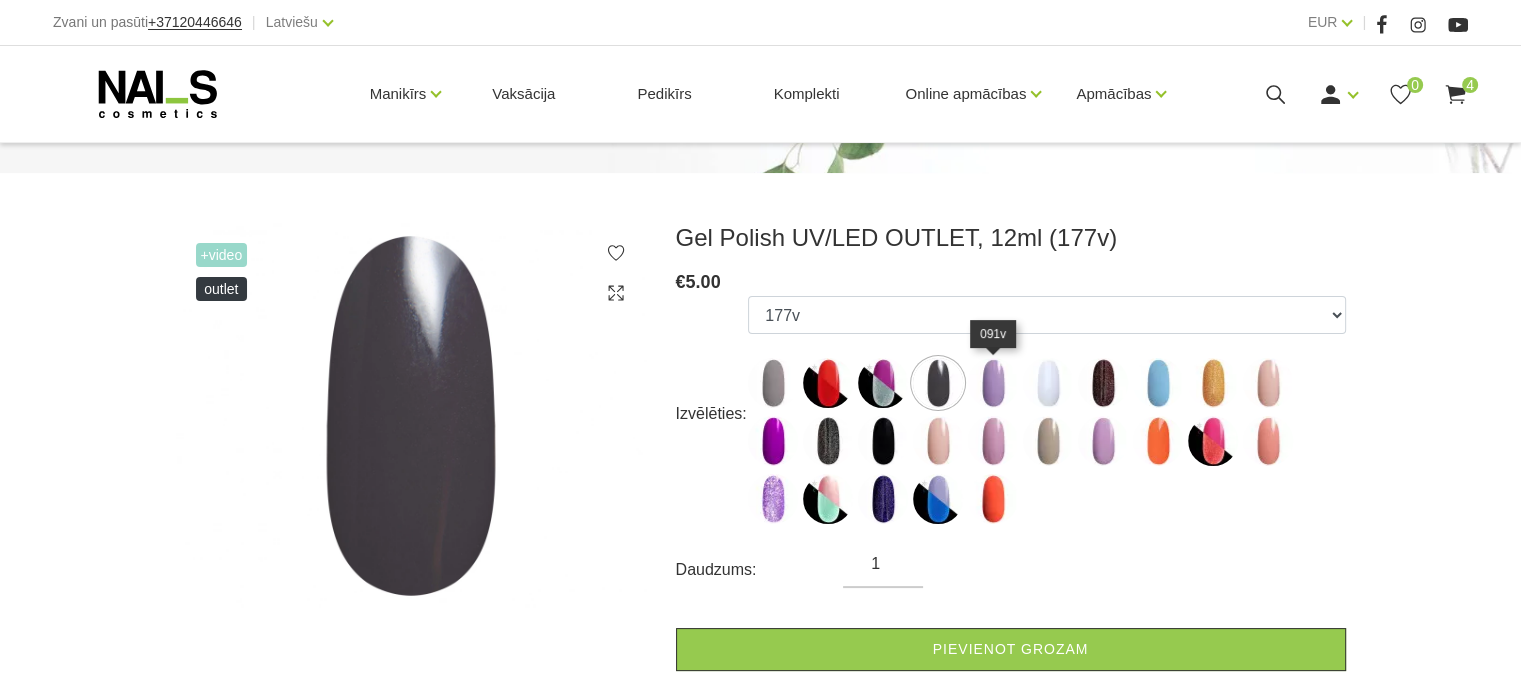 click at bounding box center (993, 383) 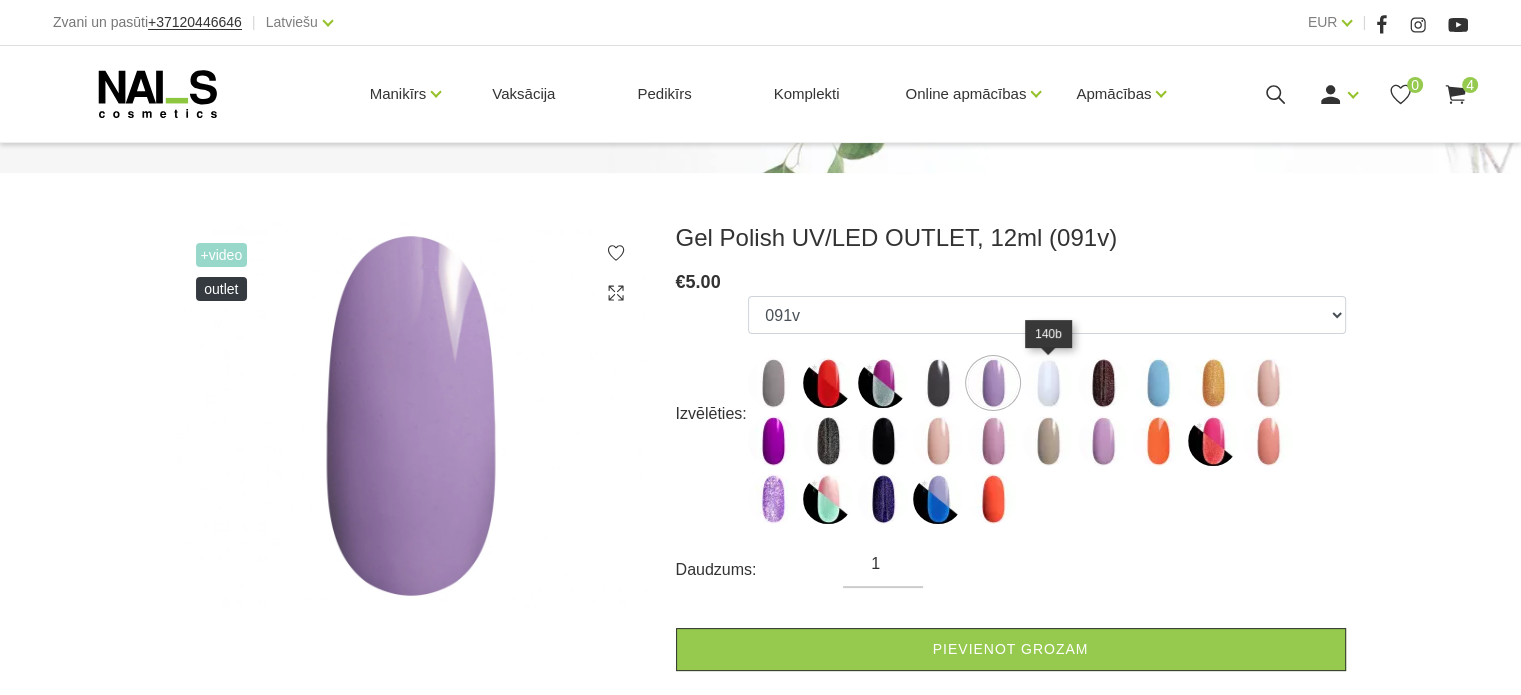 click at bounding box center [1048, 383] 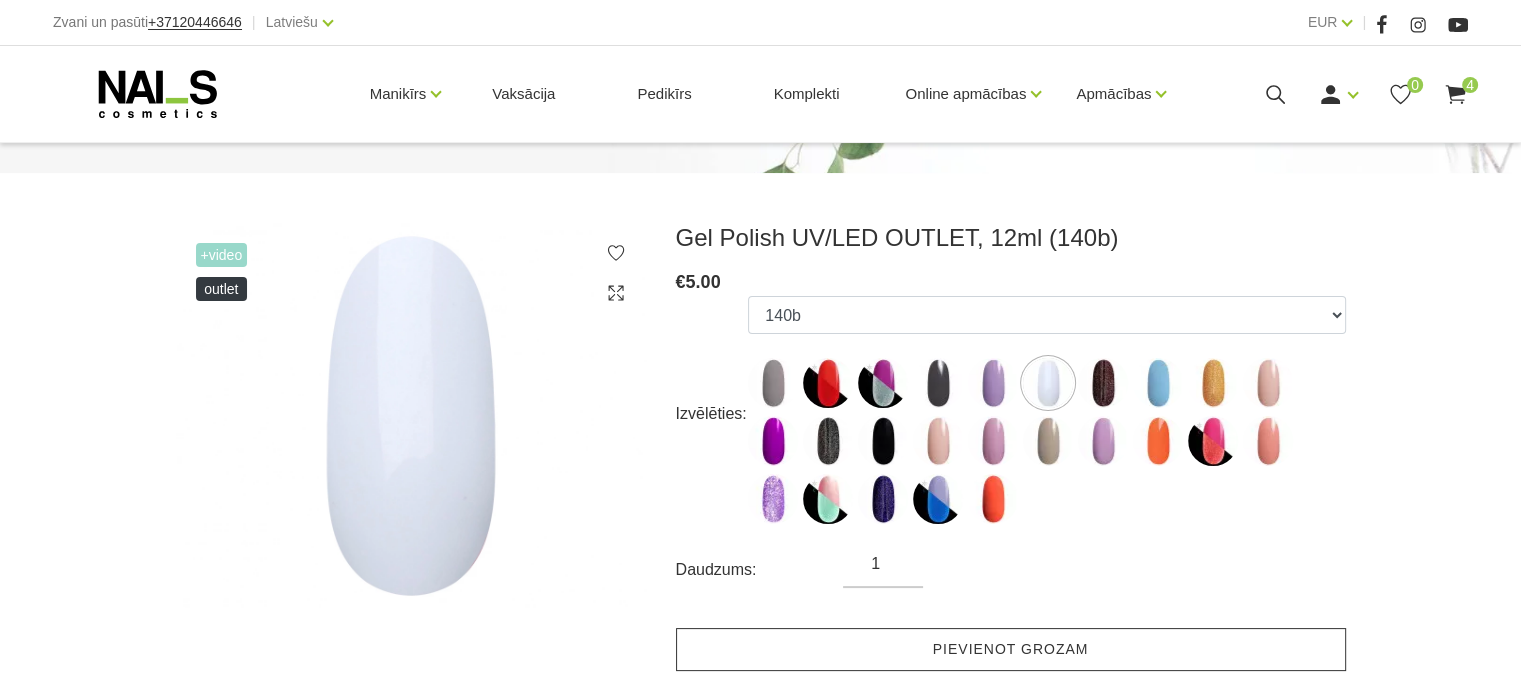 click on "Pievienot grozam" at bounding box center (1011, 649) 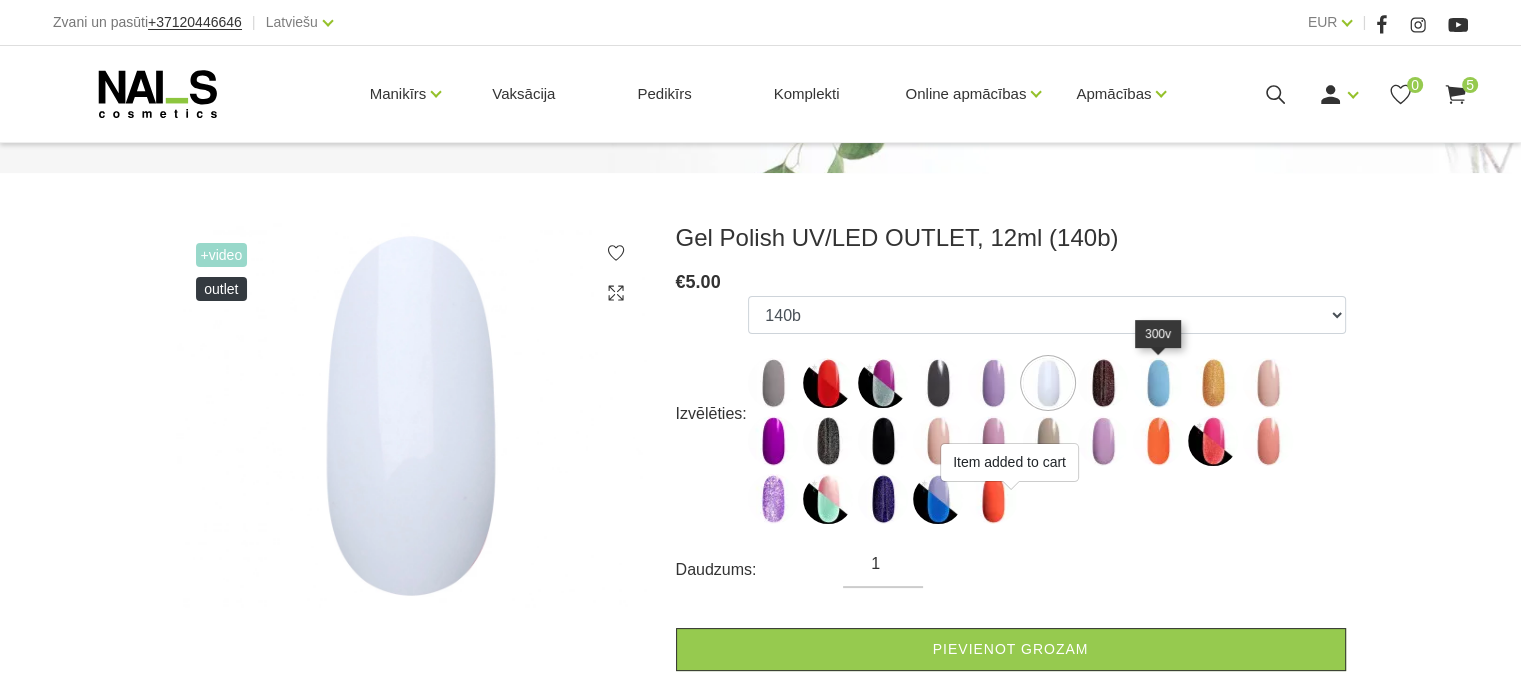 click at bounding box center (1158, 383) 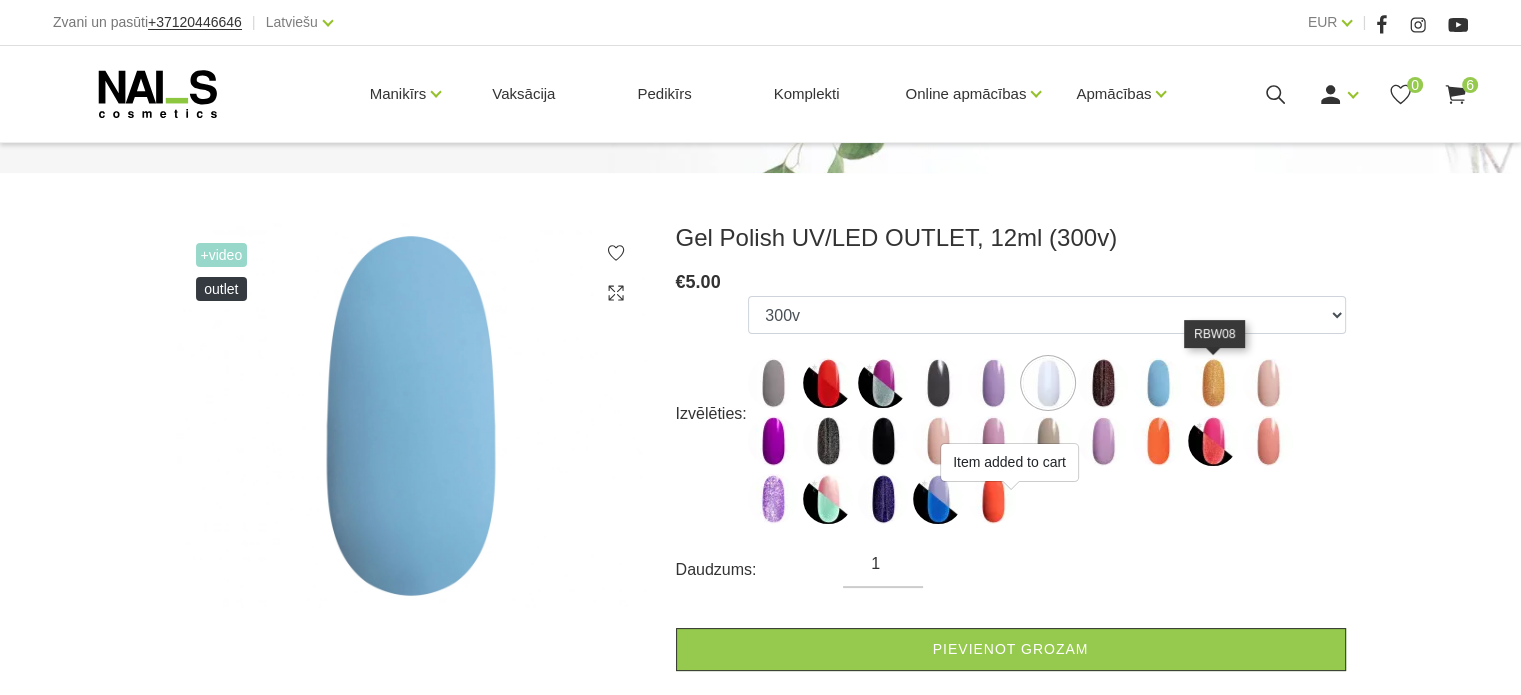 click at bounding box center [1213, 383] 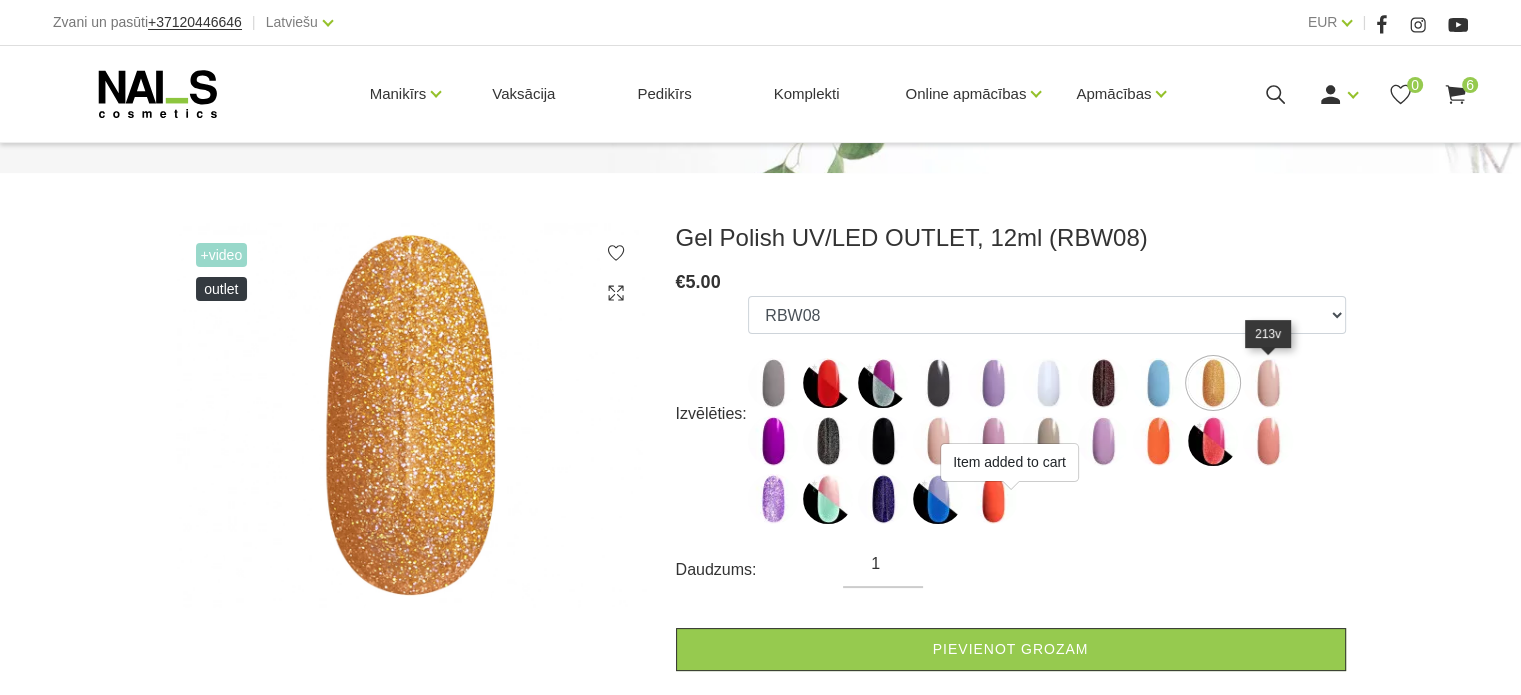 click at bounding box center [1268, 383] 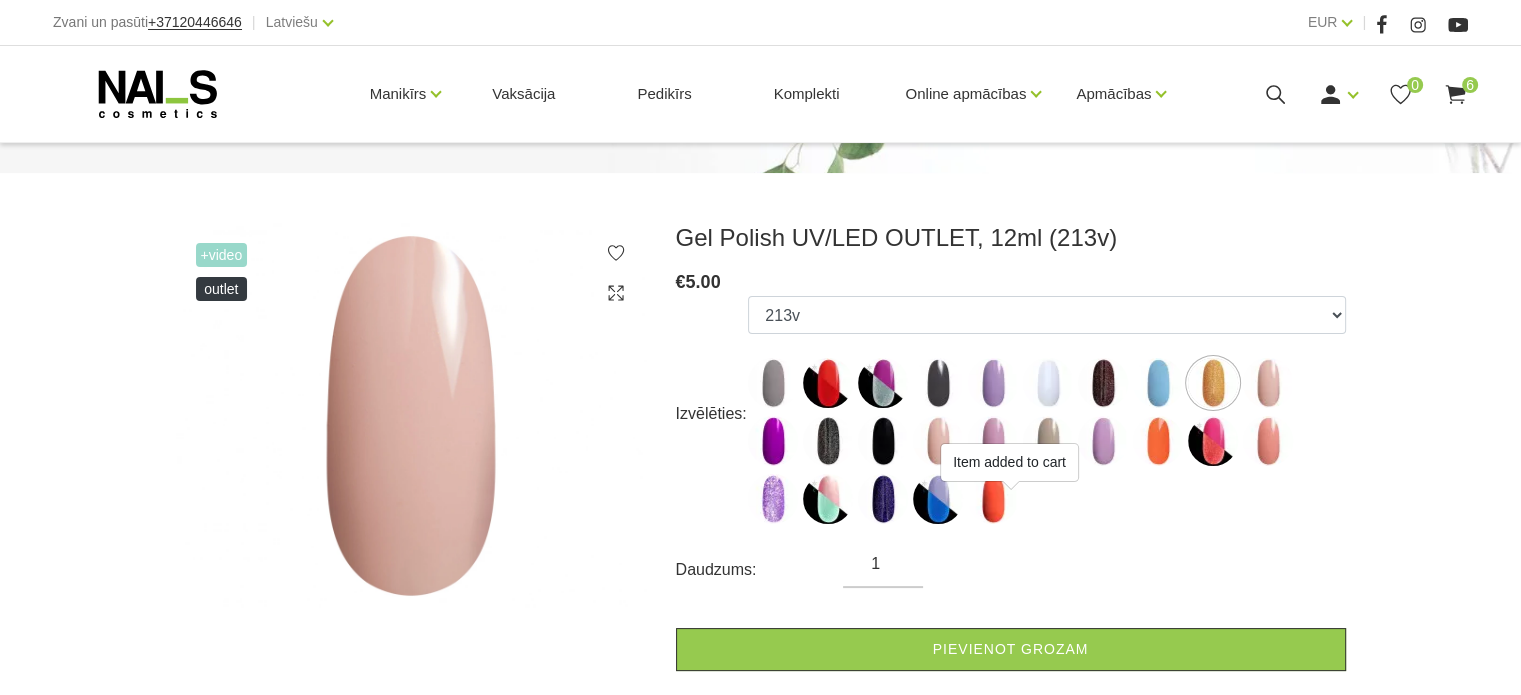 click at bounding box center [1268, 383] 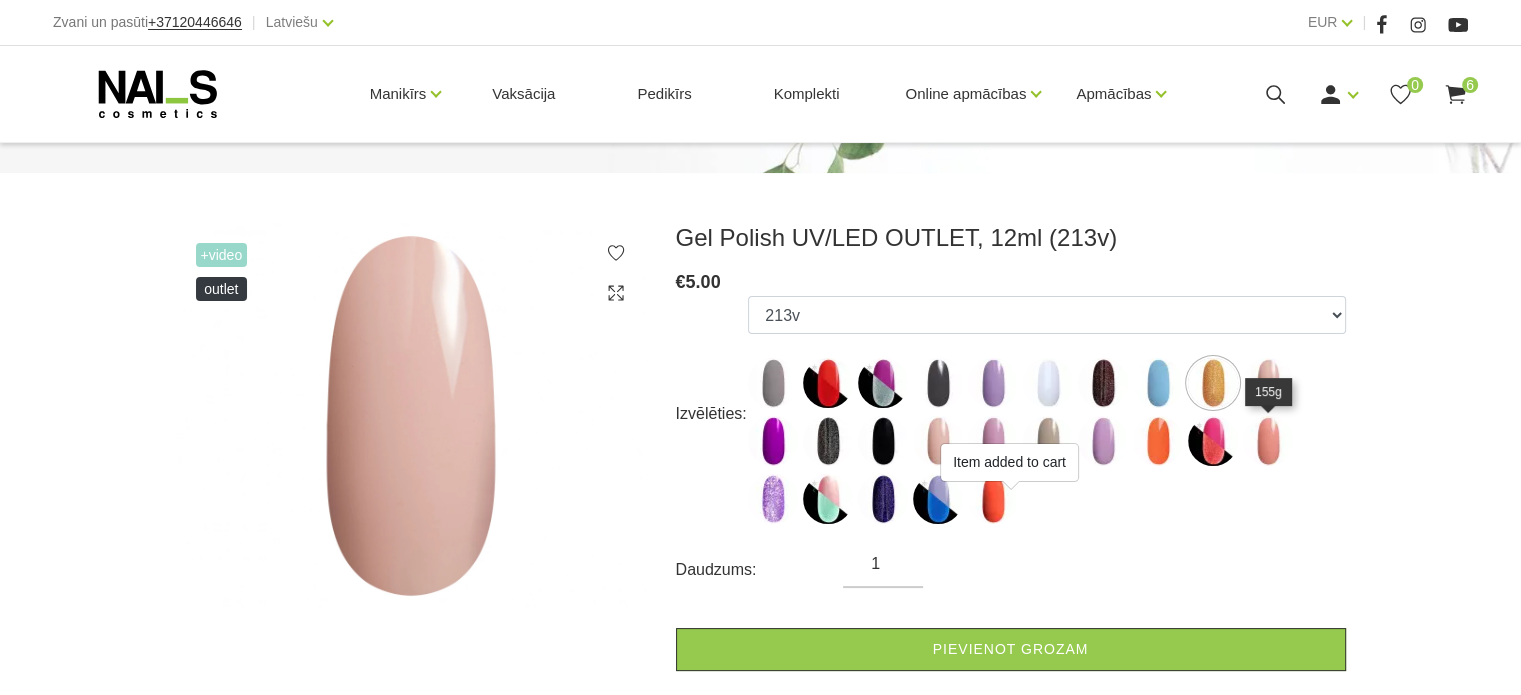 click at bounding box center (1268, 441) 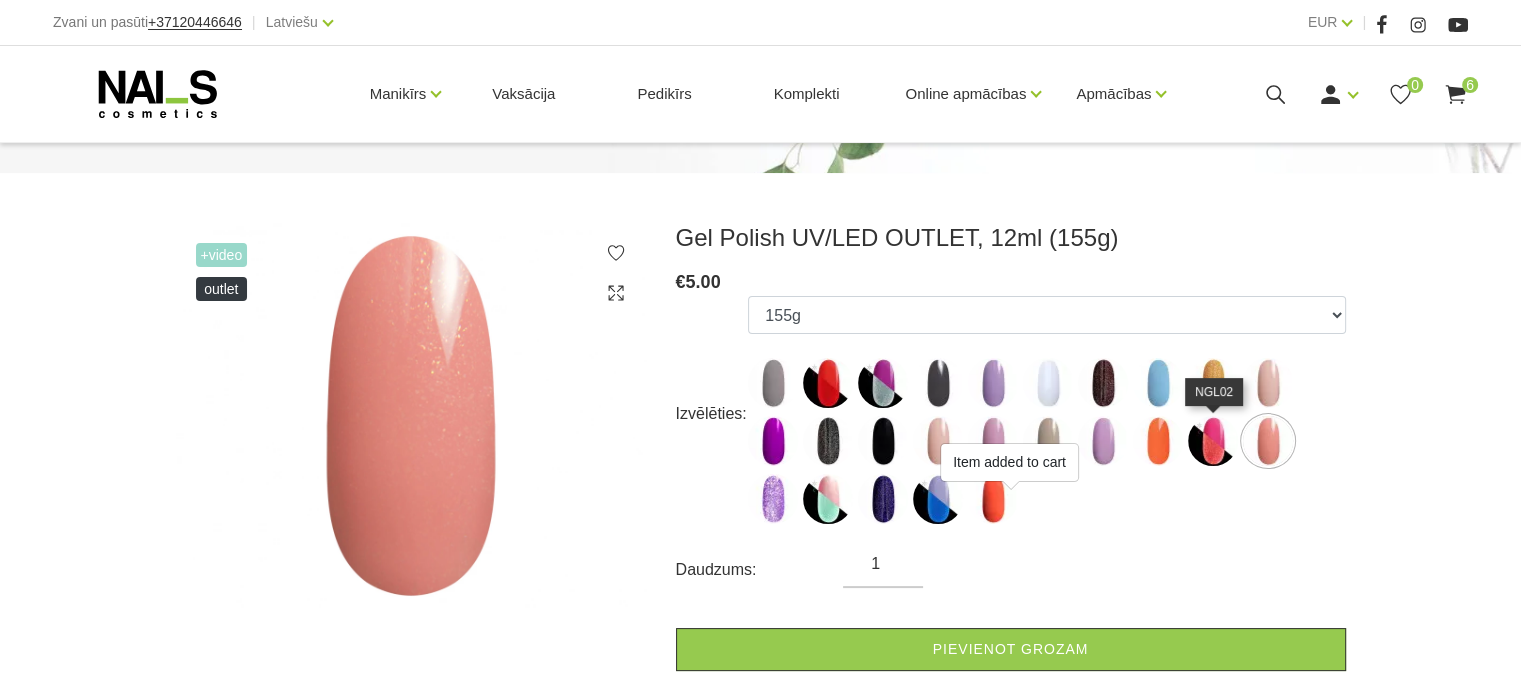 click at bounding box center (1213, 441) 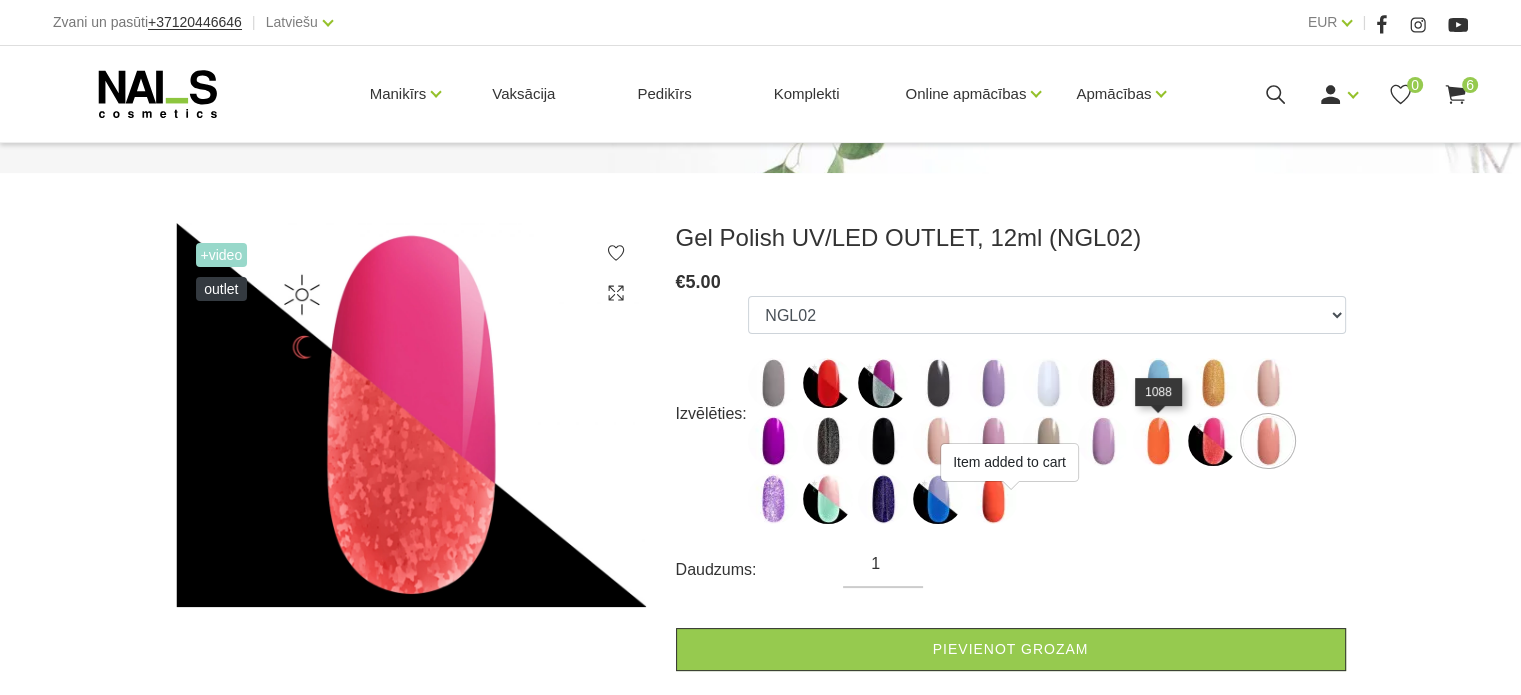 click at bounding box center [1158, 441] 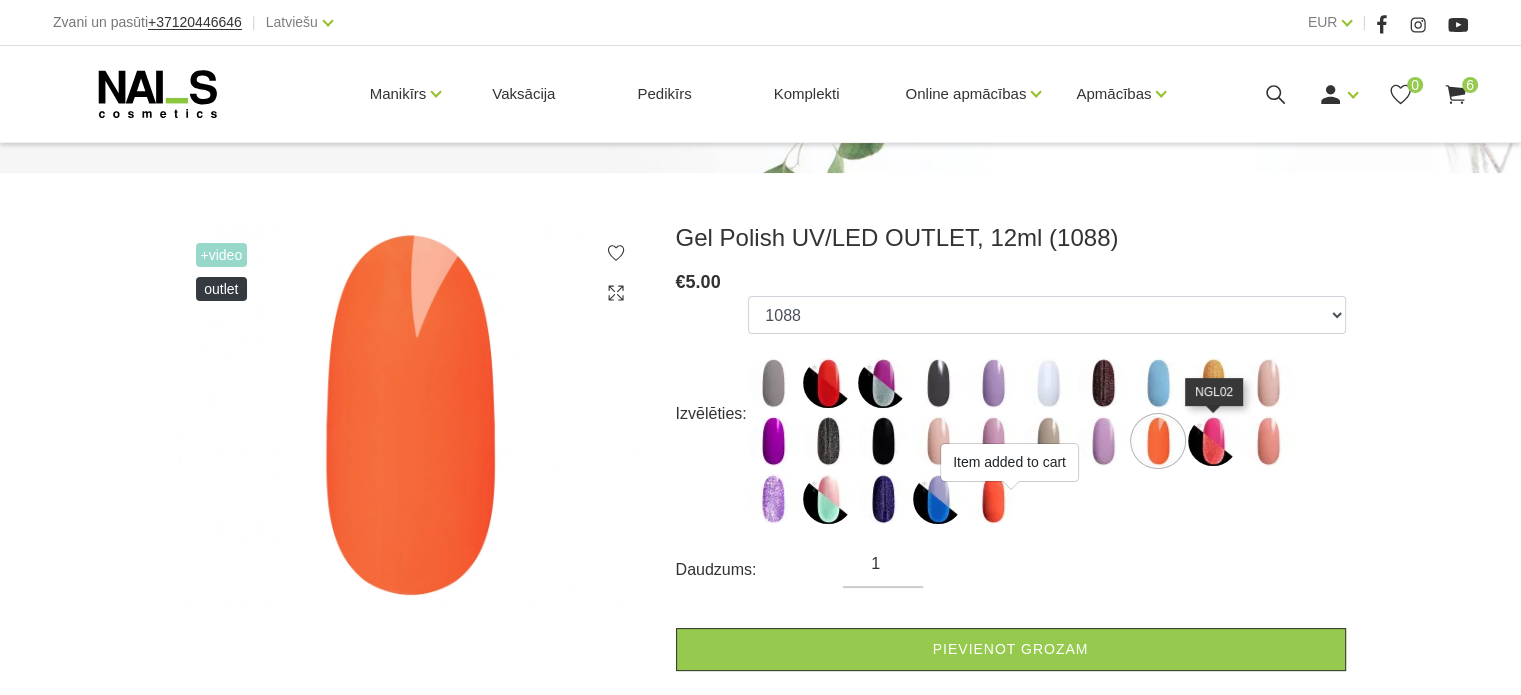 click at bounding box center (1213, 441) 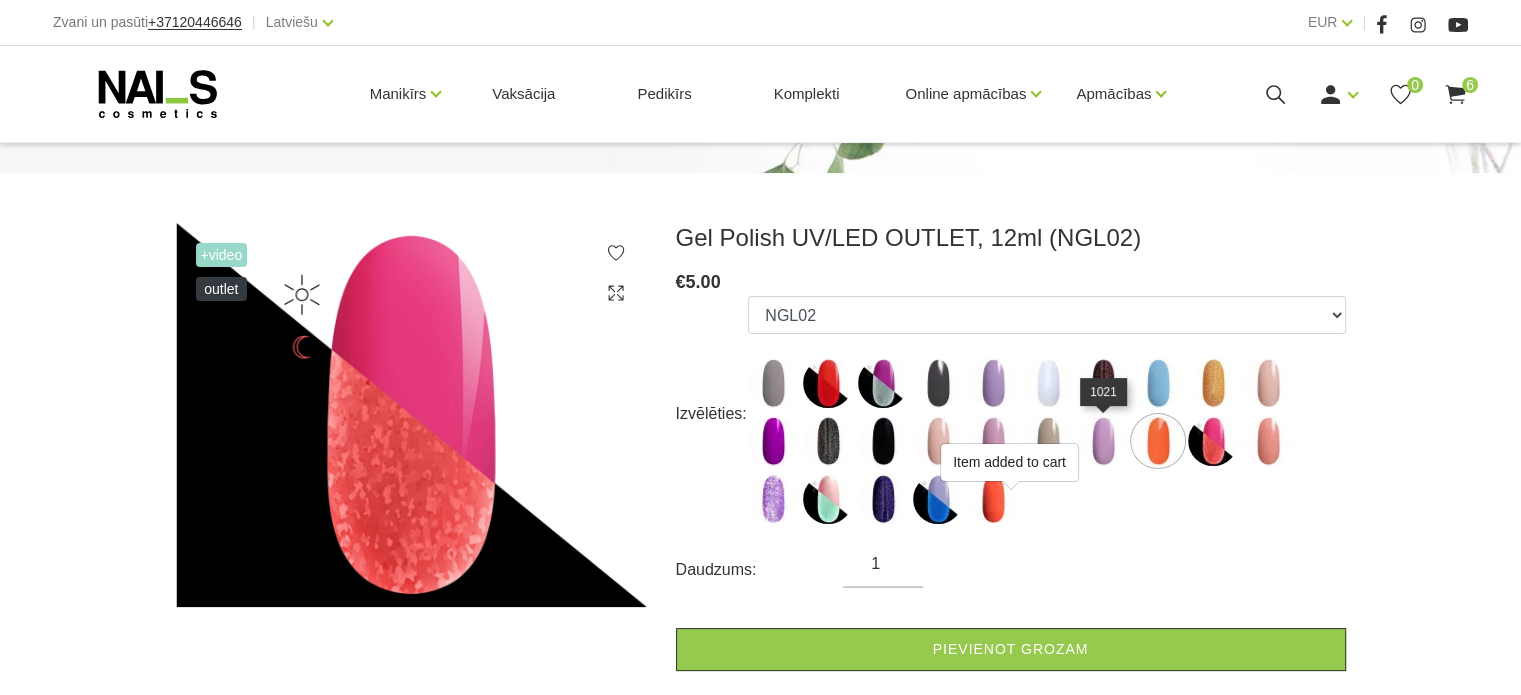 click at bounding box center (1103, 441) 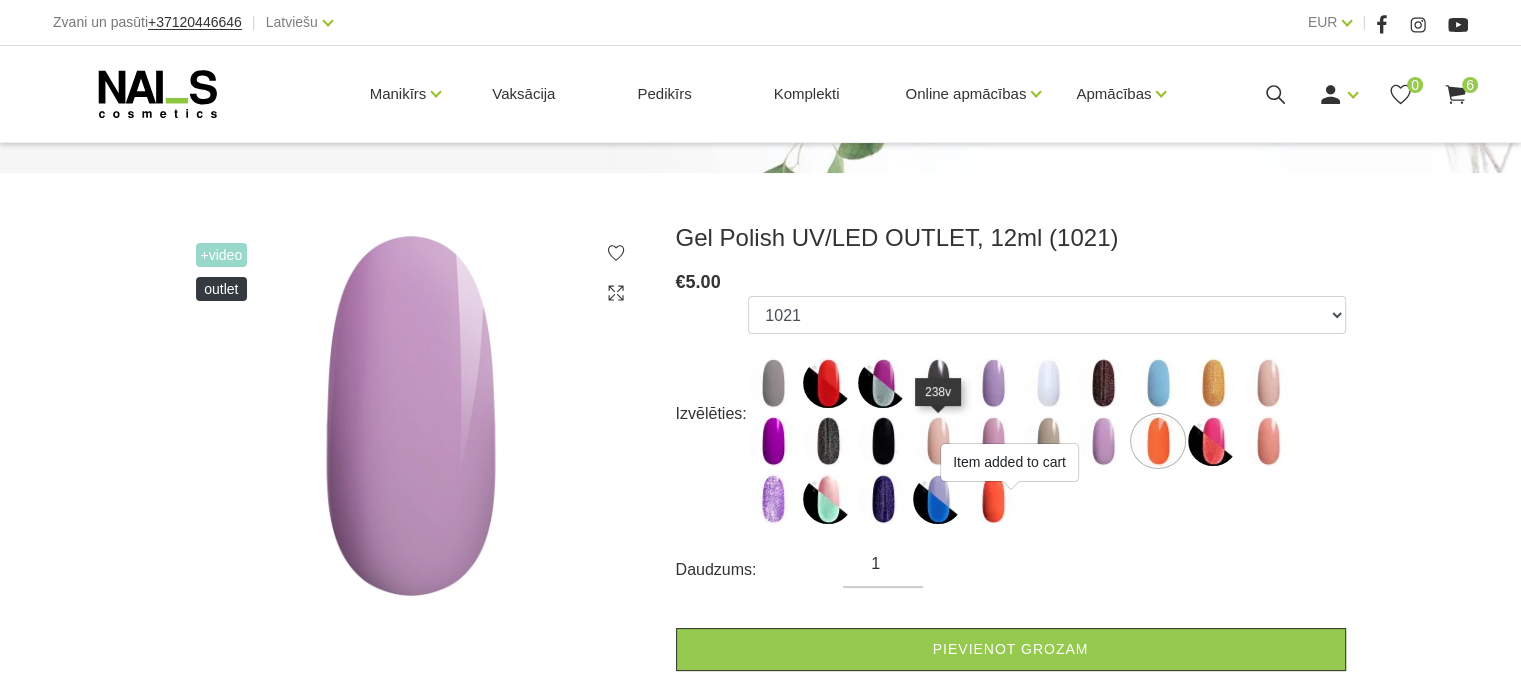 click at bounding box center [938, 441] 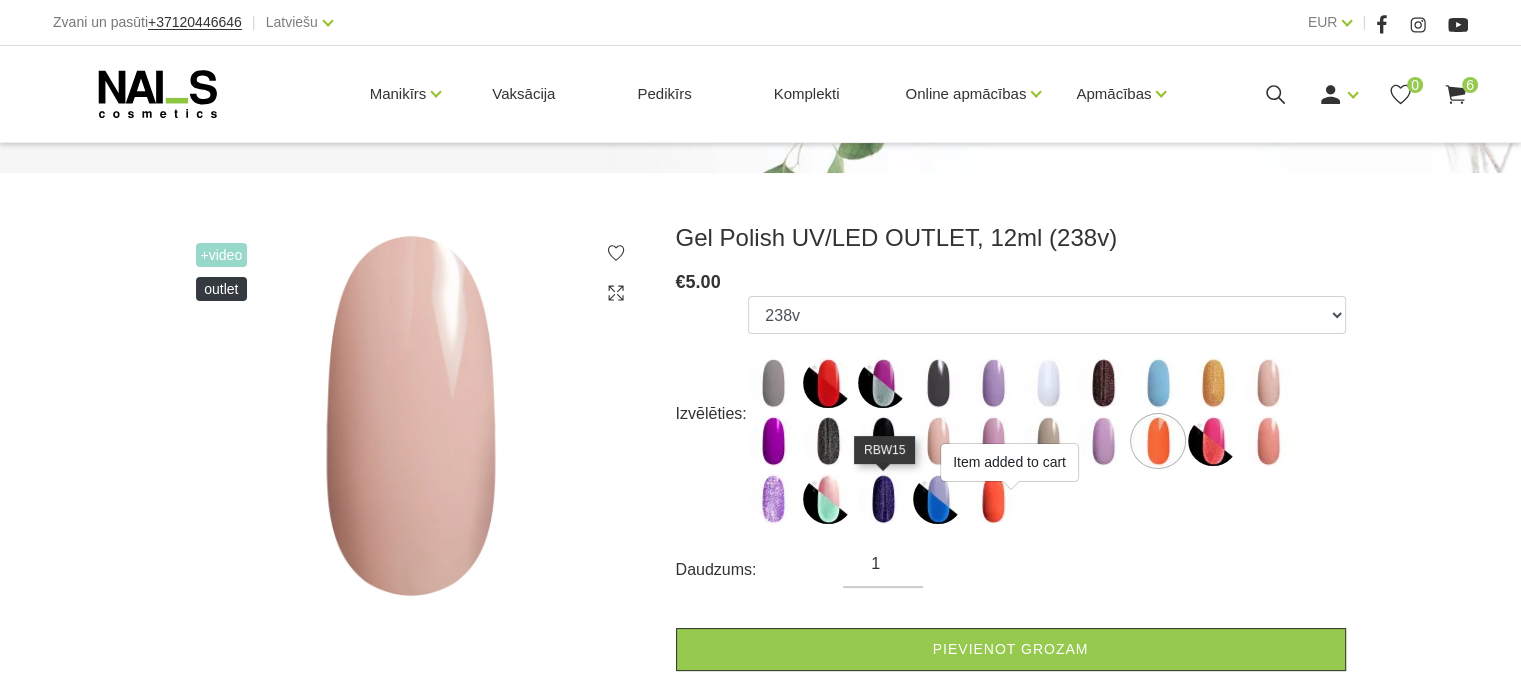click at bounding box center (883, 499) 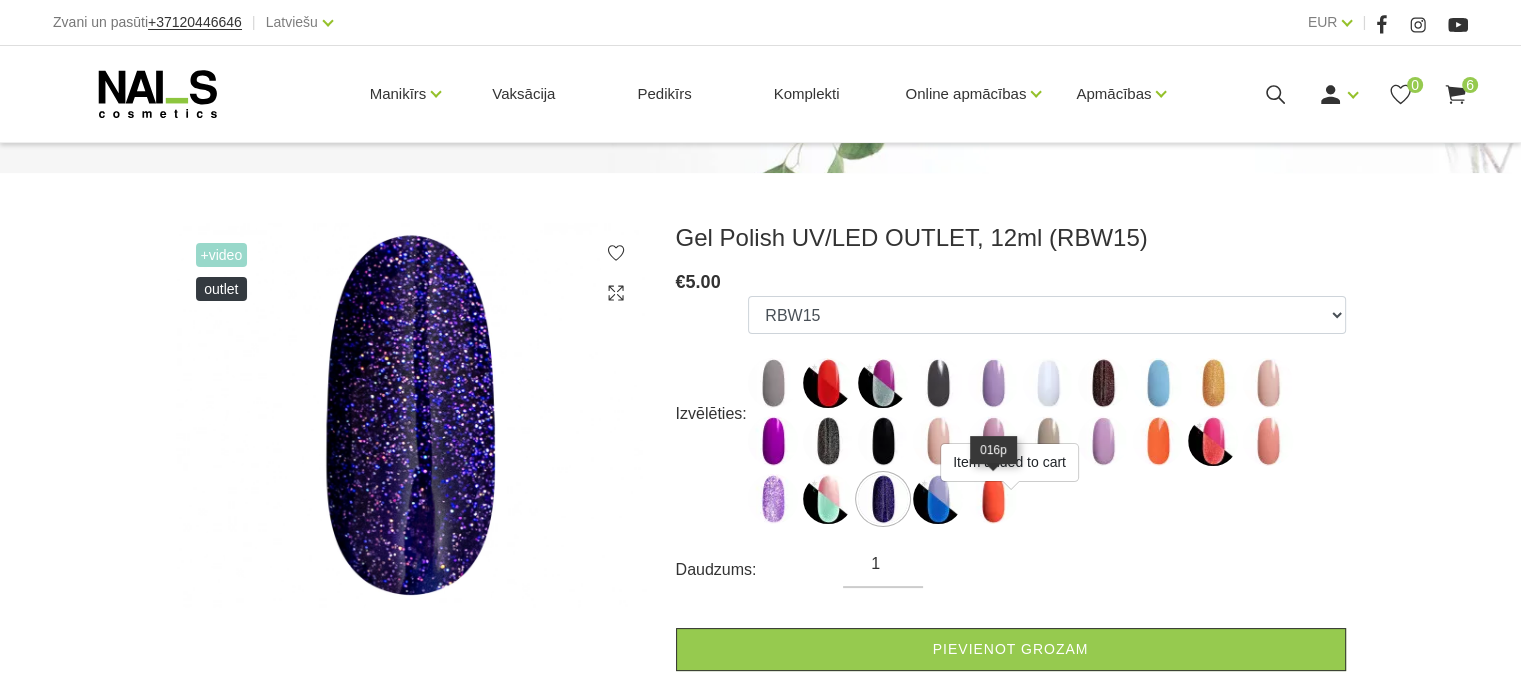 click at bounding box center (993, 499) 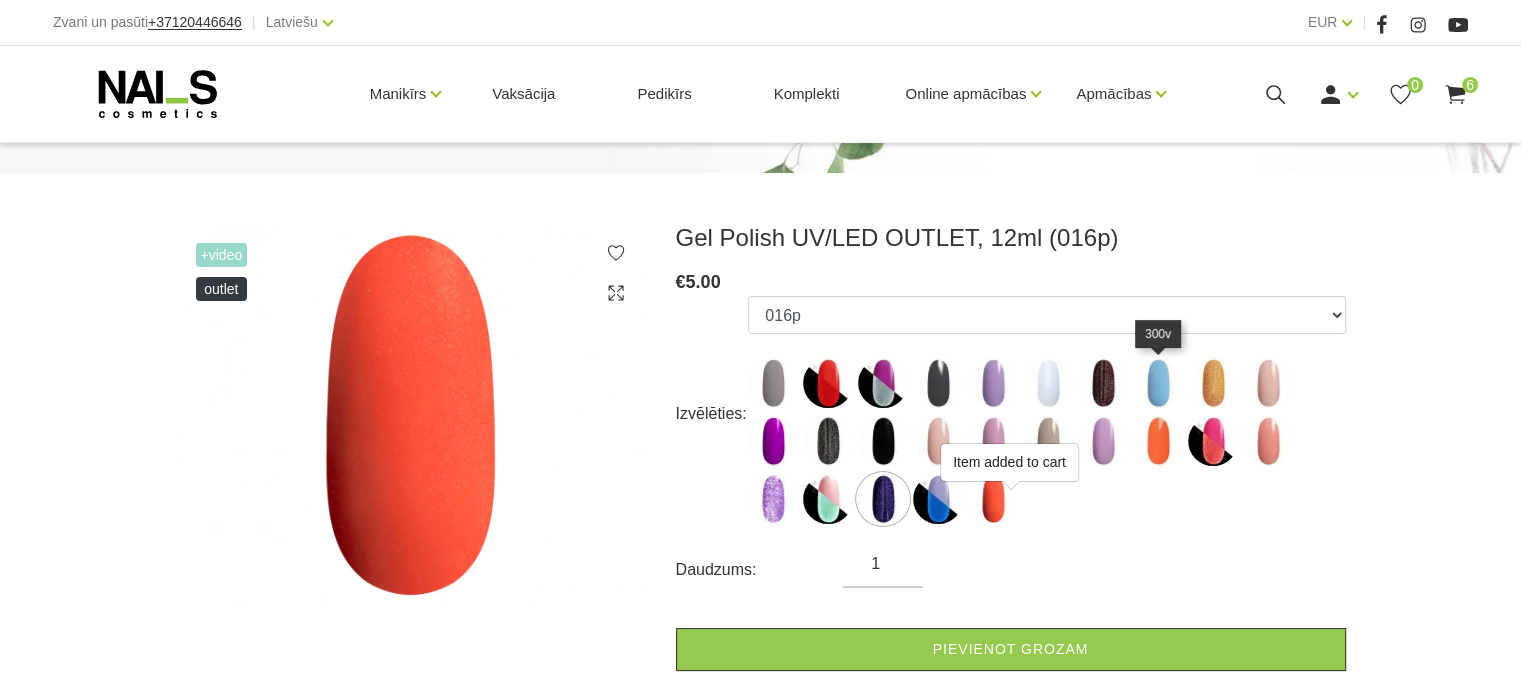 click at bounding box center [1158, 383] 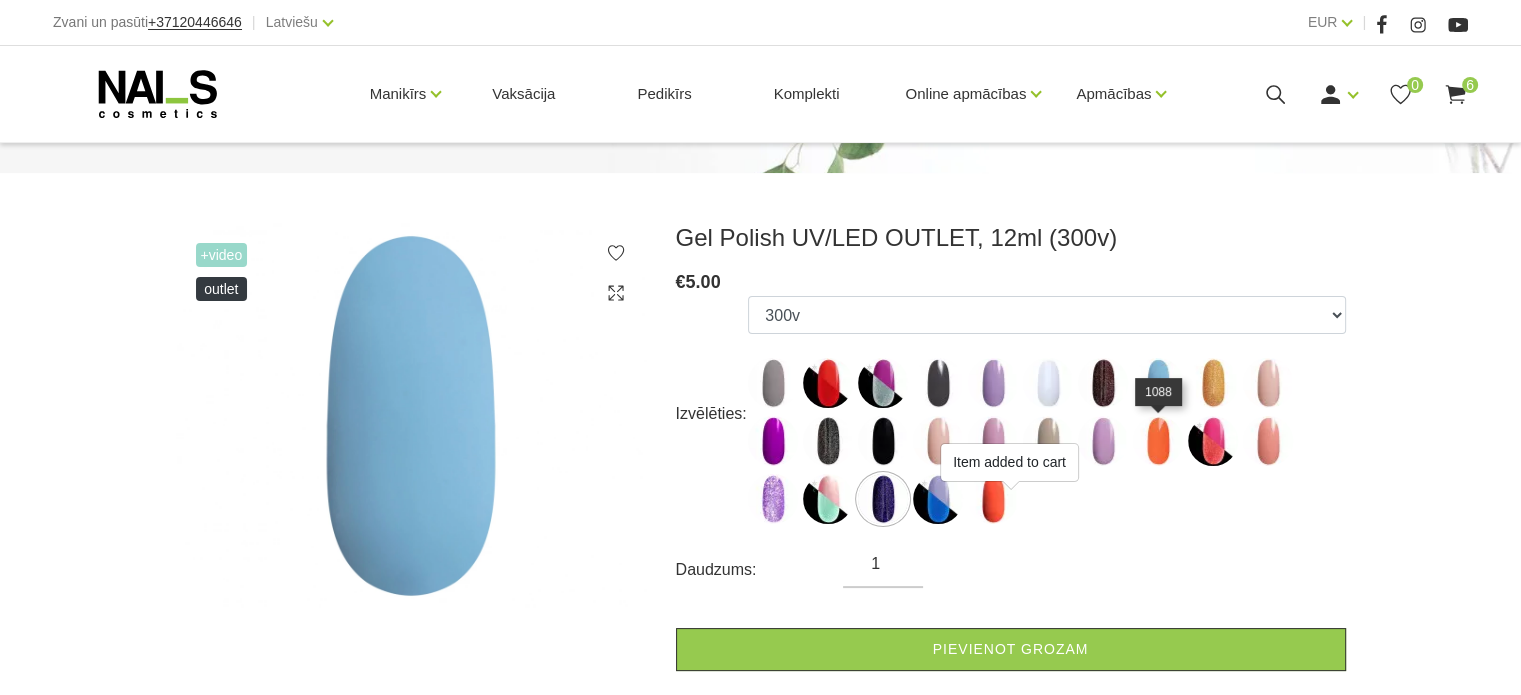 click at bounding box center [1158, 441] 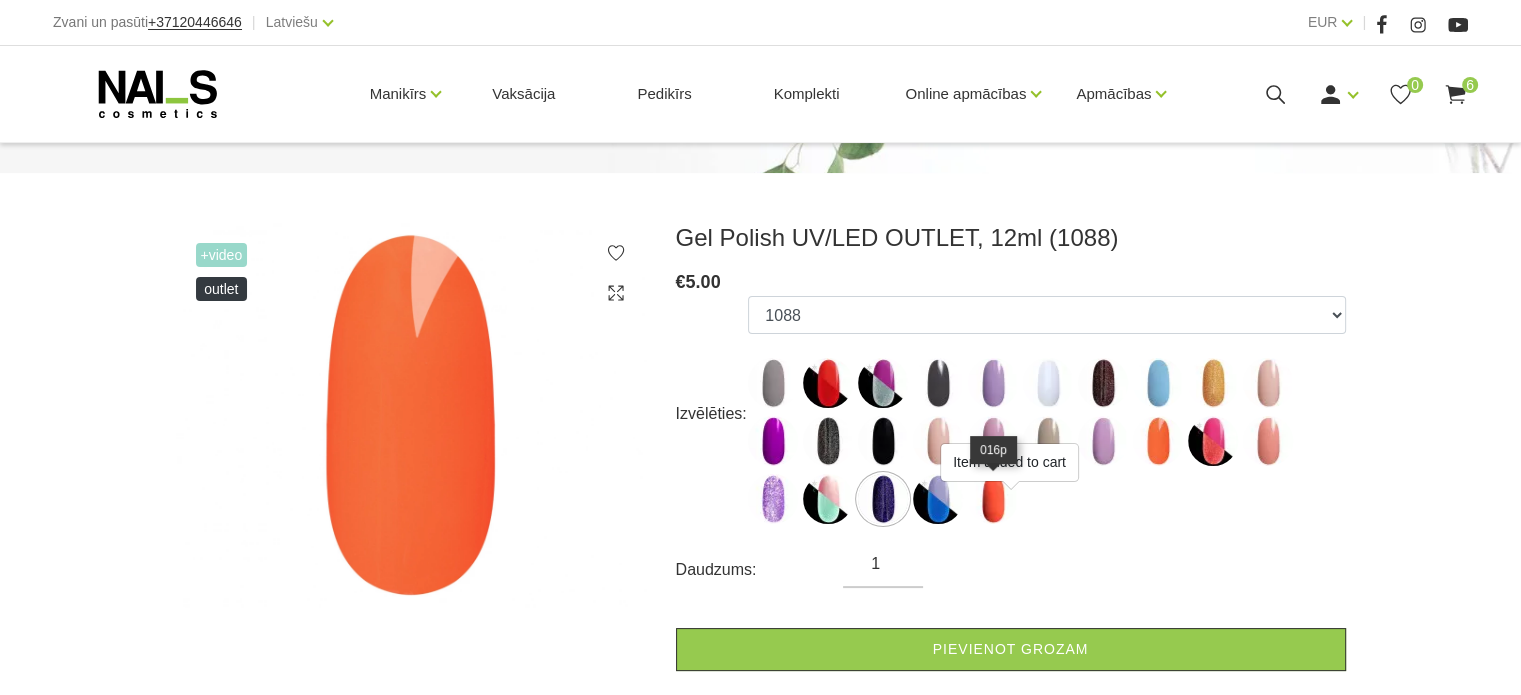 click at bounding box center (993, 499) 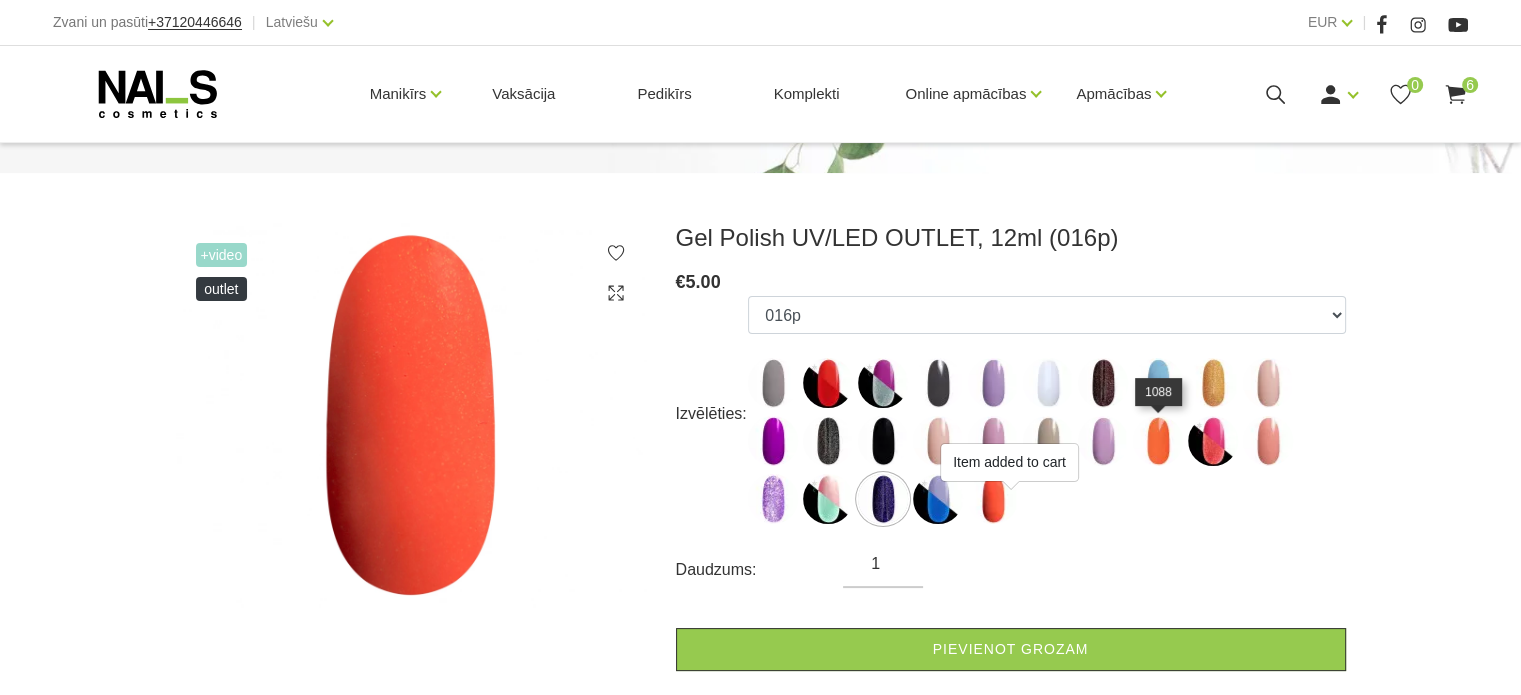 click at bounding box center [1158, 441] 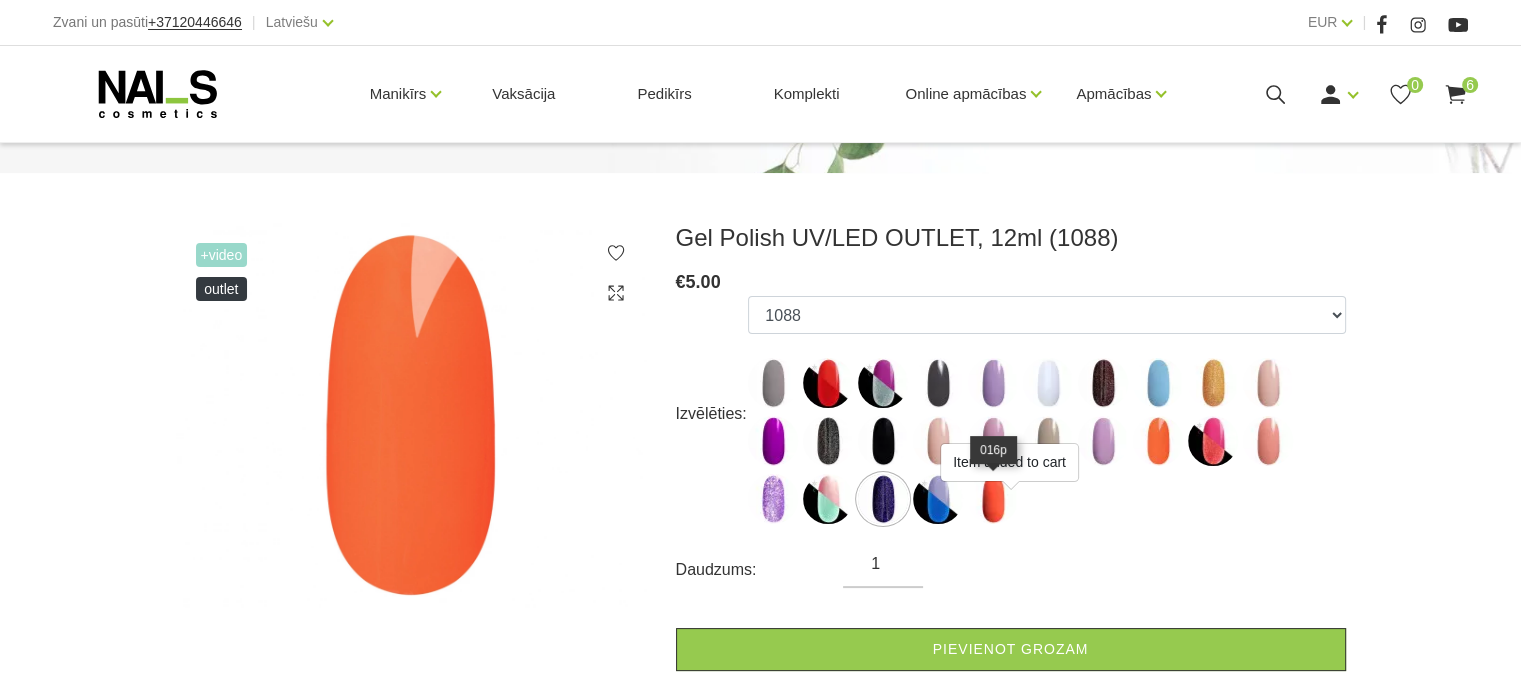 click at bounding box center (993, 499) 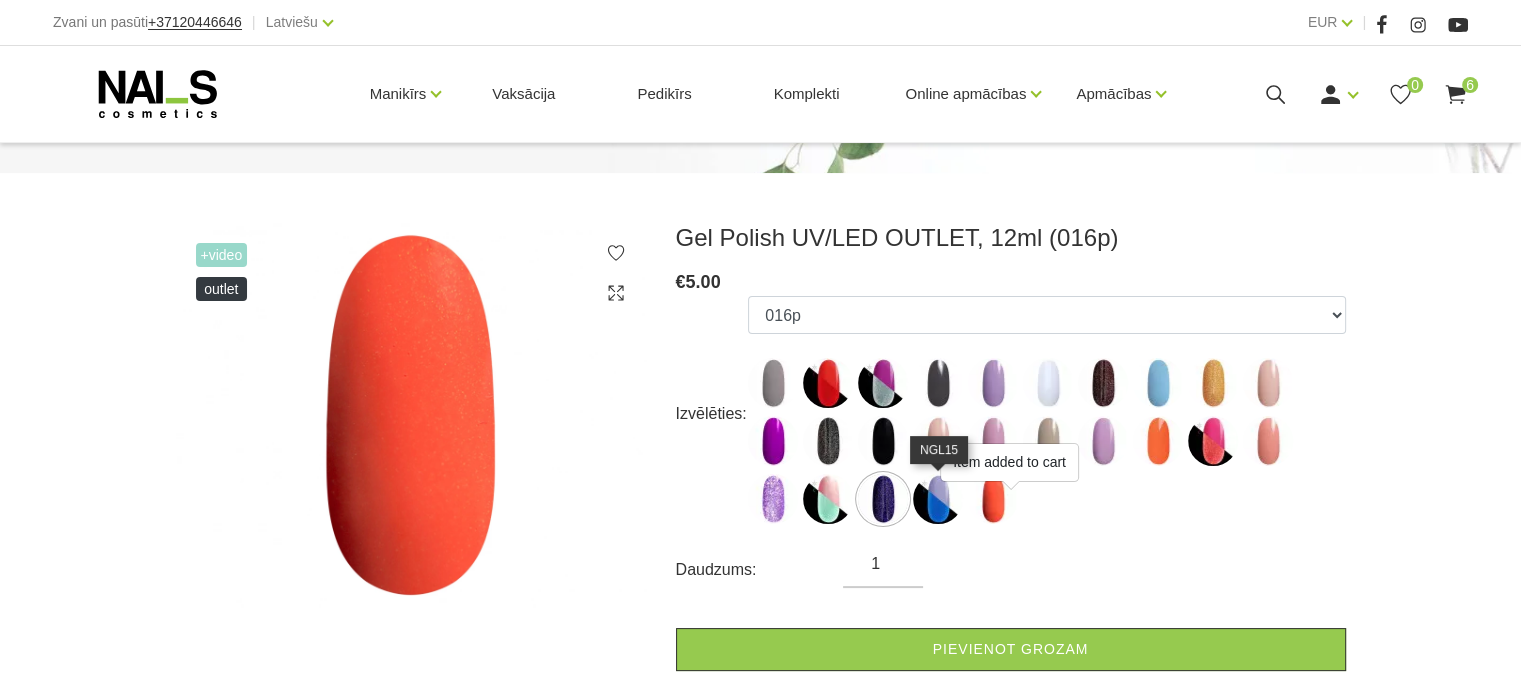 click at bounding box center (938, 499) 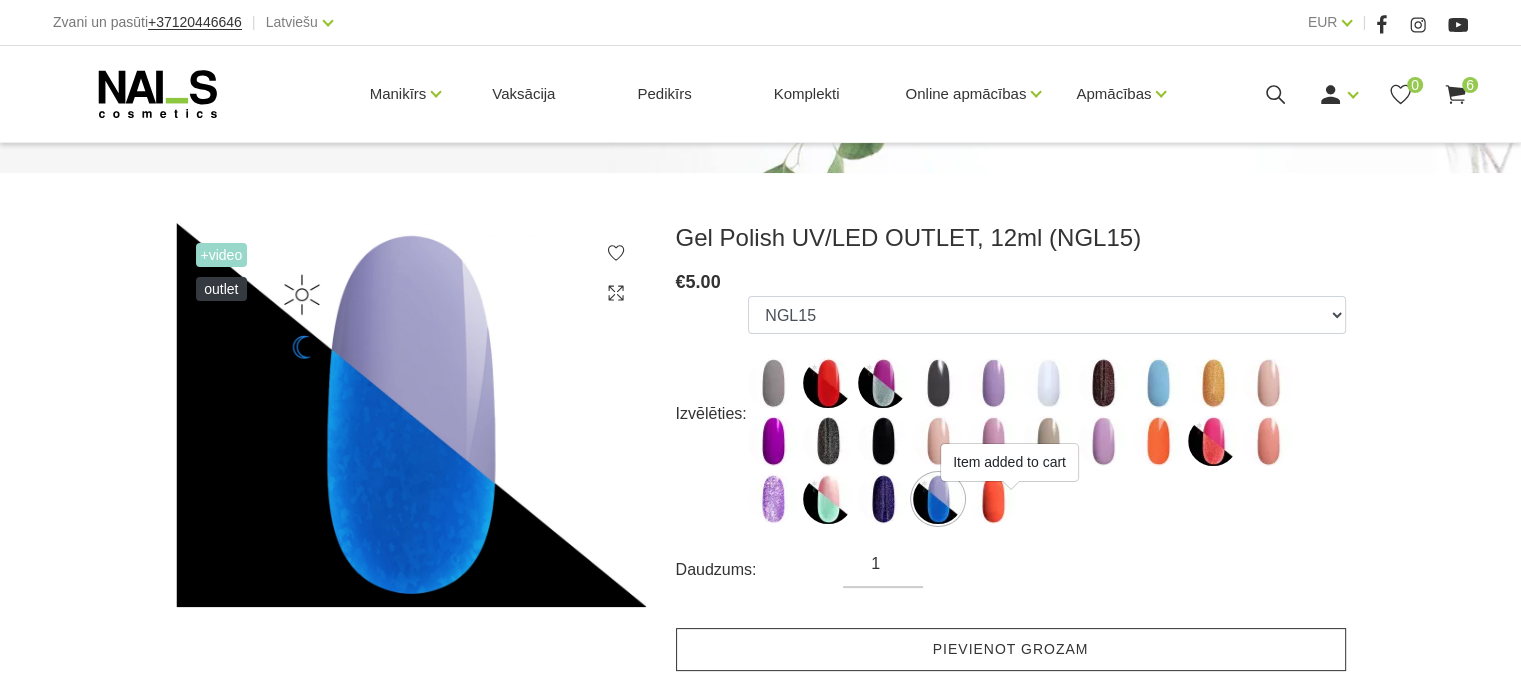 click on "Pievienot grozam" at bounding box center (1011, 649) 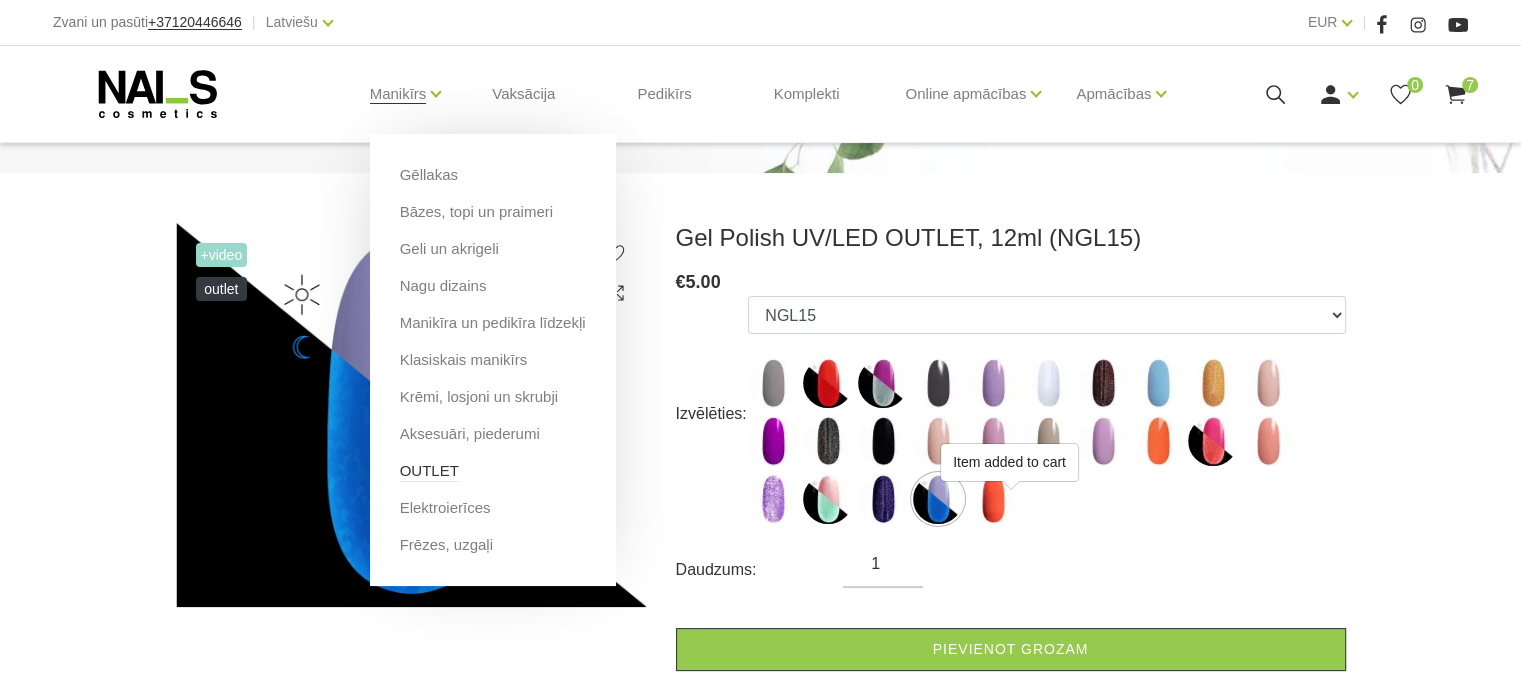 click on "OUTLET" at bounding box center [429, 471] 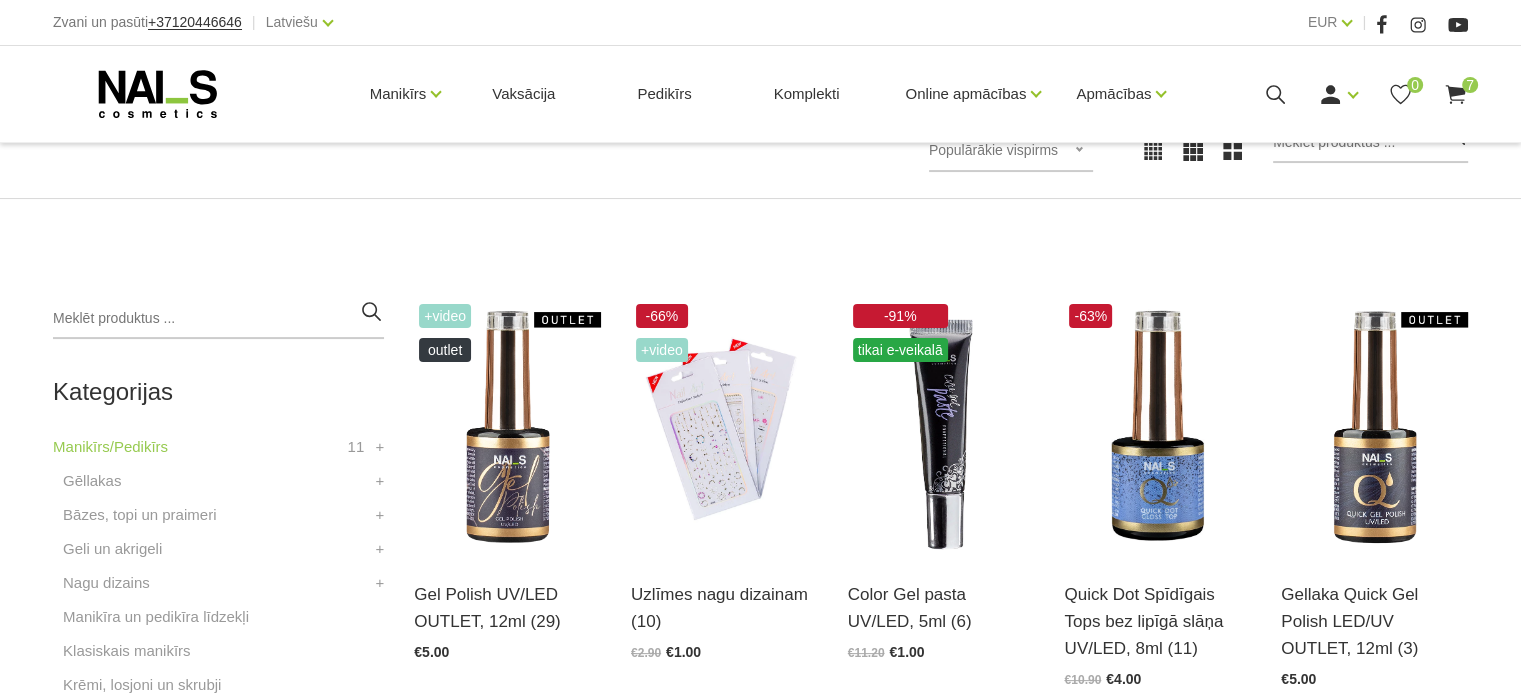 scroll, scrollTop: 500, scrollLeft: 0, axis: vertical 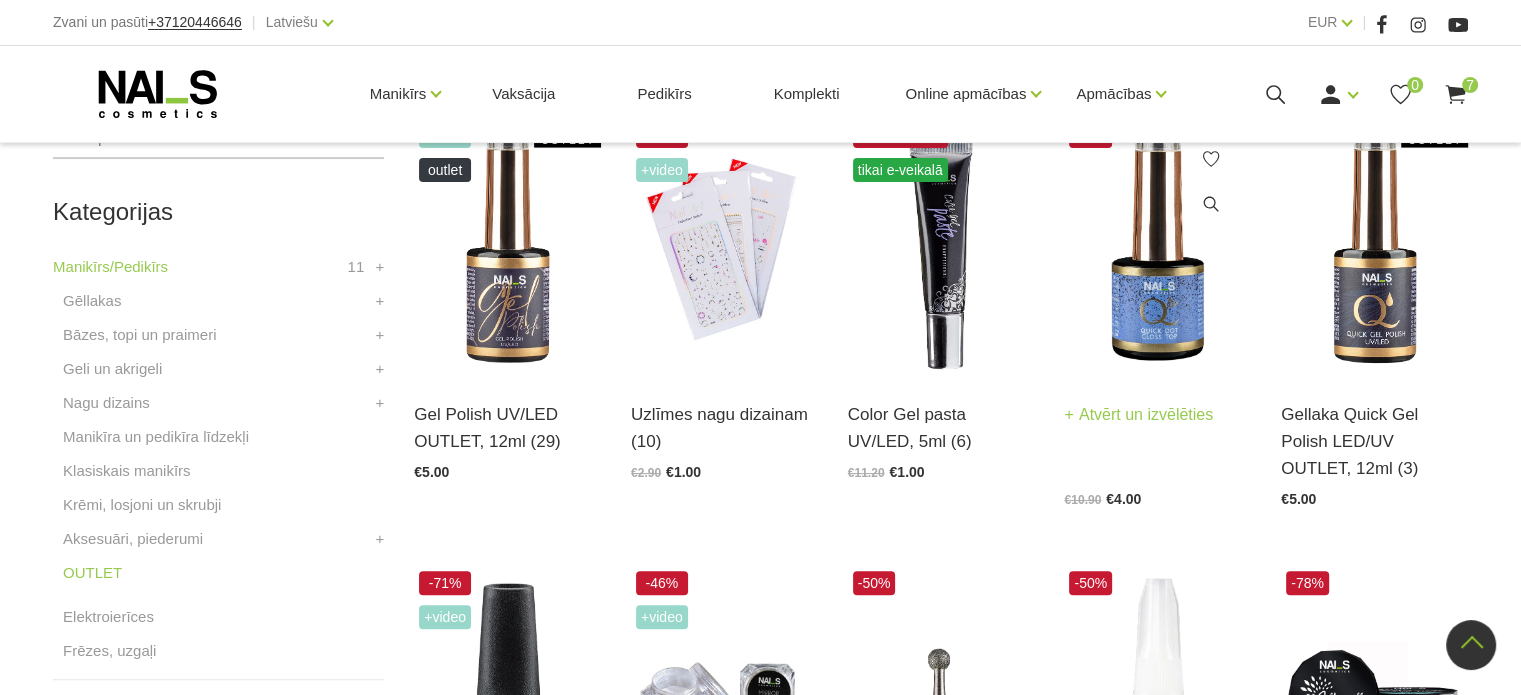click at bounding box center [1157, 247] 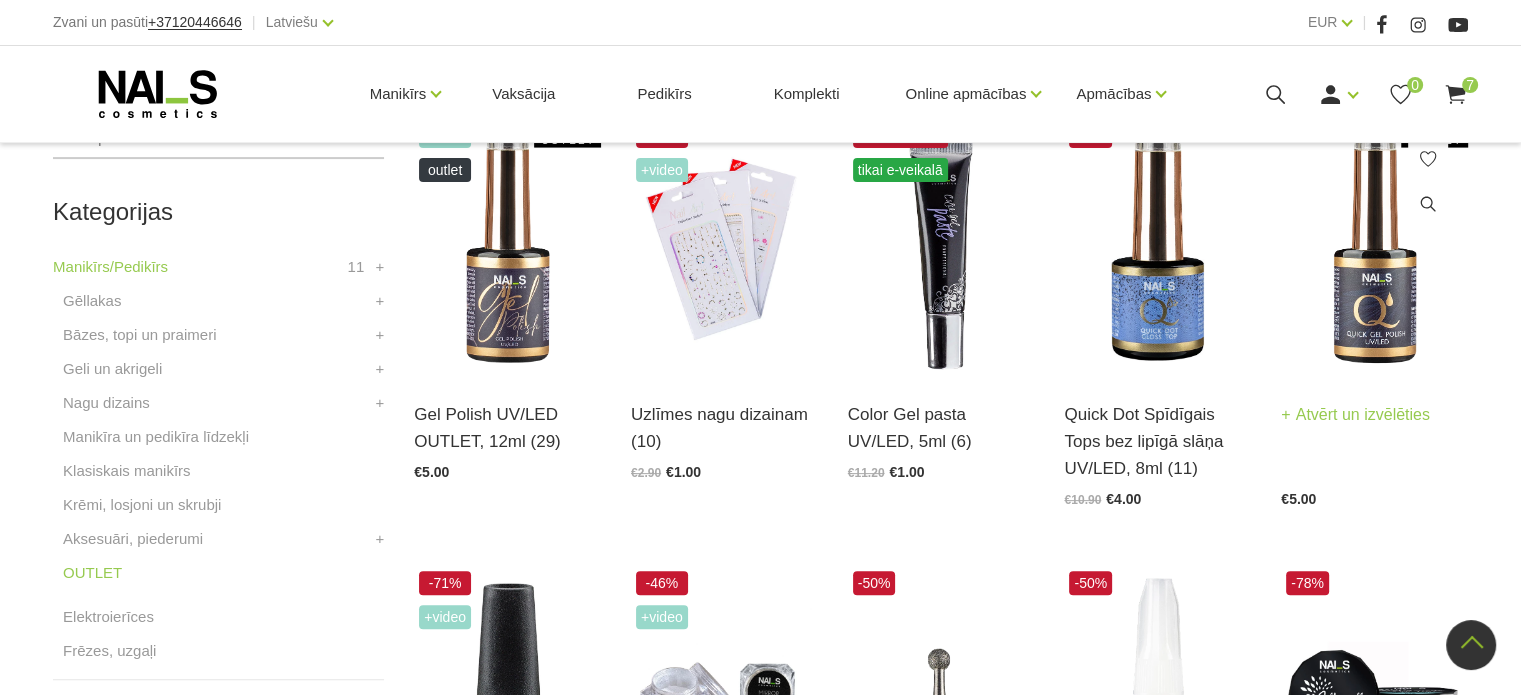 click at bounding box center [1374, 247] 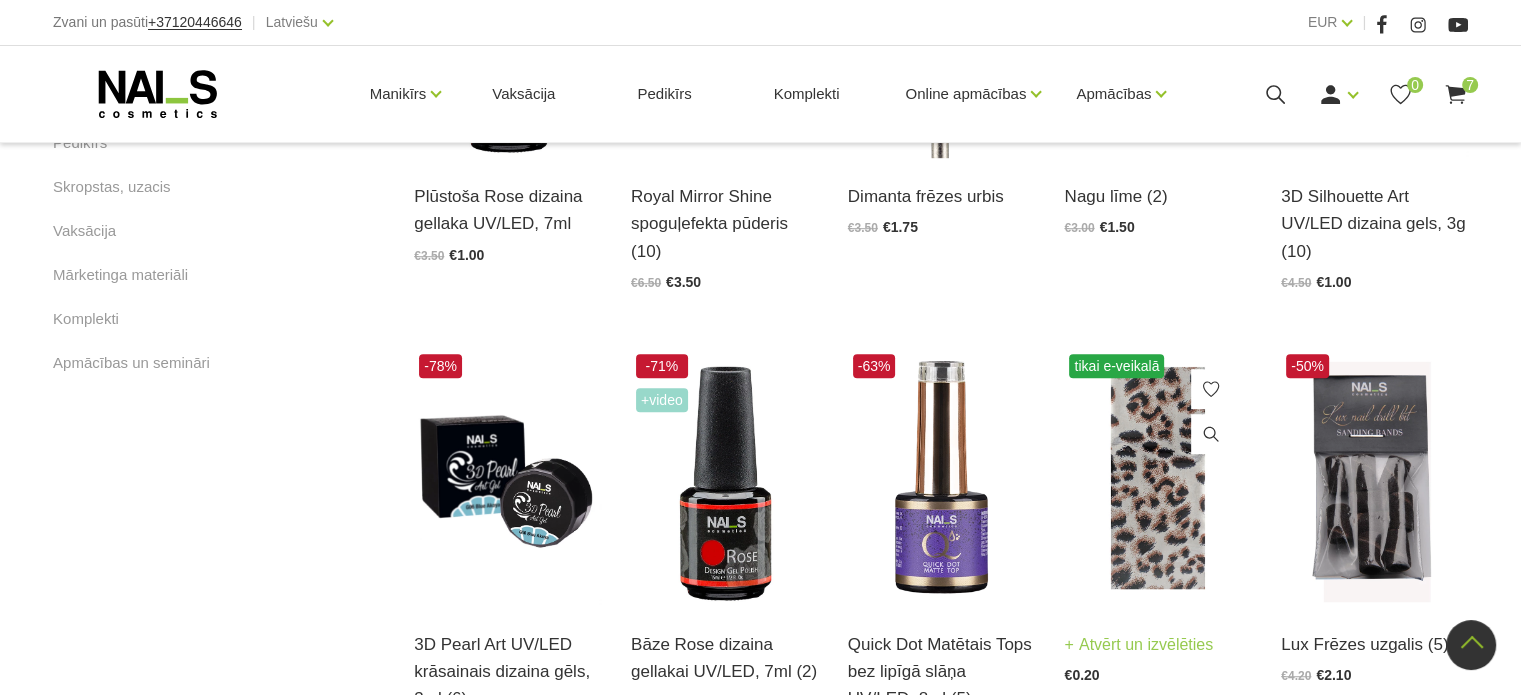 scroll, scrollTop: 1200, scrollLeft: 0, axis: vertical 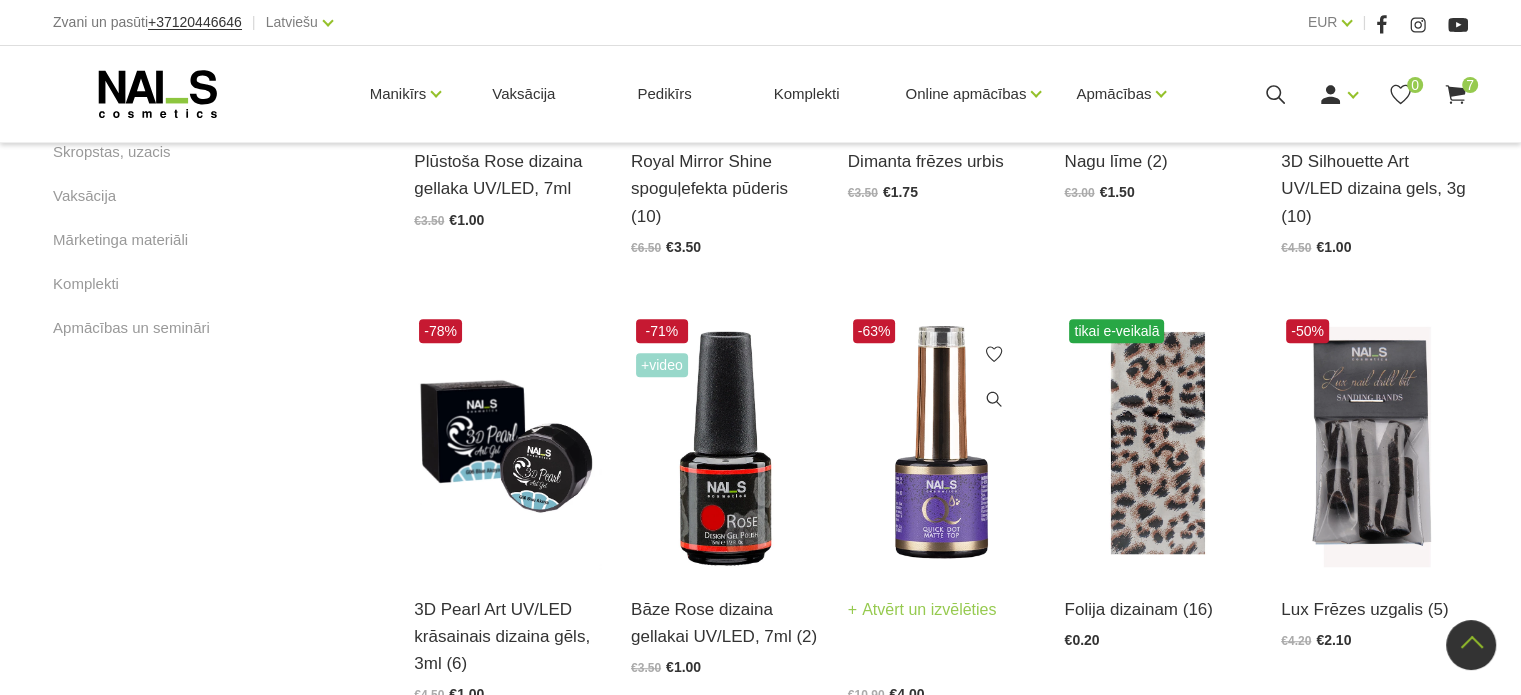 click at bounding box center (941, 442) 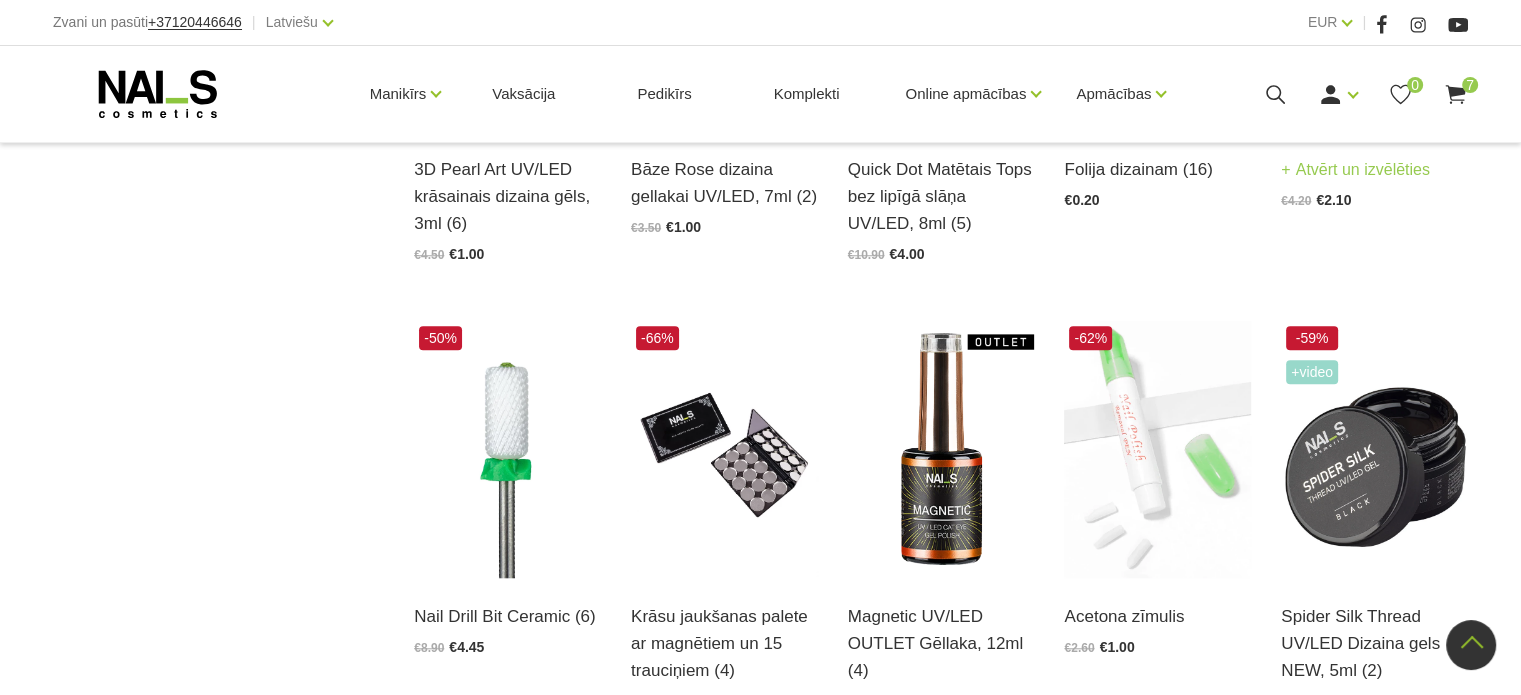 scroll, scrollTop: 1800, scrollLeft: 0, axis: vertical 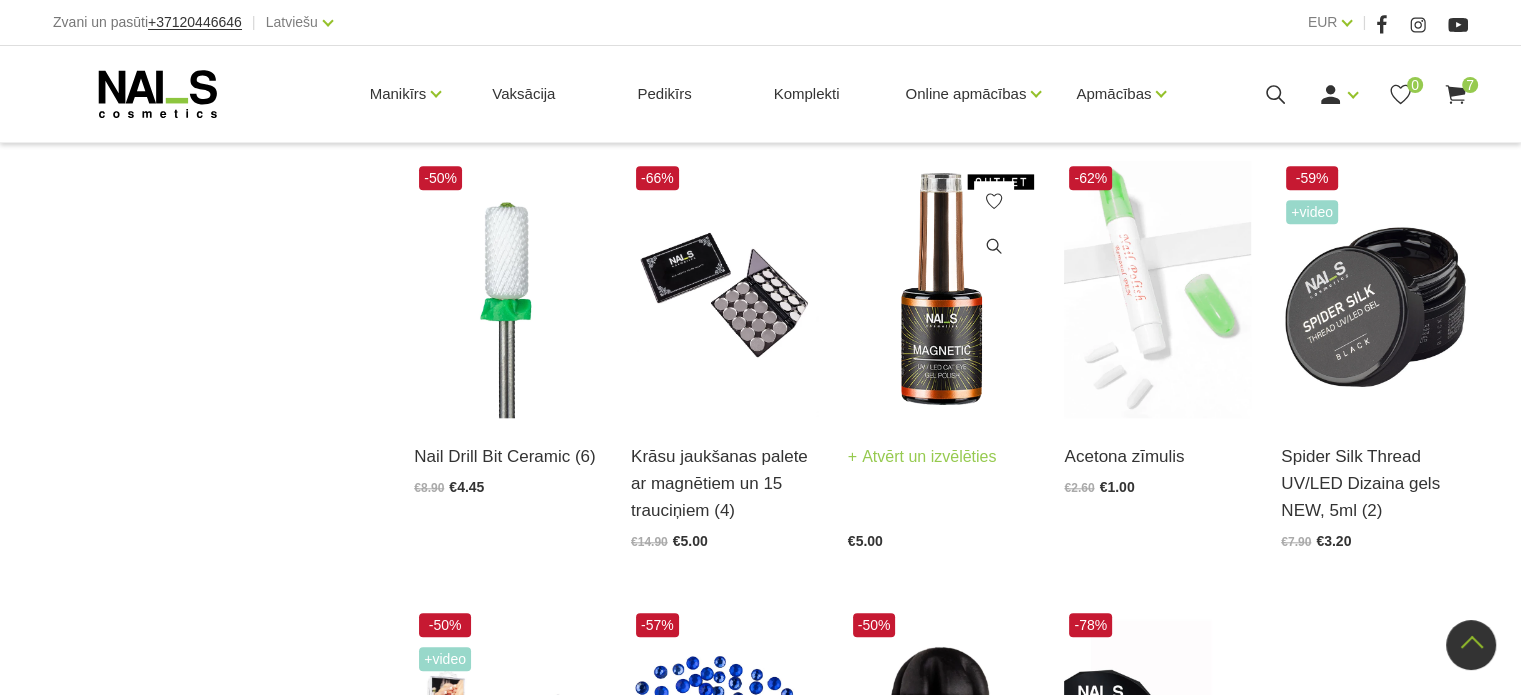 click at bounding box center [941, 289] 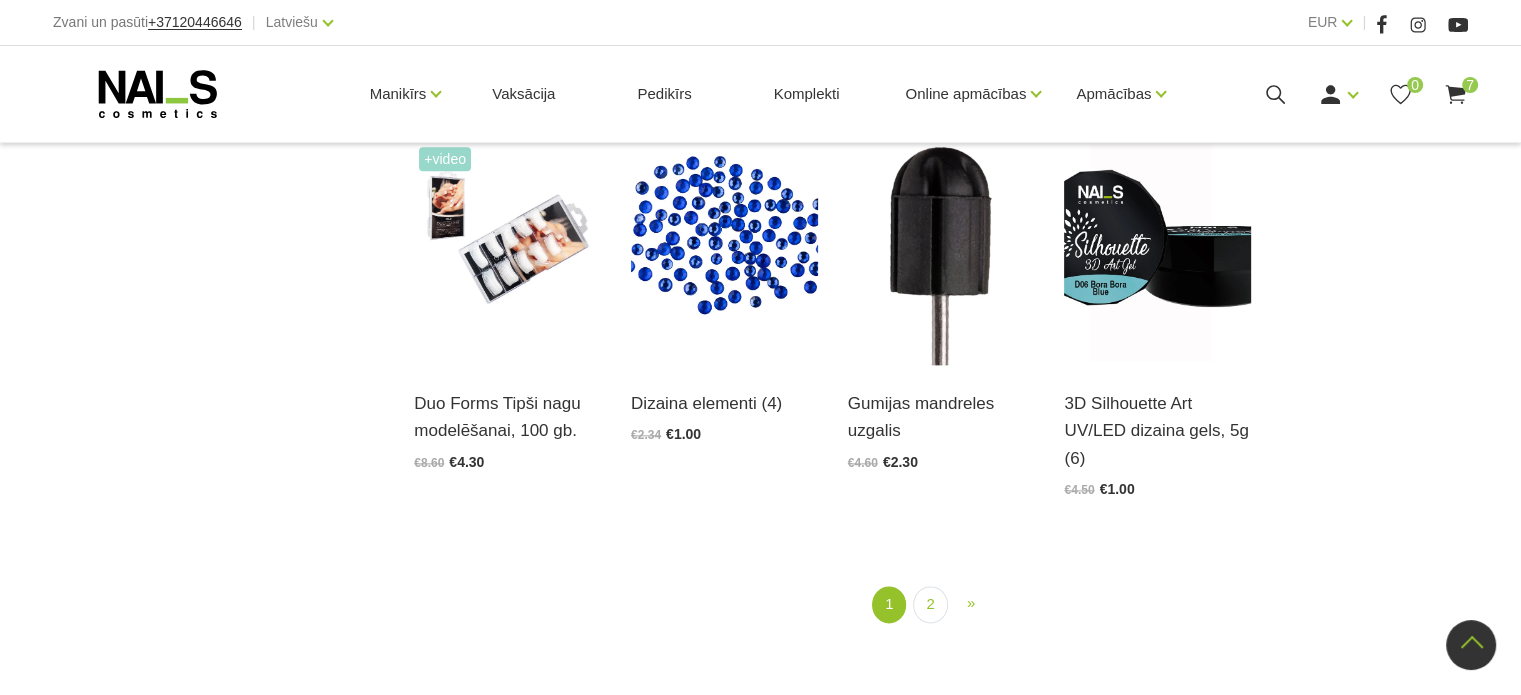 scroll, scrollTop: 2400, scrollLeft: 0, axis: vertical 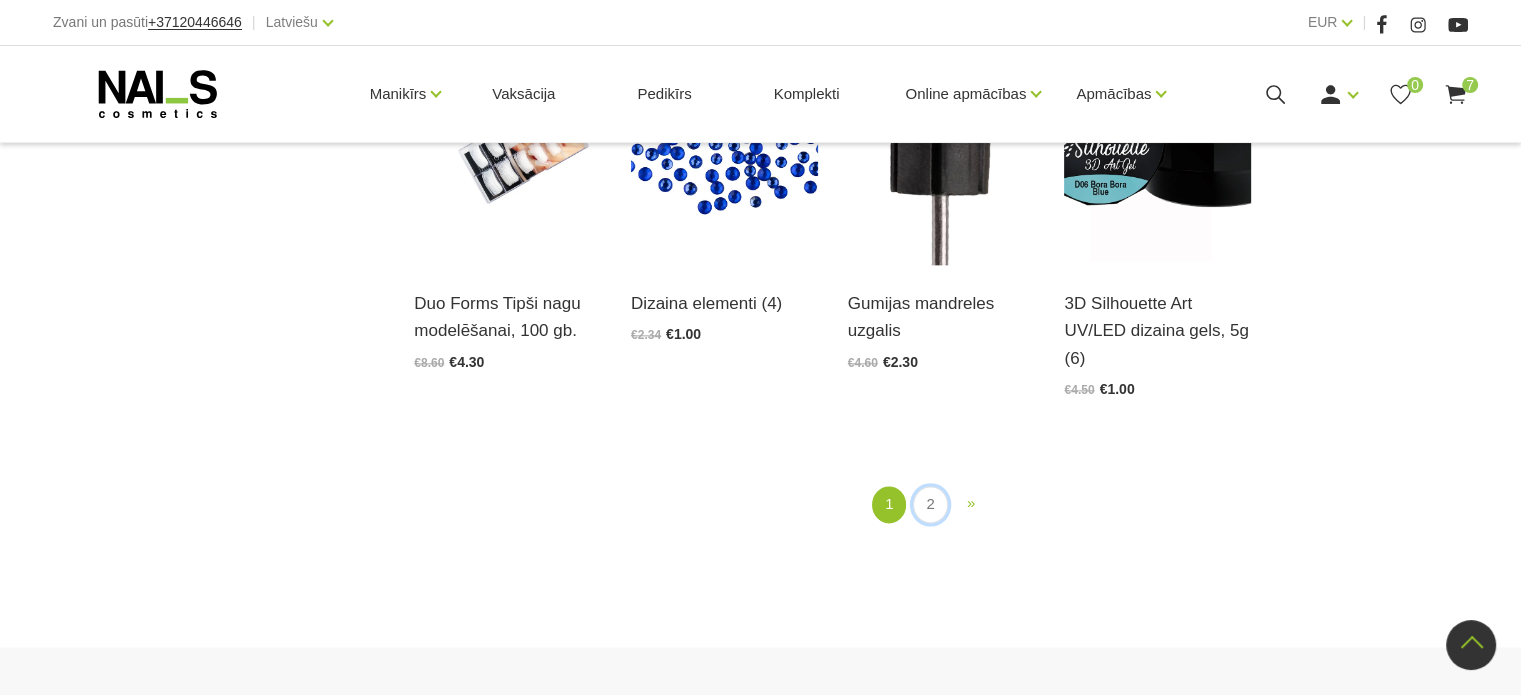 click on "2" at bounding box center (930, 504) 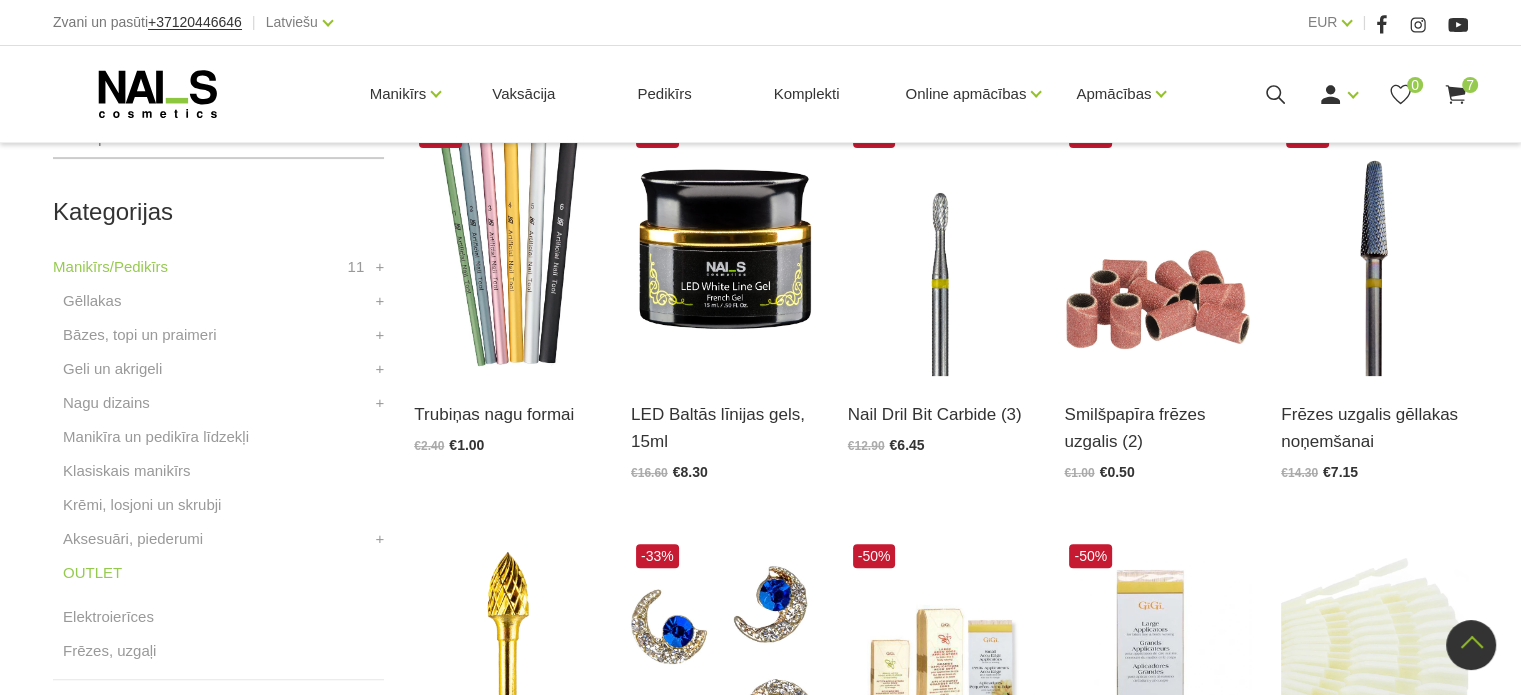 scroll, scrollTop: 0, scrollLeft: 0, axis: both 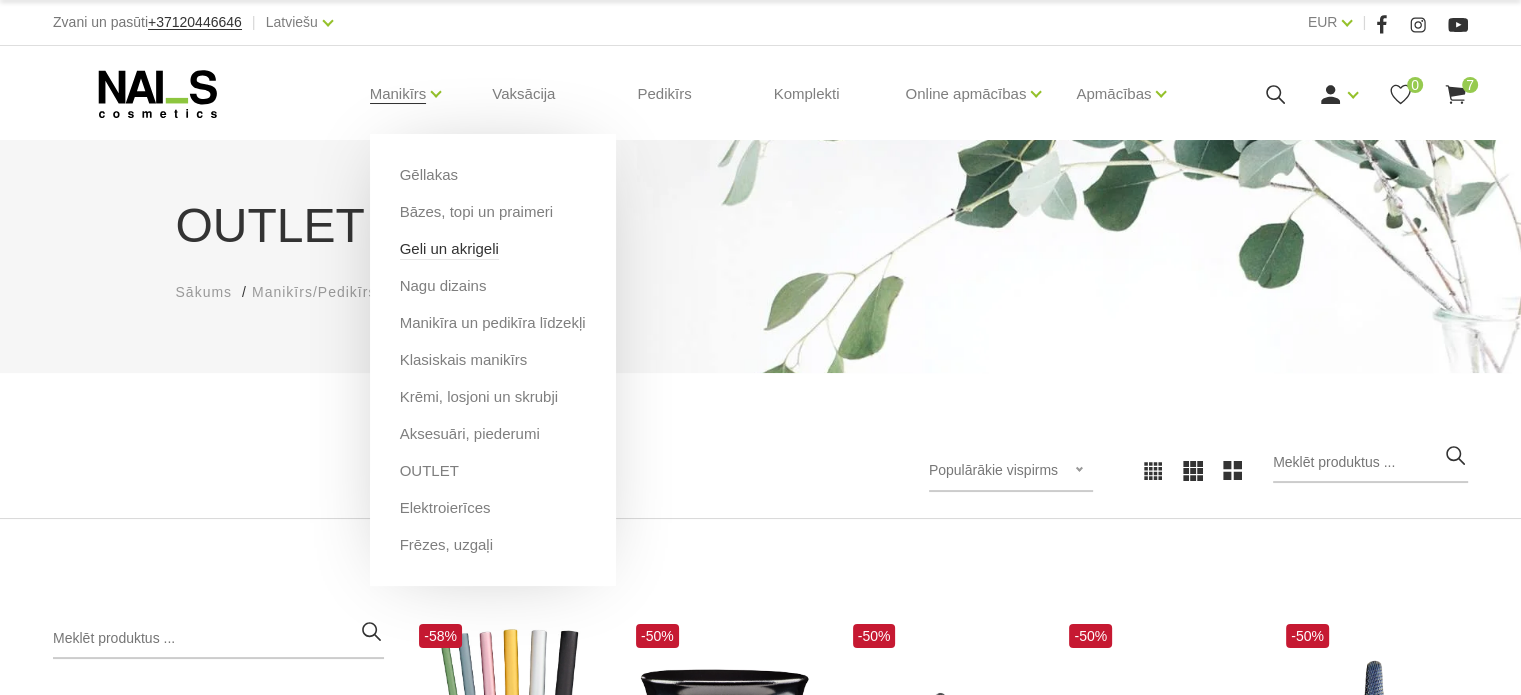 click on "Geli un akrigeli" at bounding box center [449, 249] 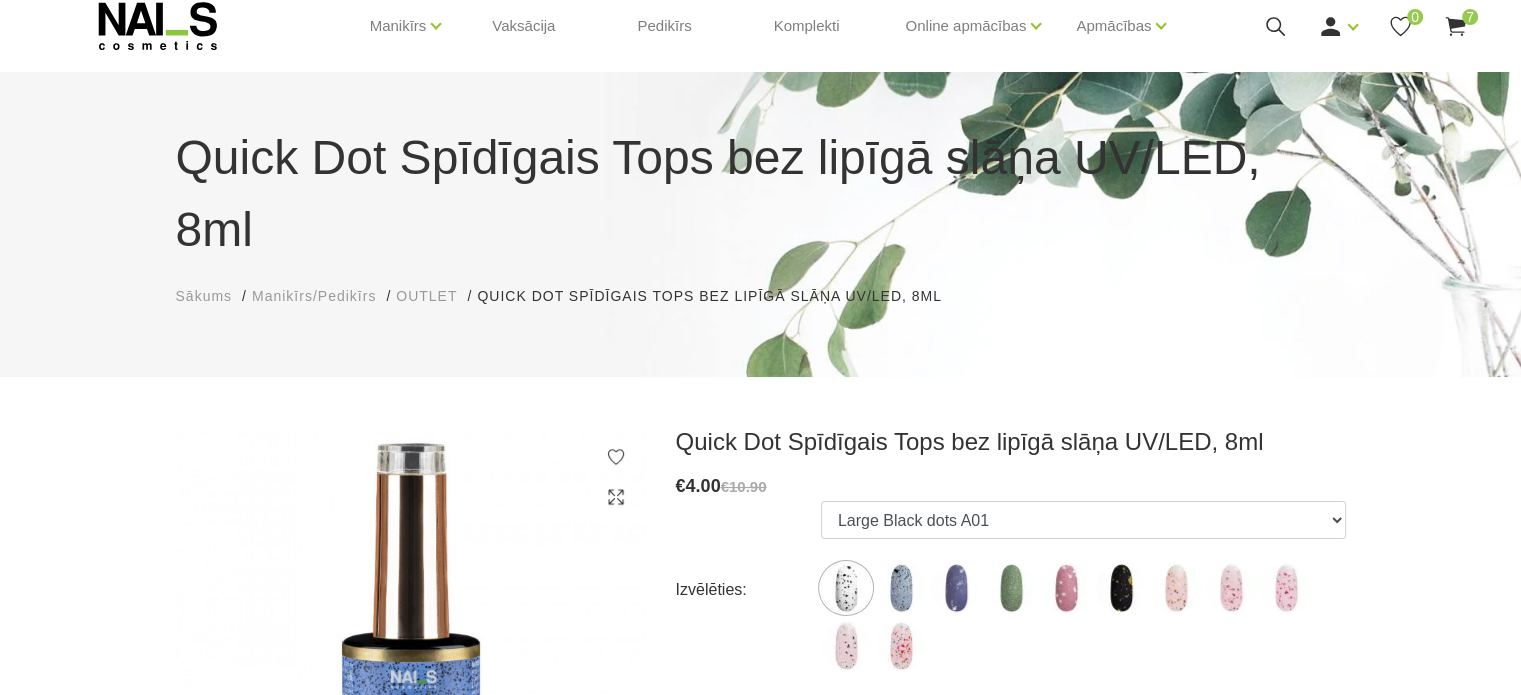 scroll, scrollTop: 100, scrollLeft: 0, axis: vertical 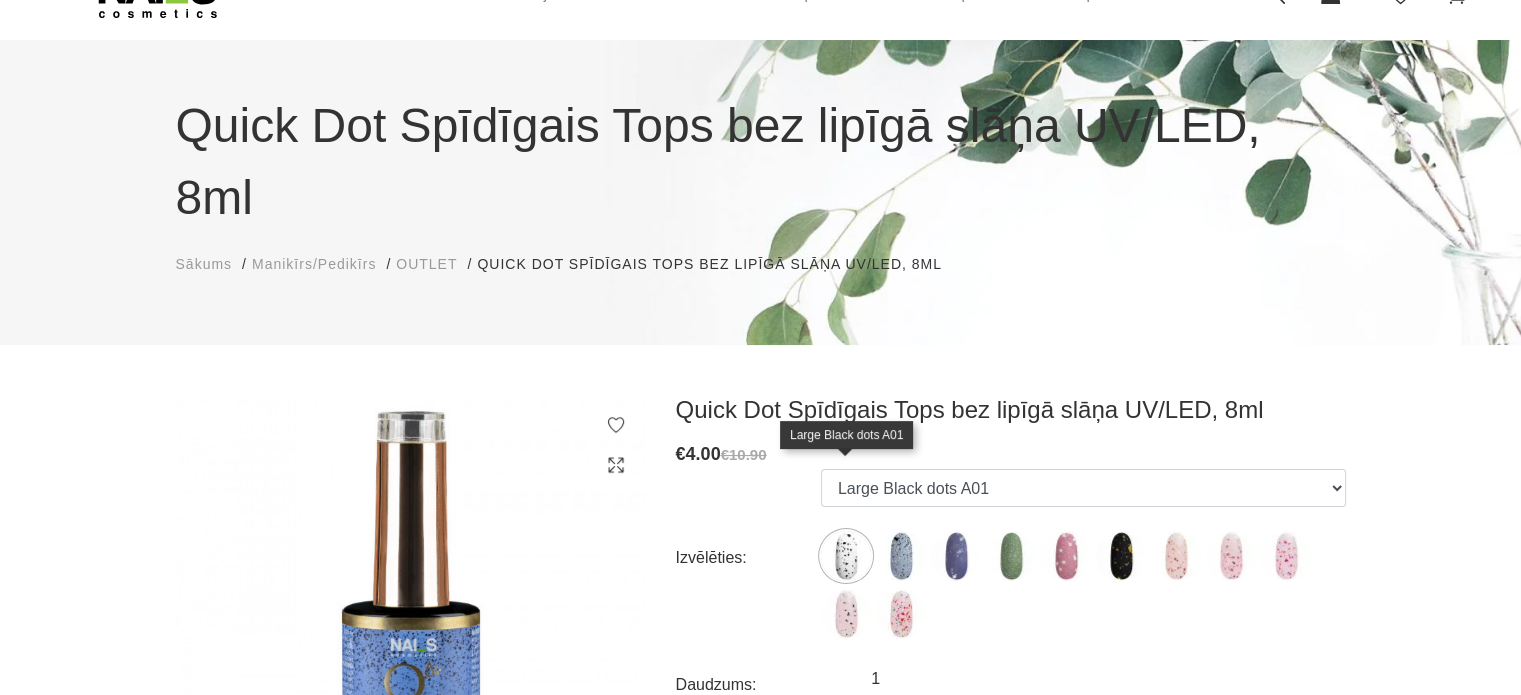click at bounding box center (846, 556) 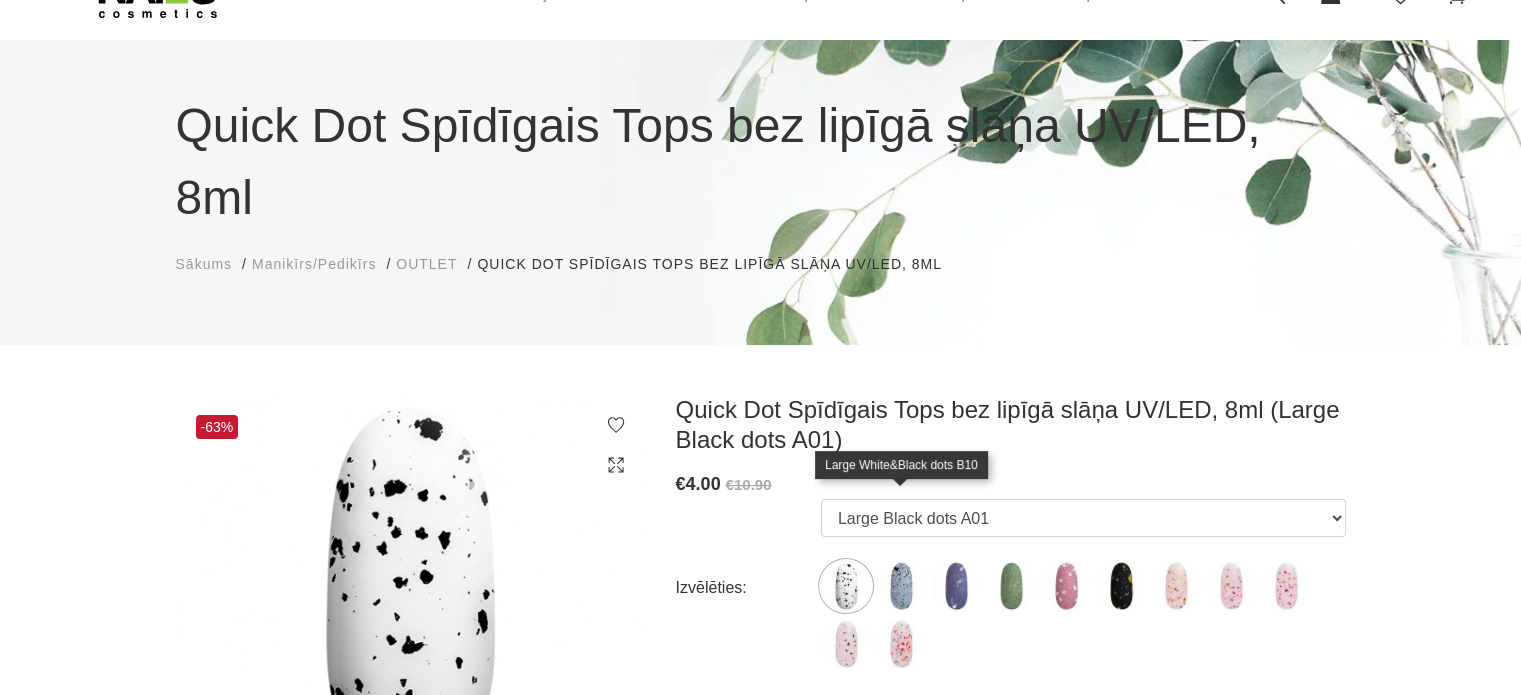 click at bounding box center (901, 586) 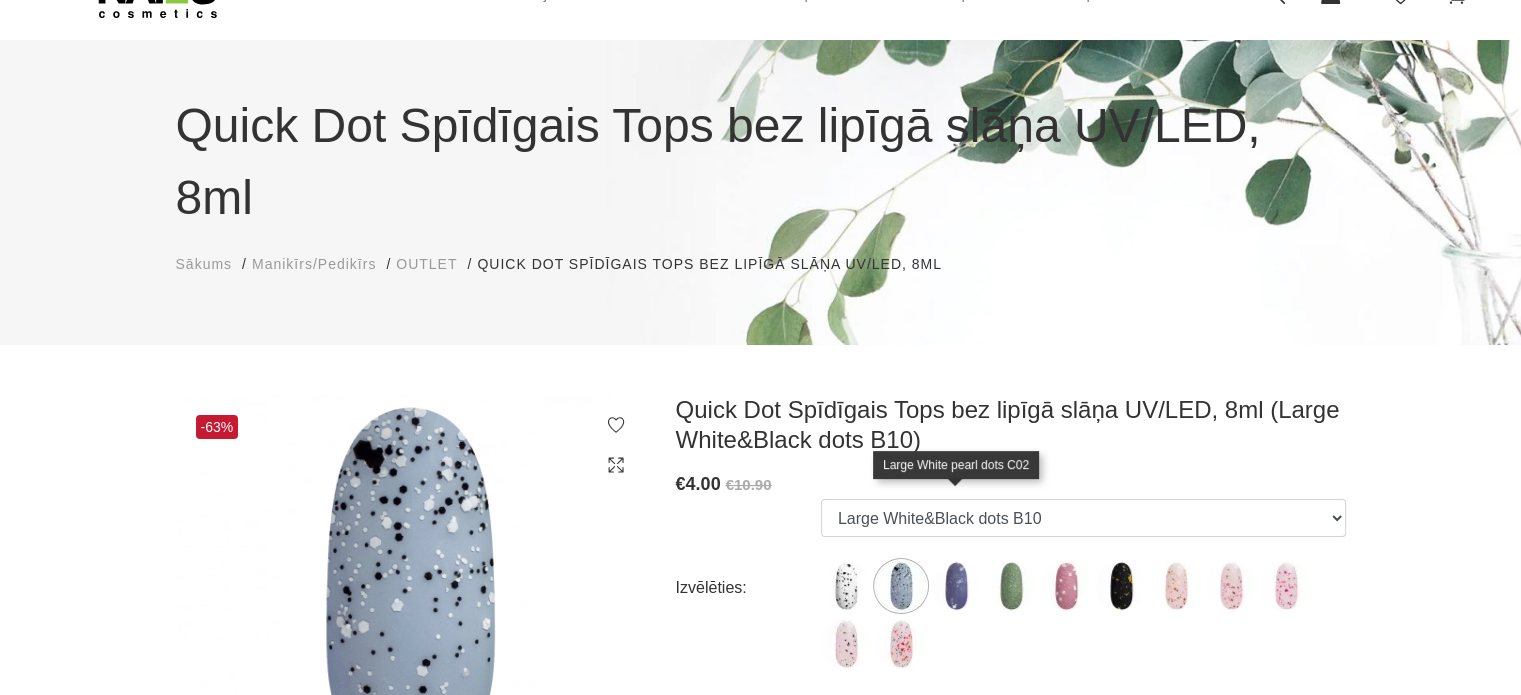 click at bounding box center (956, 586) 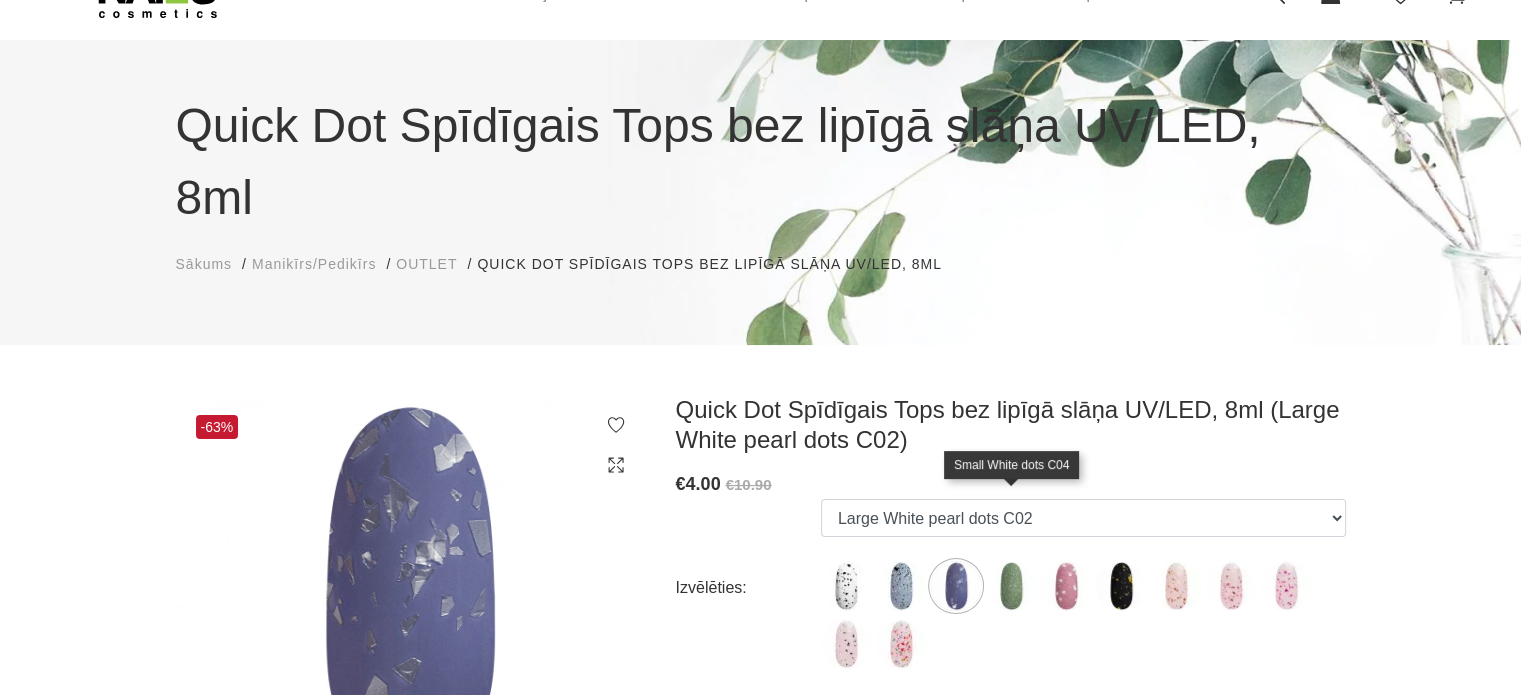 click at bounding box center (1011, 586) 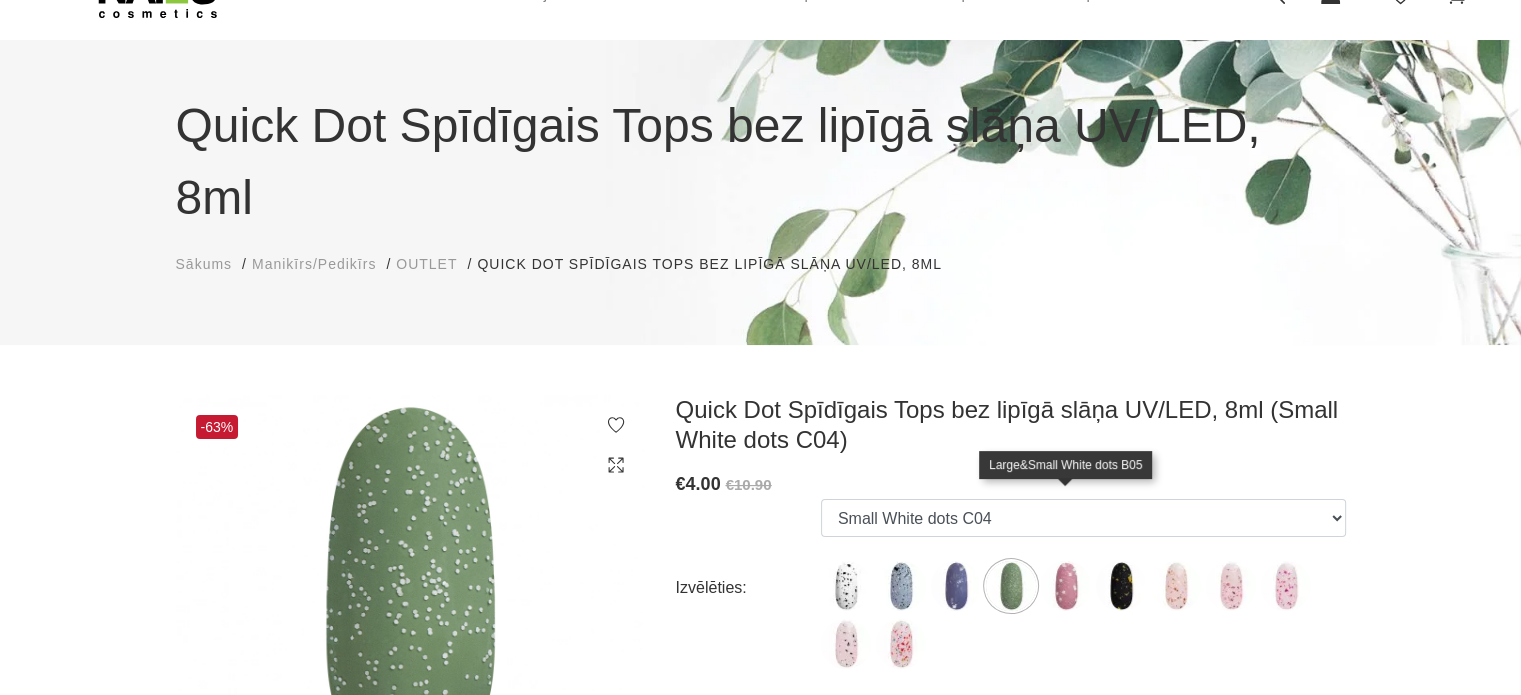 click at bounding box center [1066, 586] 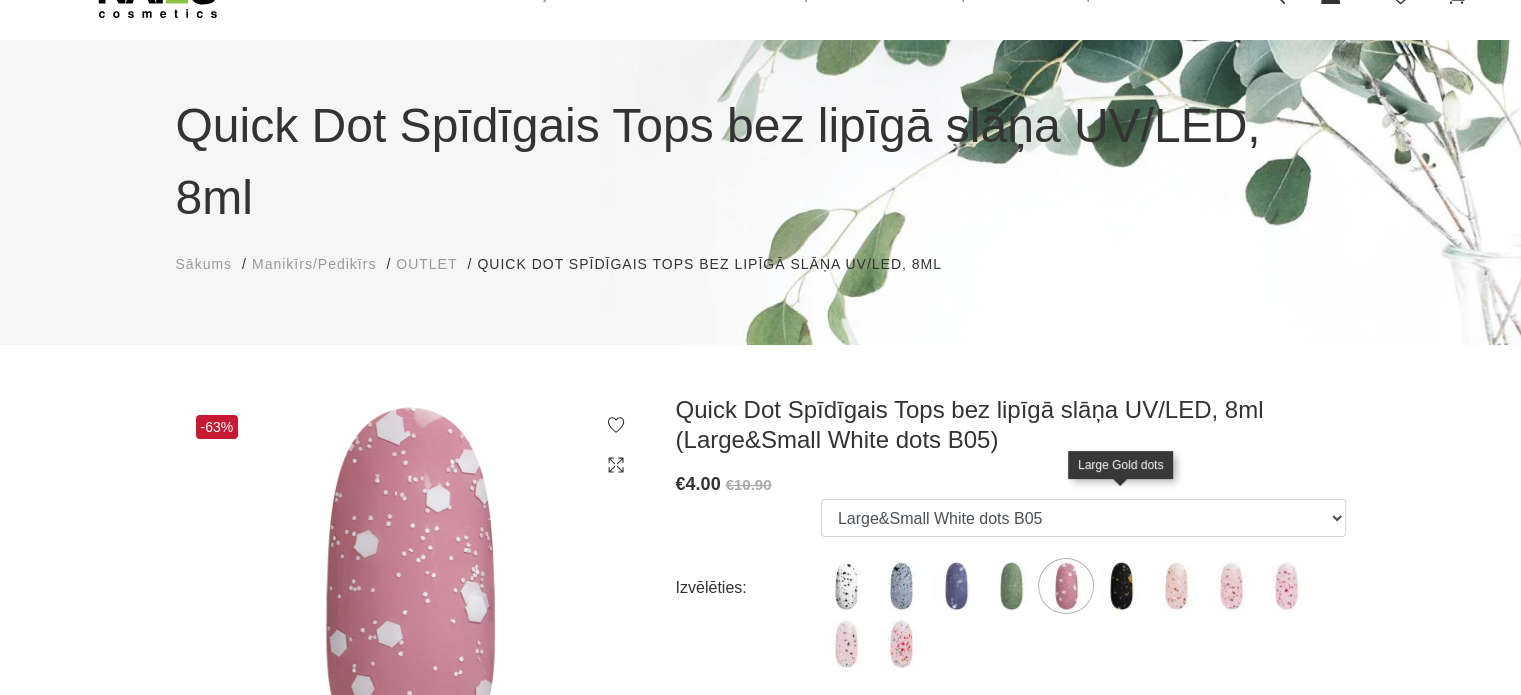 click at bounding box center (1121, 586) 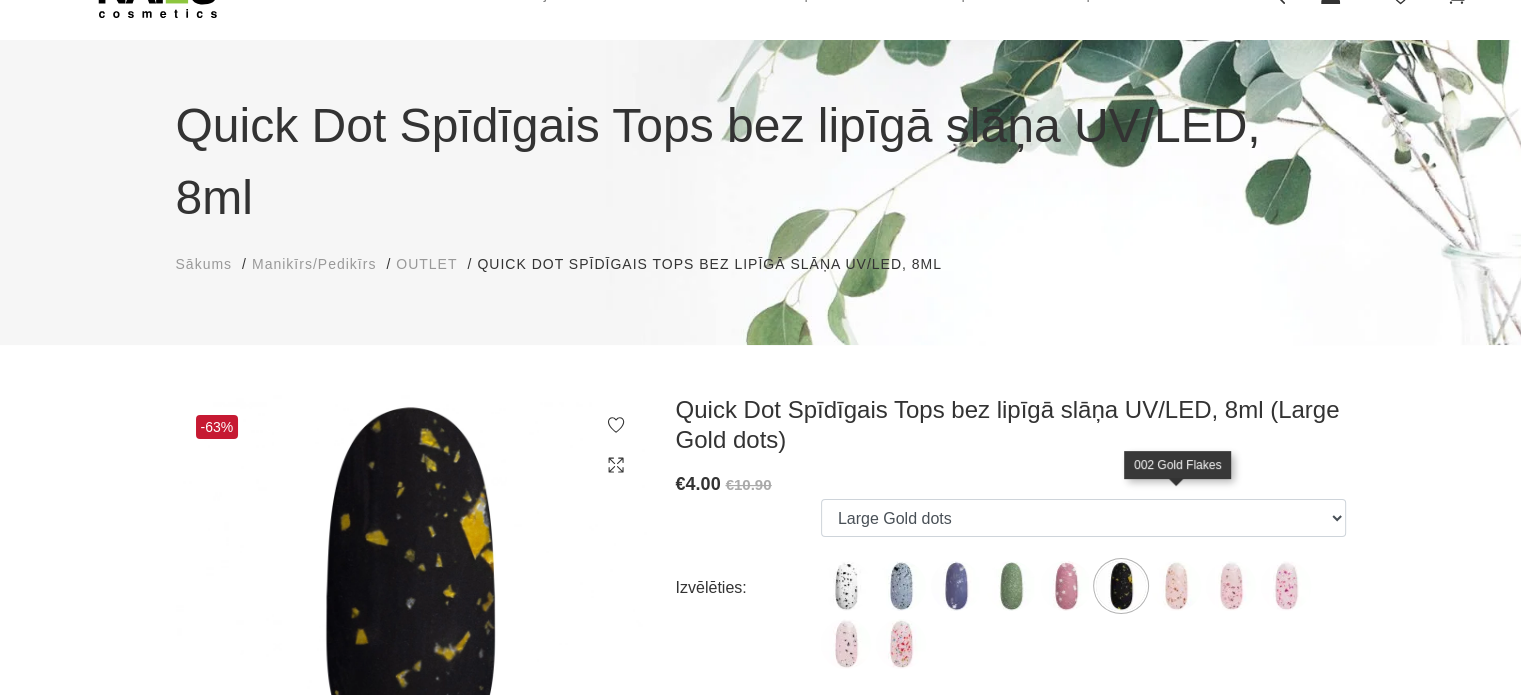 click at bounding box center (1176, 586) 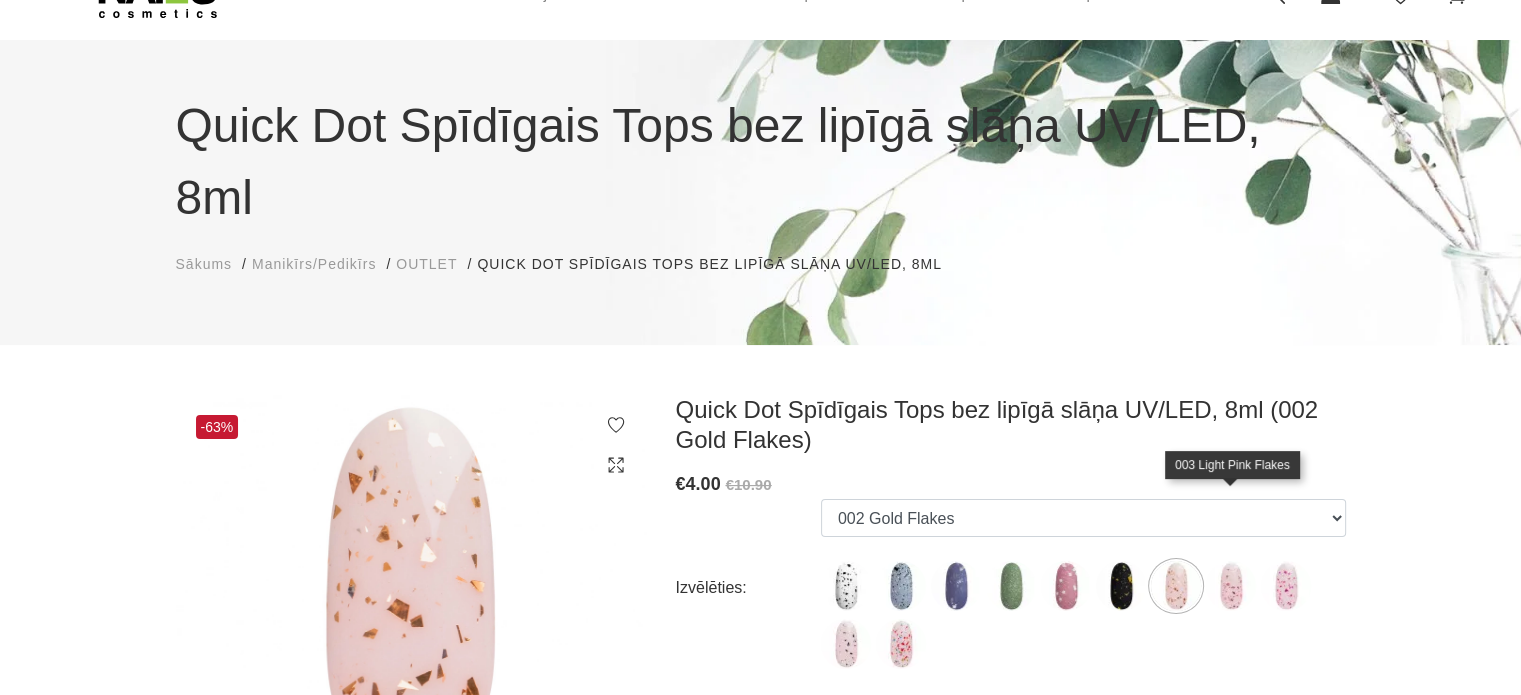 click at bounding box center (1231, 586) 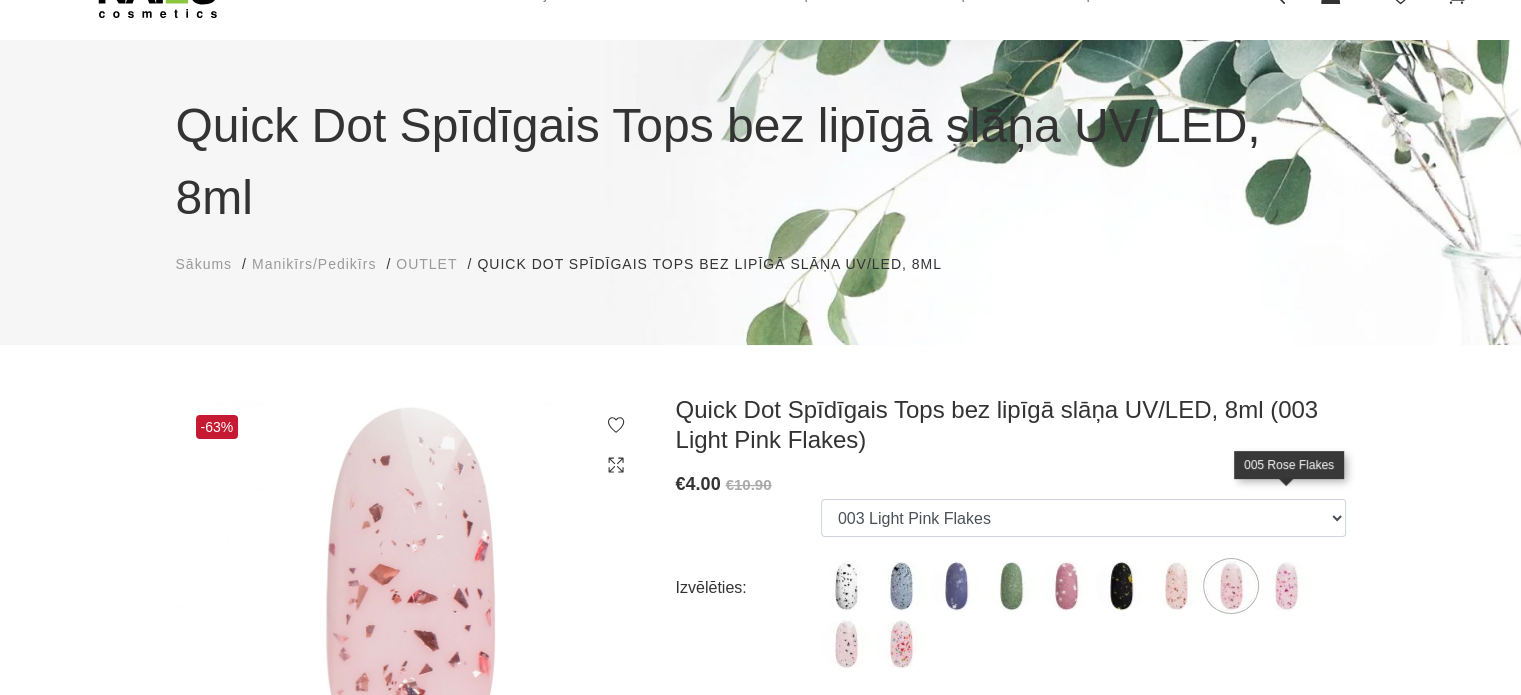 click at bounding box center [1286, 586] 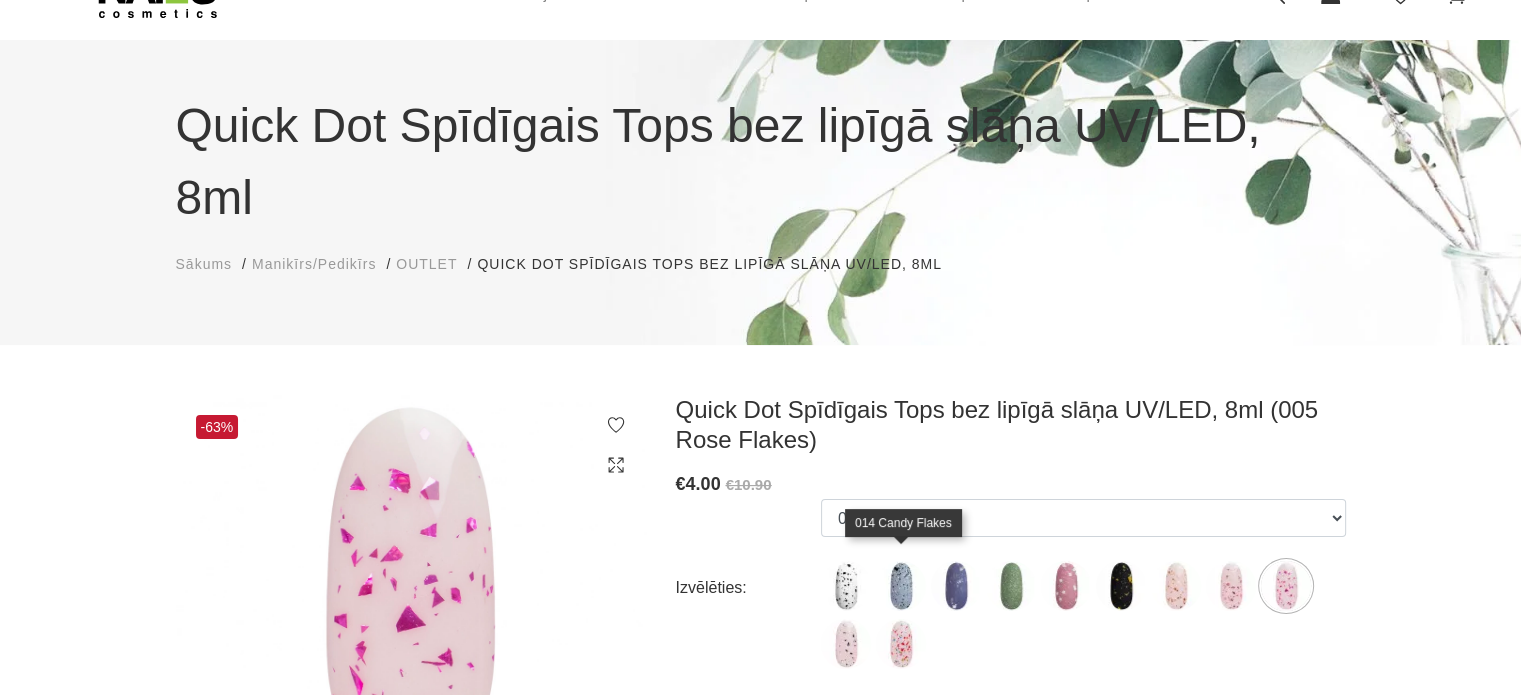 click at bounding box center (901, 644) 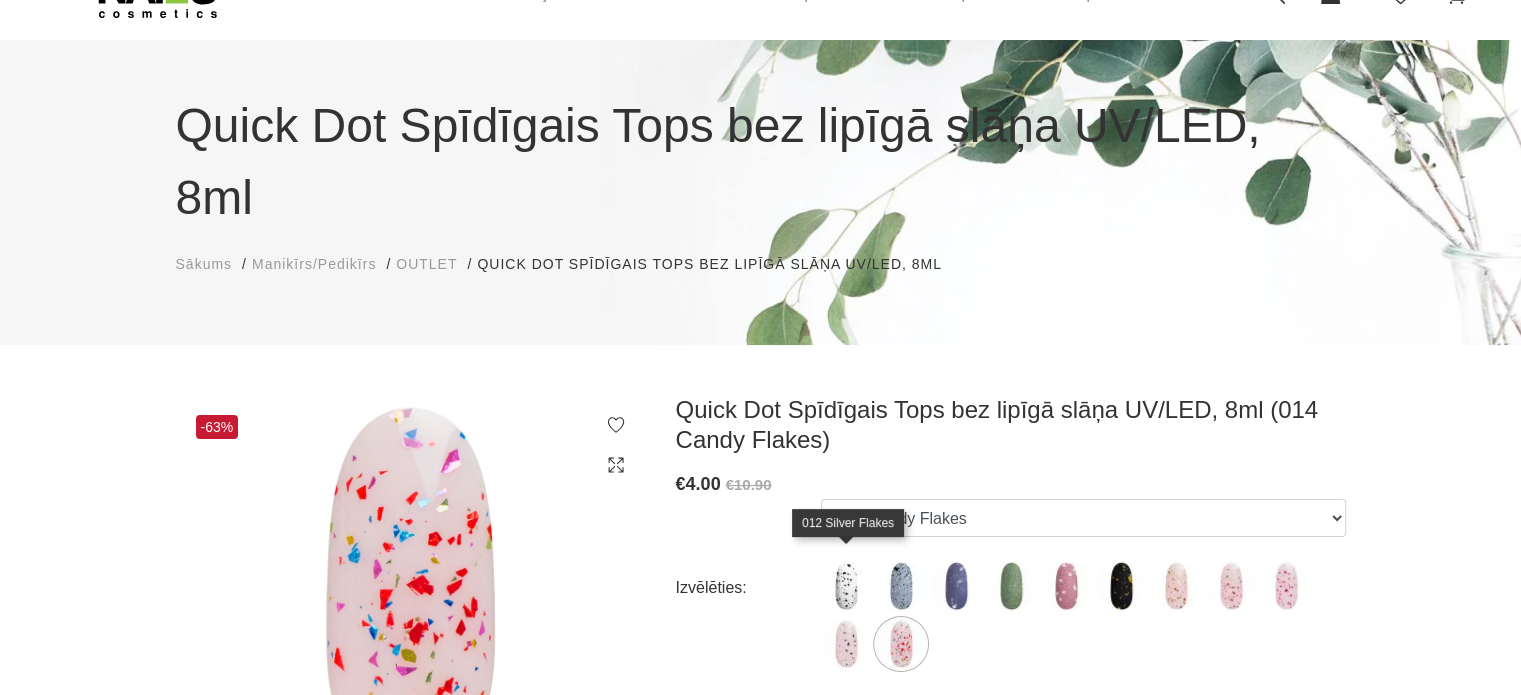 click at bounding box center (846, 644) 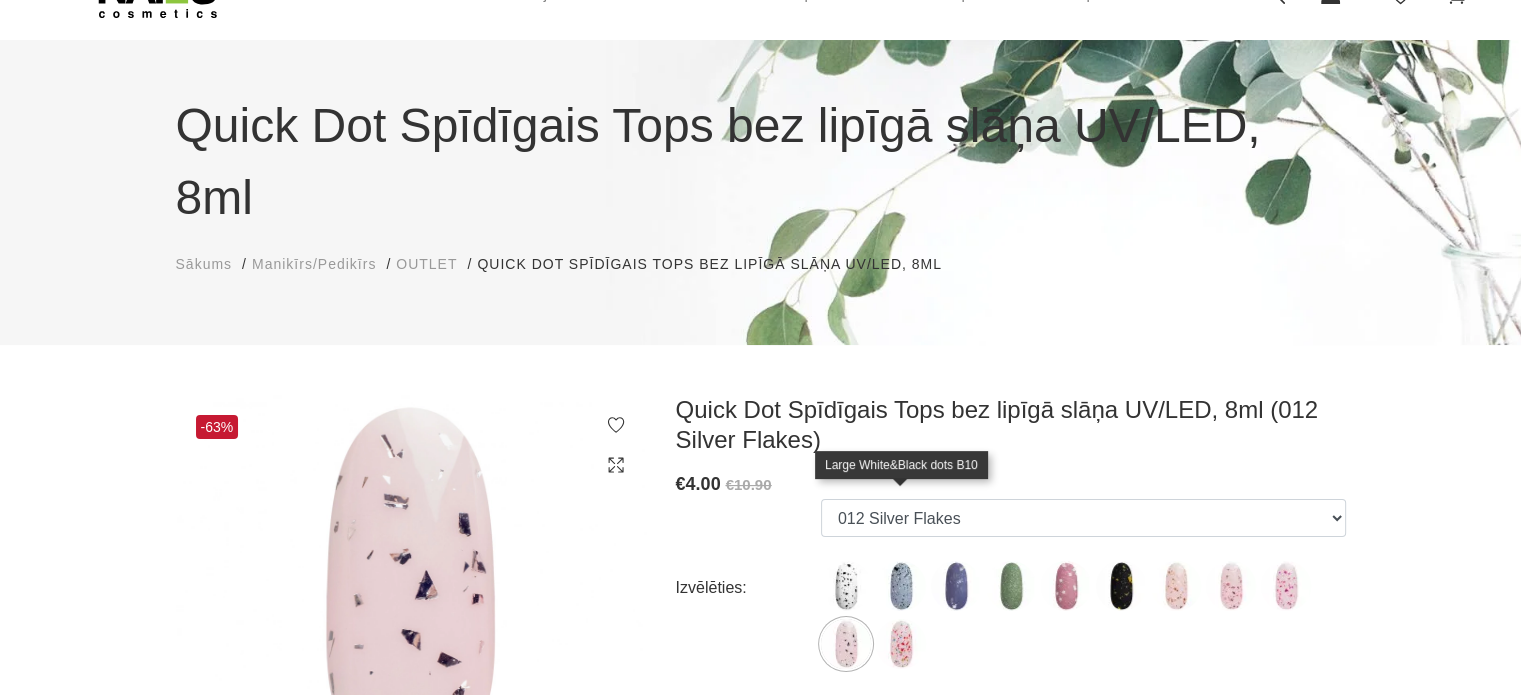 click at bounding box center (901, 586) 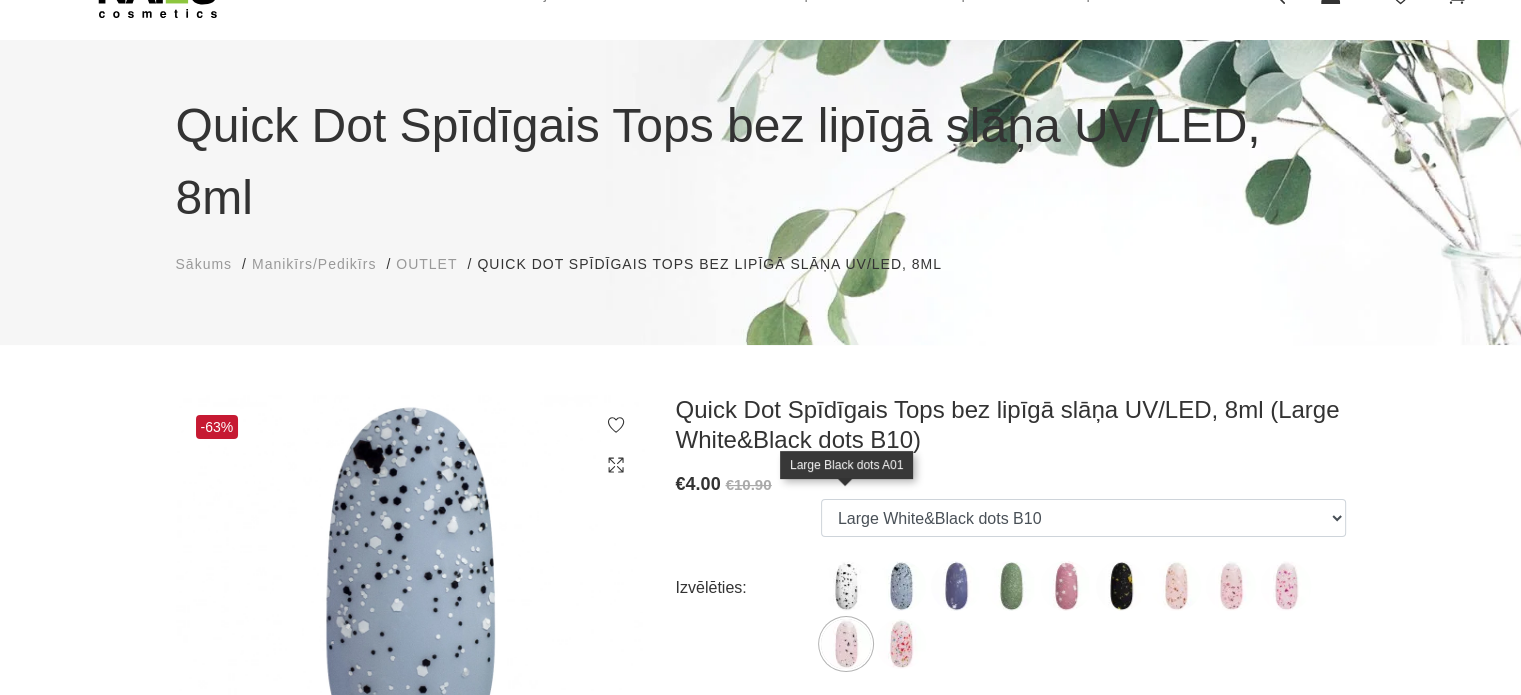click at bounding box center (846, 586) 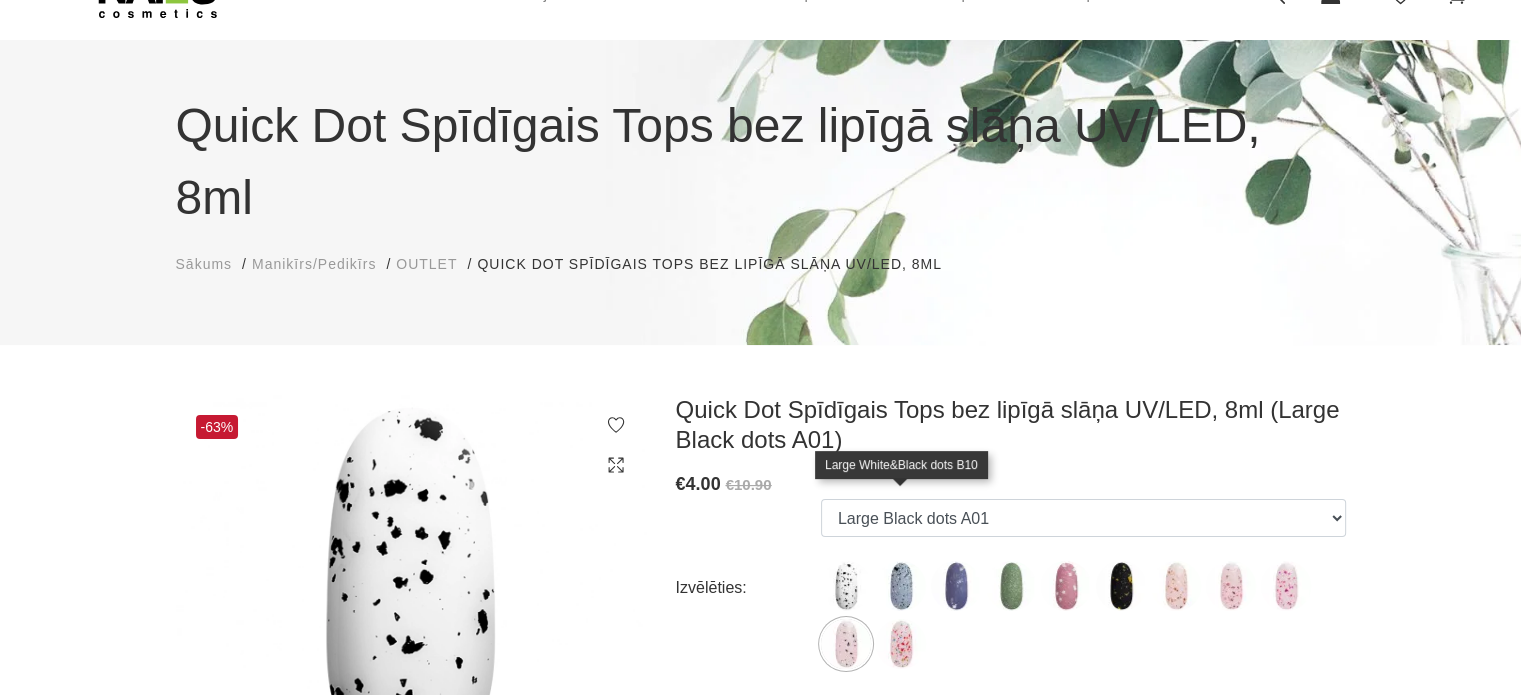 click at bounding box center (901, 586) 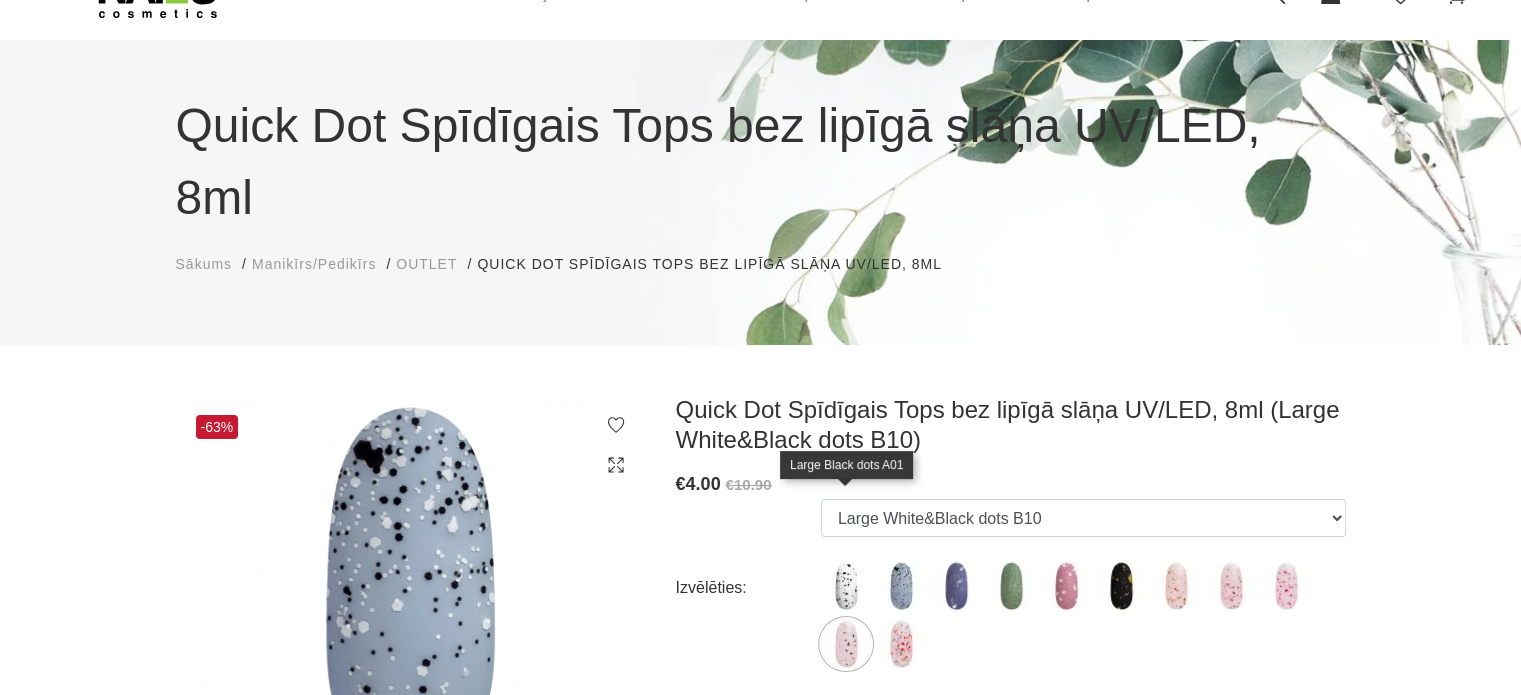 click at bounding box center [846, 586] 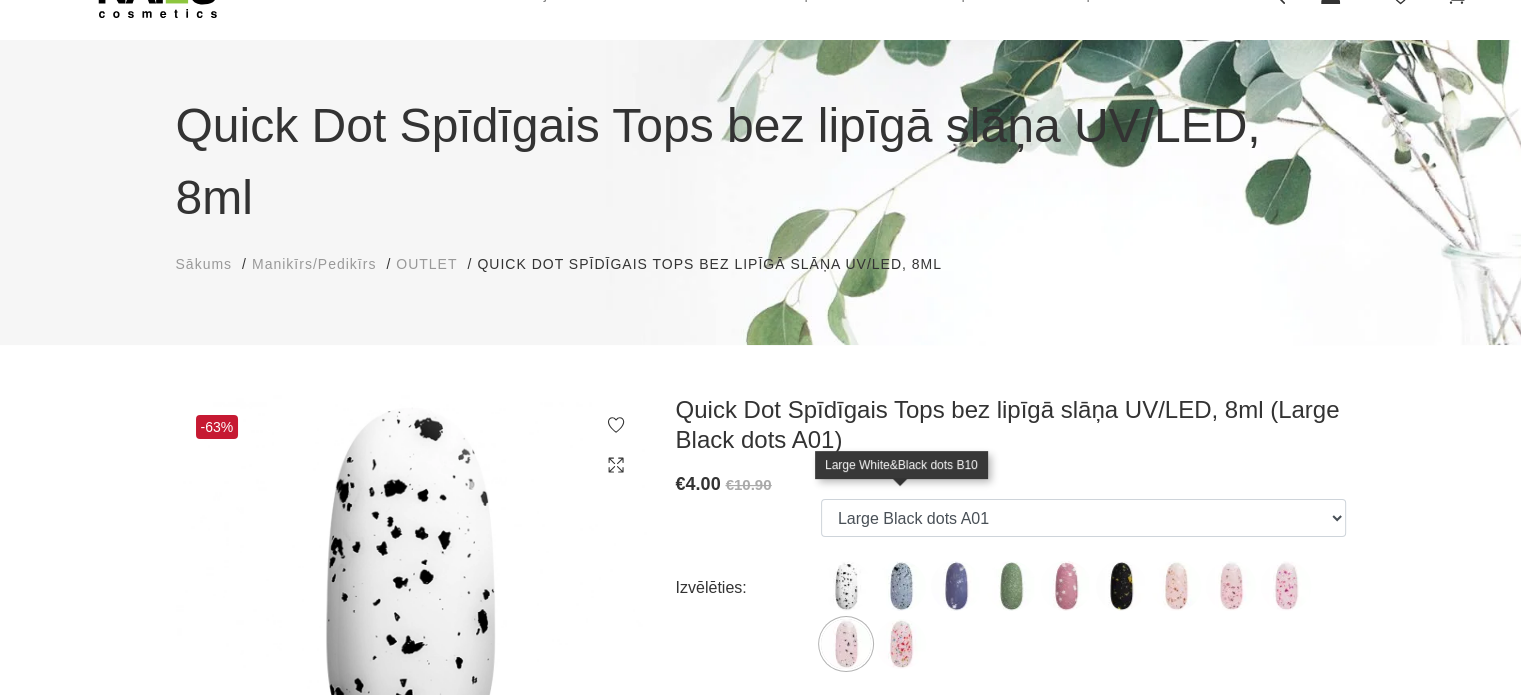 click at bounding box center (901, 586) 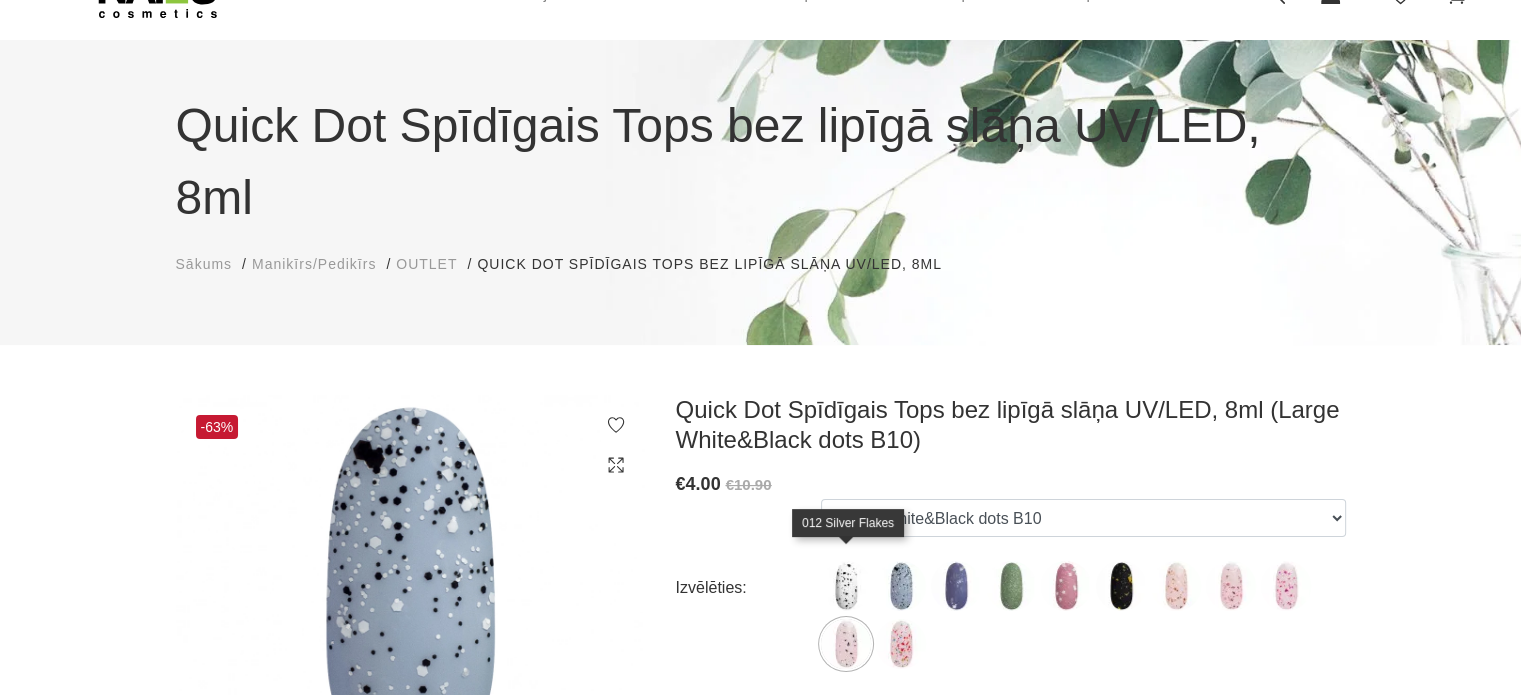 click at bounding box center (846, 644) 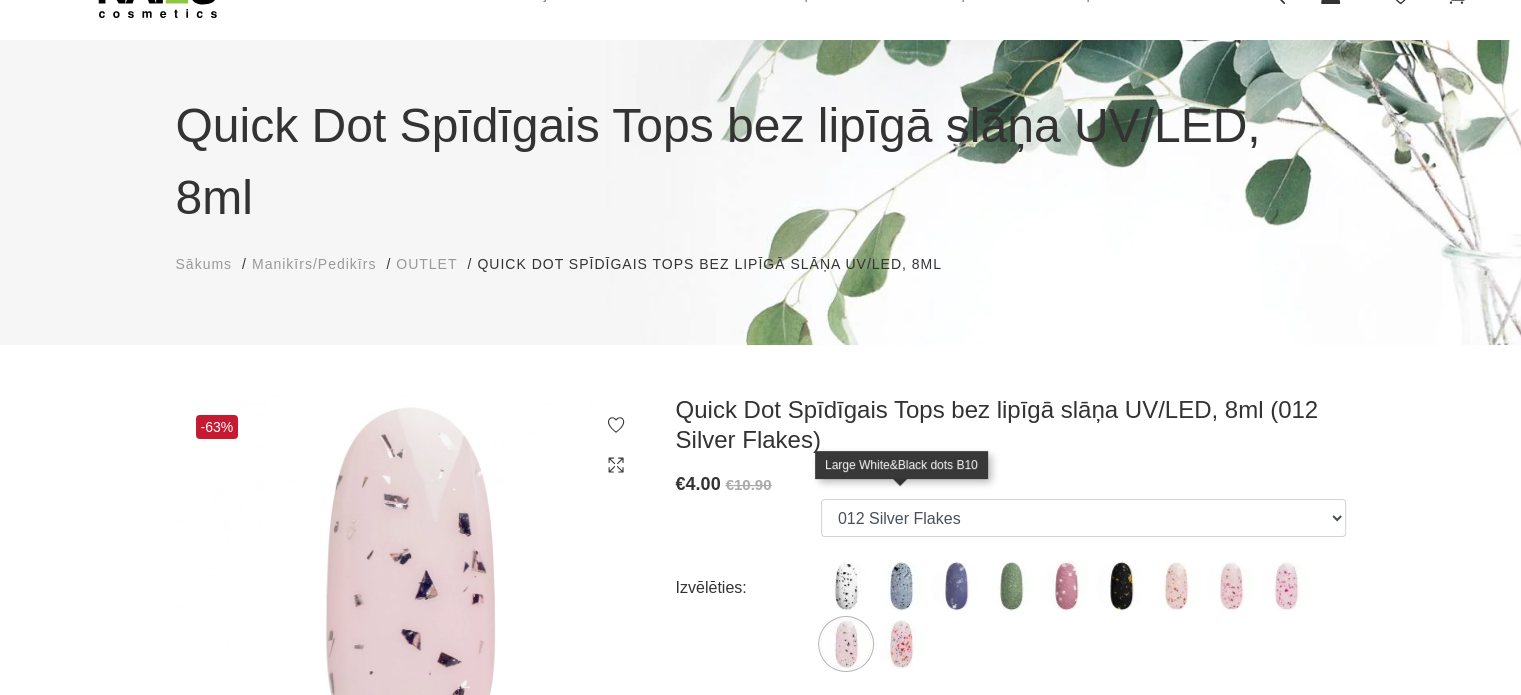 click at bounding box center (901, 586) 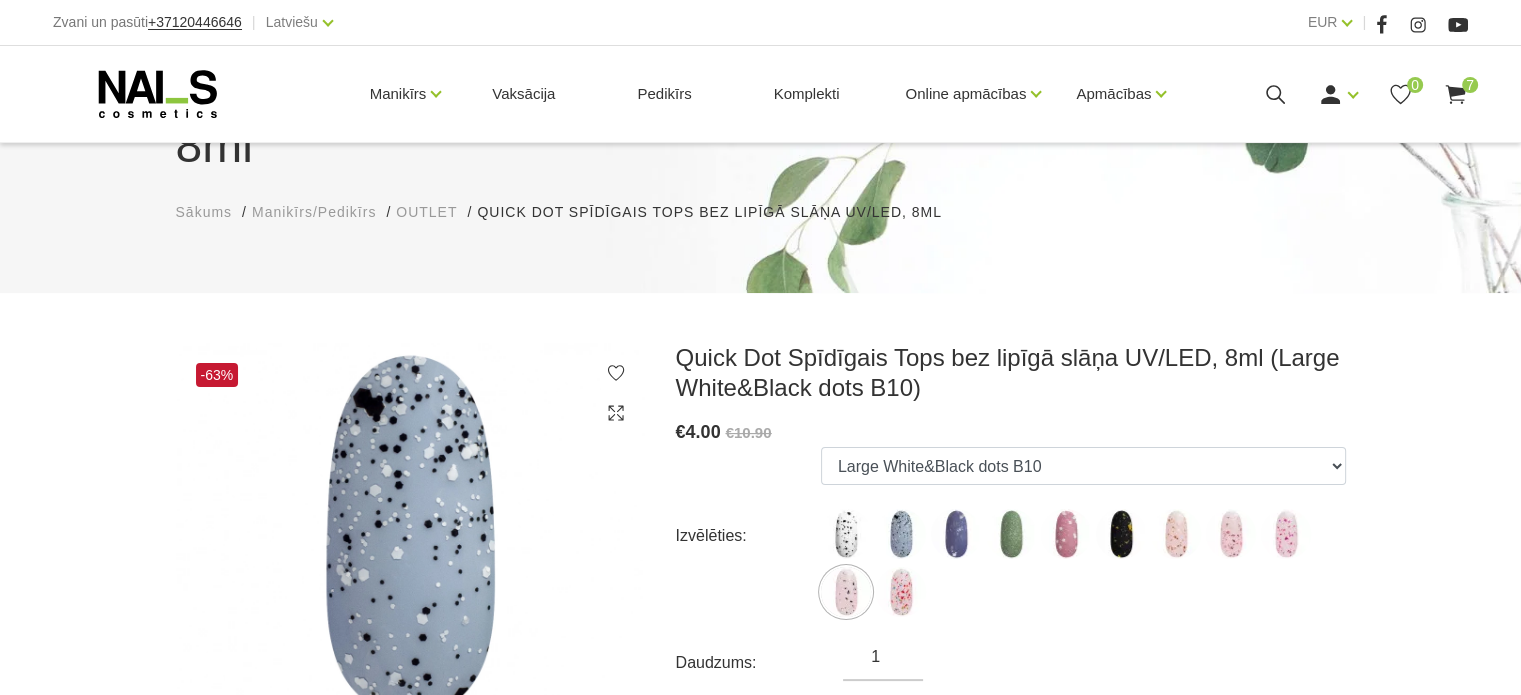scroll, scrollTop: 200, scrollLeft: 0, axis: vertical 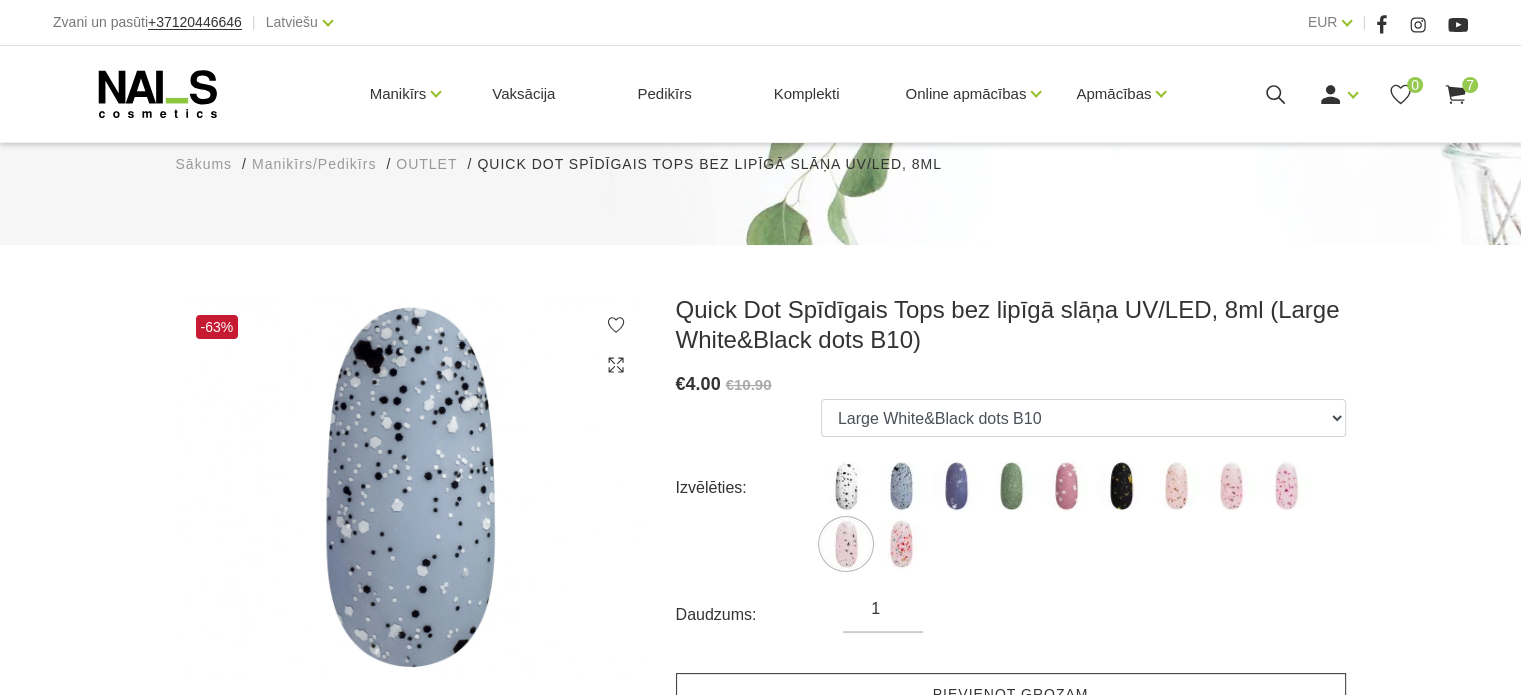 click on "Pievienot grozam" at bounding box center (1011, 694) 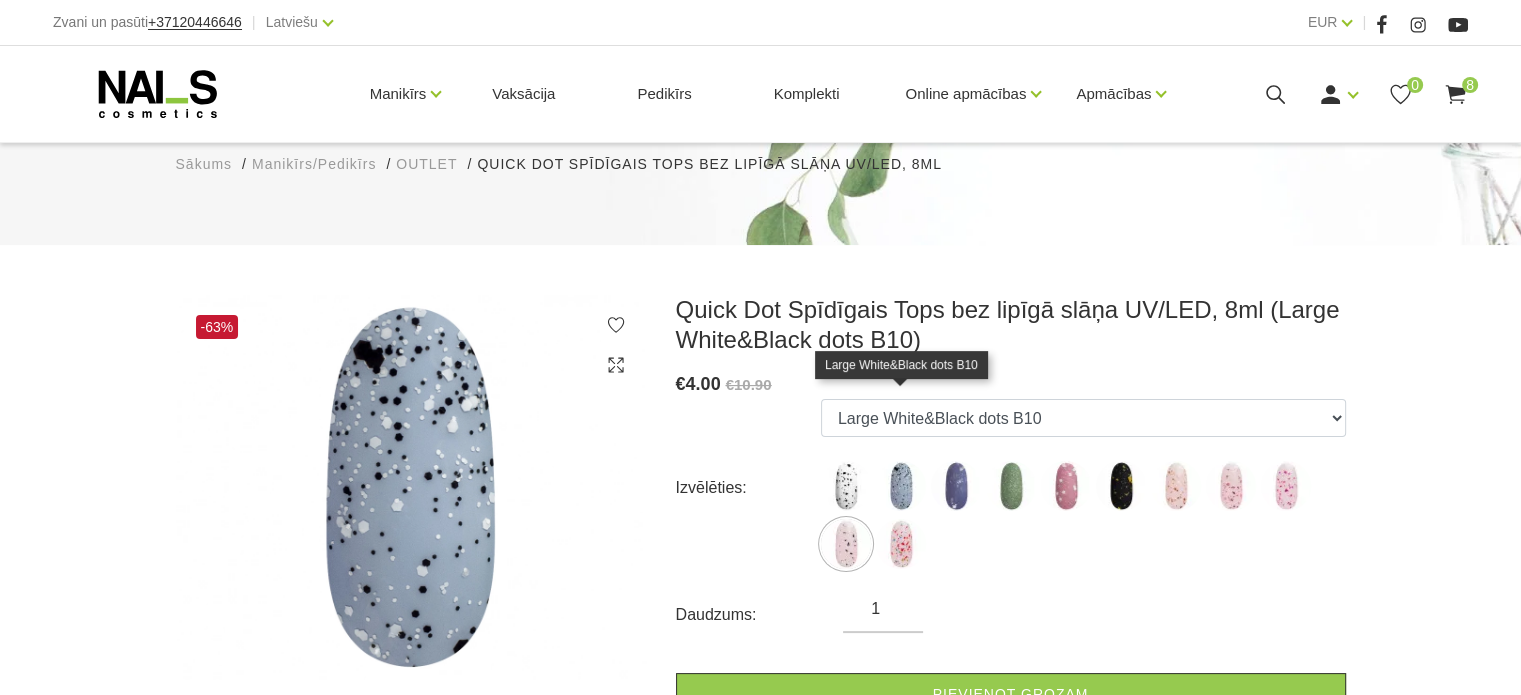 click at bounding box center [901, 486] 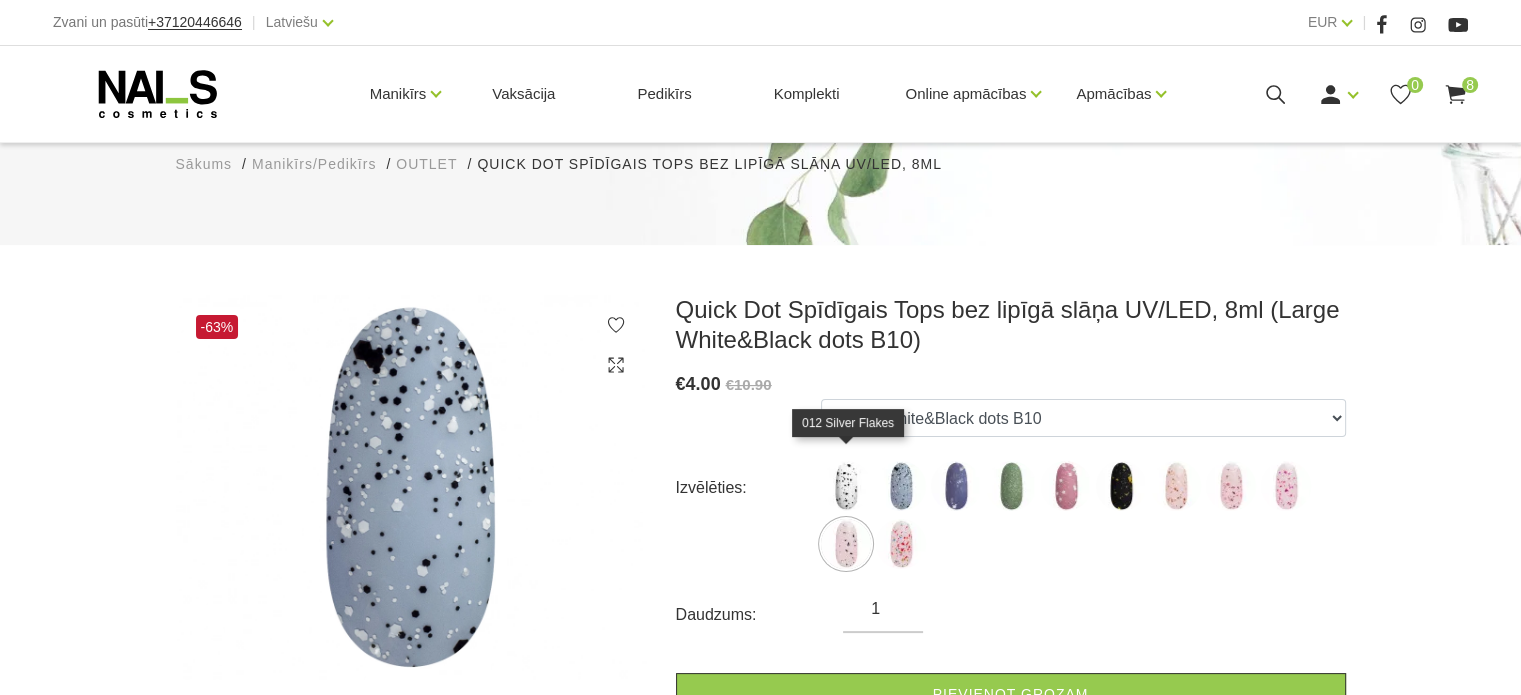 click at bounding box center [846, 544] 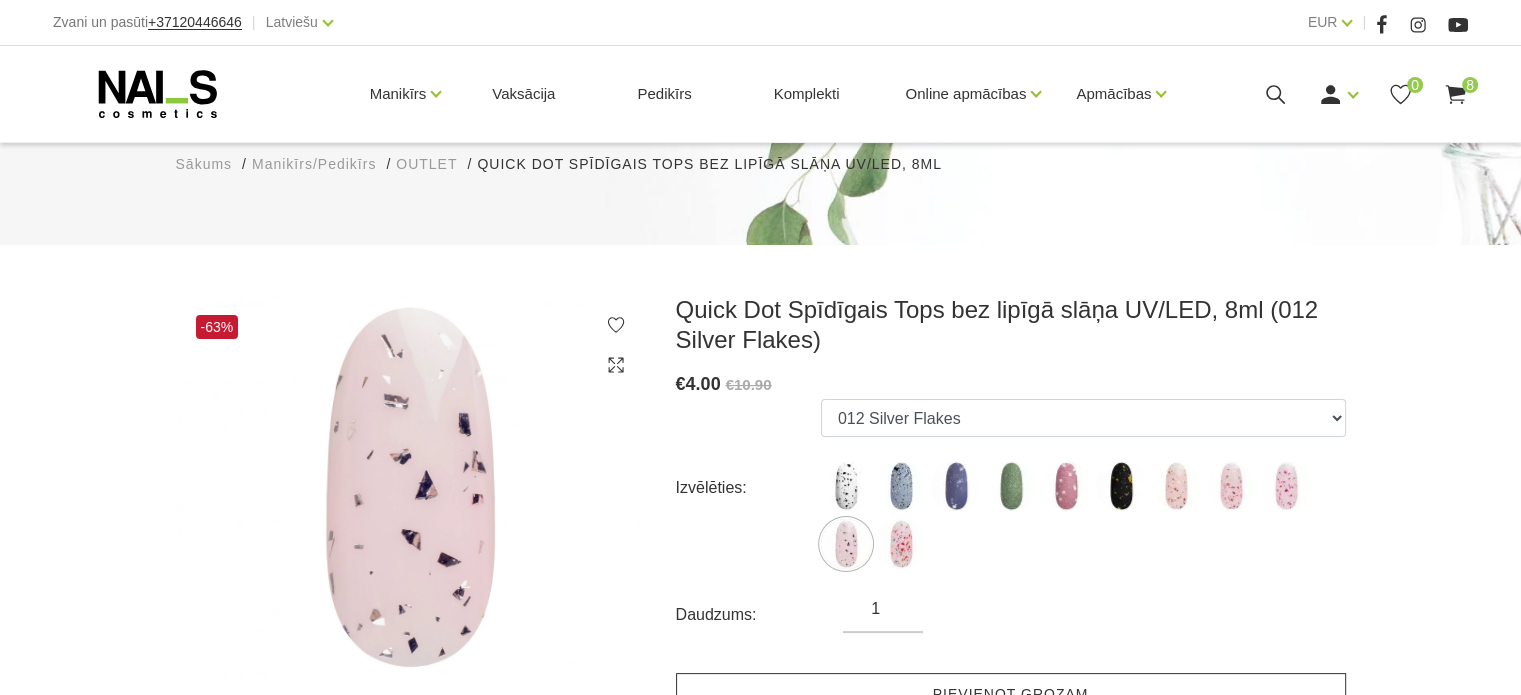 click on "Pievienot grozam" at bounding box center (1011, 694) 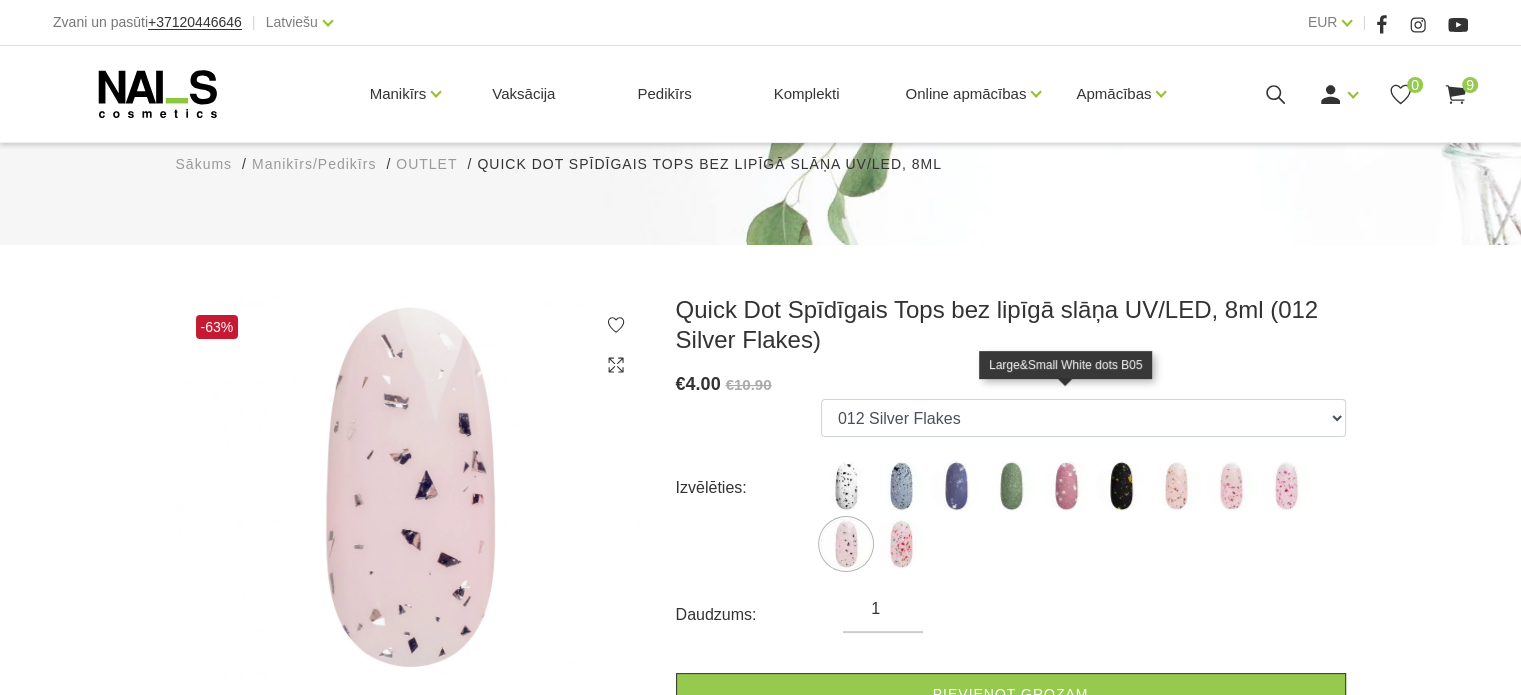 click at bounding box center (1066, 486) 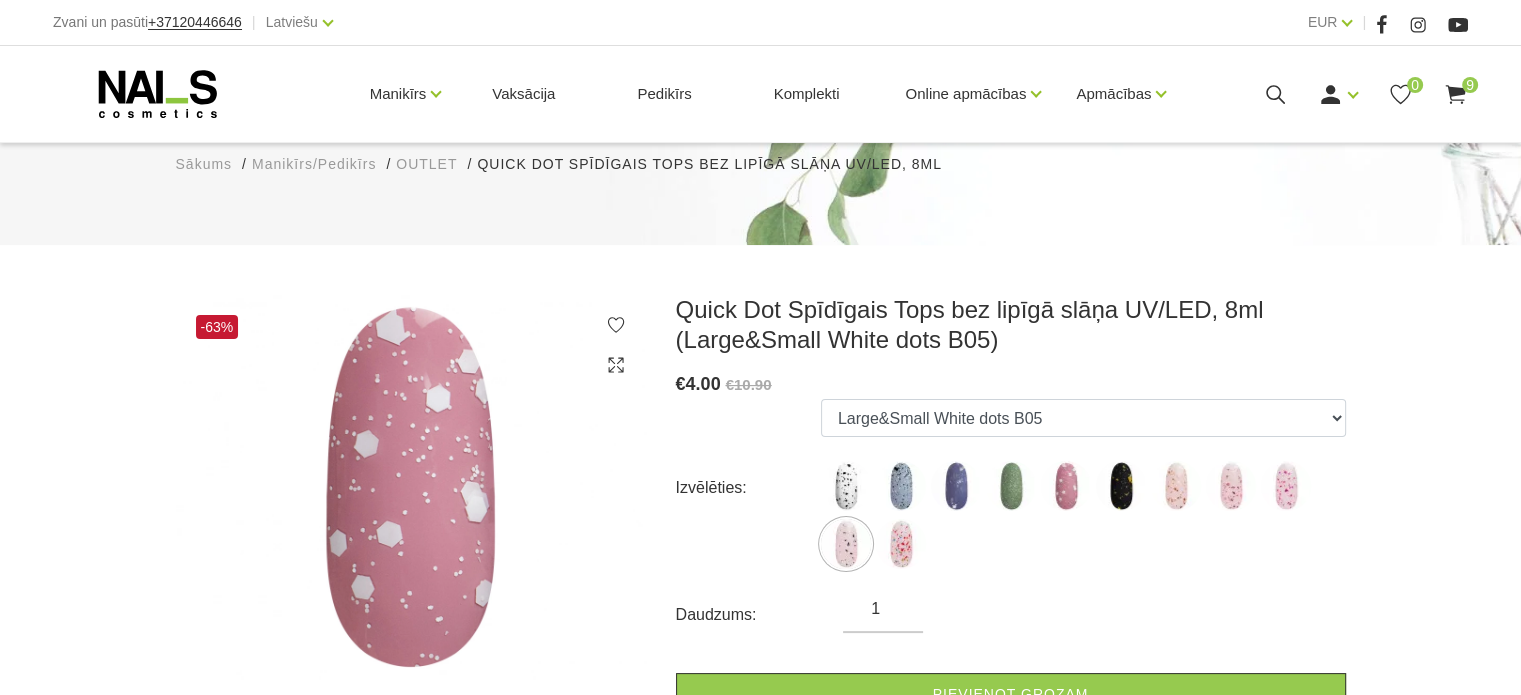 click at bounding box center [1176, 486] 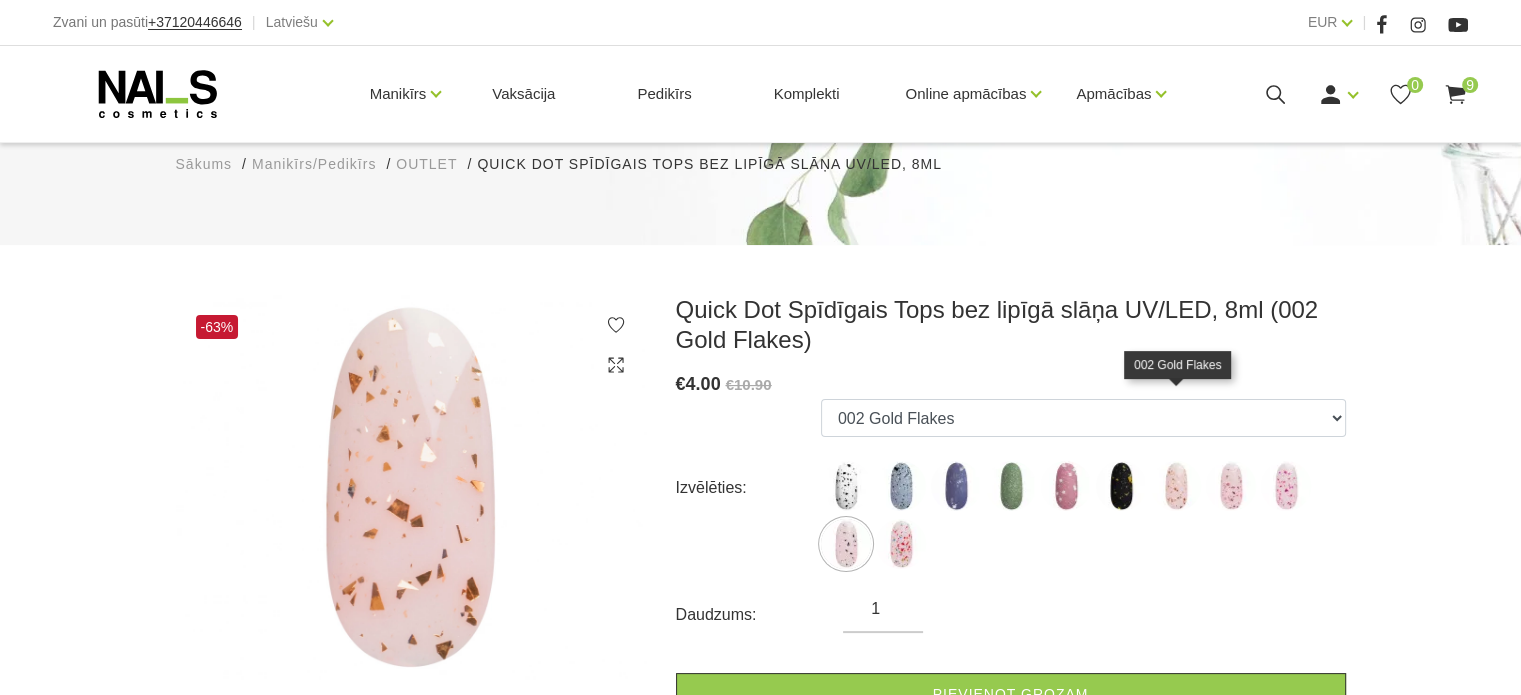 click at bounding box center [1176, 486] 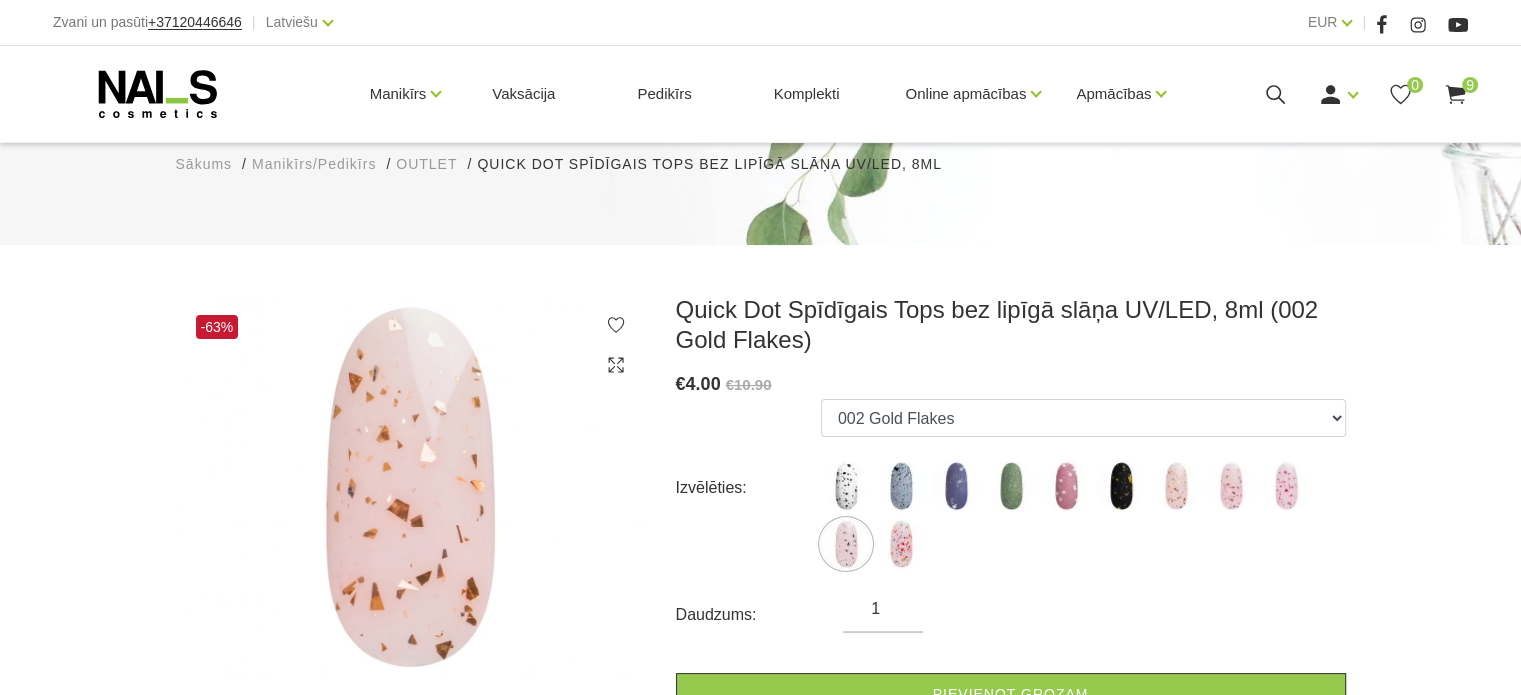 click at bounding box center [1176, 486] 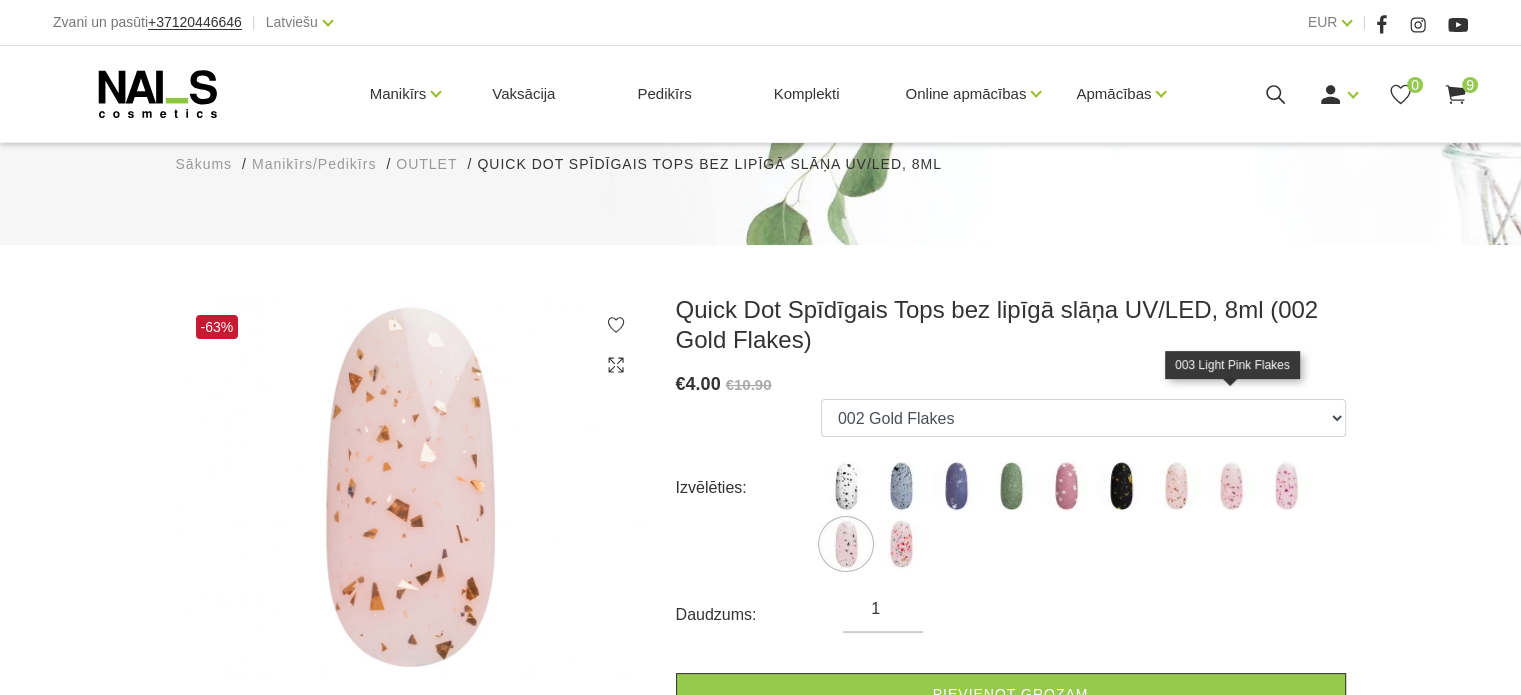 click at bounding box center [1231, 486] 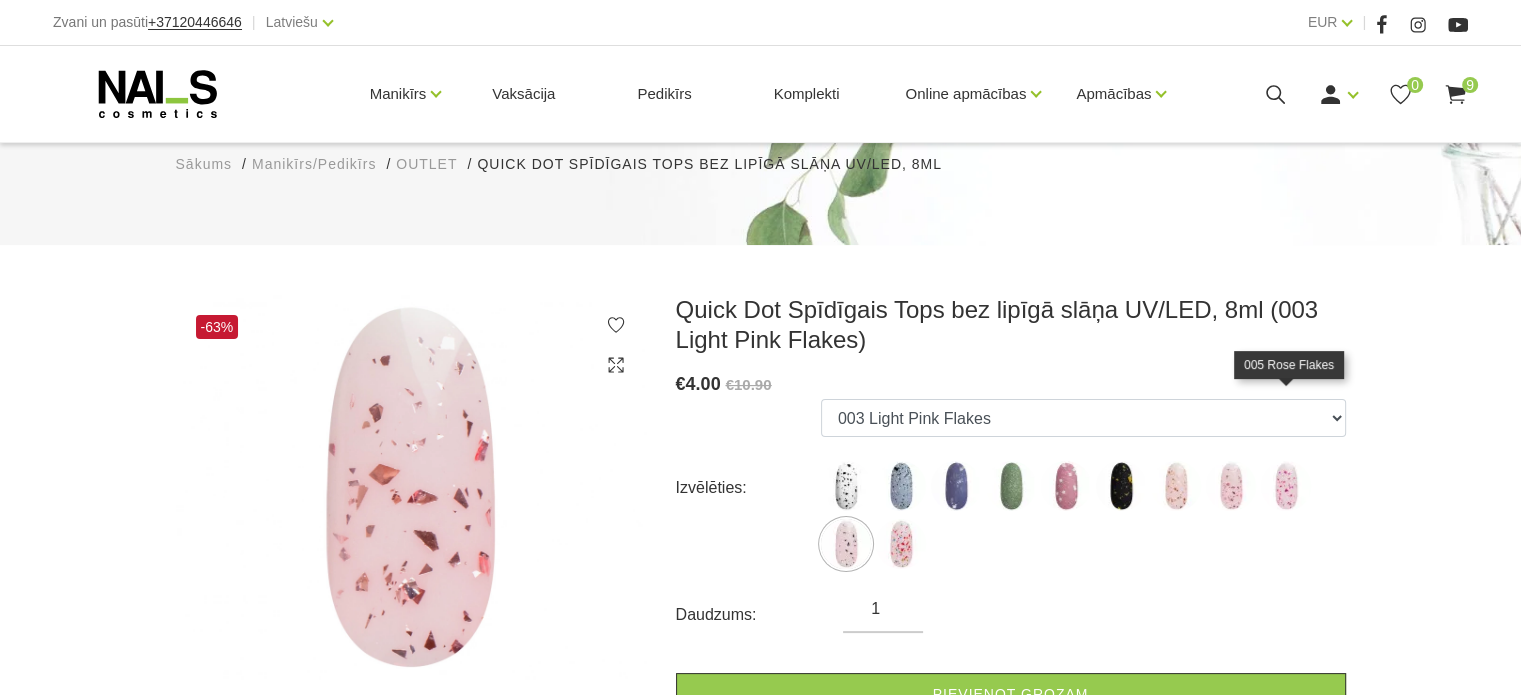 click at bounding box center (1286, 486) 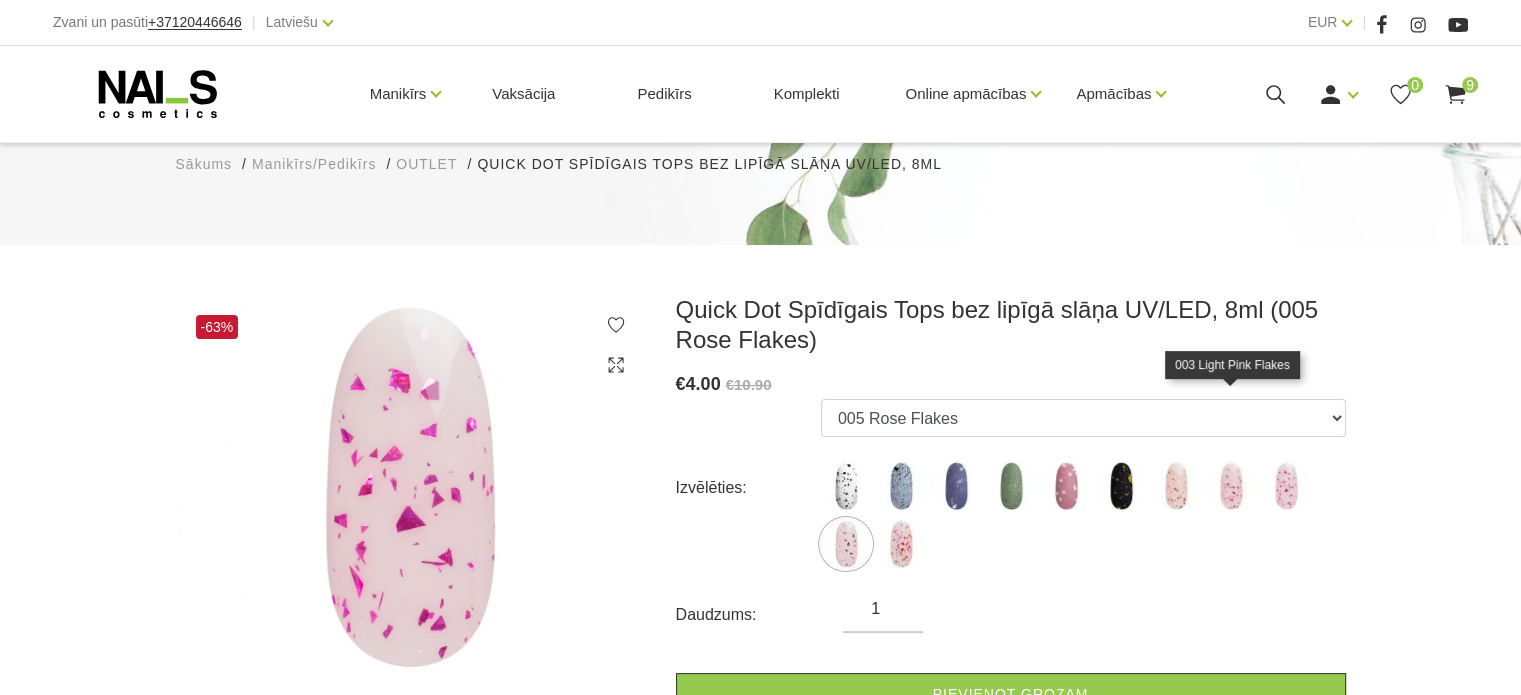 click at bounding box center (1231, 486) 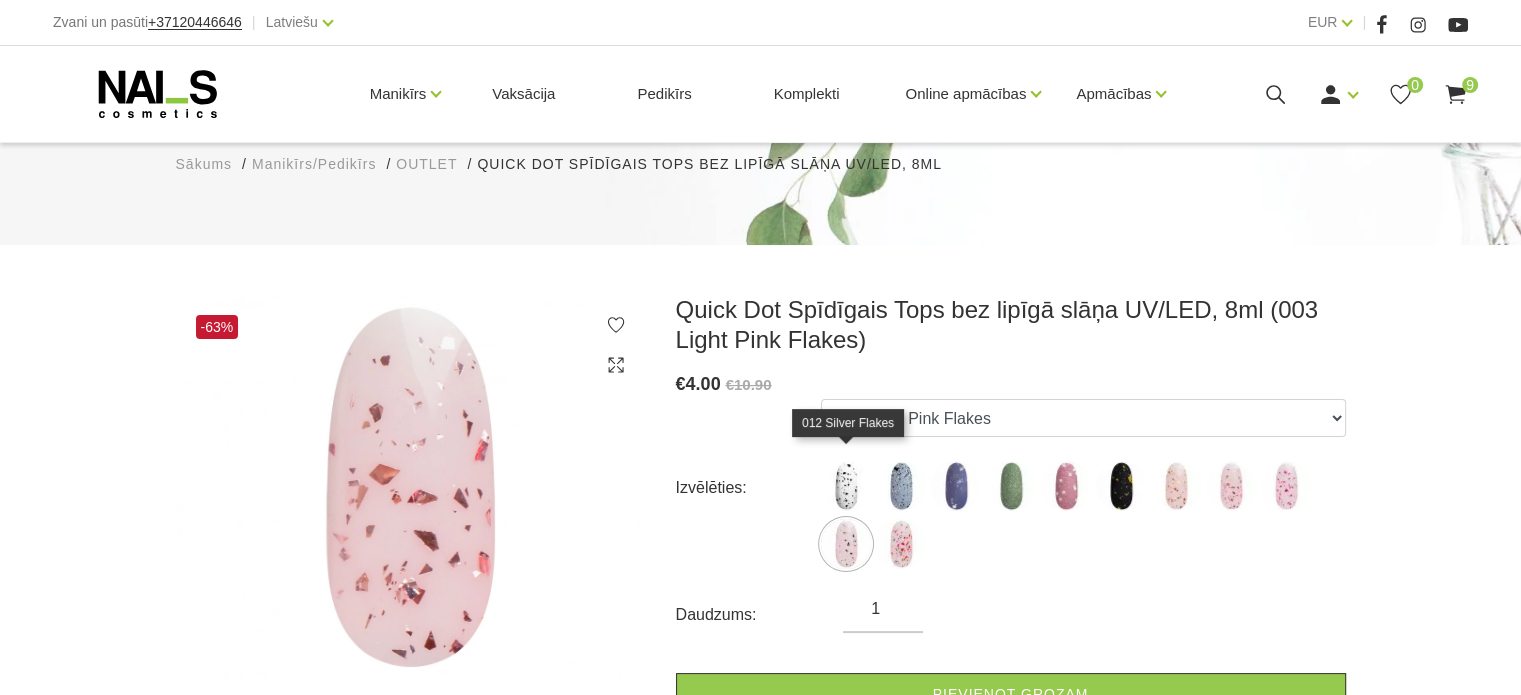 click at bounding box center [846, 544] 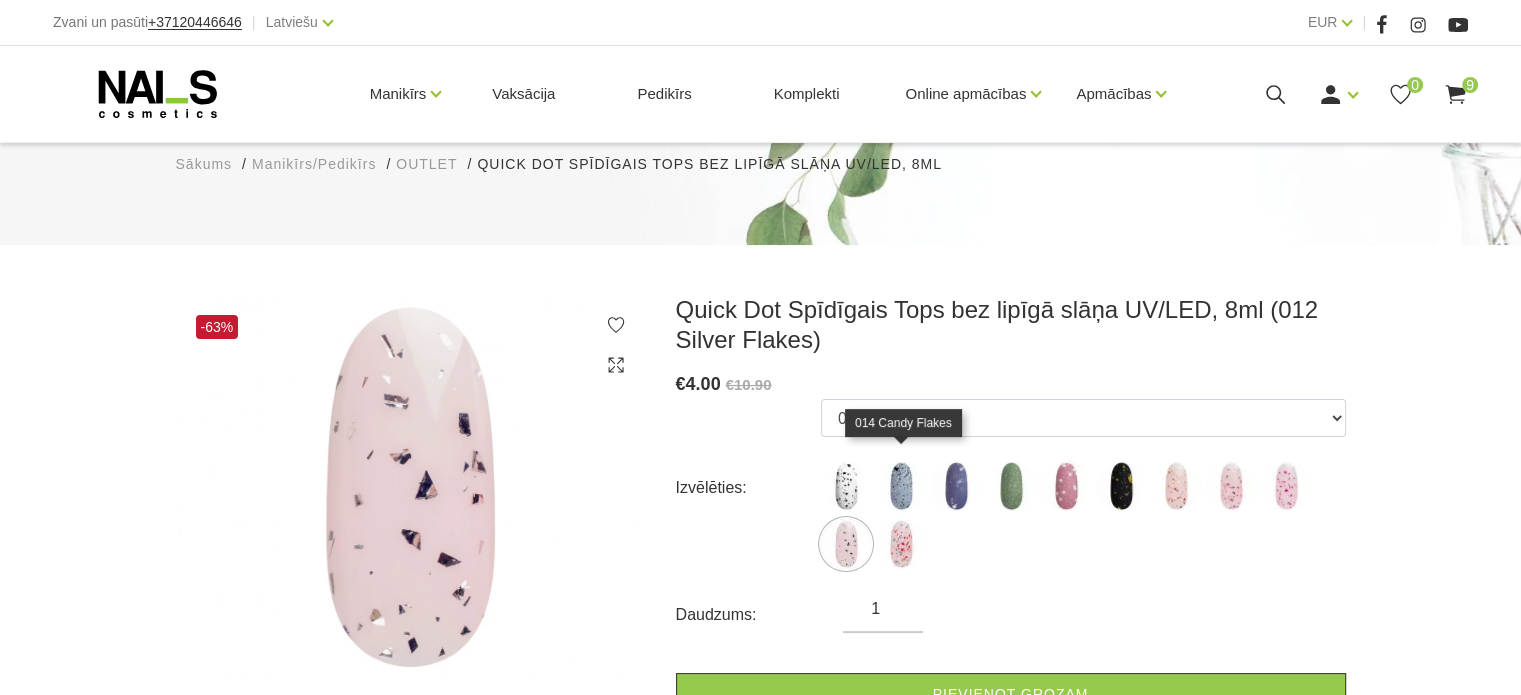 drag, startPoint x: 898, startPoint y: 479, endPoint x: 856, endPoint y: 477, distance: 42.047592 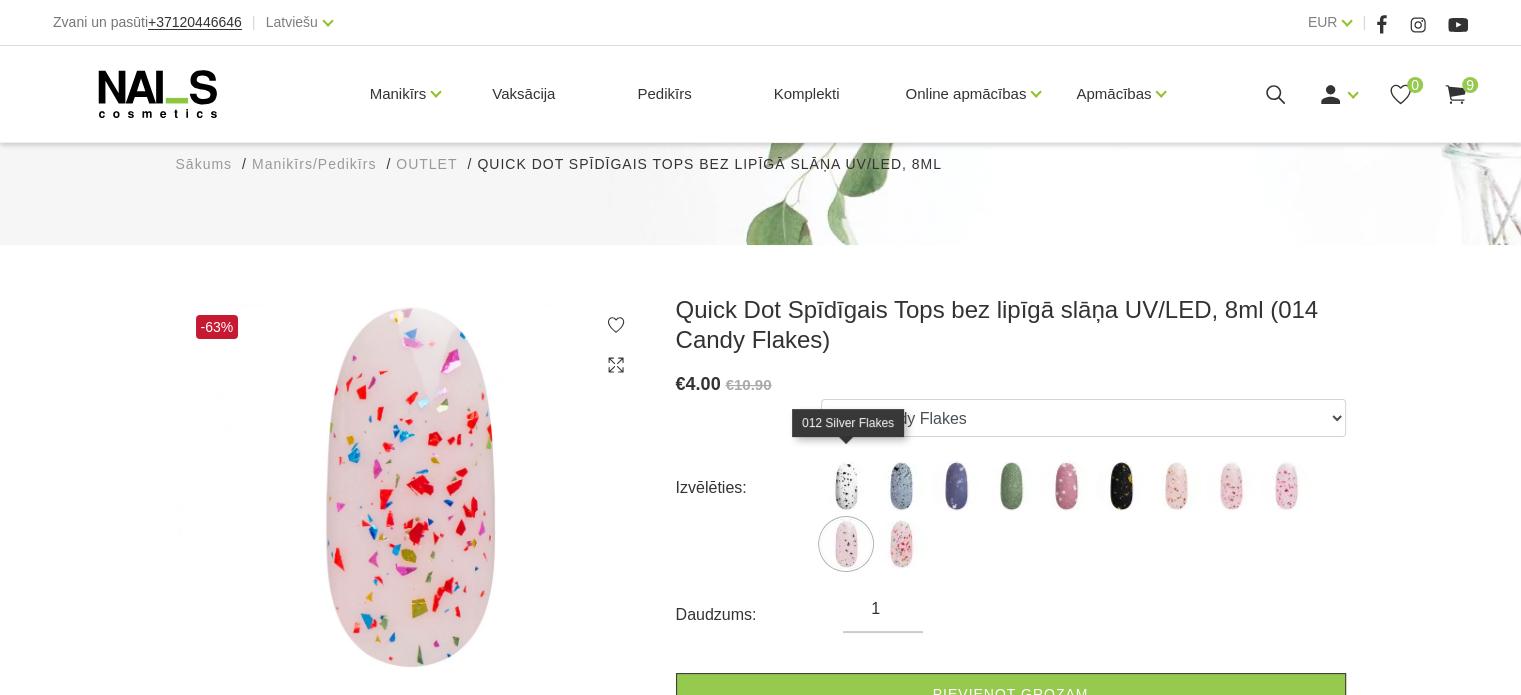 click at bounding box center (846, 544) 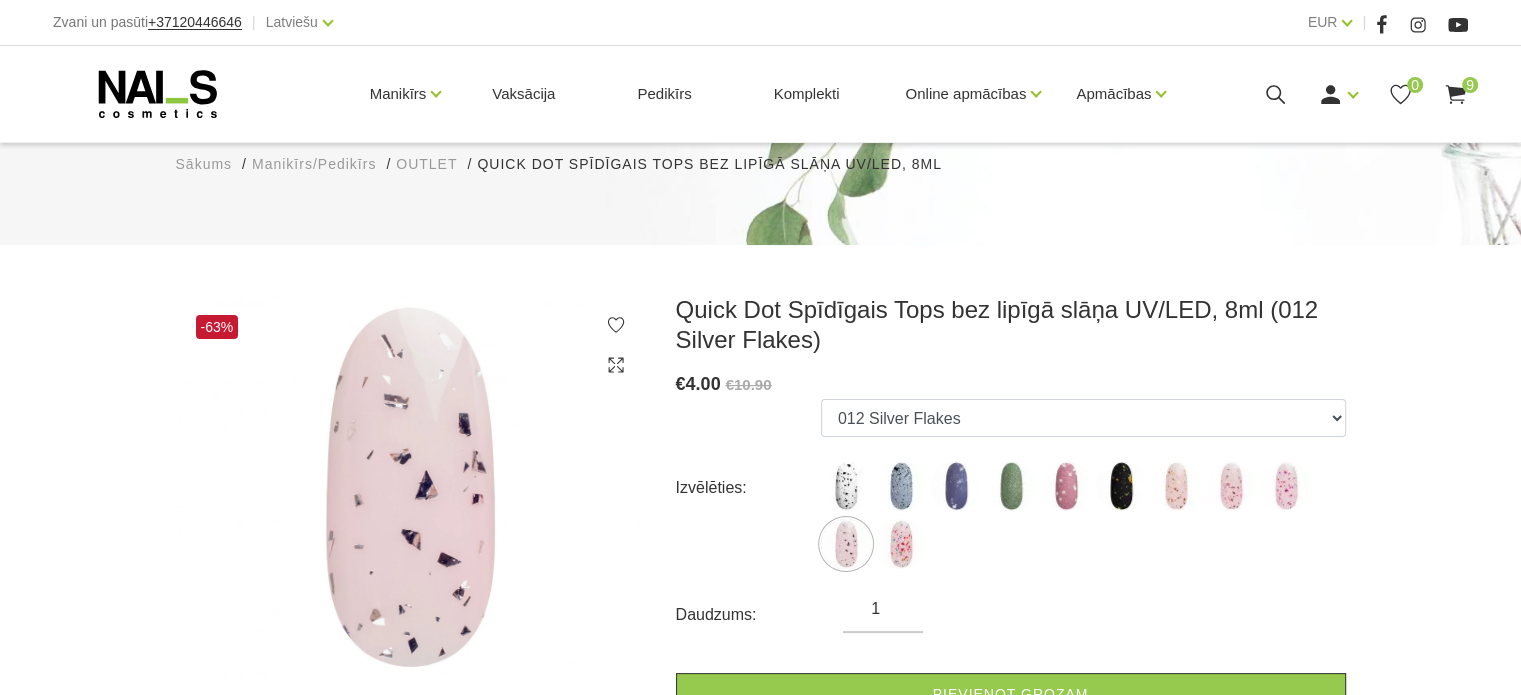 scroll, scrollTop: 0, scrollLeft: 0, axis: both 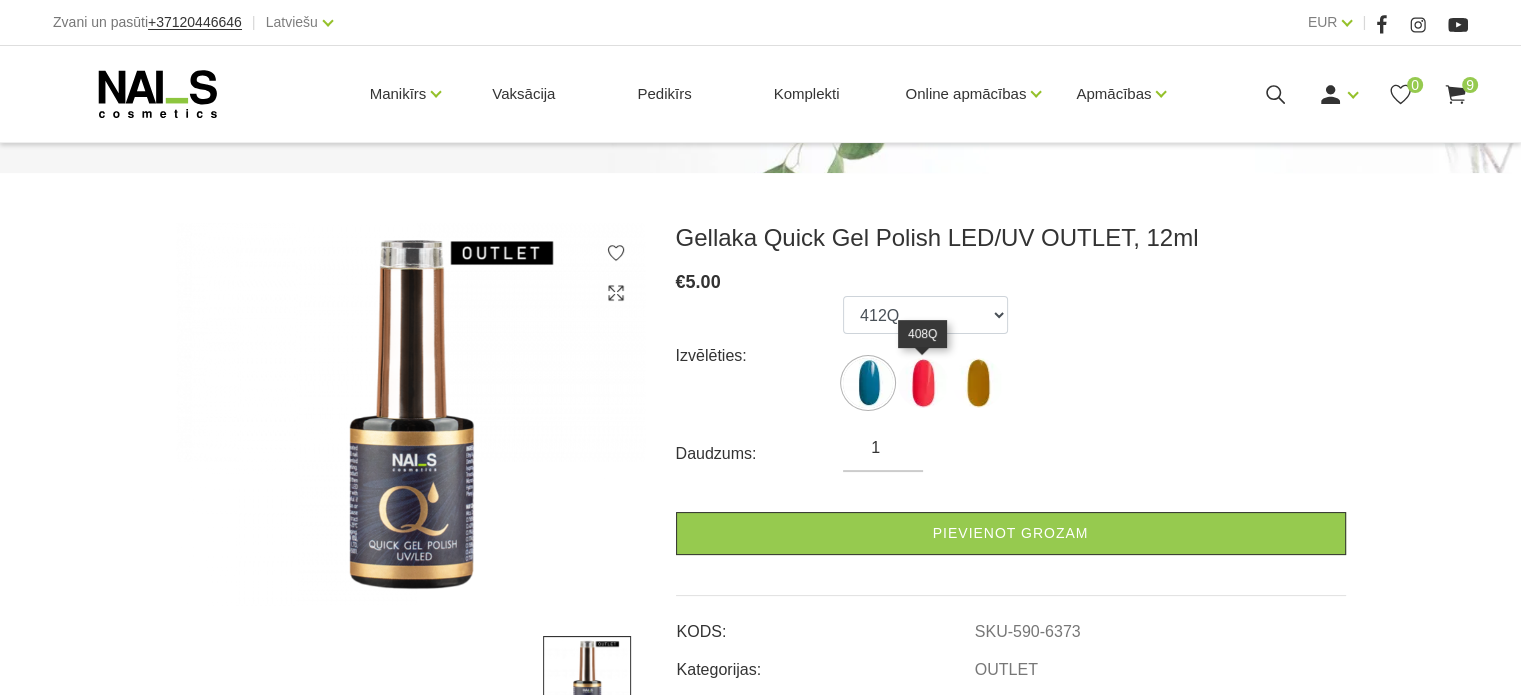 click at bounding box center [923, 383] 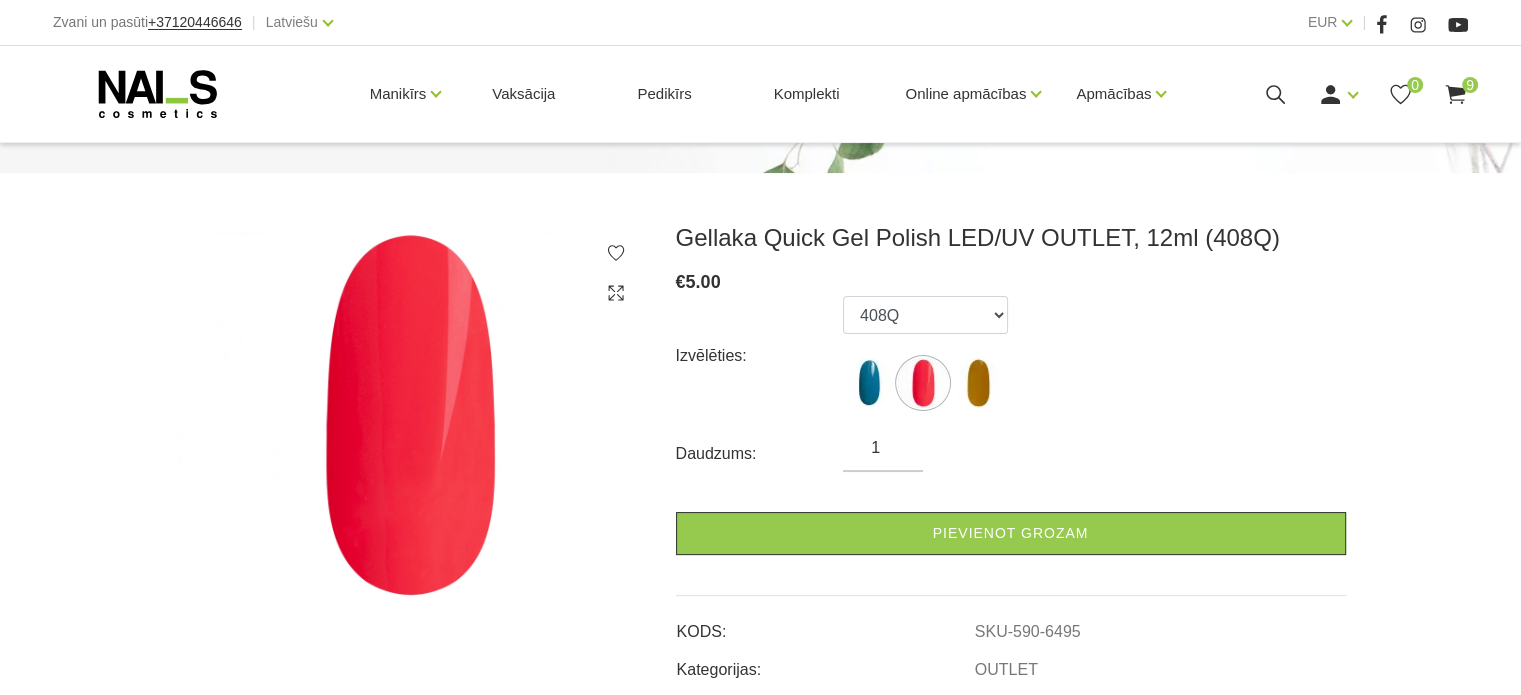 click at bounding box center (411, 415) 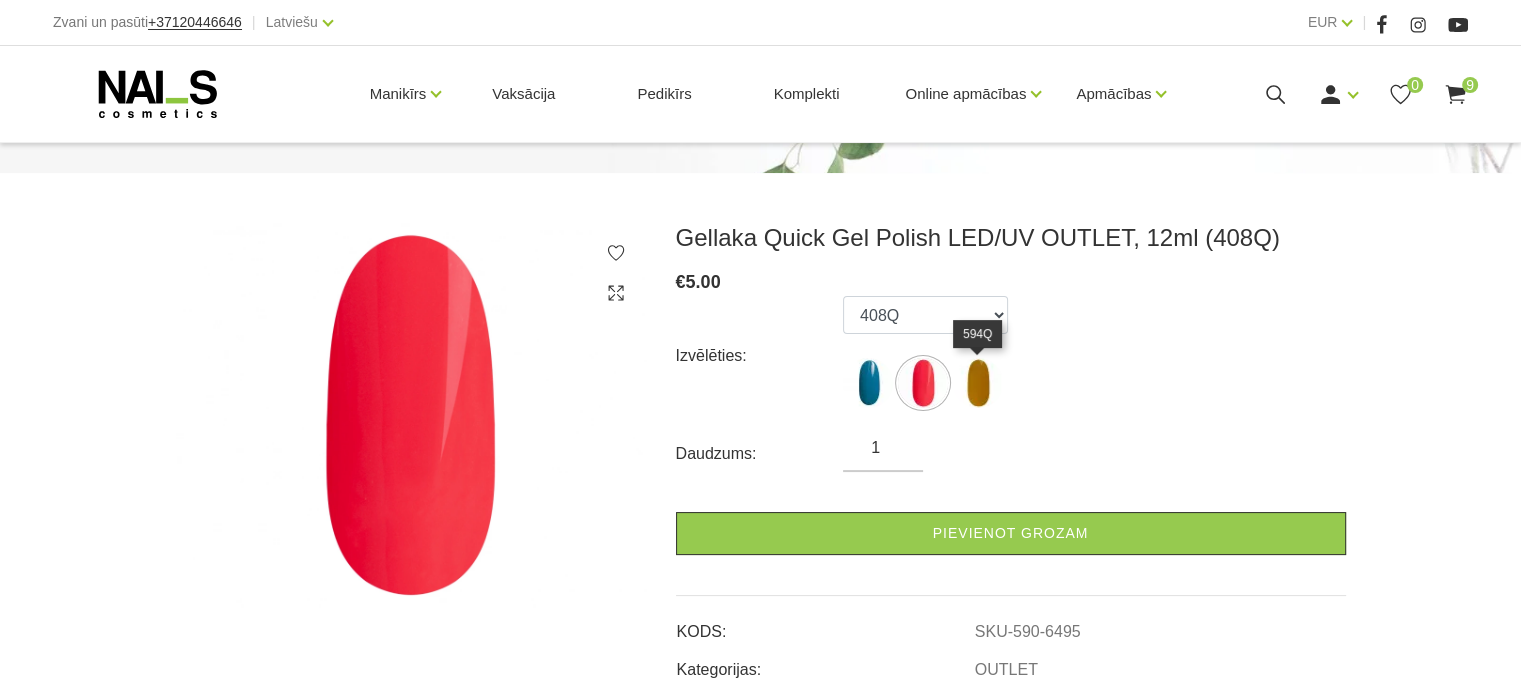 click at bounding box center (978, 383) 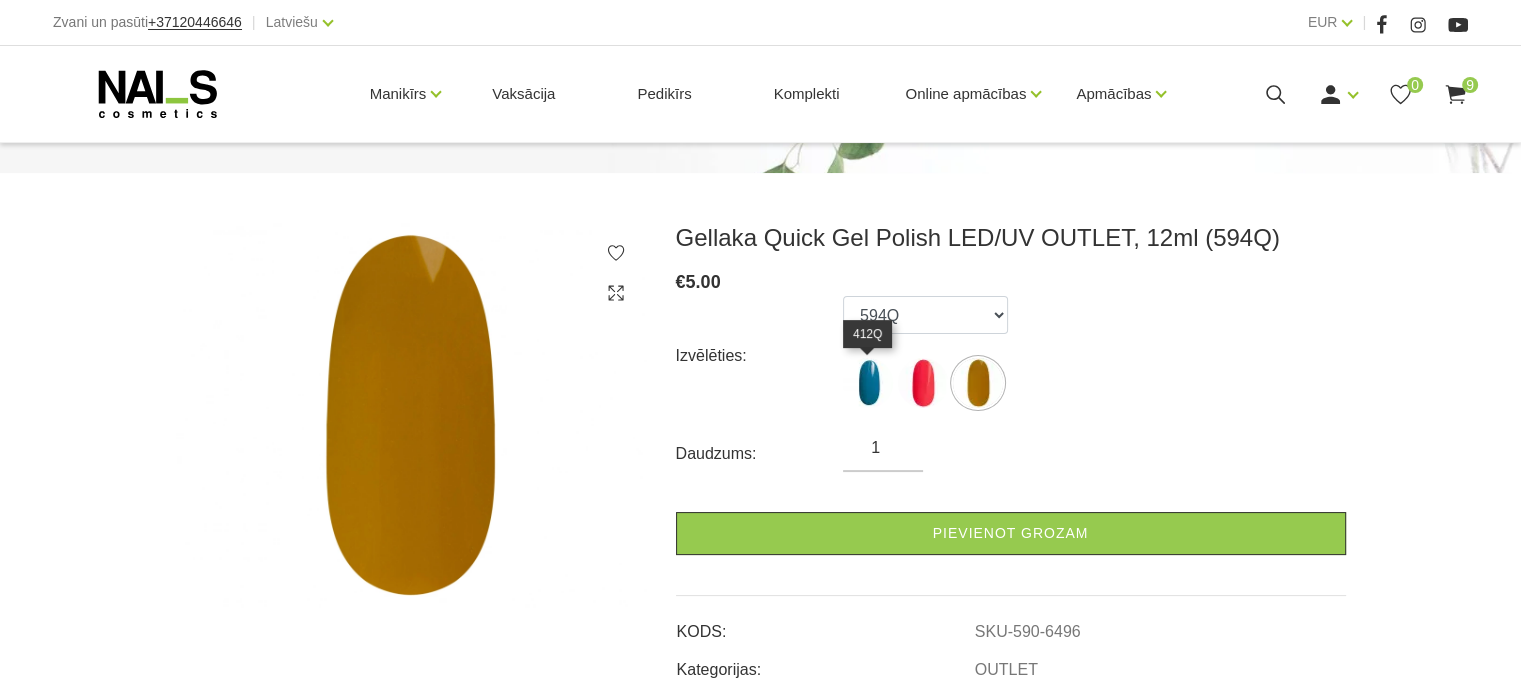 click at bounding box center [868, 383] 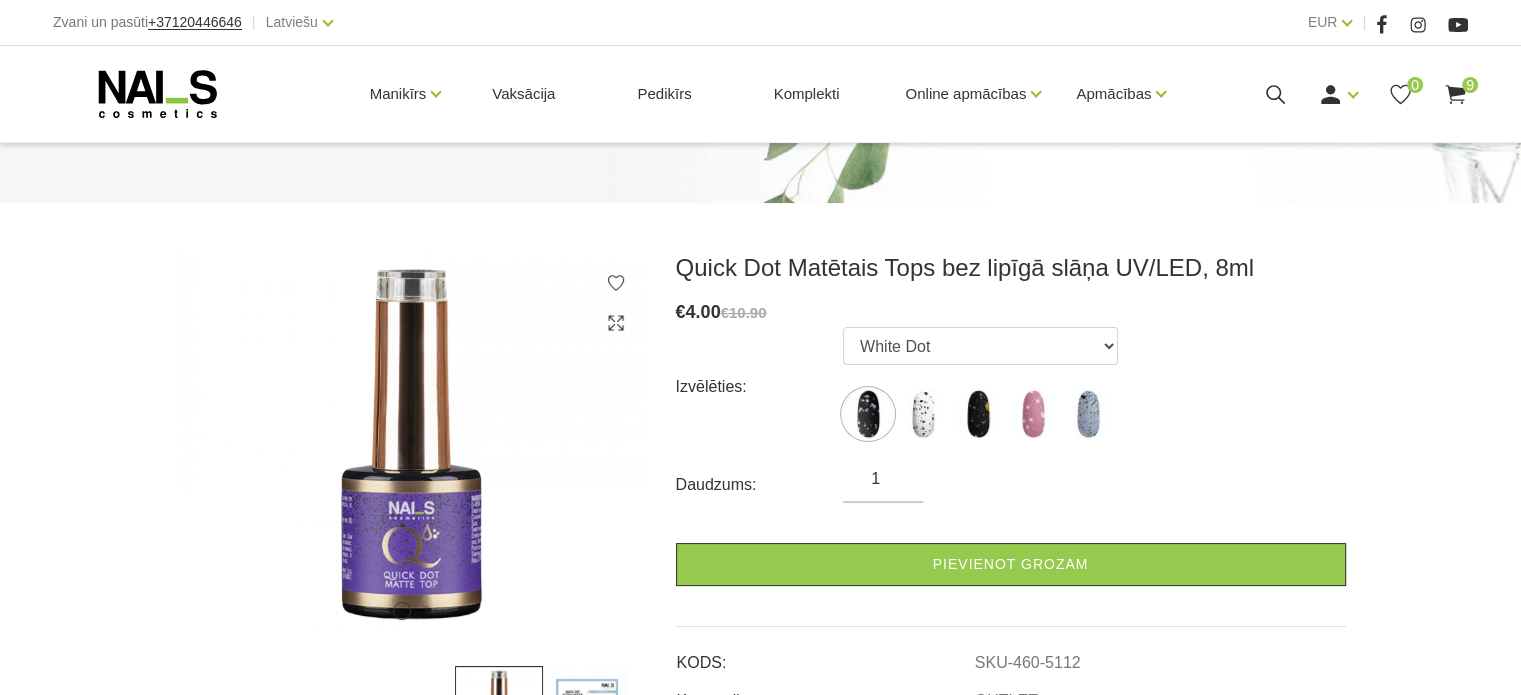 scroll, scrollTop: 200, scrollLeft: 0, axis: vertical 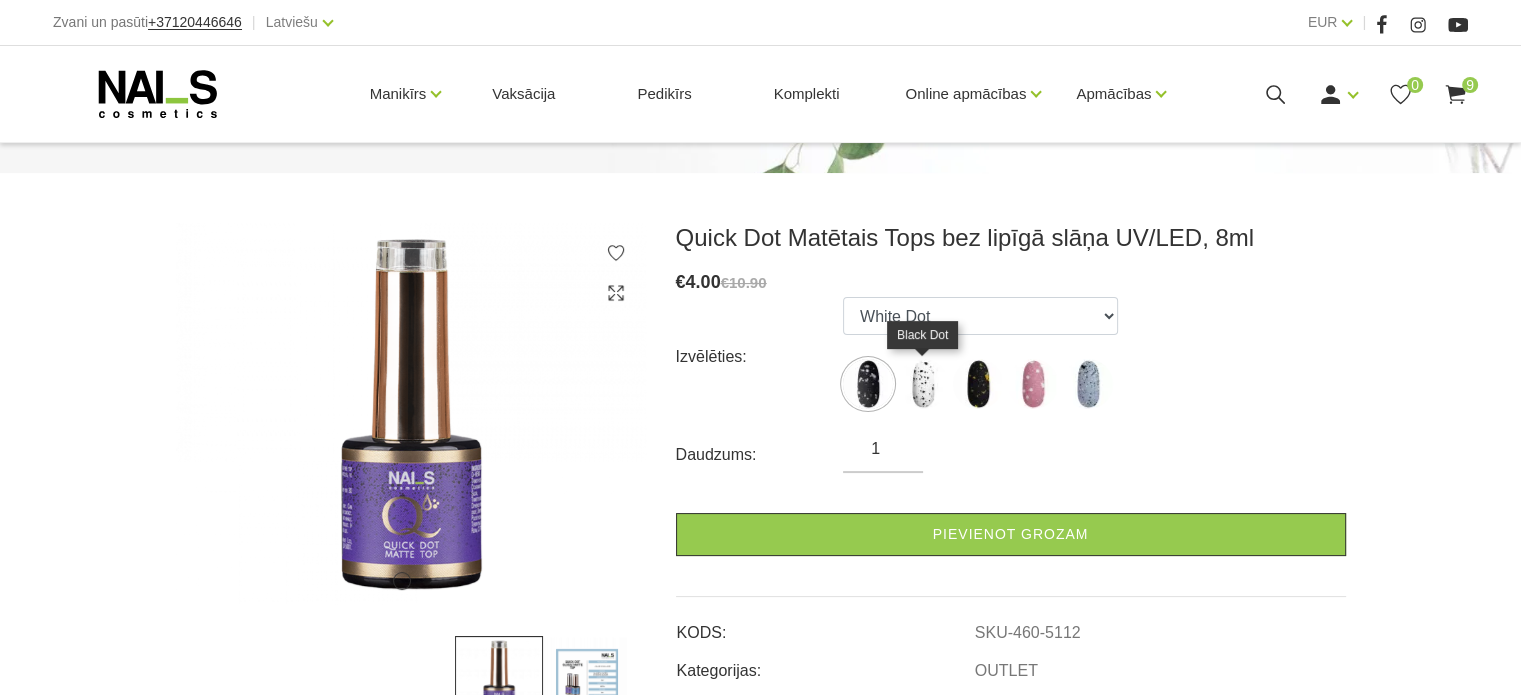 click at bounding box center (923, 384) 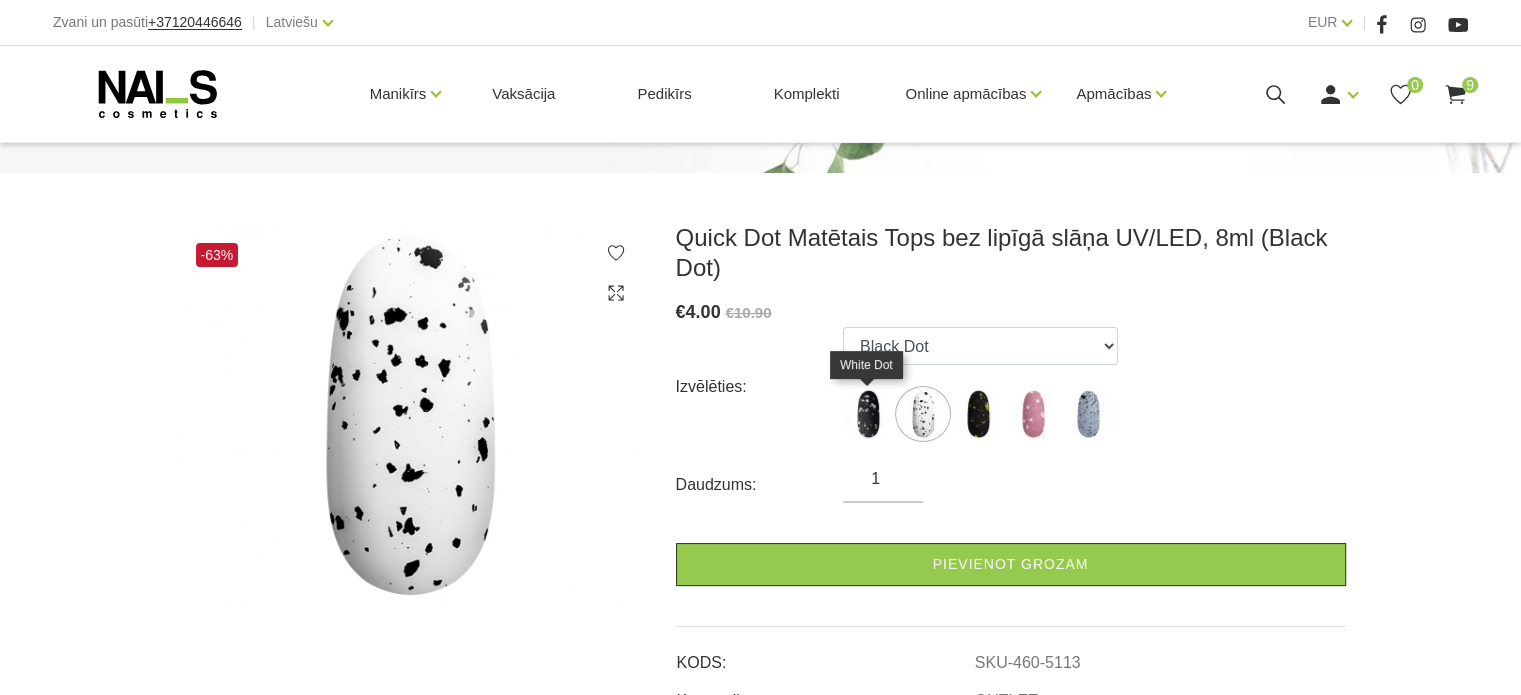 click at bounding box center [868, 414] 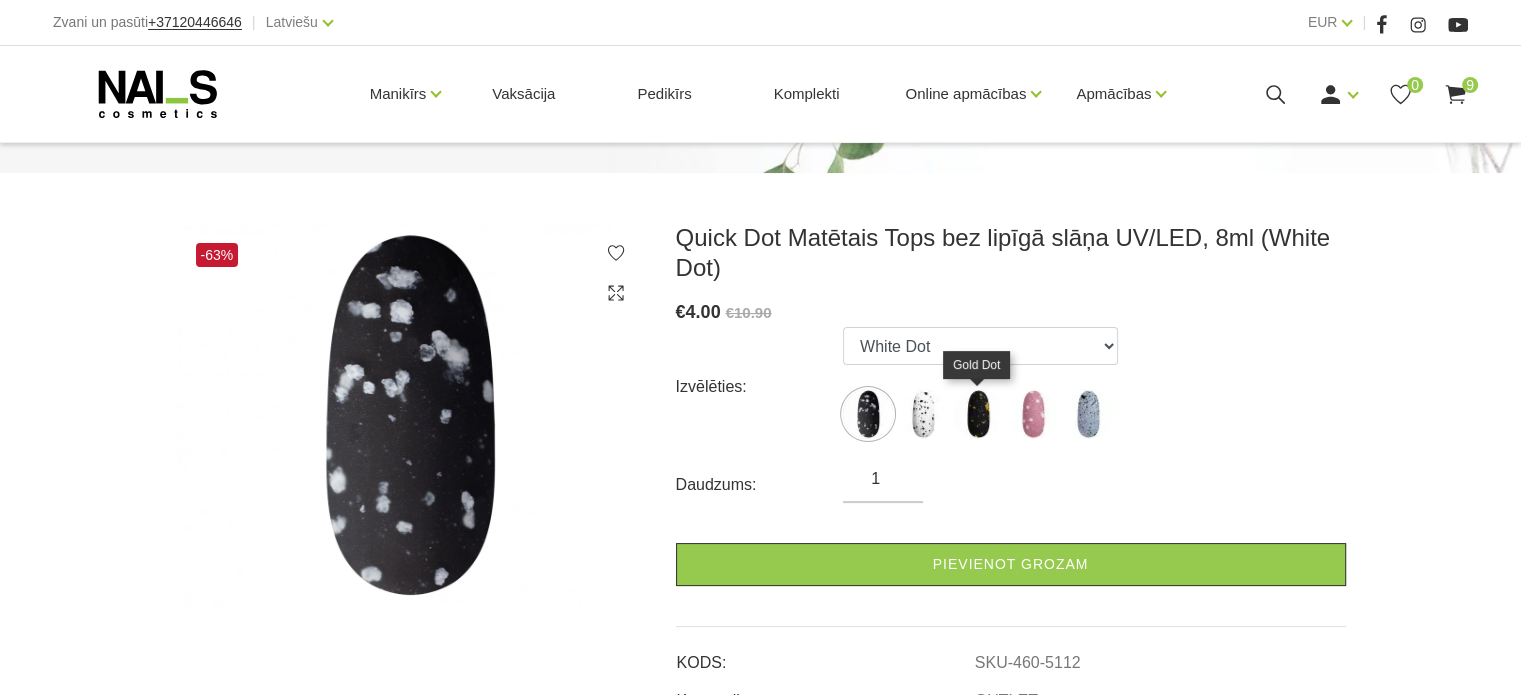 click at bounding box center (978, 414) 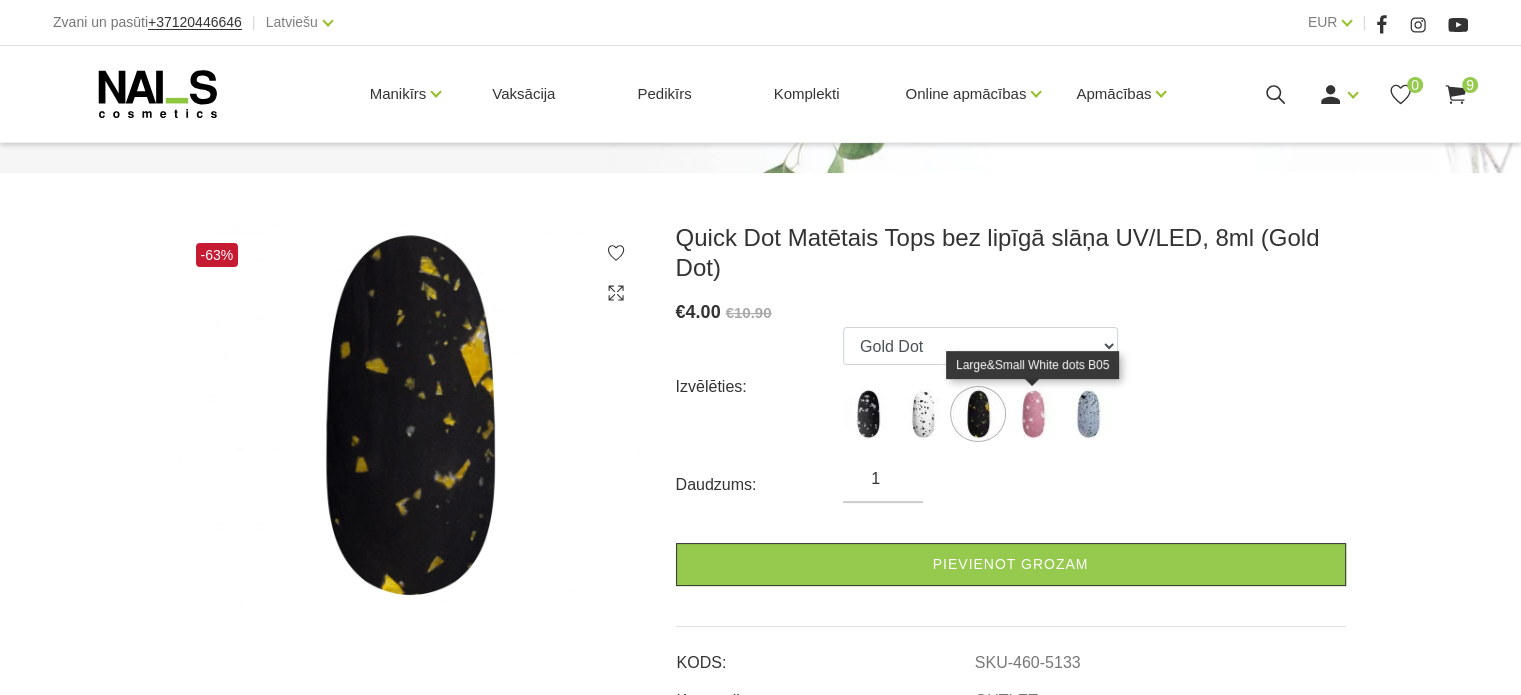 click at bounding box center (1033, 414) 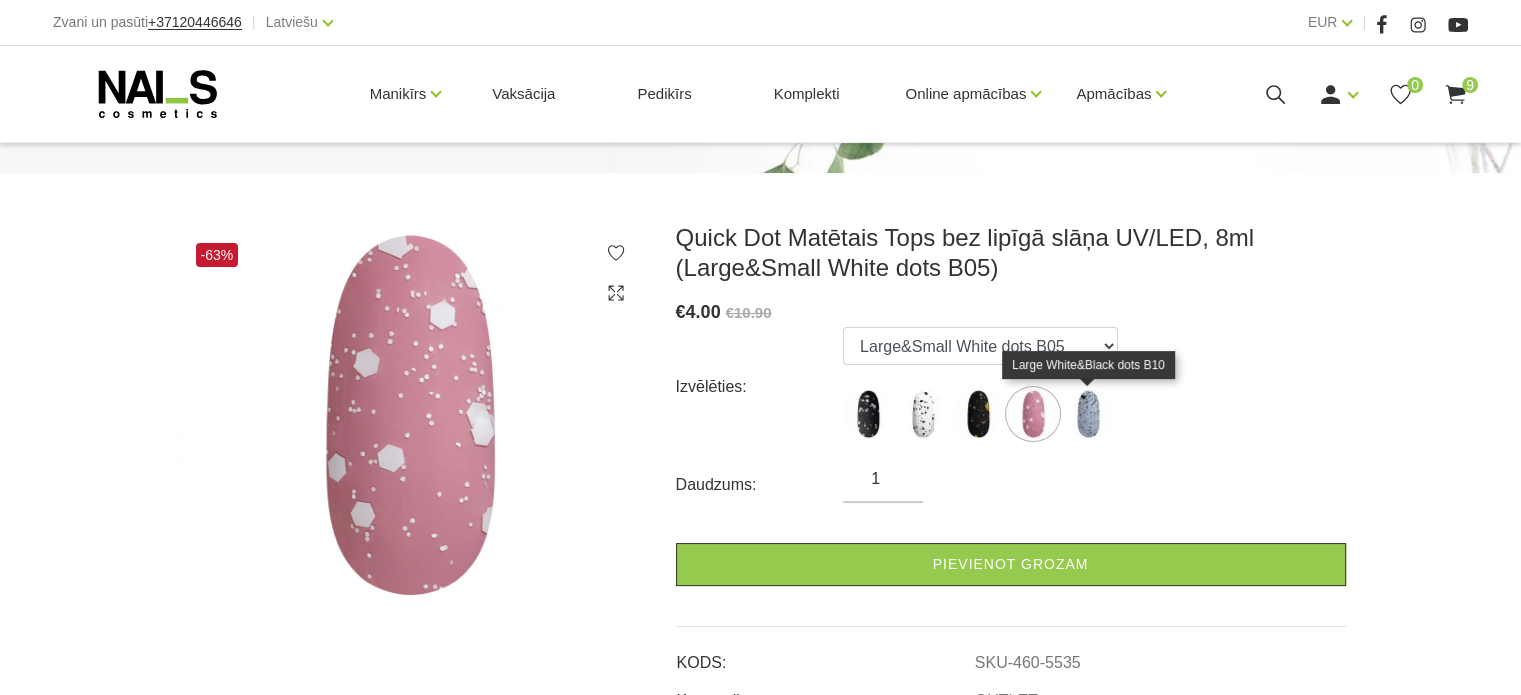 click at bounding box center (1088, 414) 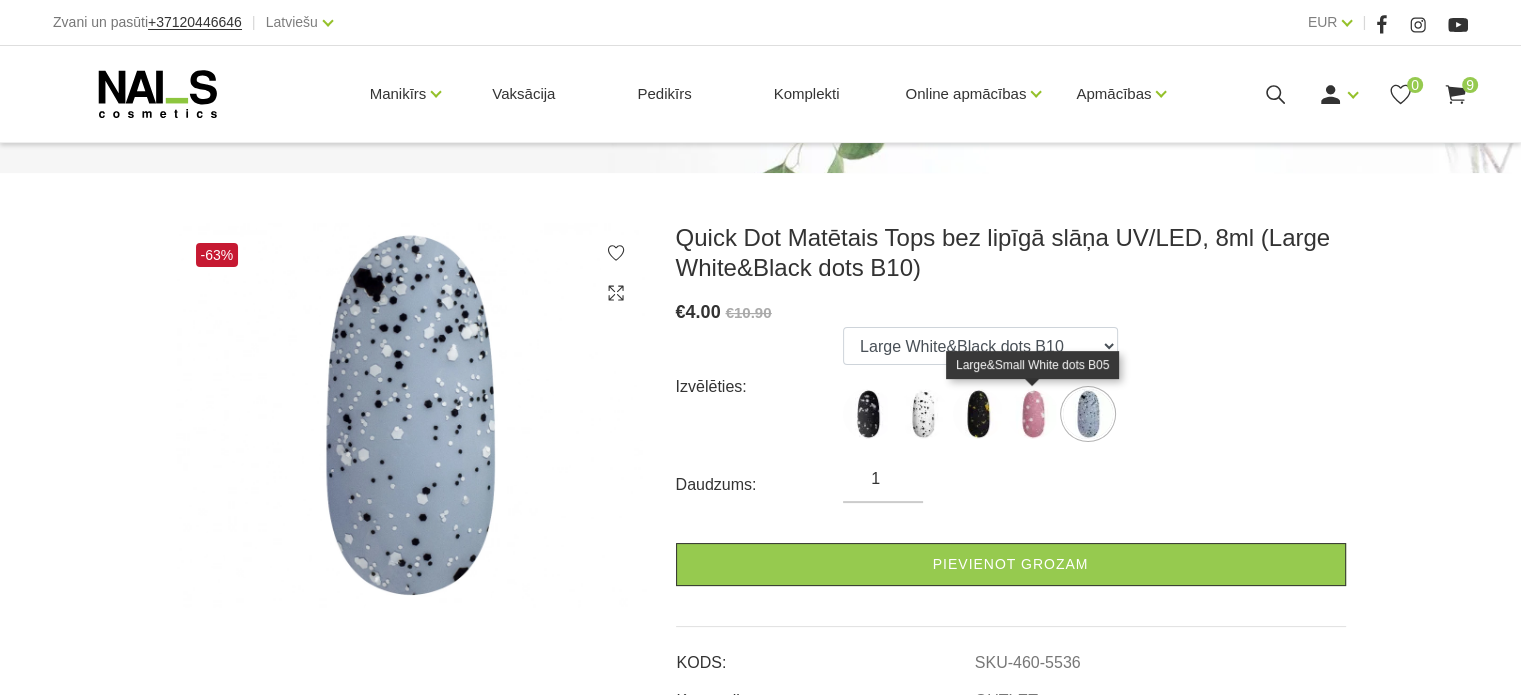click at bounding box center [1033, 414] 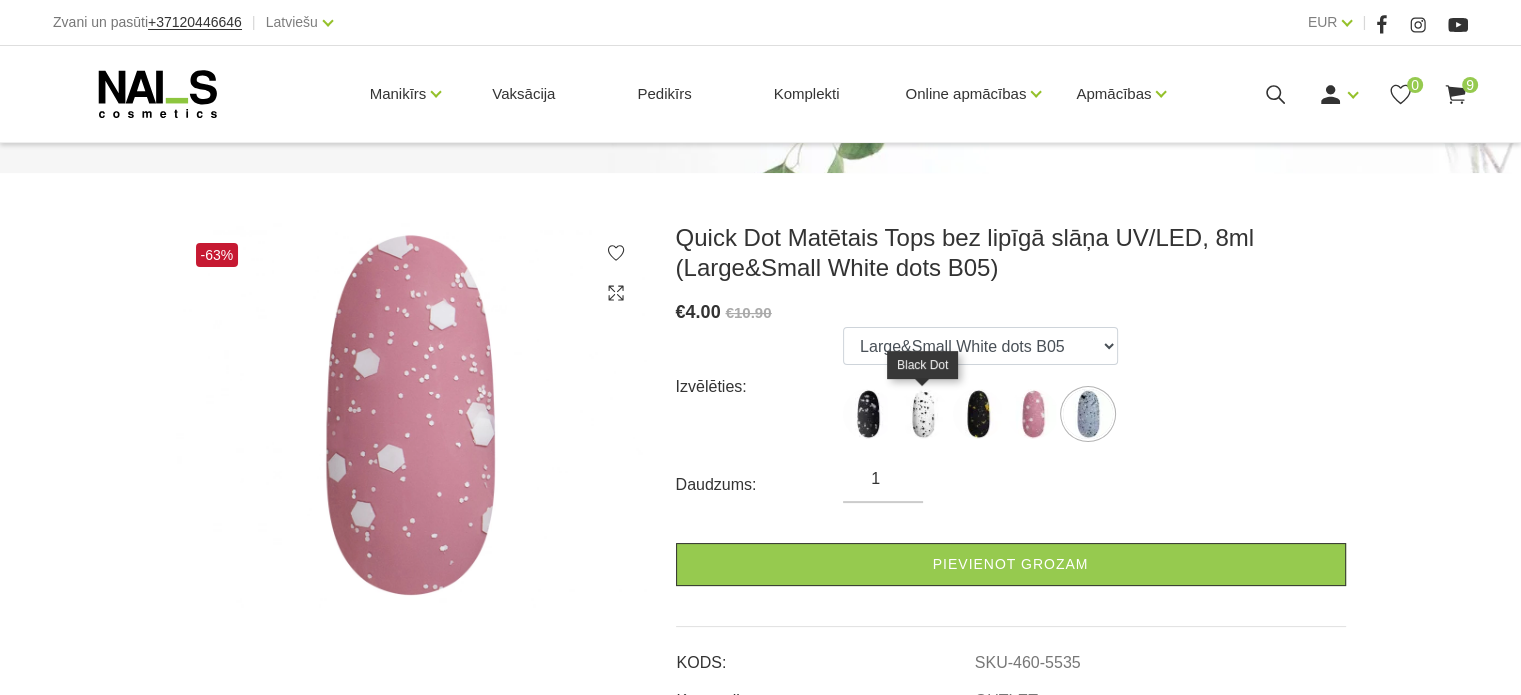 click at bounding box center [923, 414] 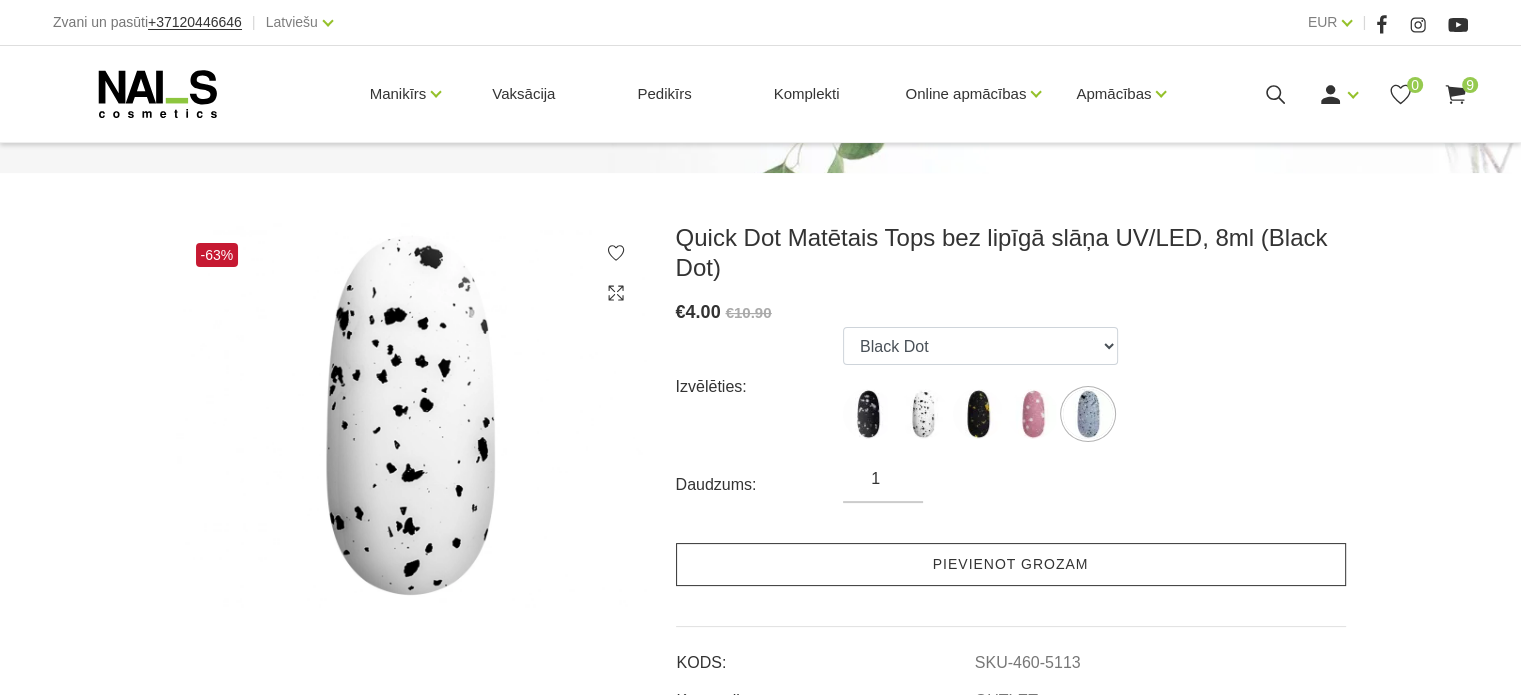 click on "Pievienot grozam" at bounding box center [1011, 564] 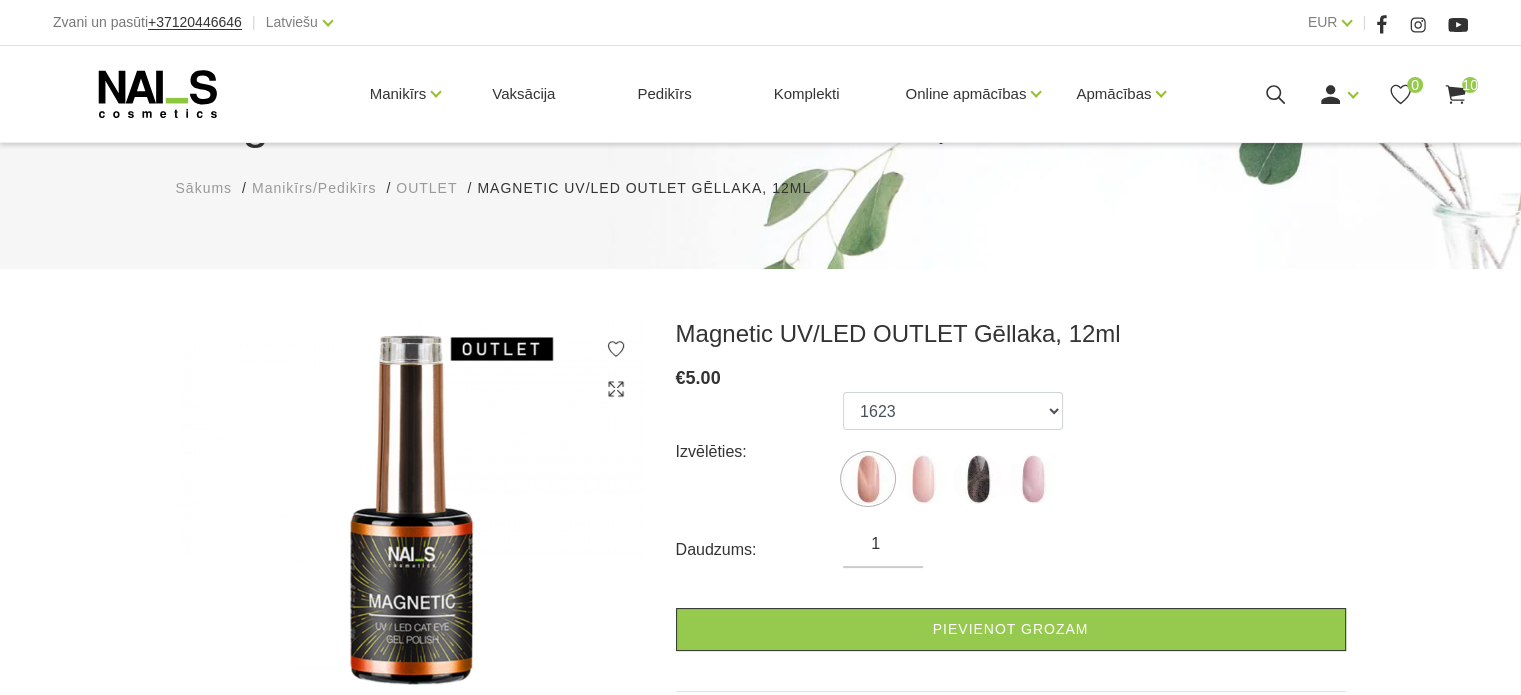scroll, scrollTop: 300, scrollLeft: 0, axis: vertical 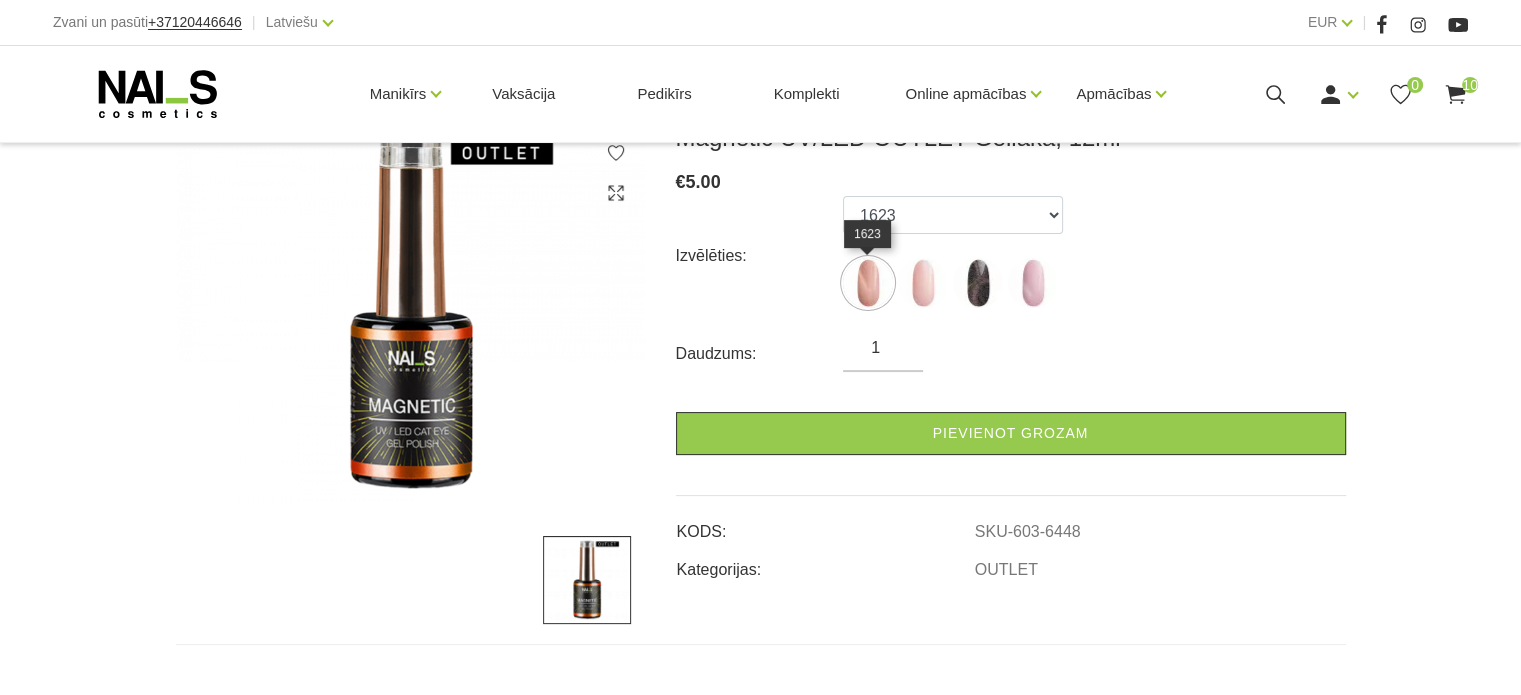 click at bounding box center [868, 283] 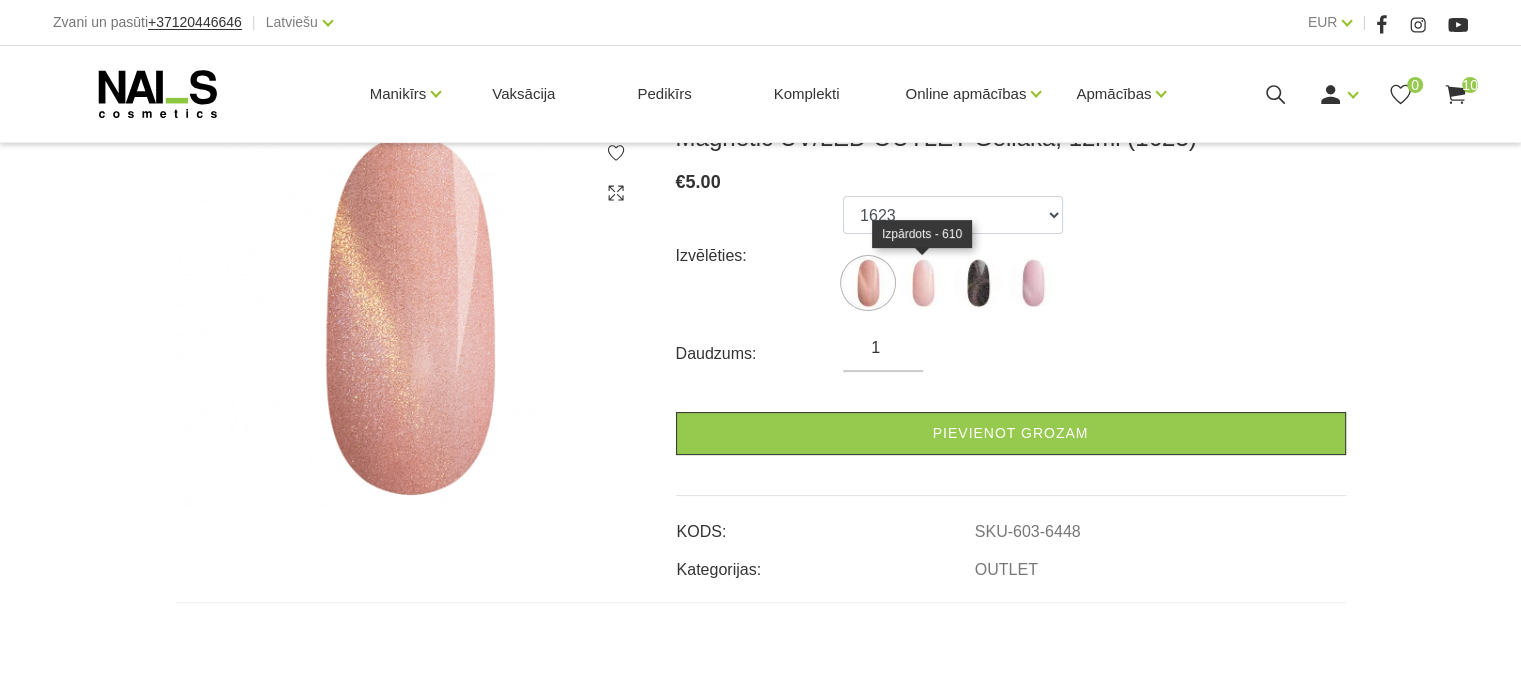 click at bounding box center (923, 283) 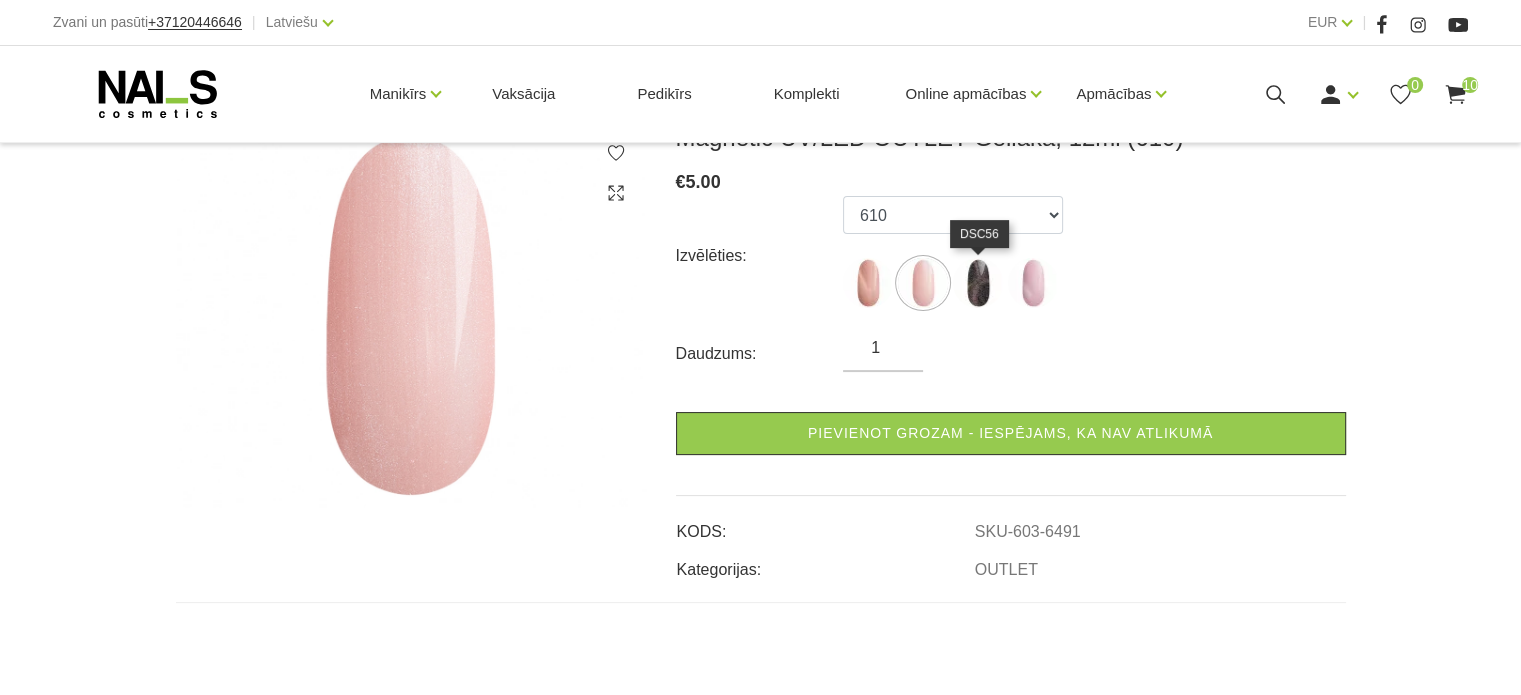 click at bounding box center [978, 283] 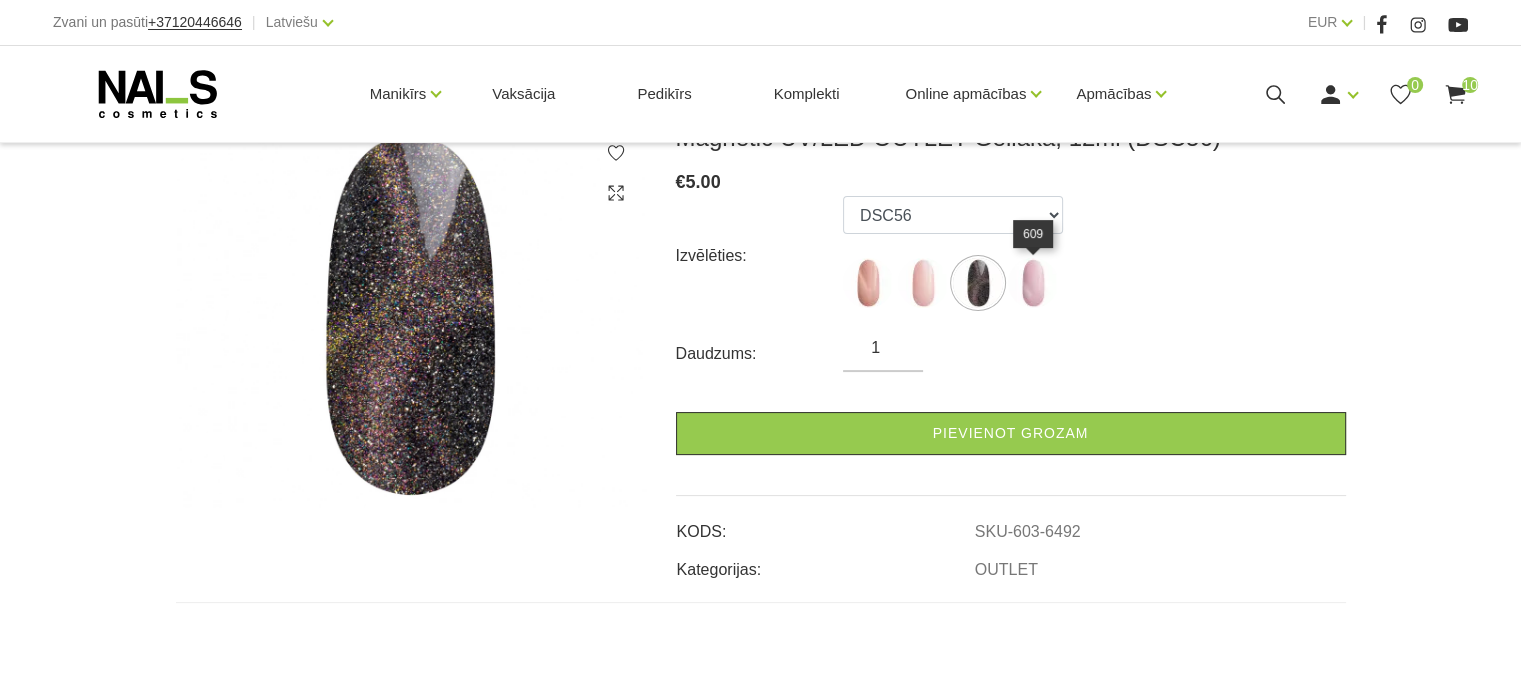 click at bounding box center (1033, 283) 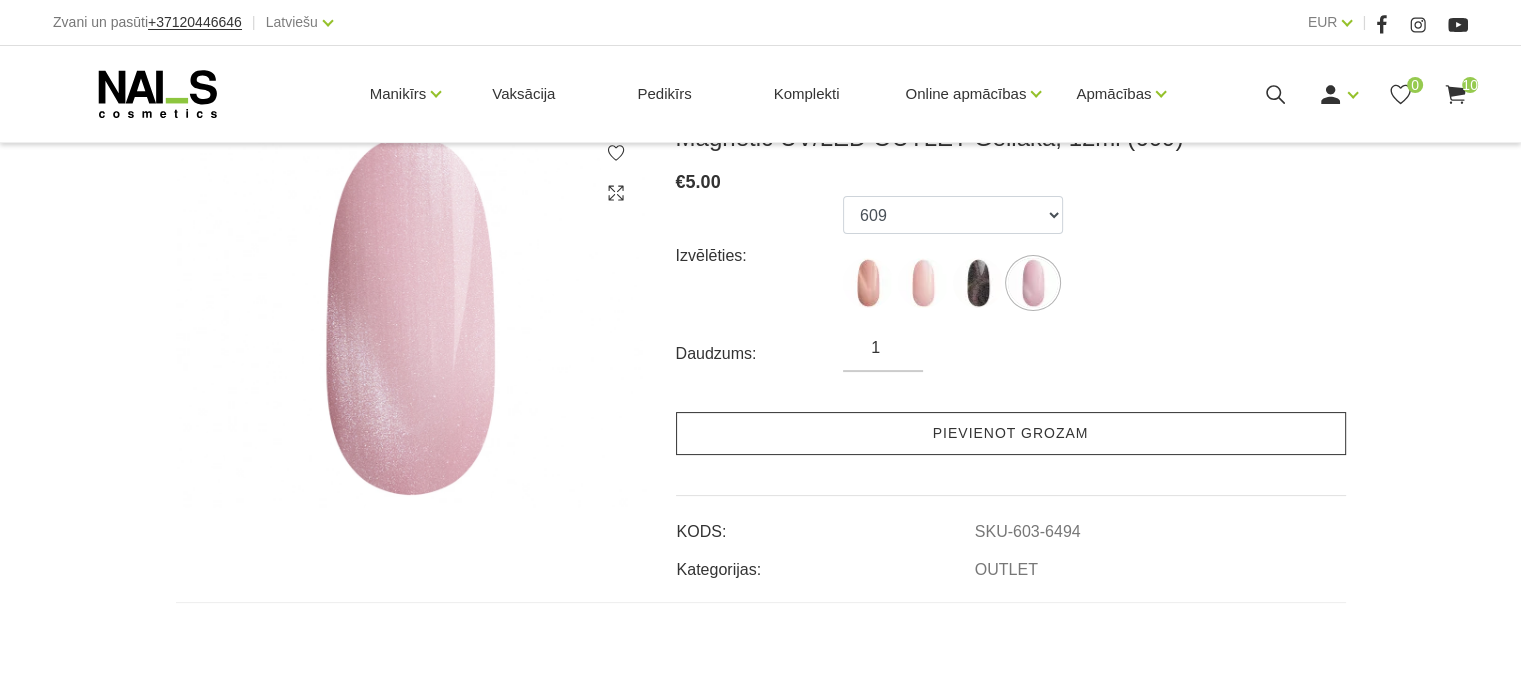 click on "Pievienot grozam" at bounding box center (1011, 433) 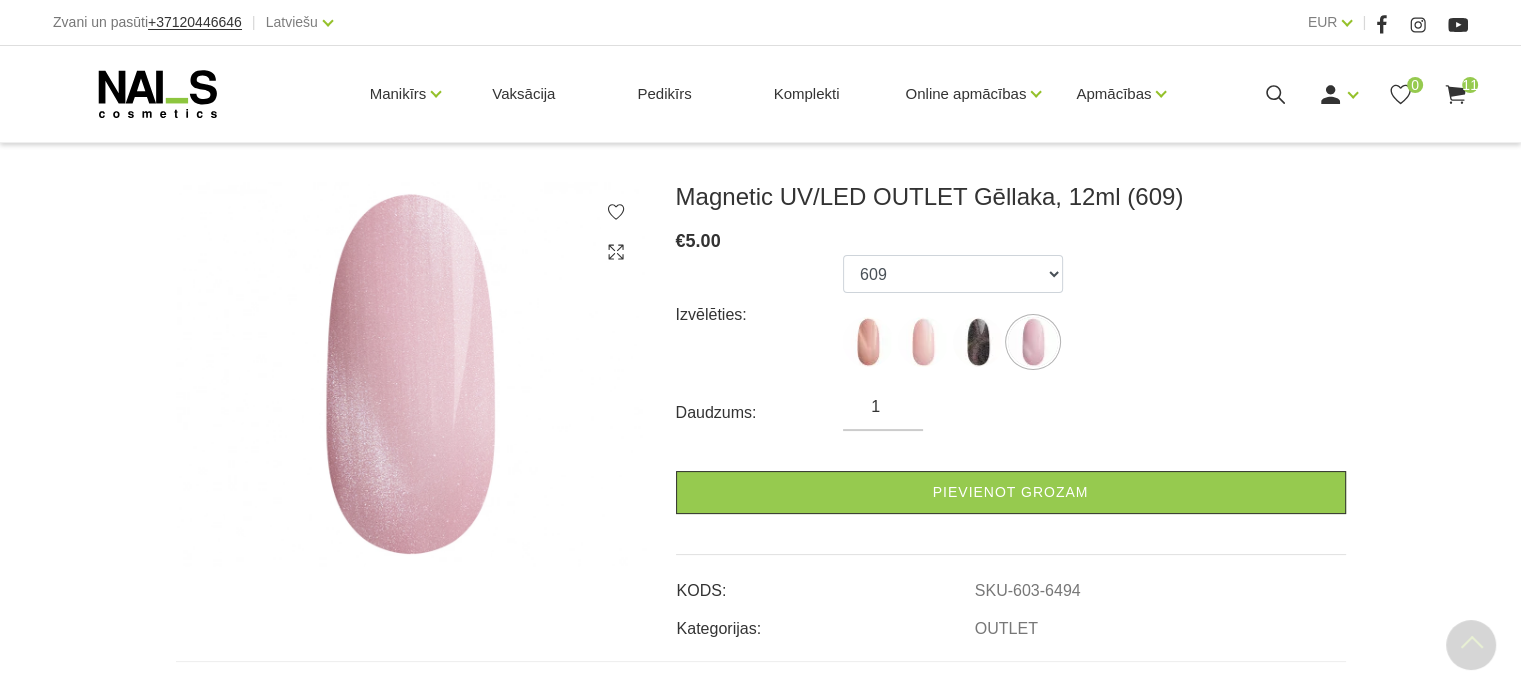 scroll, scrollTop: 0, scrollLeft: 0, axis: both 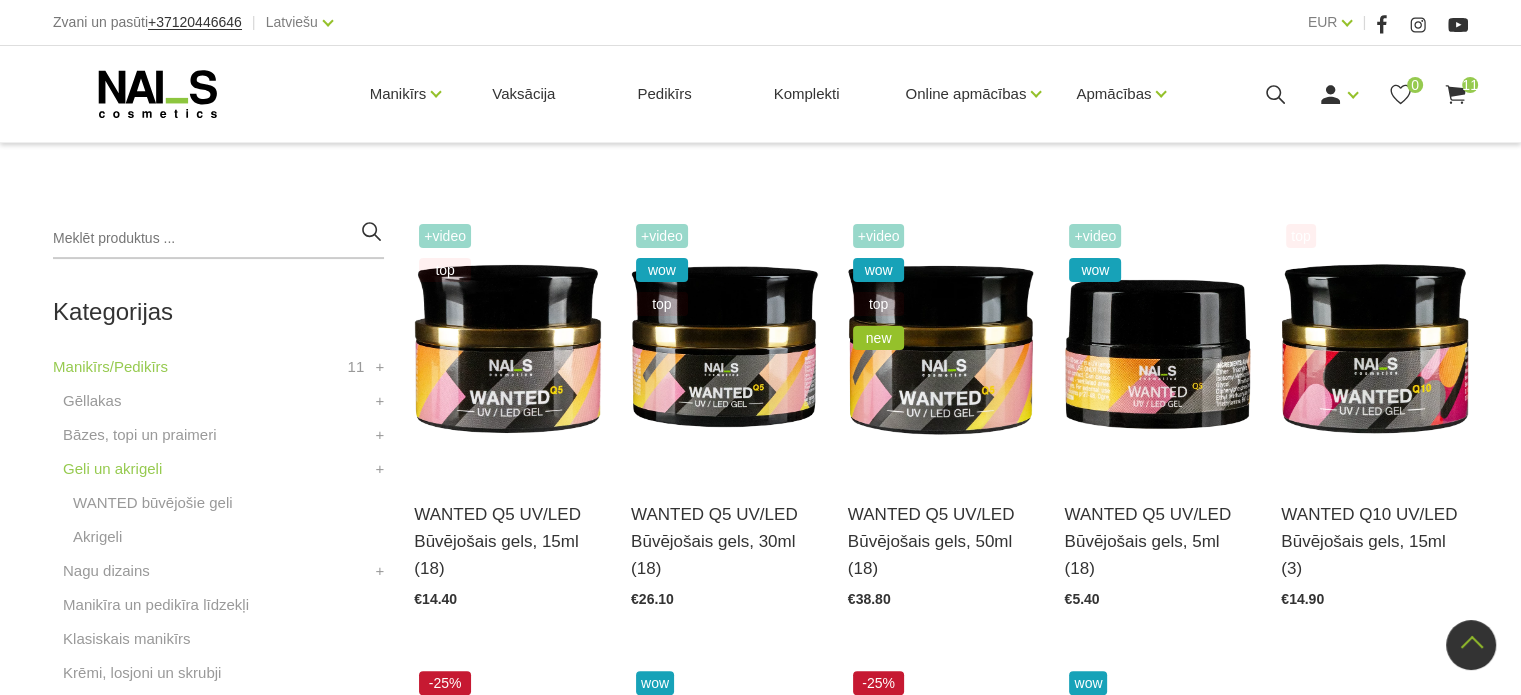 click at bounding box center (1157, 347) 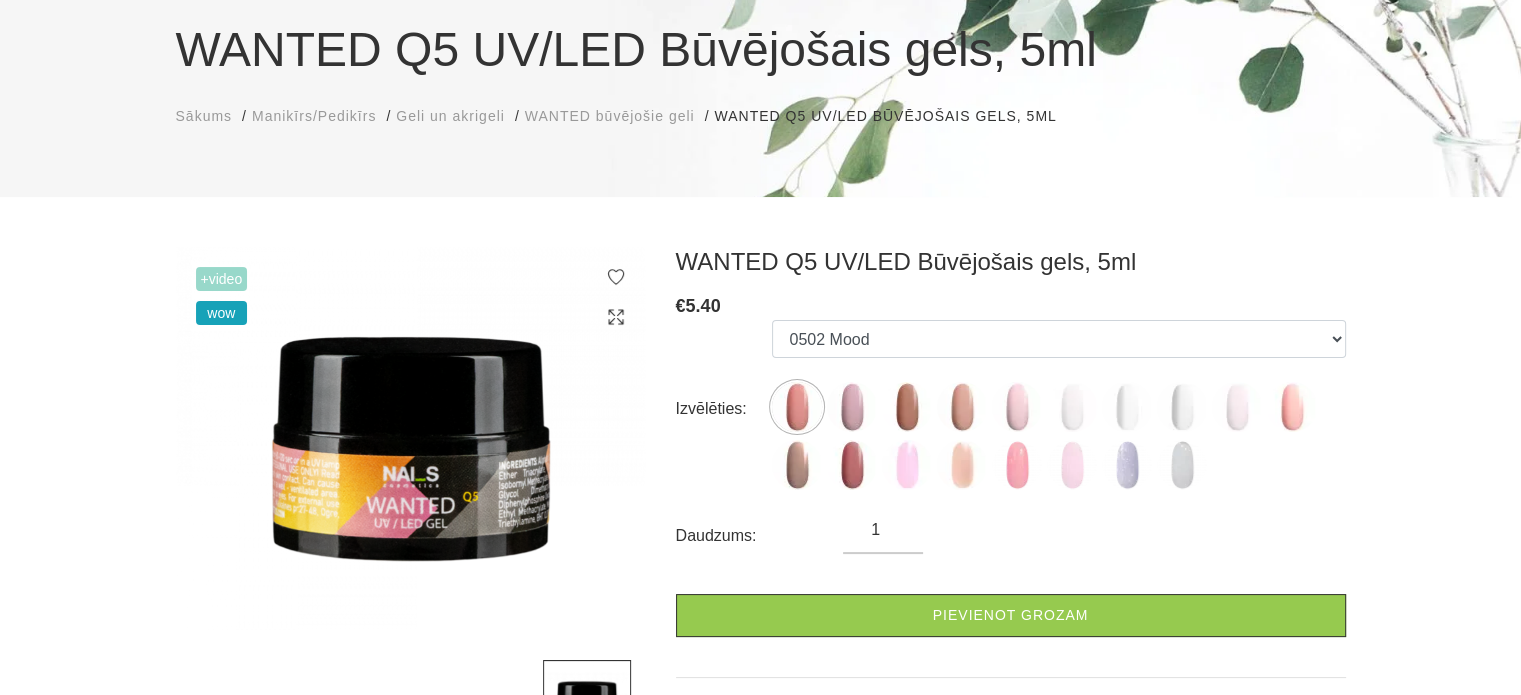 scroll, scrollTop: 200, scrollLeft: 0, axis: vertical 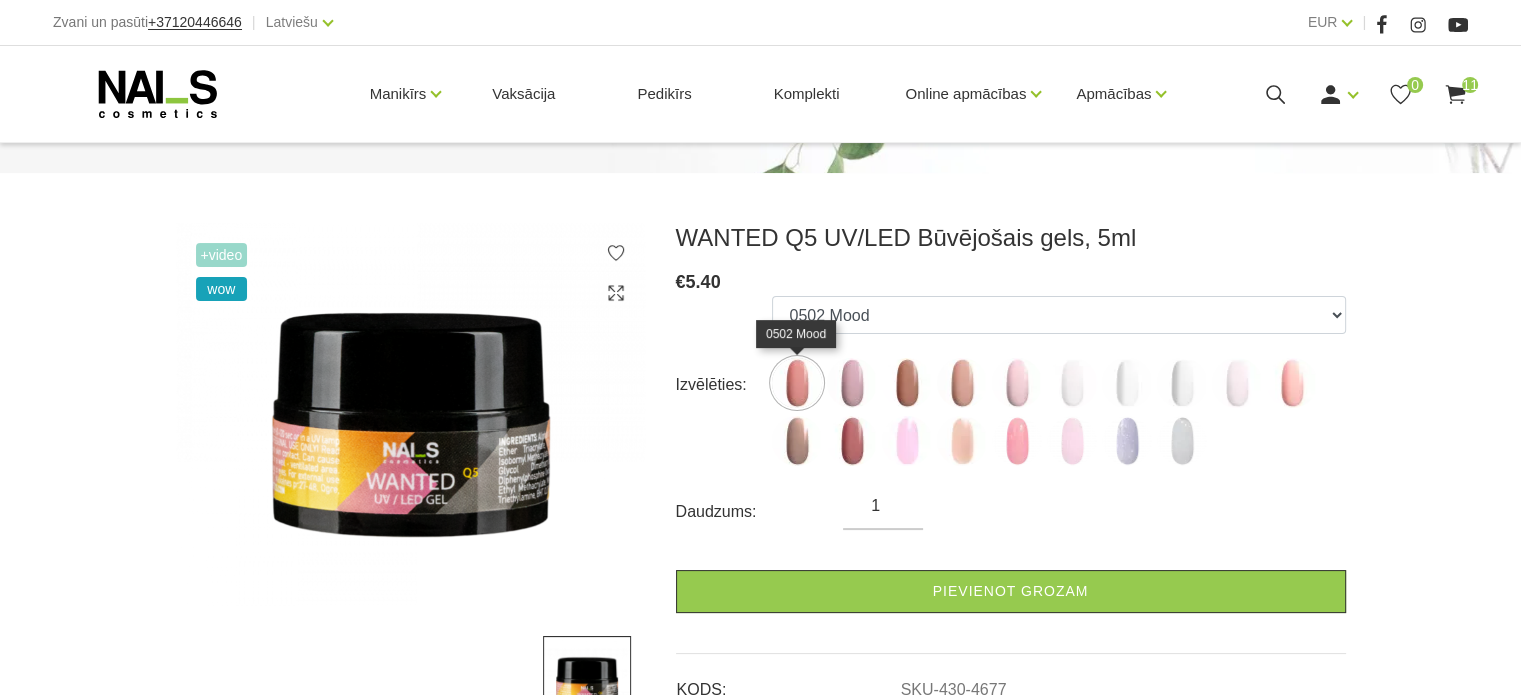 click at bounding box center (797, 383) 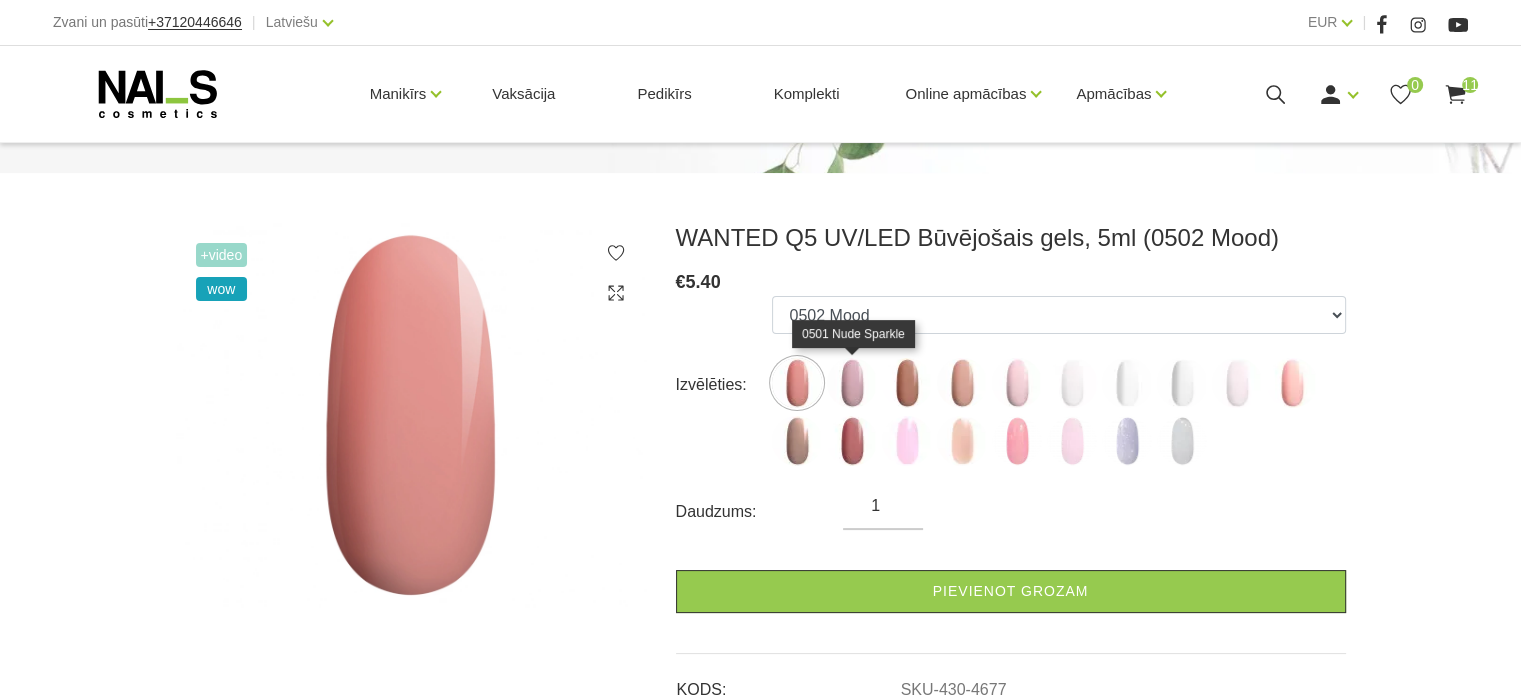 click at bounding box center [852, 383] 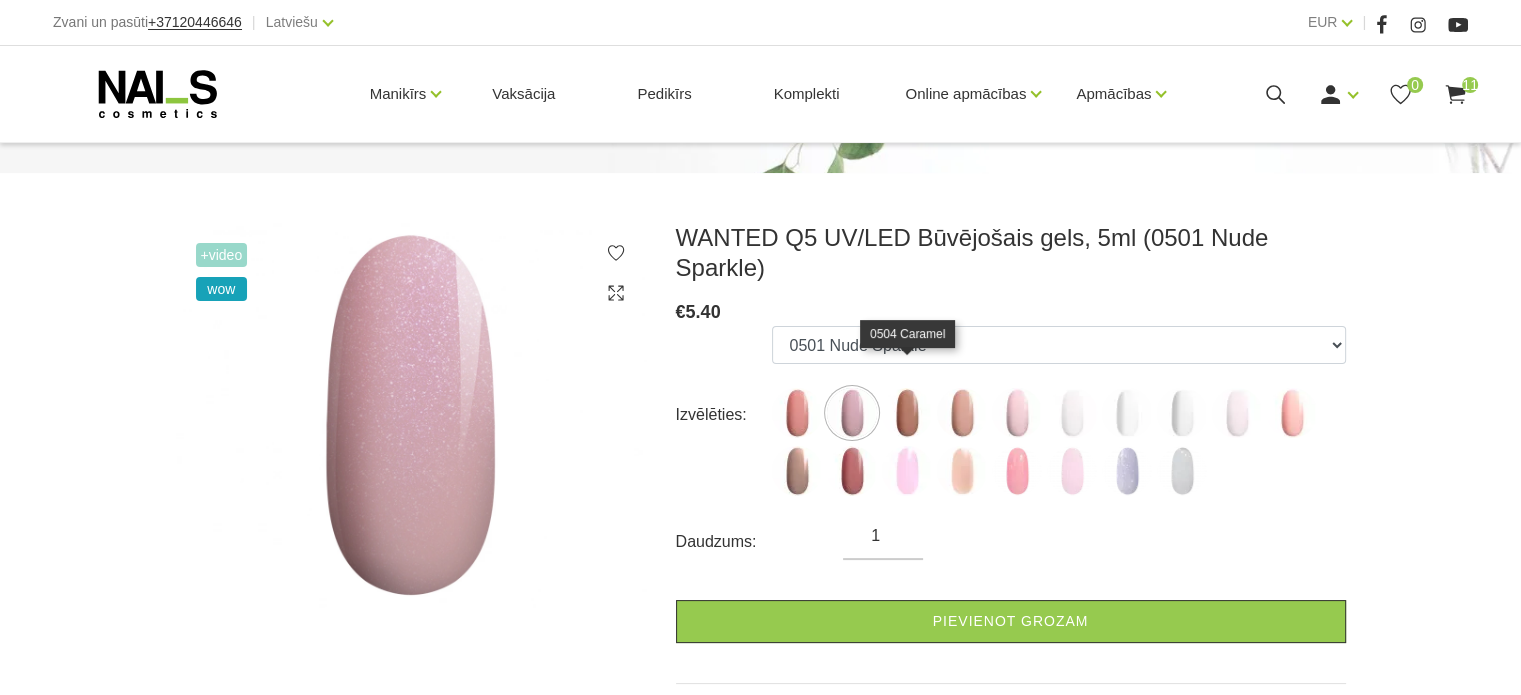 click at bounding box center [907, 413] 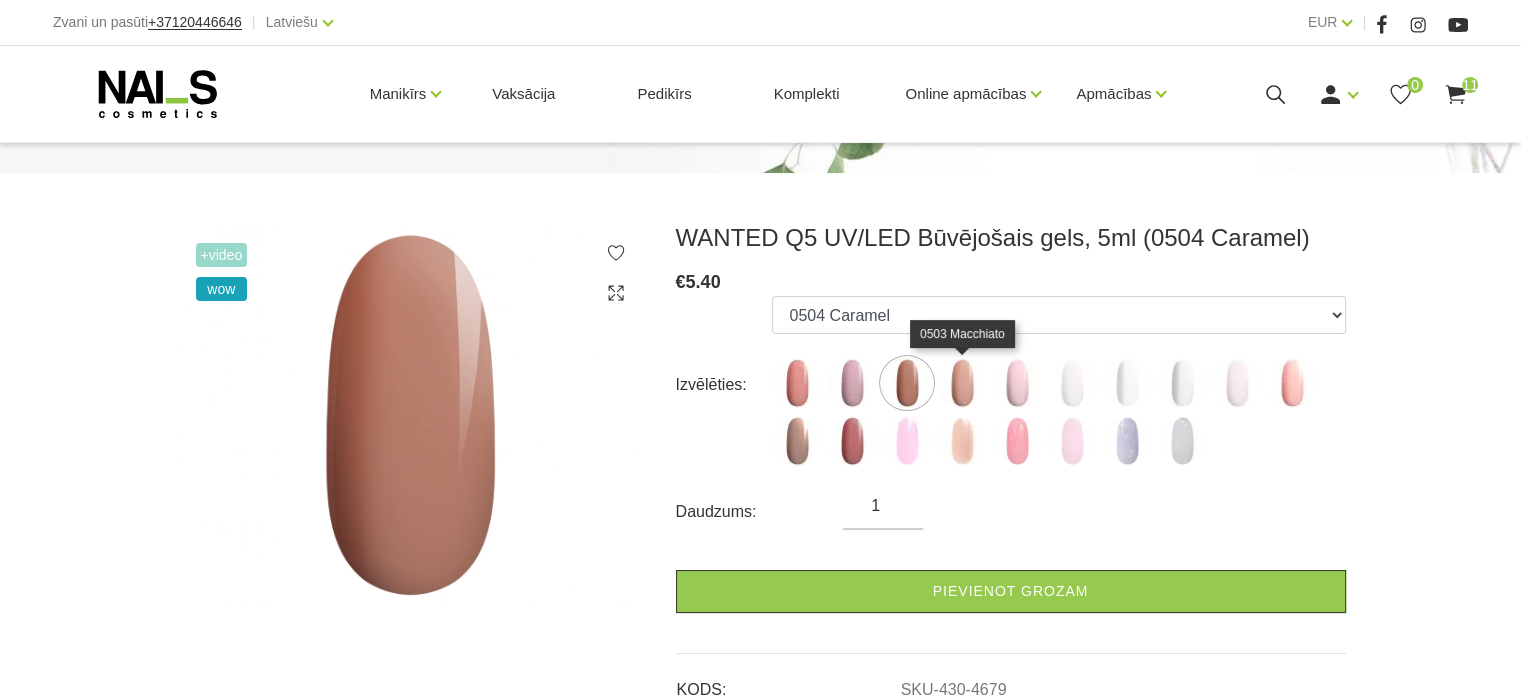 click at bounding box center [962, 383] 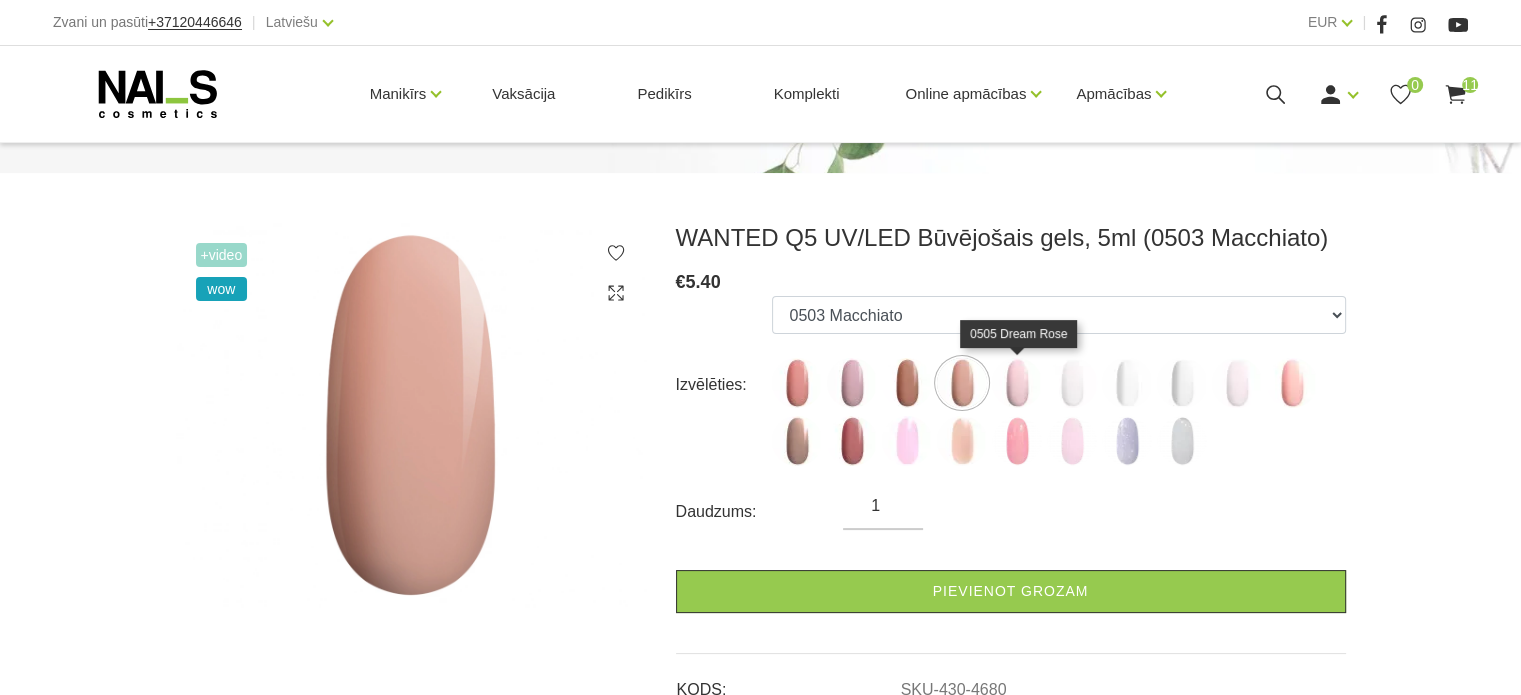 click at bounding box center (1017, 383) 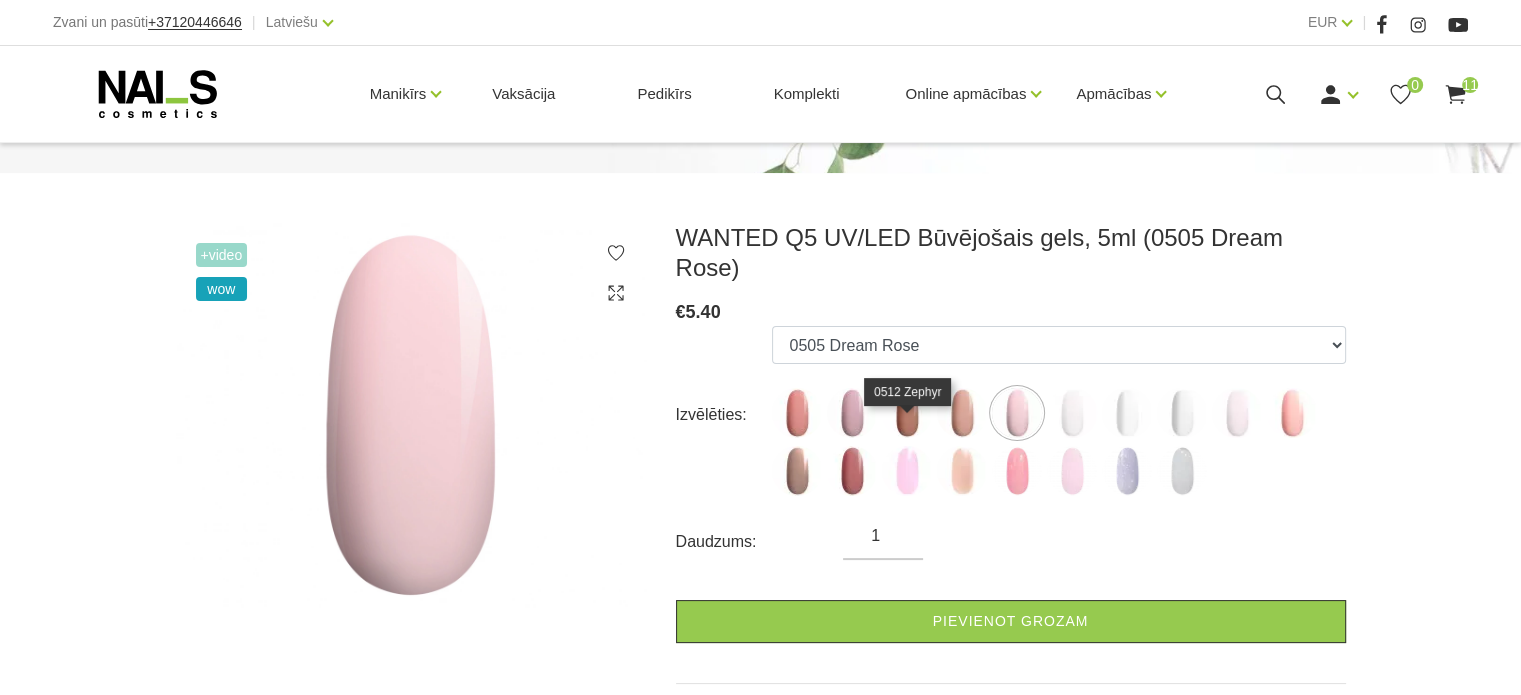 click at bounding box center [907, 471] 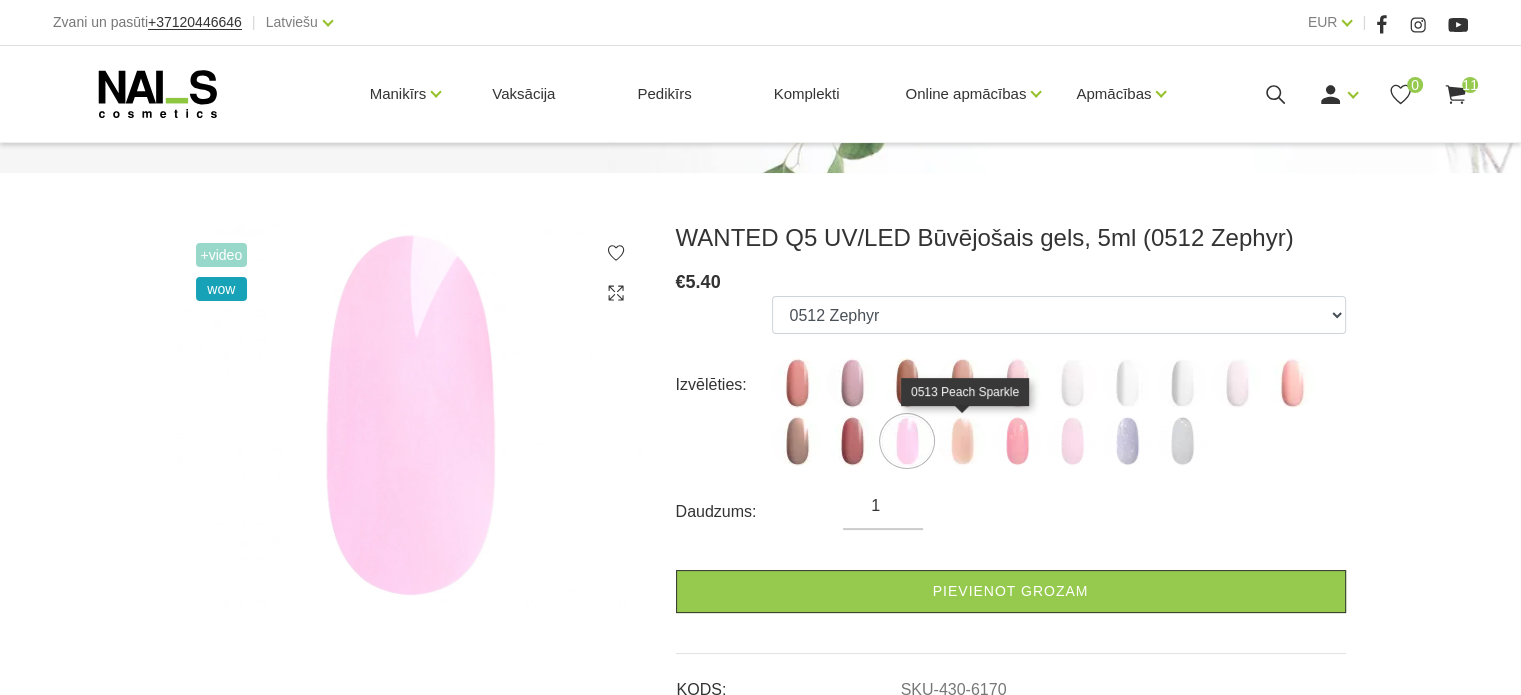 click at bounding box center (962, 441) 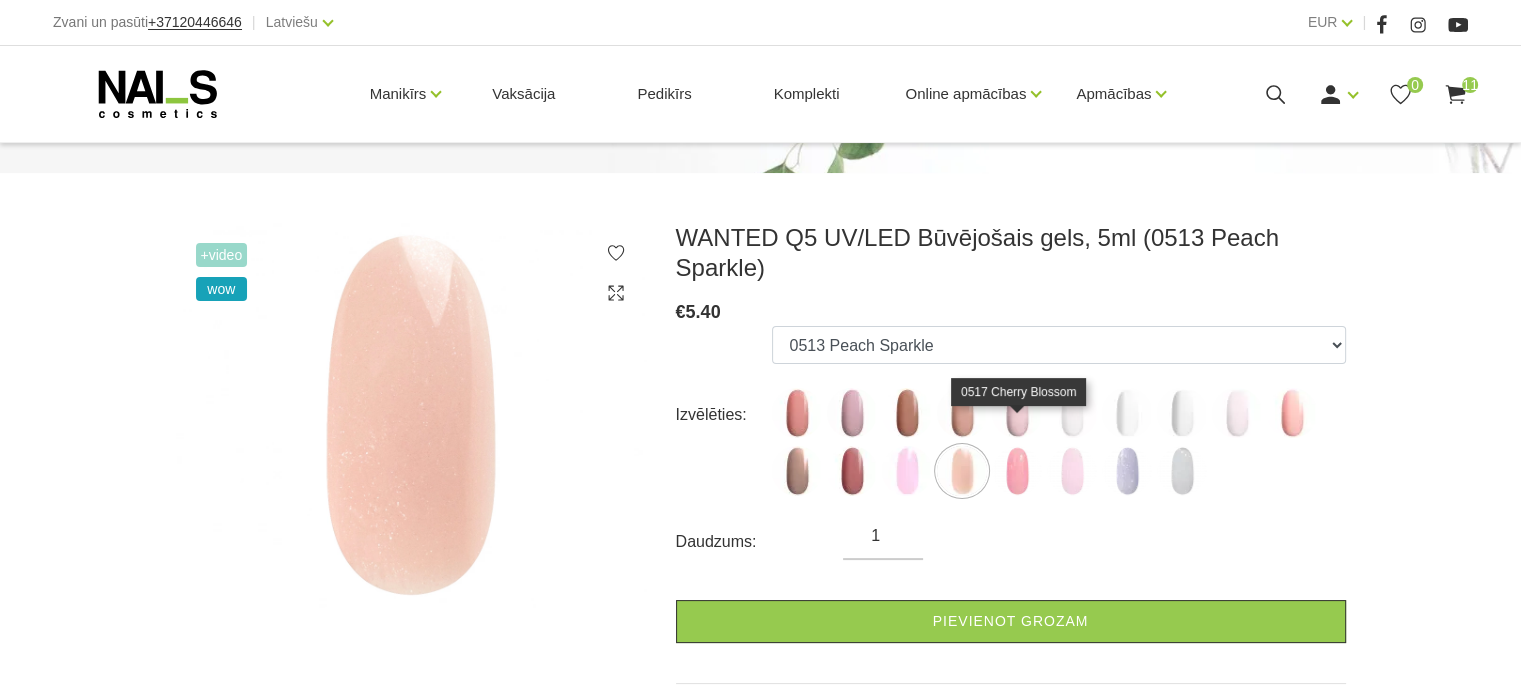 click at bounding box center (1017, 471) 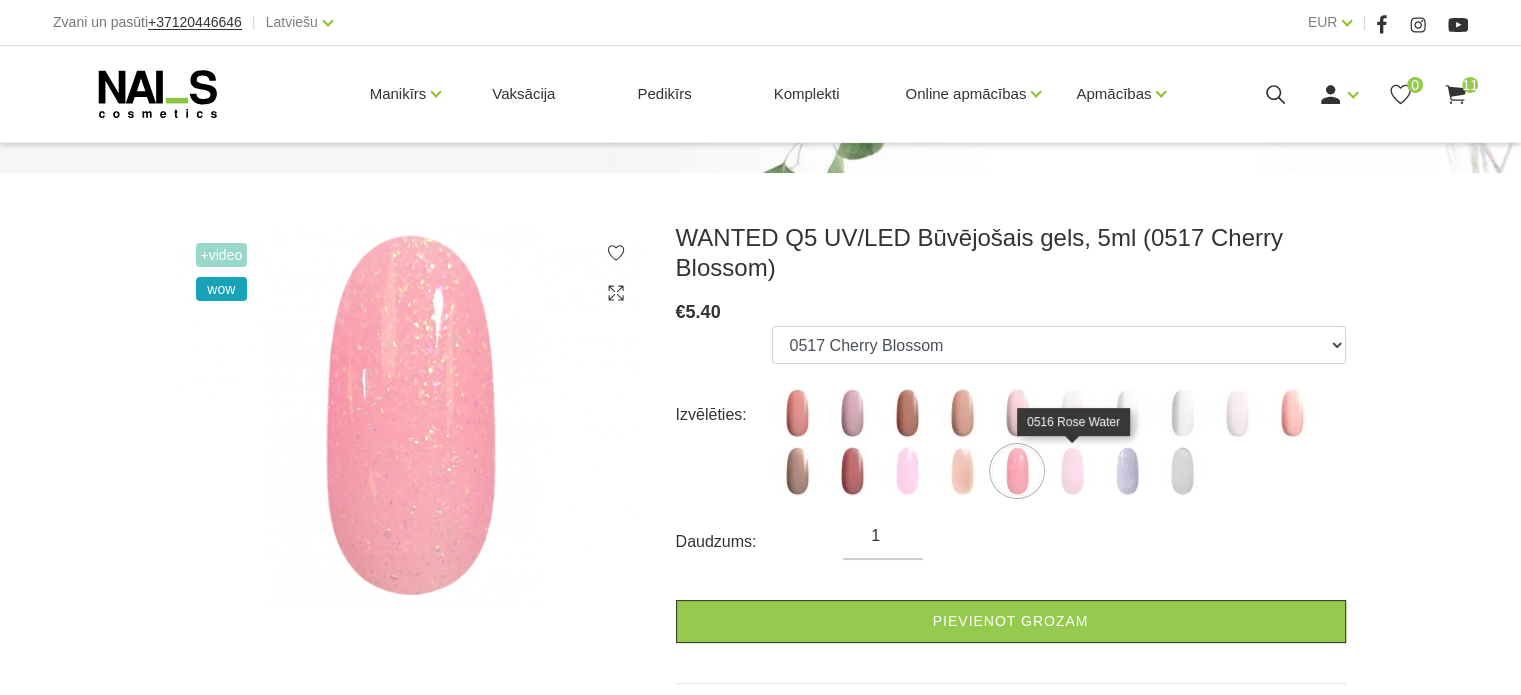 click at bounding box center (1072, 471) 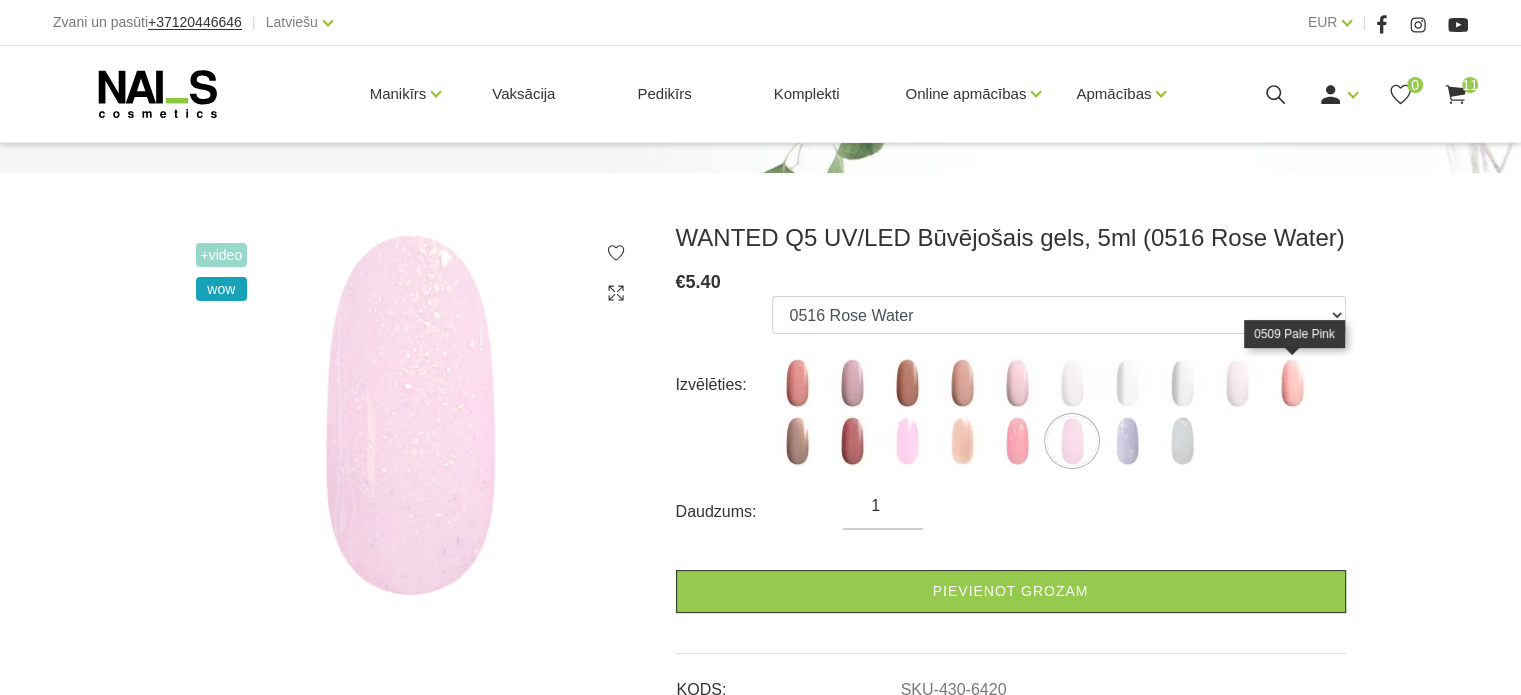 click at bounding box center [1292, 383] 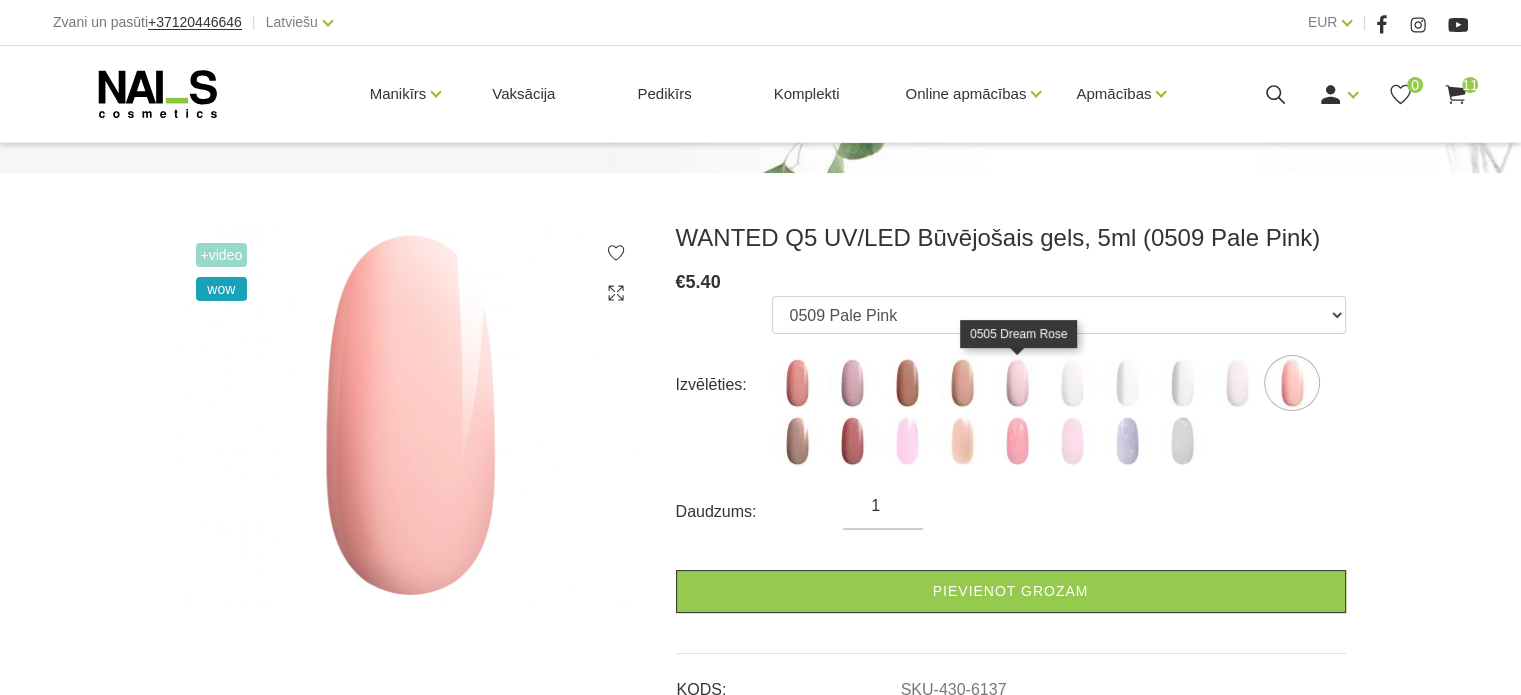 click at bounding box center [1017, 383] 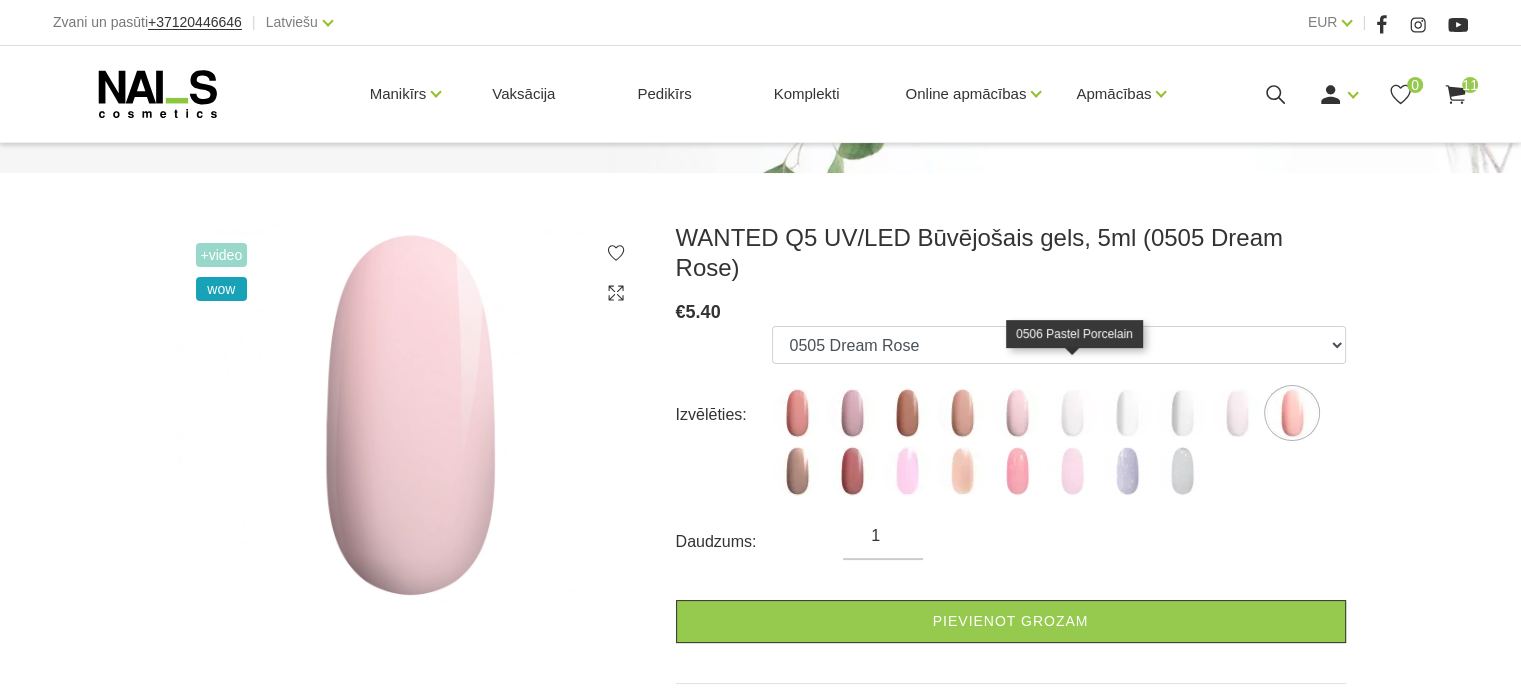 click at bounding box center (1072, 413) 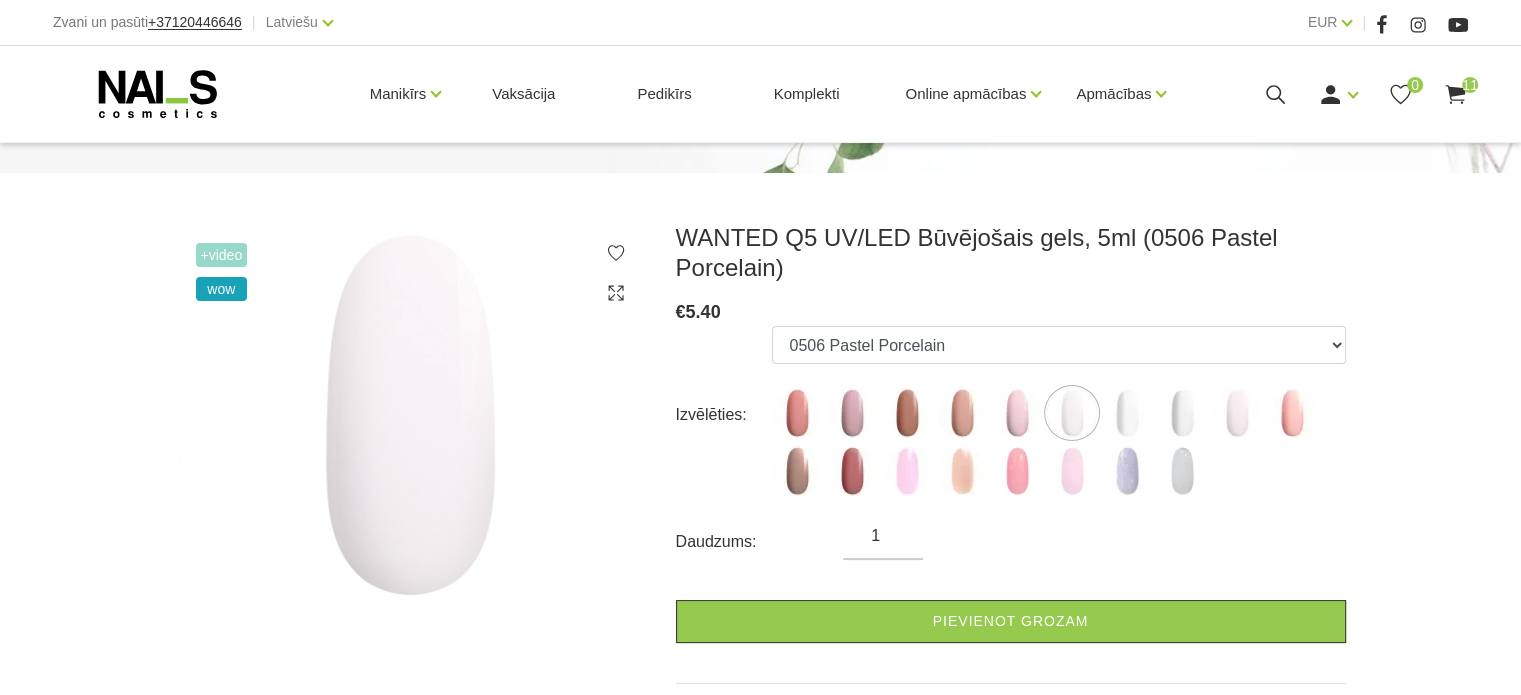 click at bounding box center [411, 415] 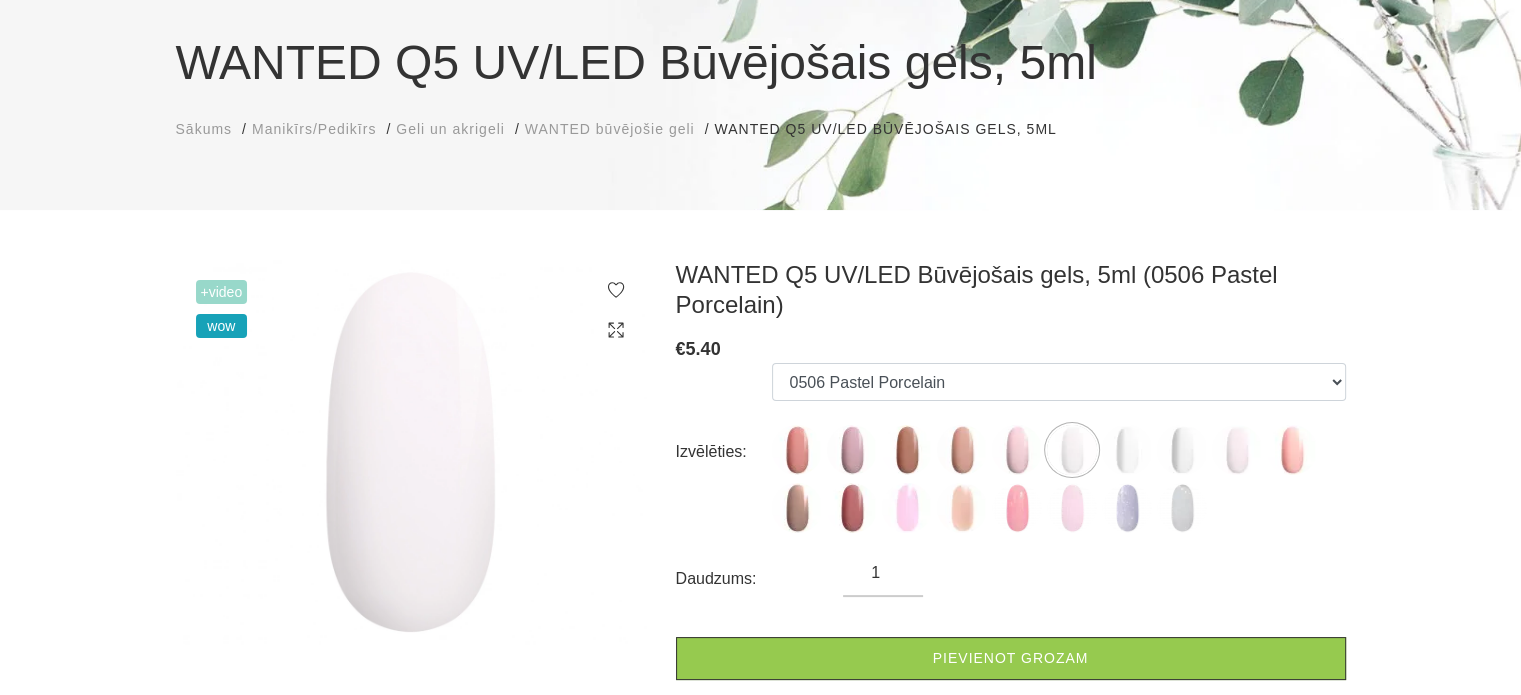 scroll, scrollTop: 300, scrollLeft: 0, axis: vertical 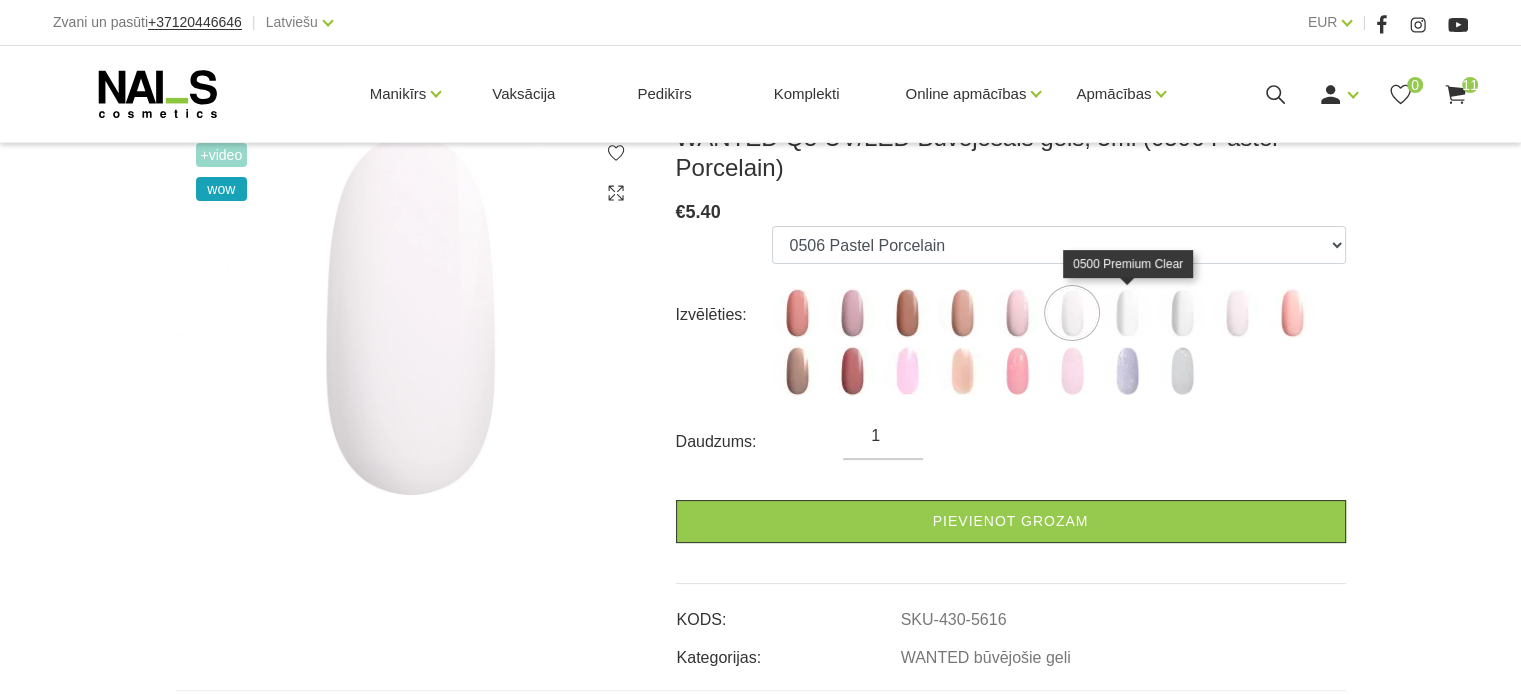 click at bounding box center (1127, 313) 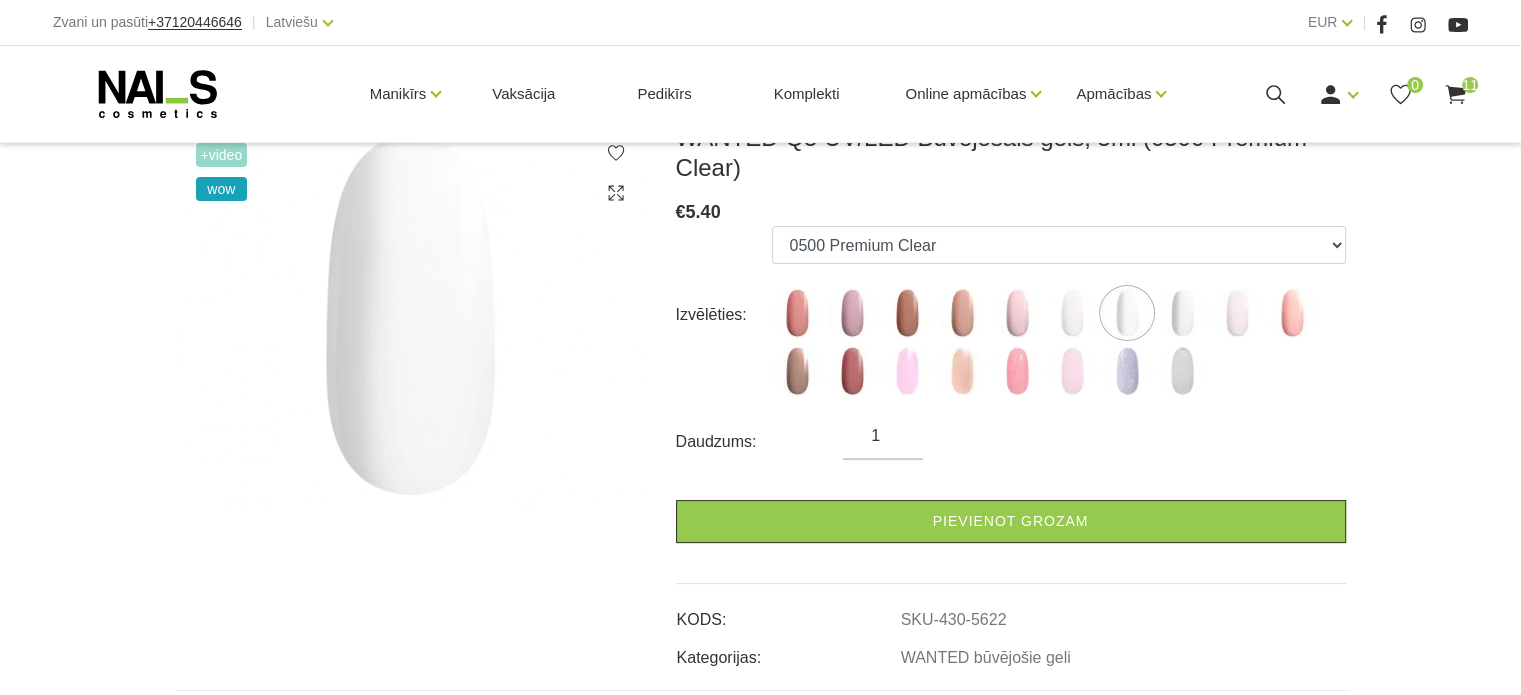 scroll, scrollTop: 200, scrollLeft: 0, axis: vertical 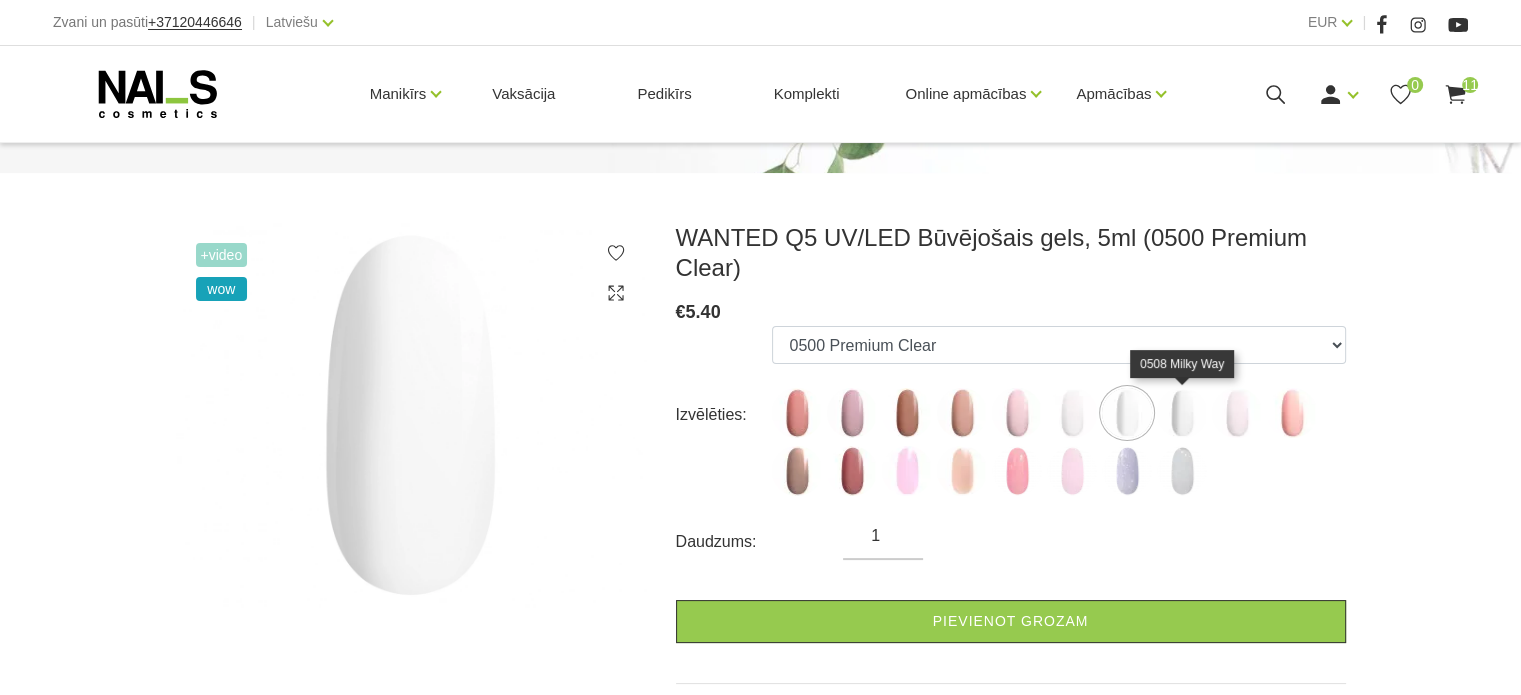 click at bounding box center (1182, 413) 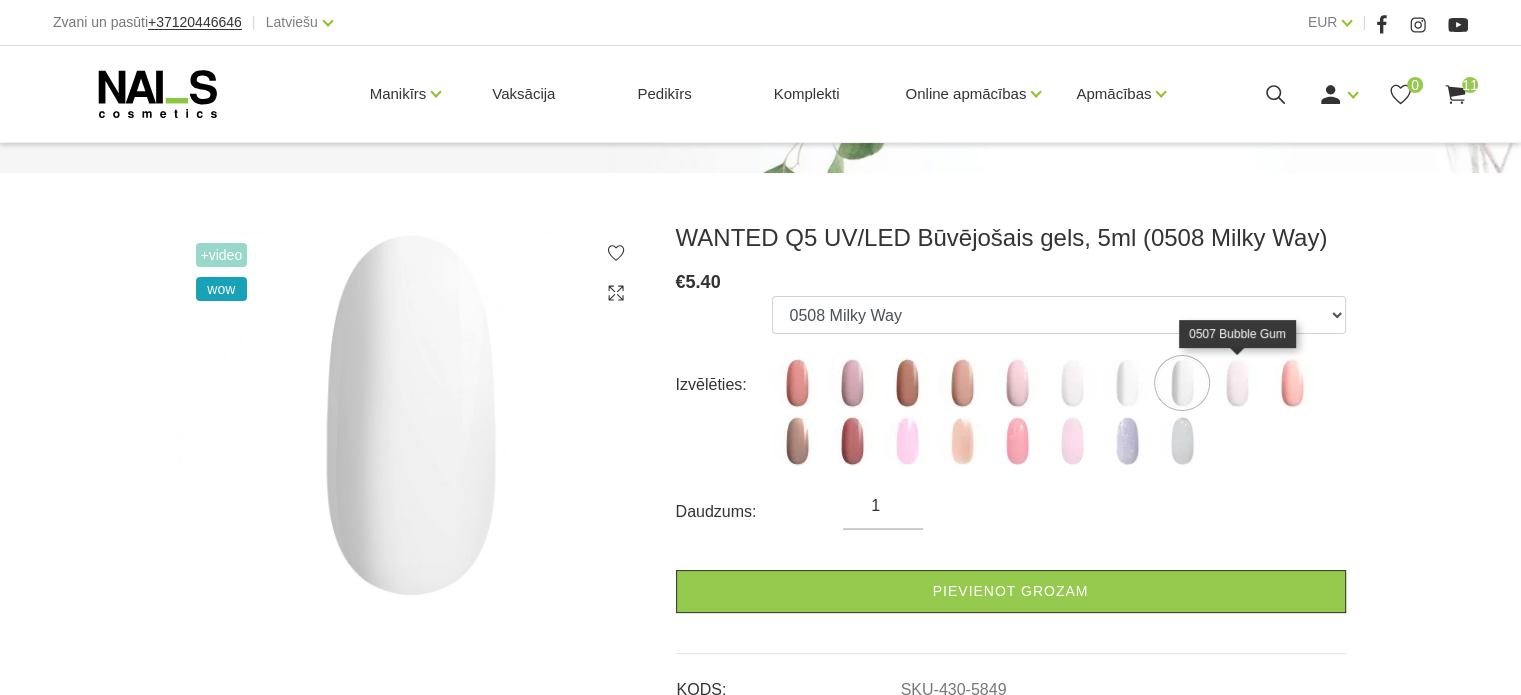 click at bounding box center [1237, 383] 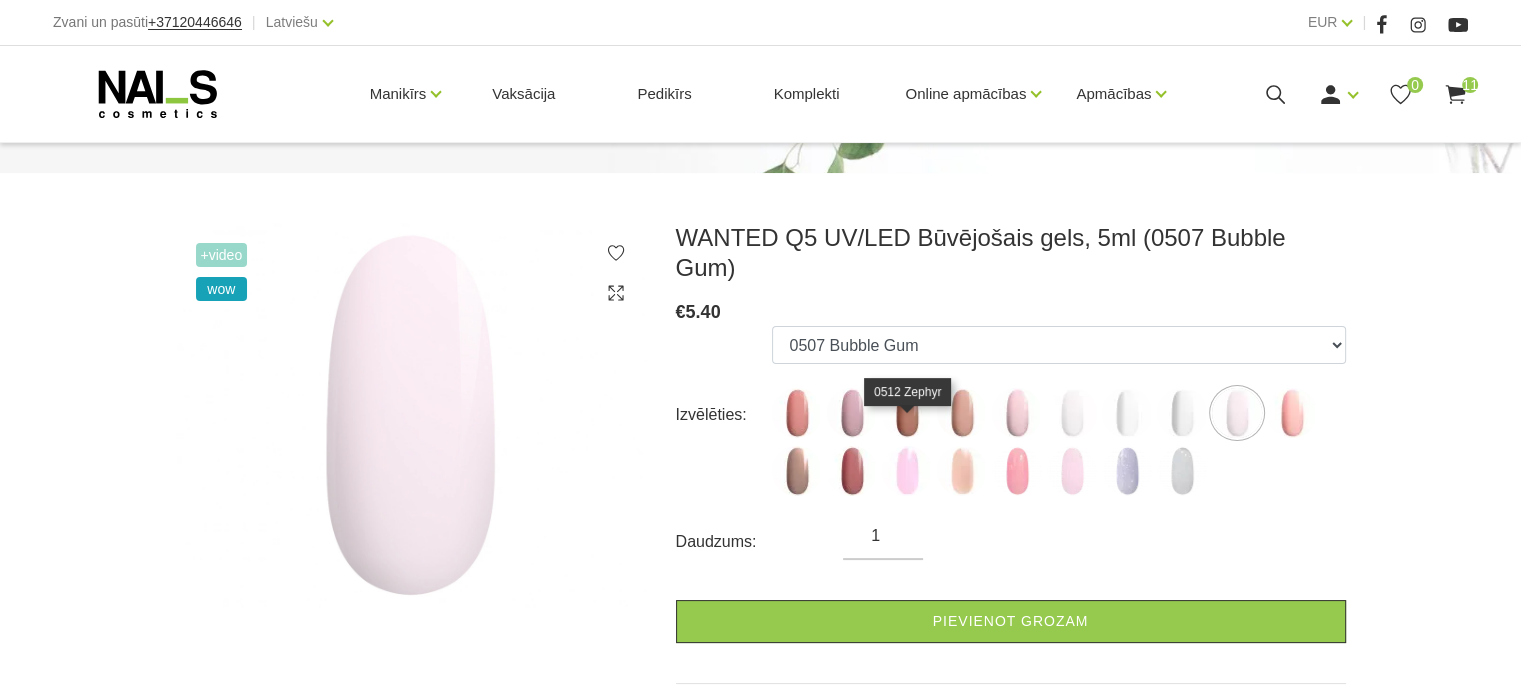 click at bounding box center (907, 471) 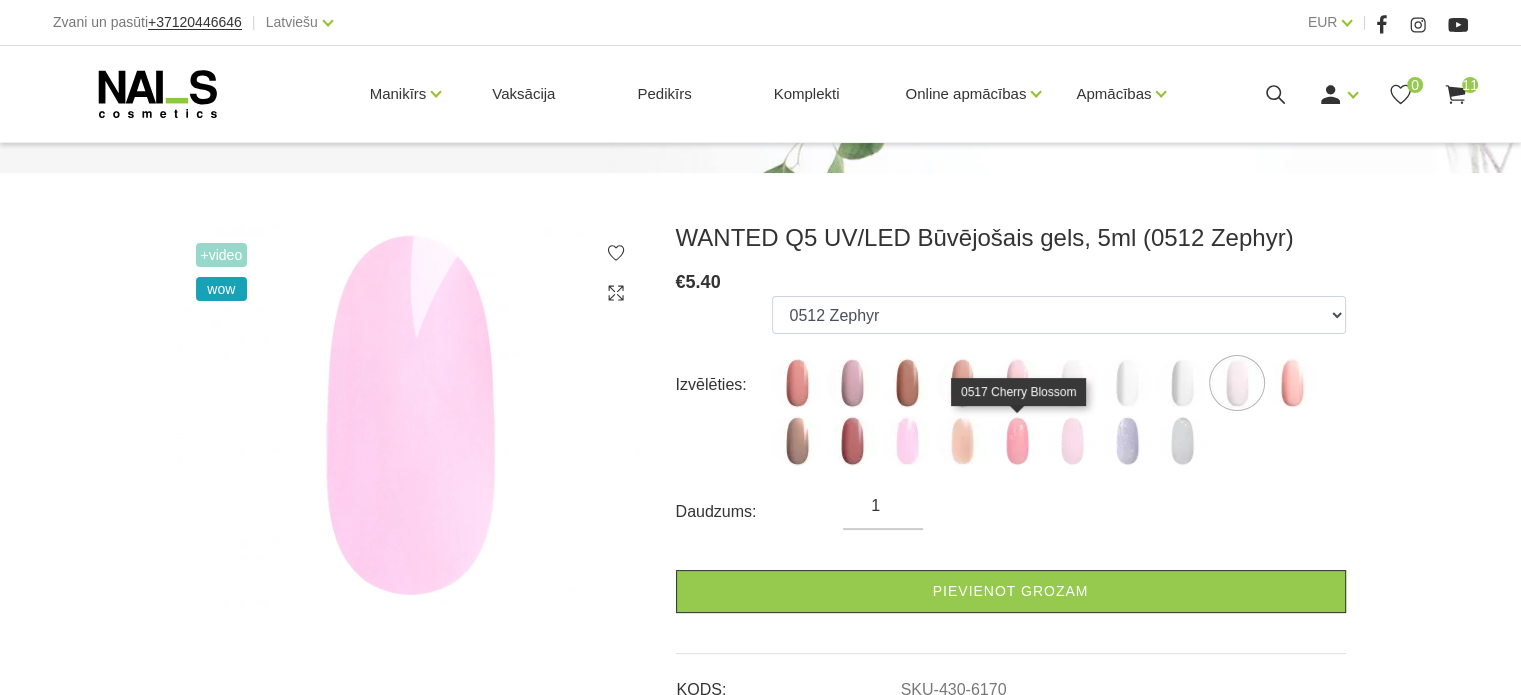 click at bounding box center (1017, 441) 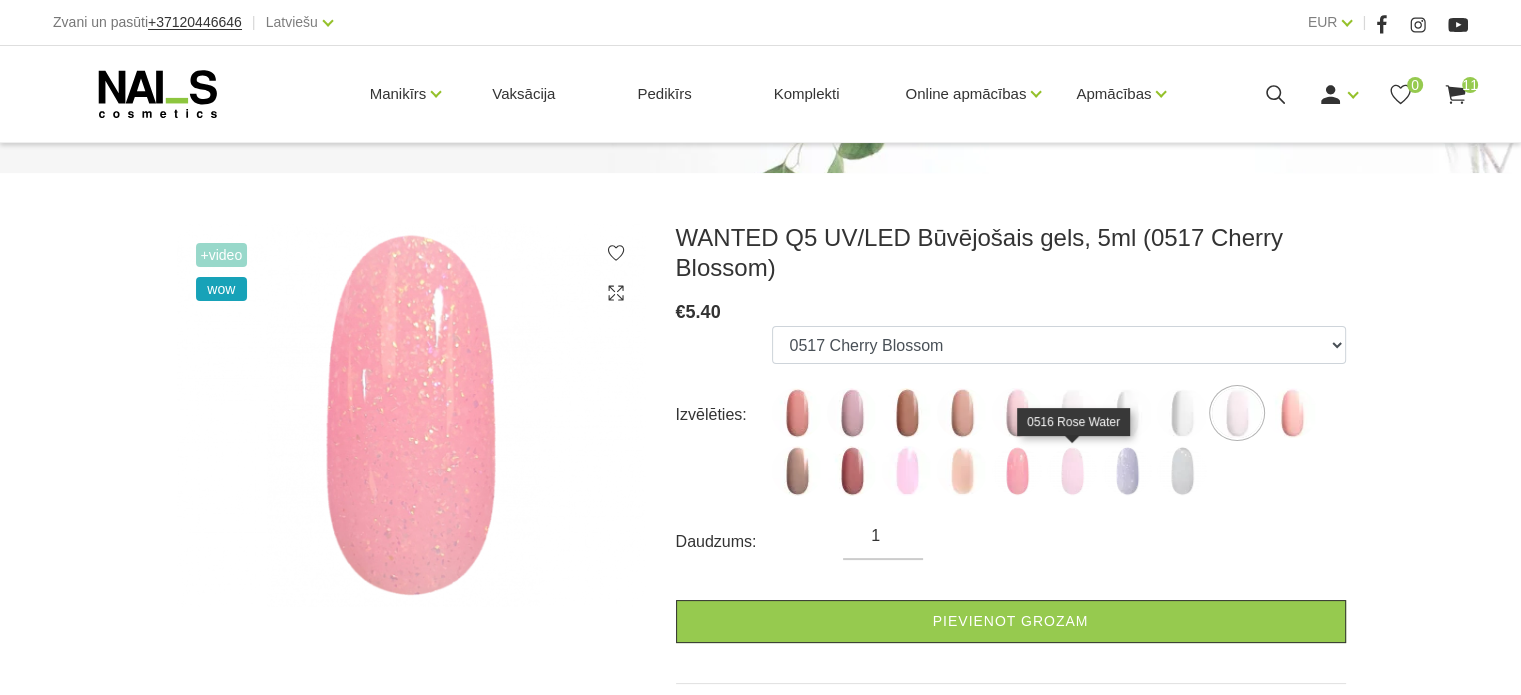 click at bounding box center (1072, 471) 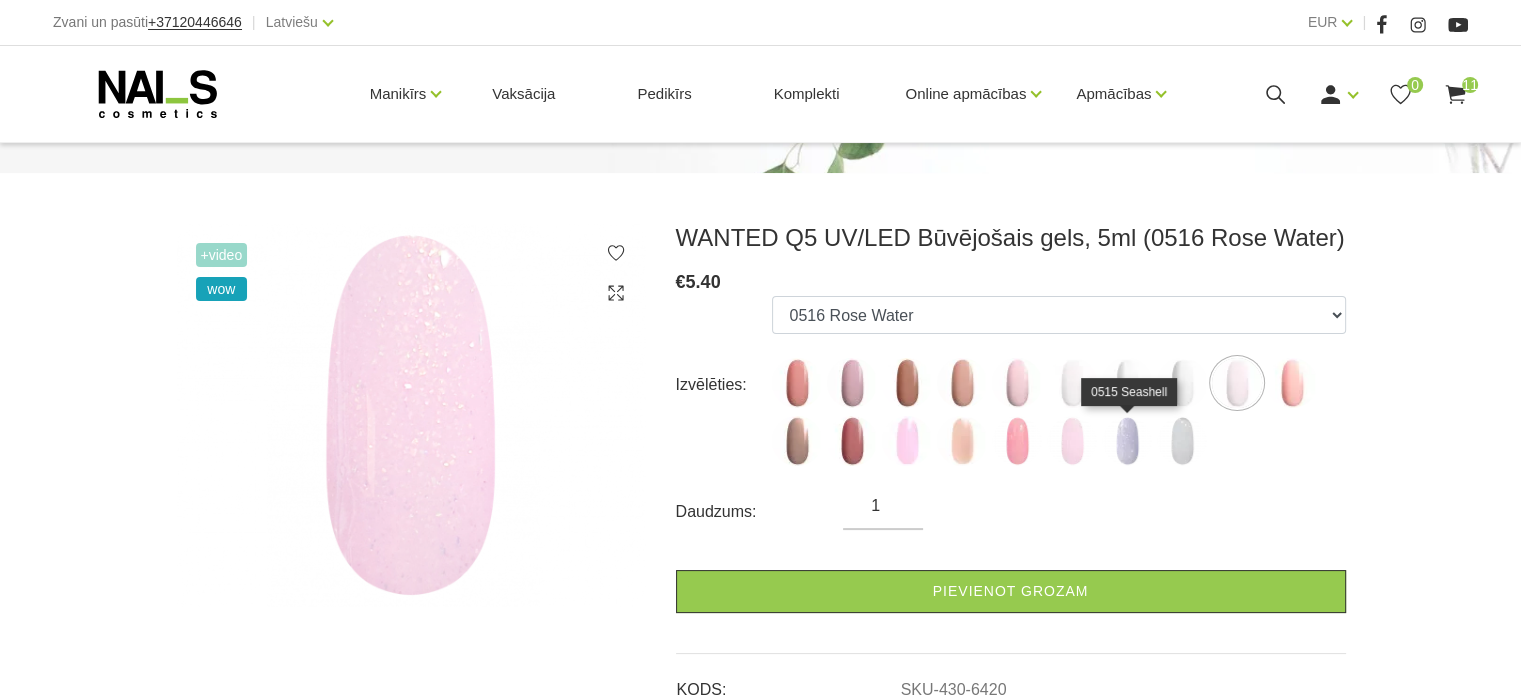 click at bounding box center [1127, 441] 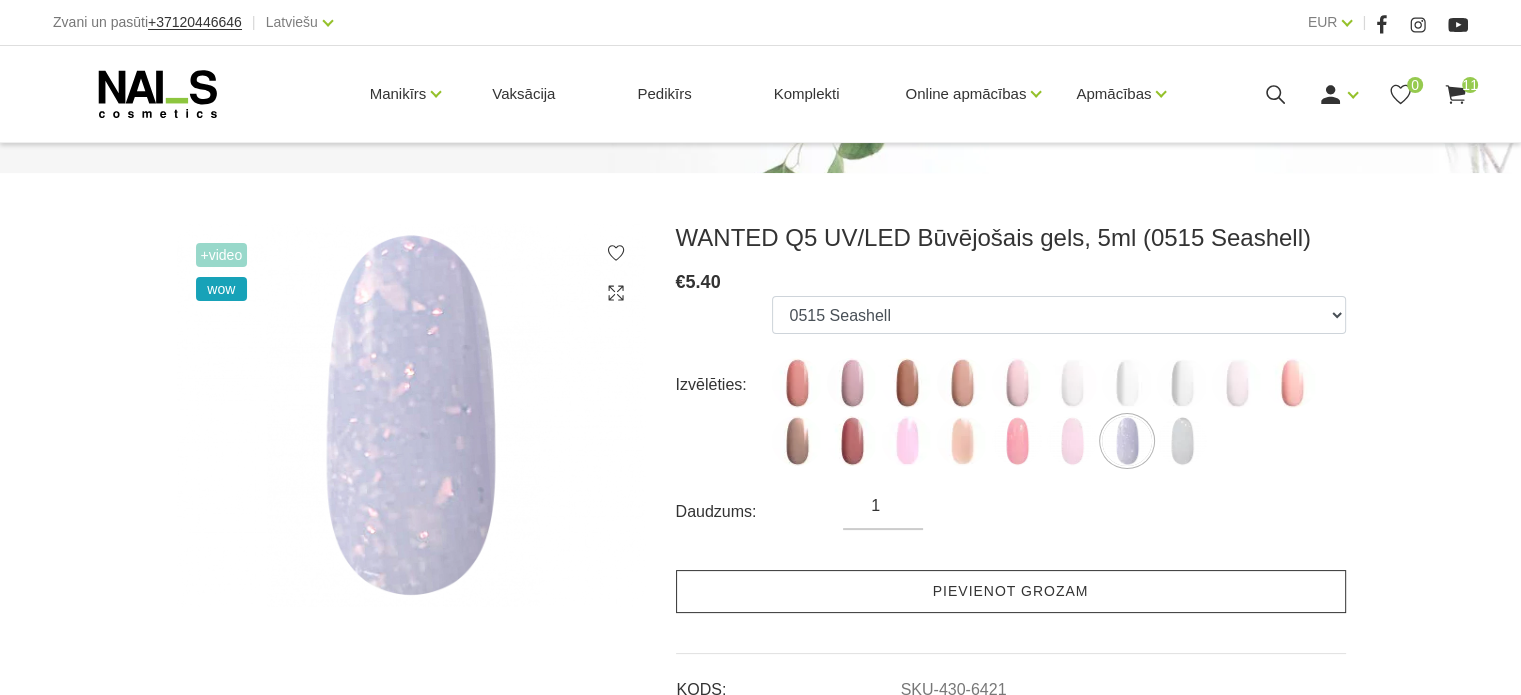 click on "Pievienot grozam" at bounding box center [1011, 591] 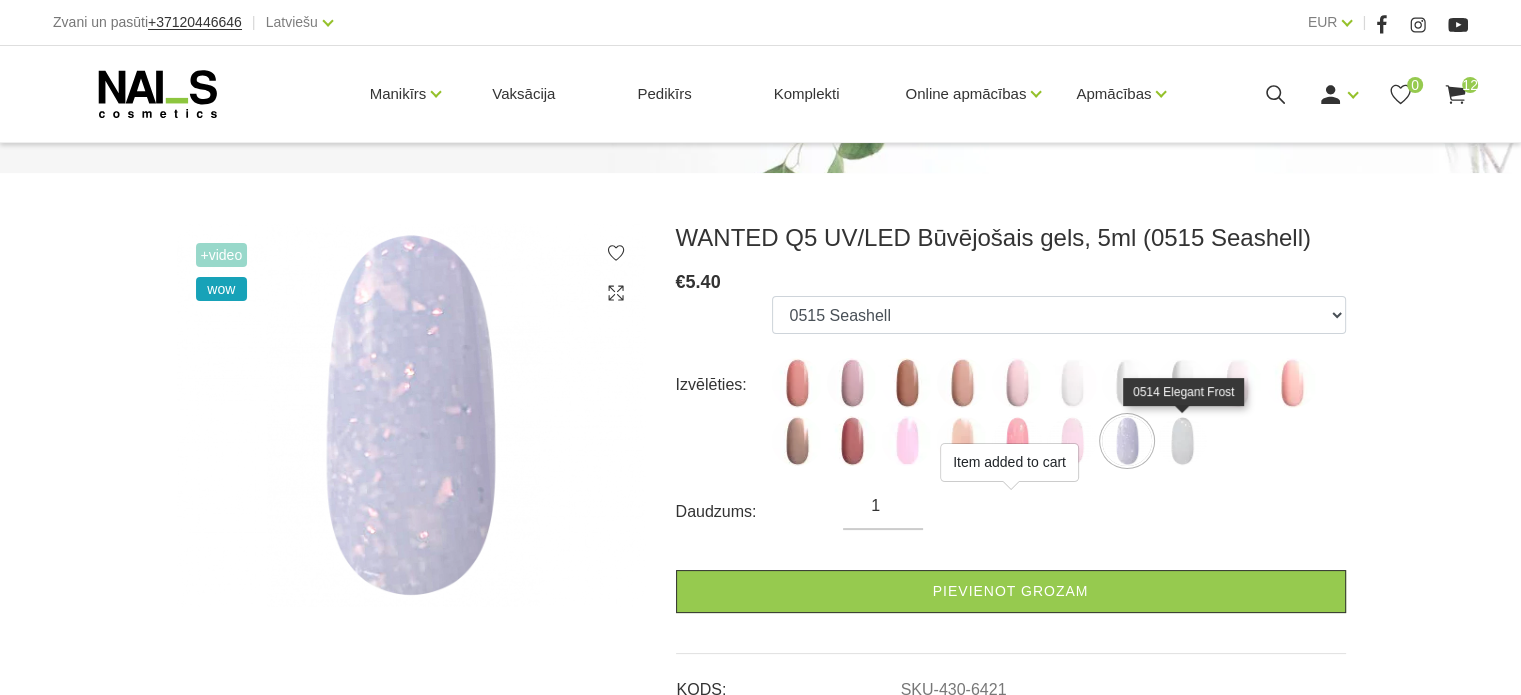 click at bounding box center (1182, 441) 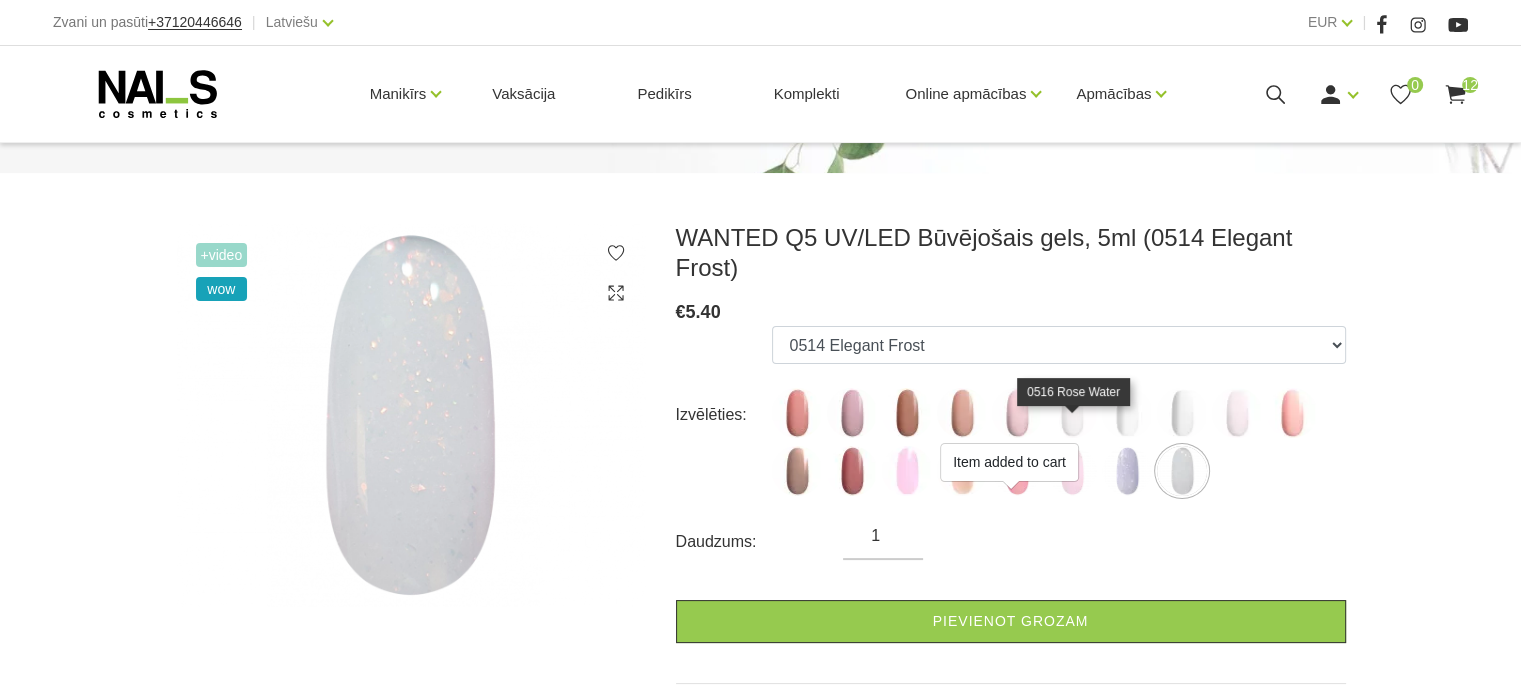 click at bounding box center [1072, 471] 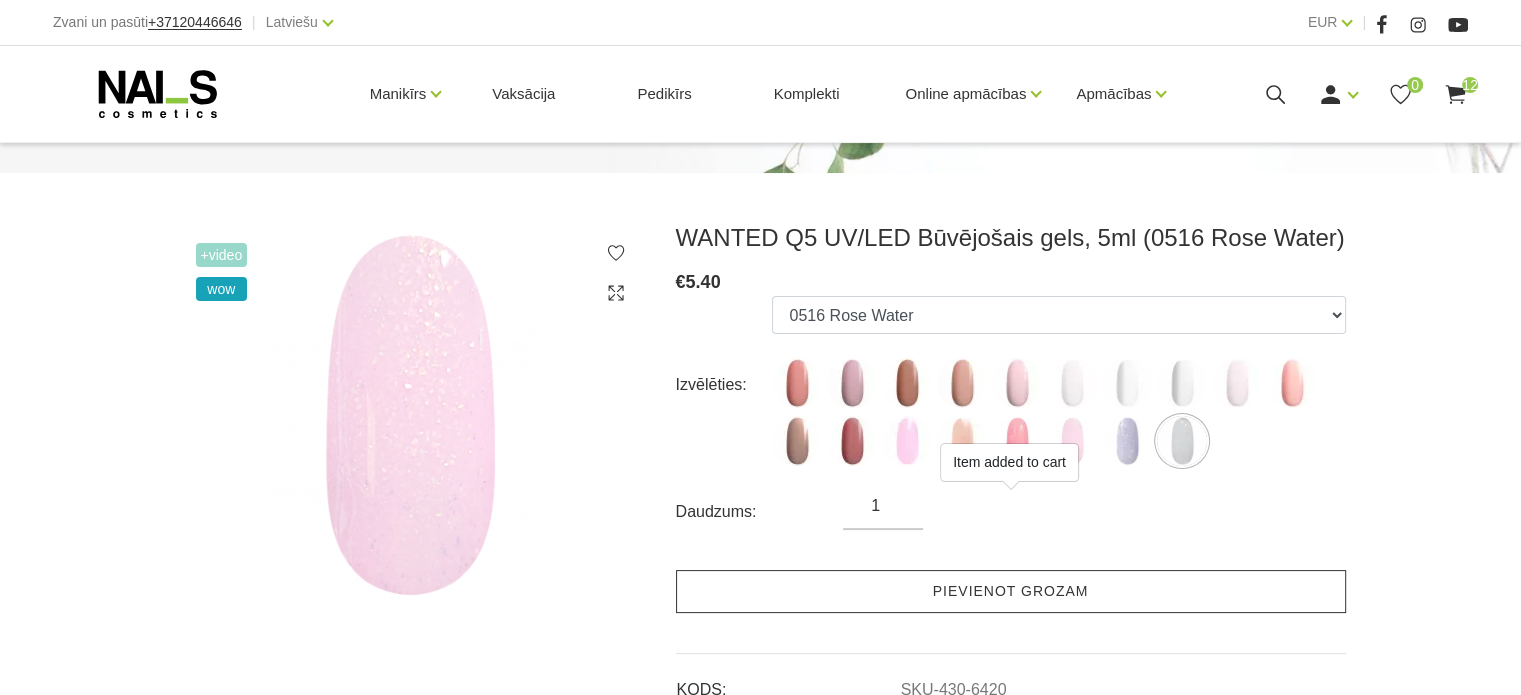 click on "Pievienot grozam" at bounding box center (1011, 591) 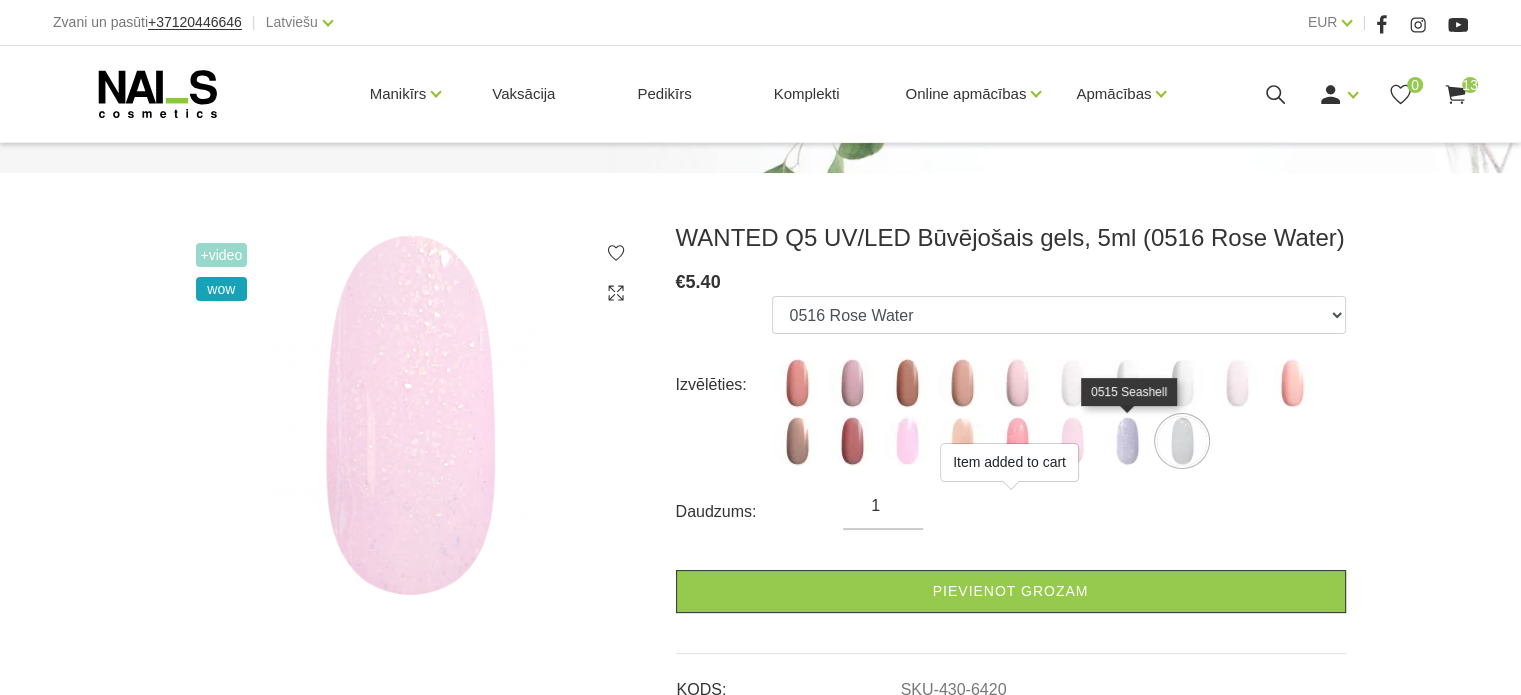 click at bounding box center (1127, 441) 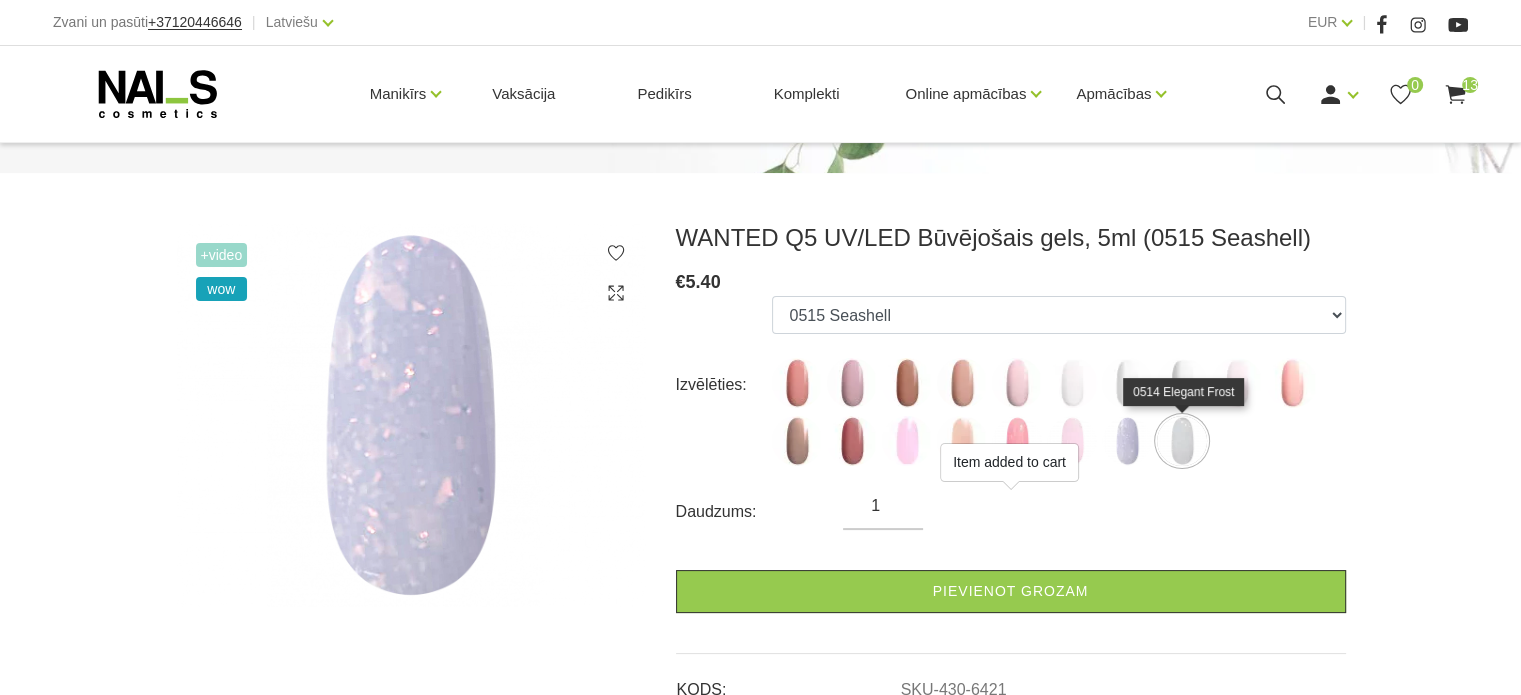 click at bounding box center (1182, 441) 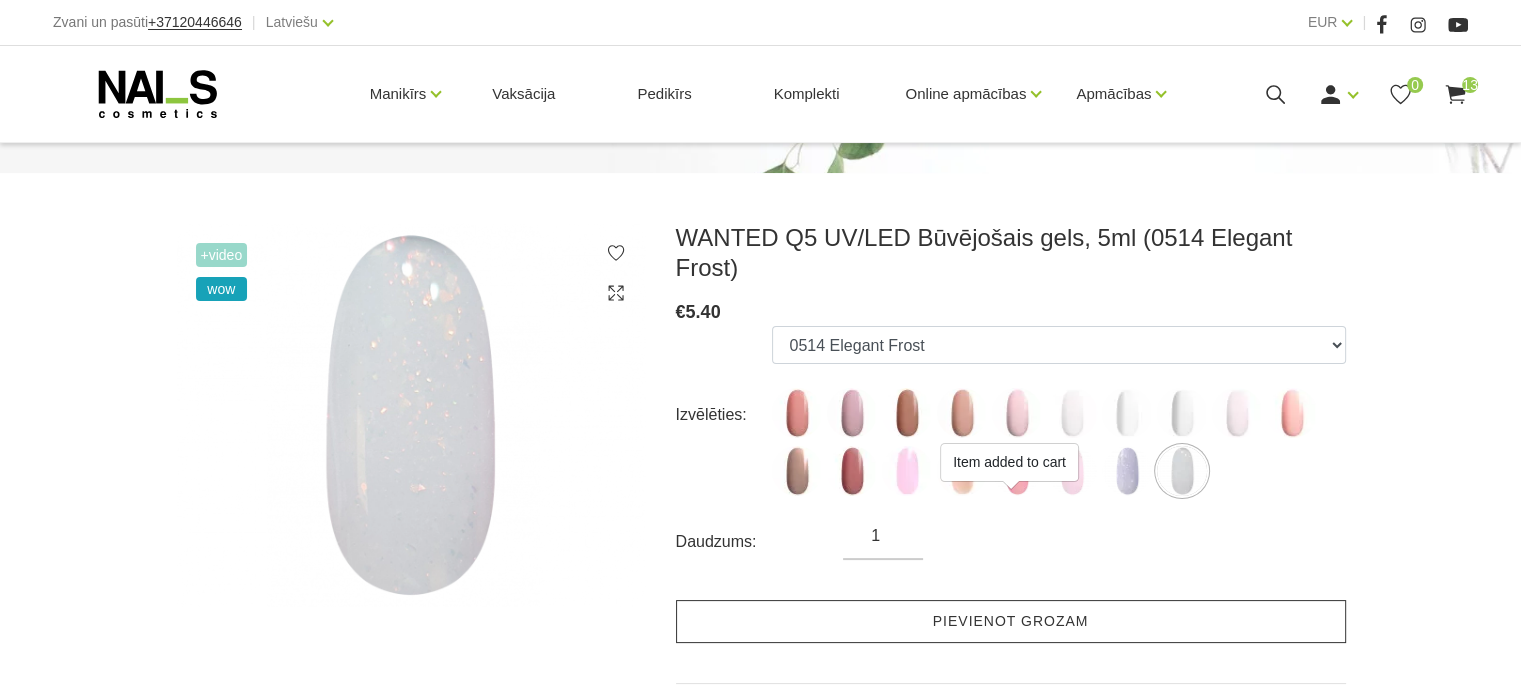 click on "Pievienot grozam" at bounding box center (1011, 621) 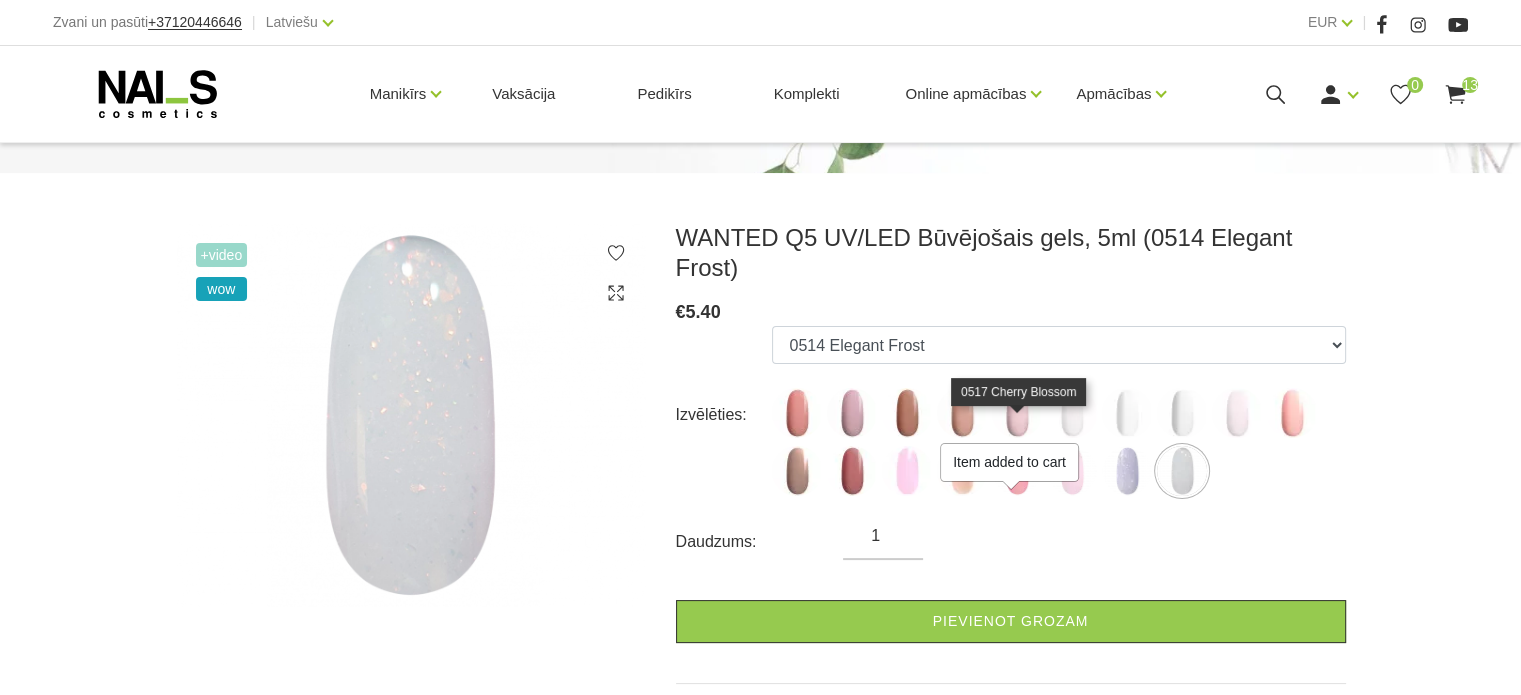 click at bounding box center (1017, 471) 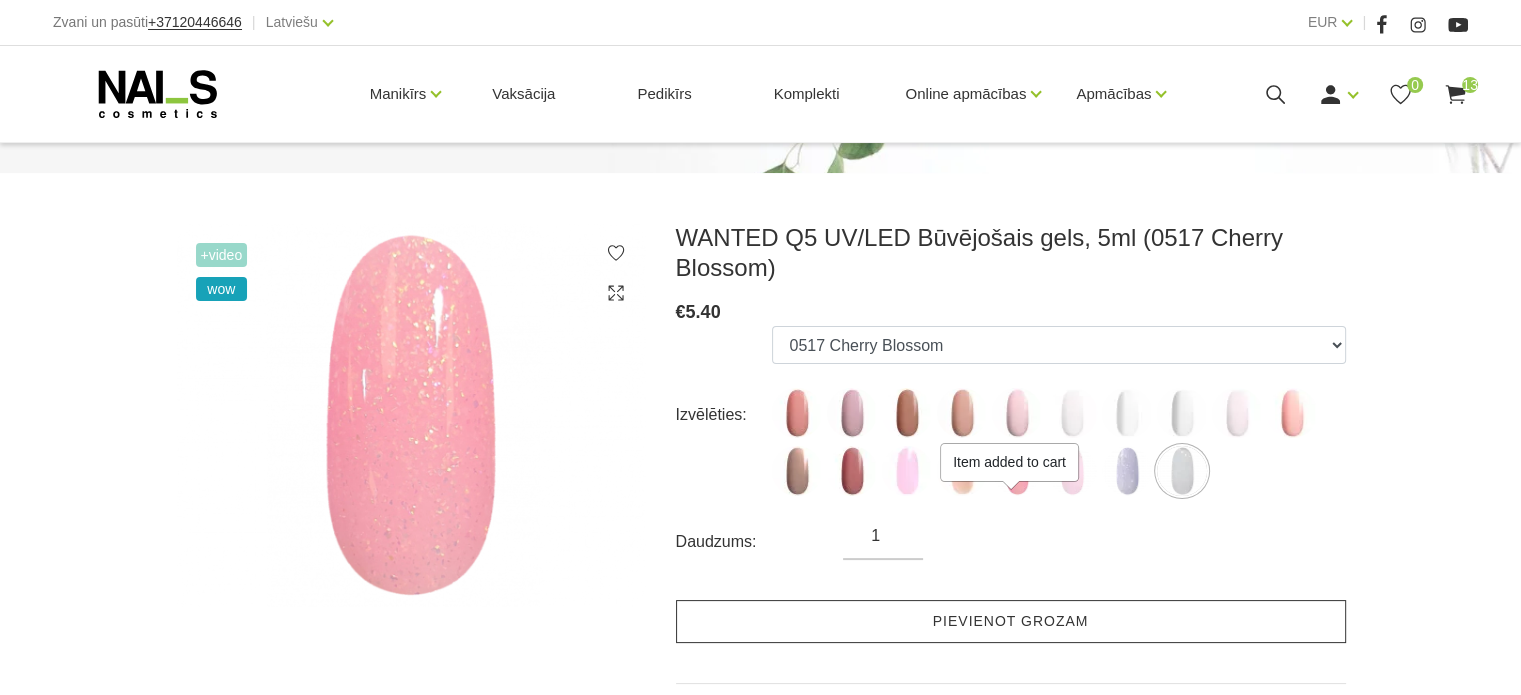 click on "Pievienot grozam" at bounding box center [1011, 621] 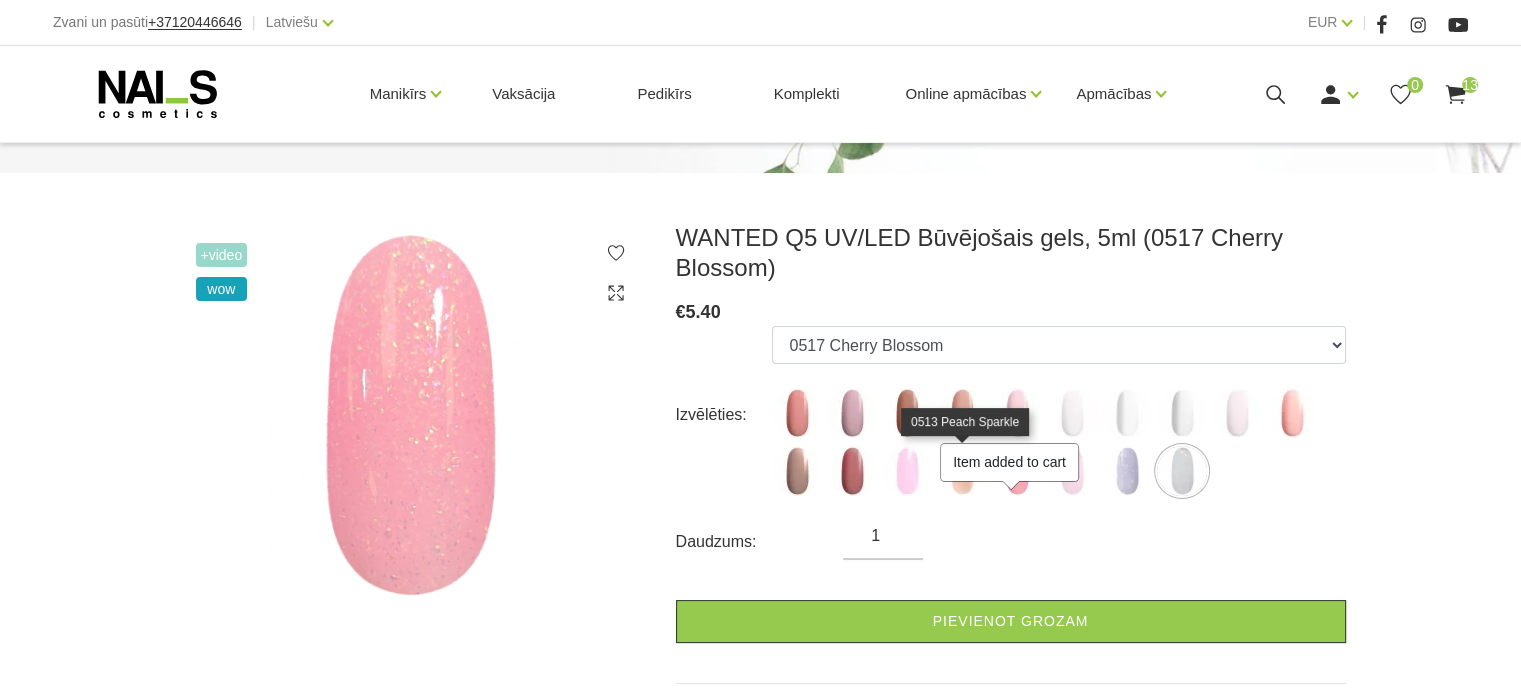 click at bounding box center [962, 471] 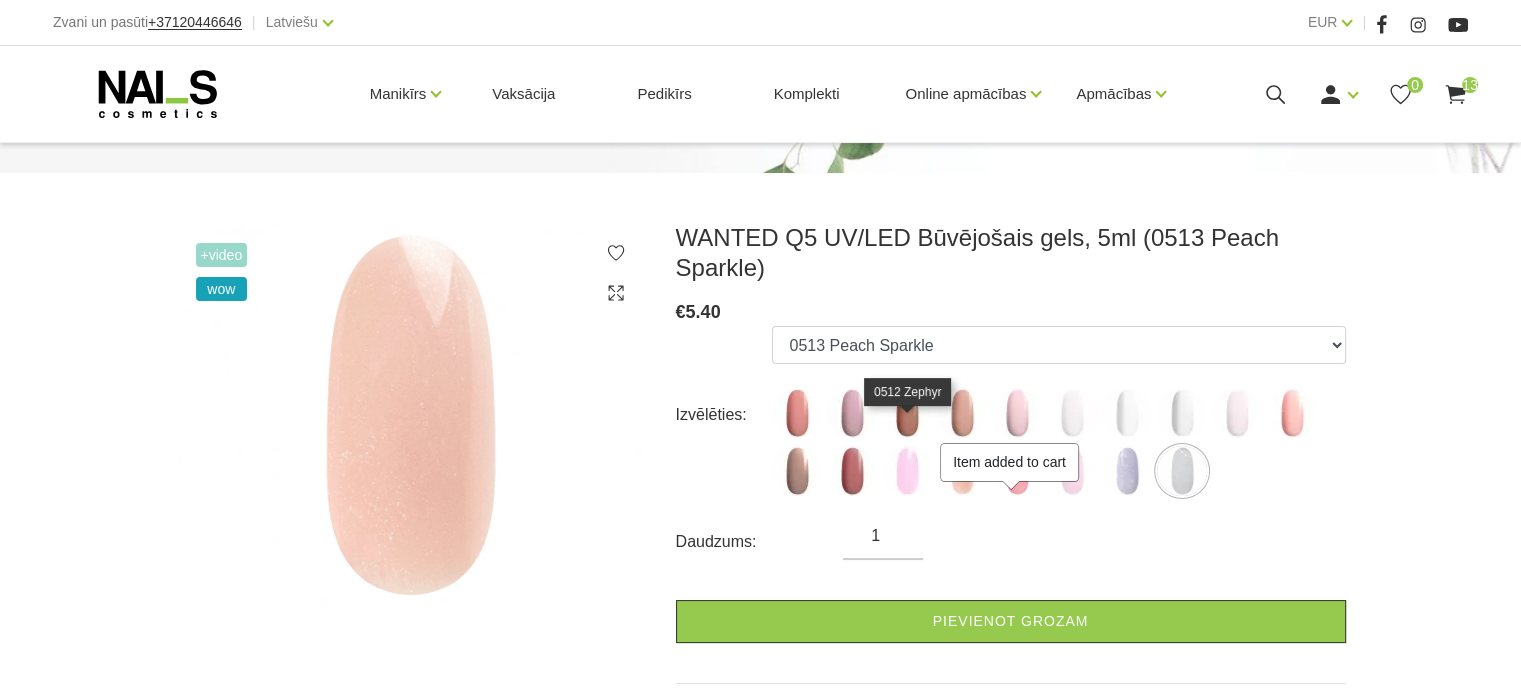 click at bounding box center [907, 471] 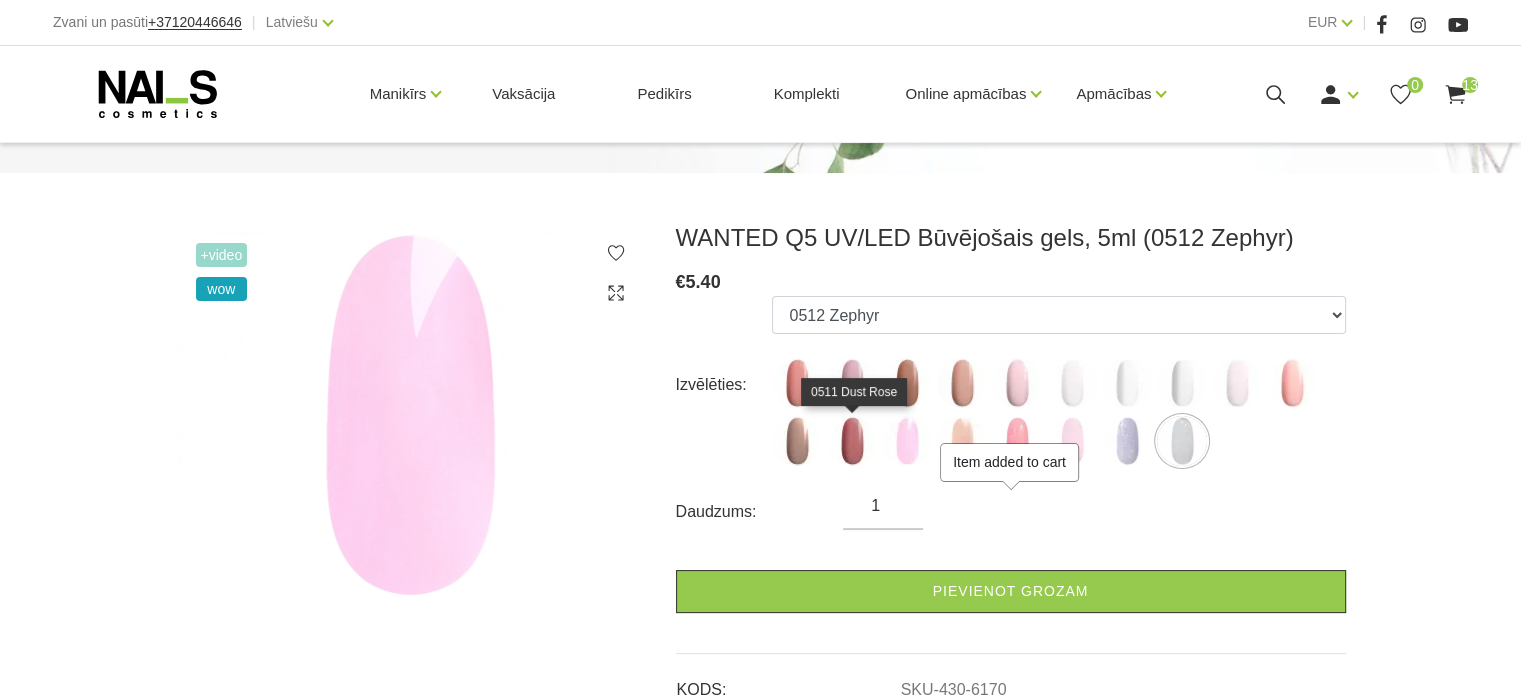 click at bounding box center (852, 441) 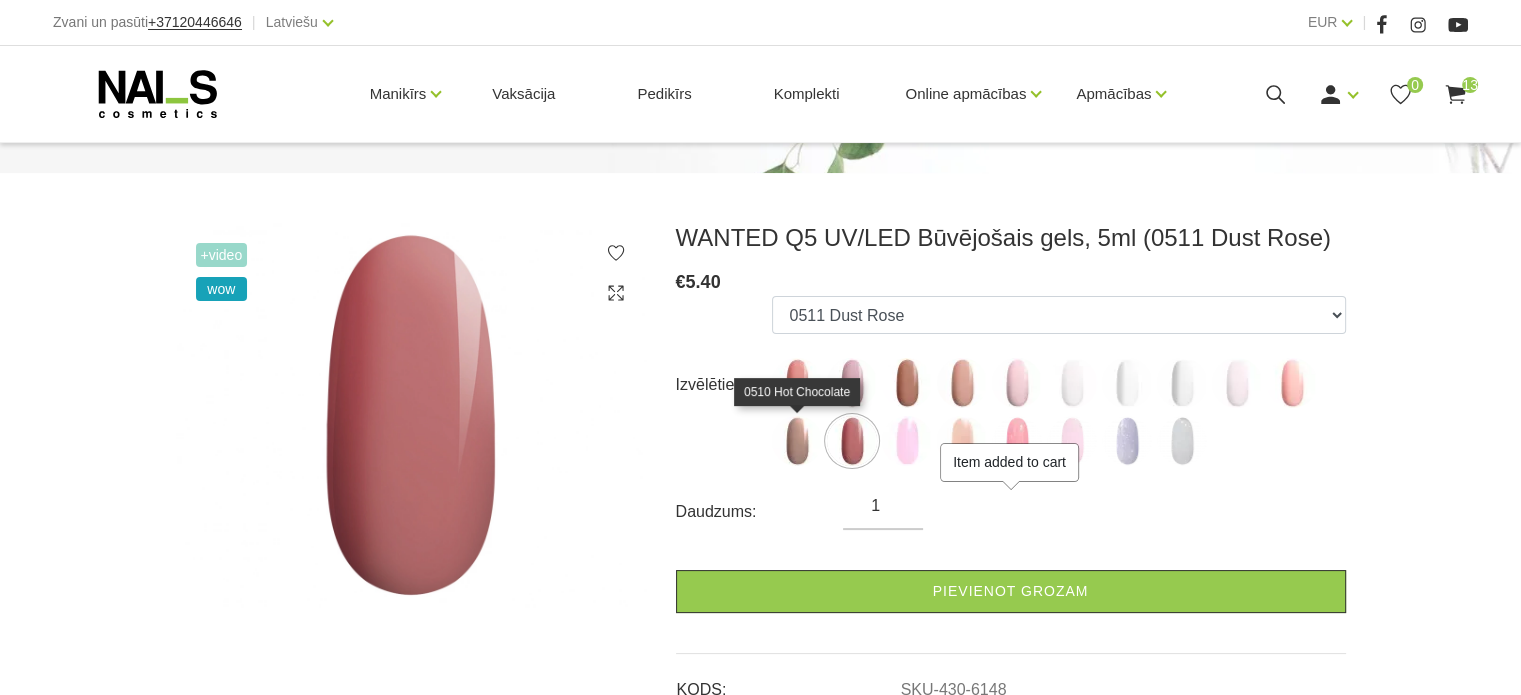 click at bounding box center [797, 441] 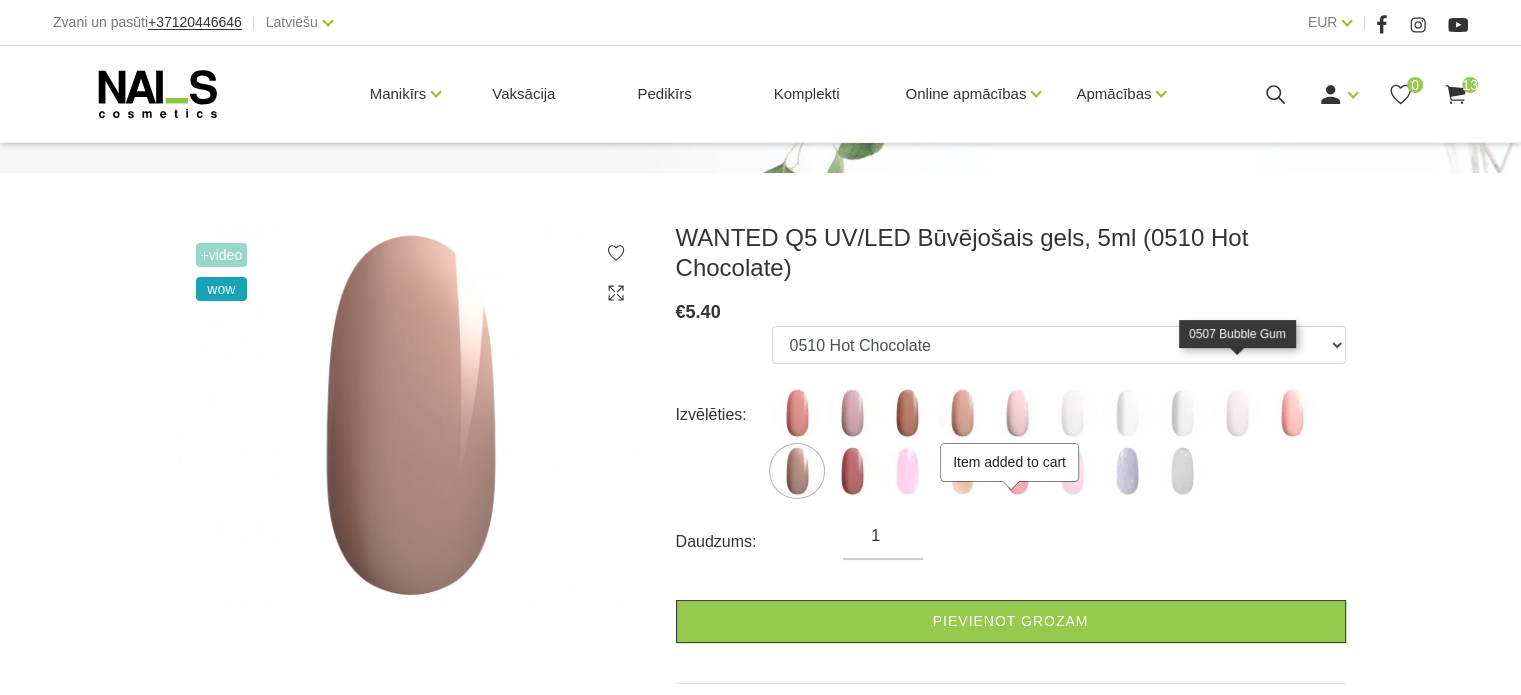 click at bounding box center (1237, 413) 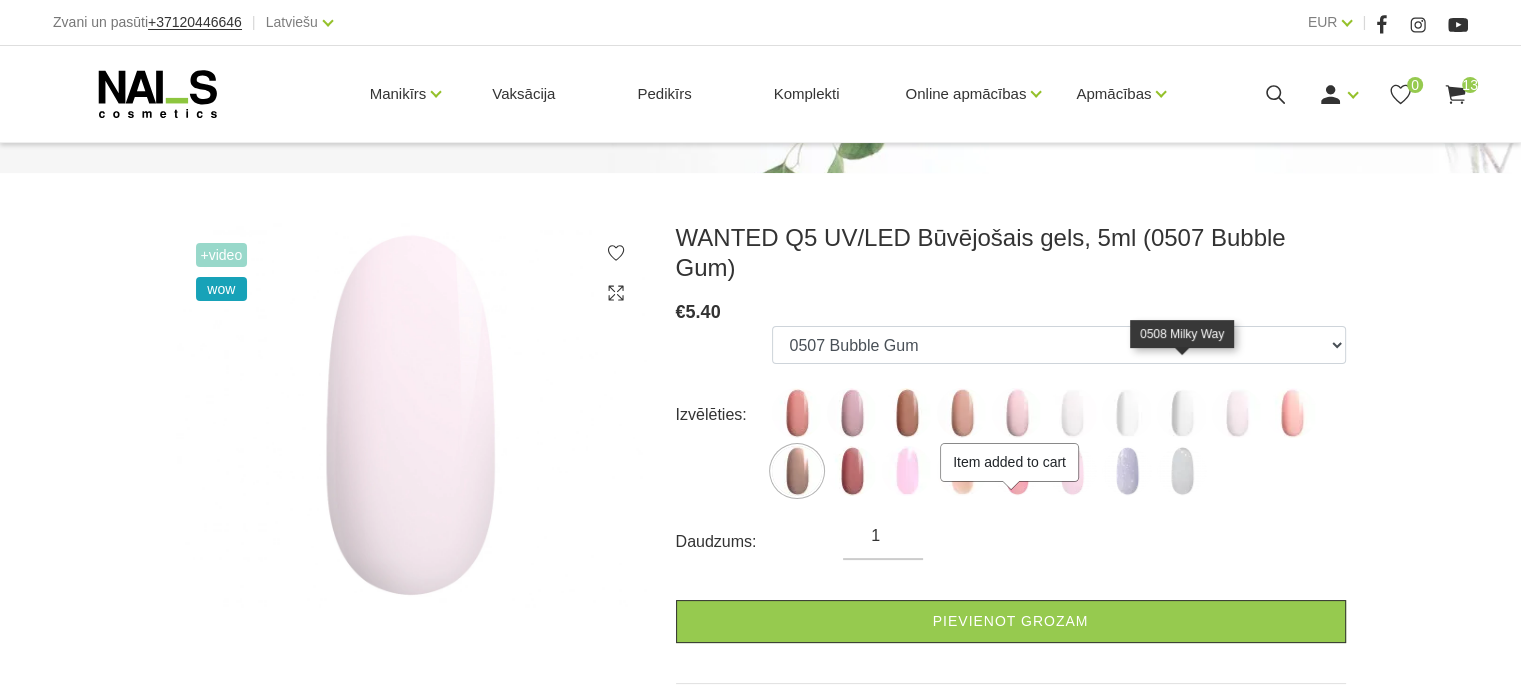 click at bounding box center (1182, 413) 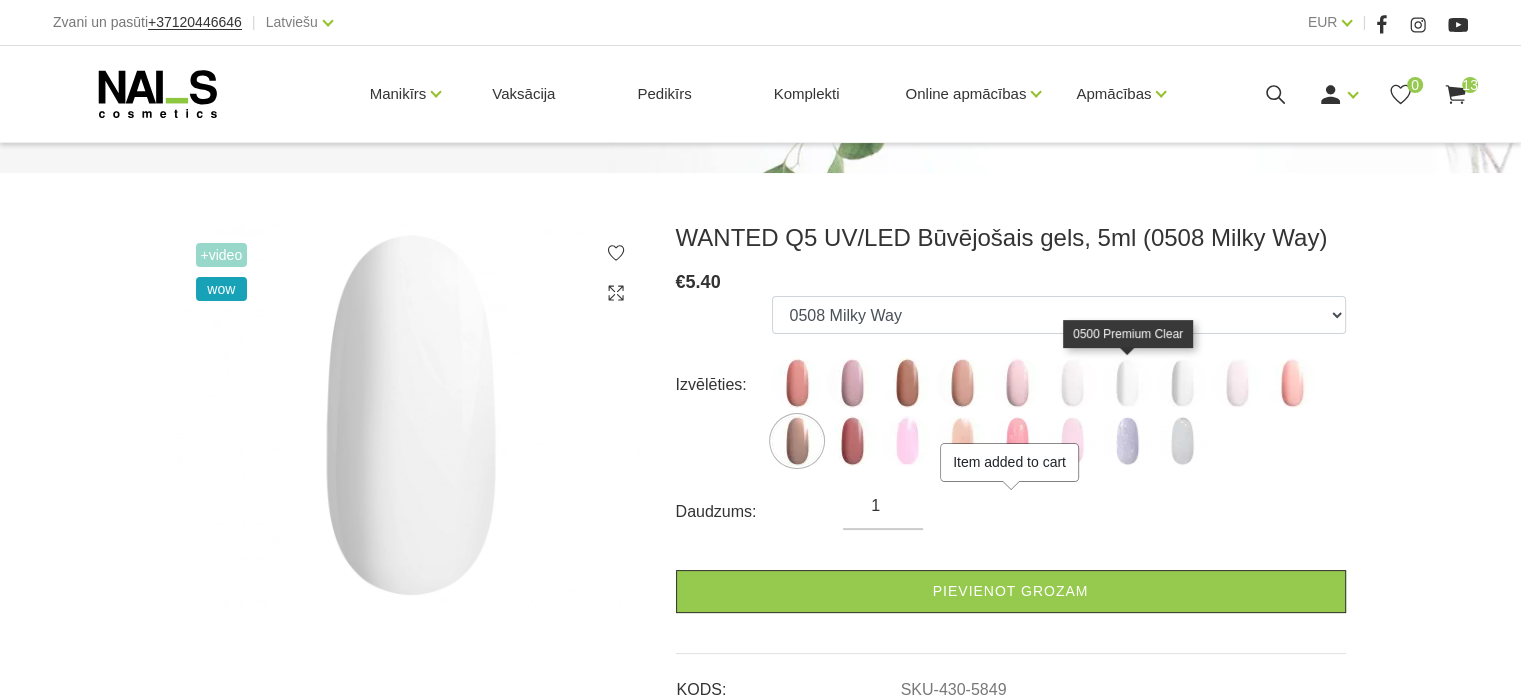 click at bounding box center [1127, 383] 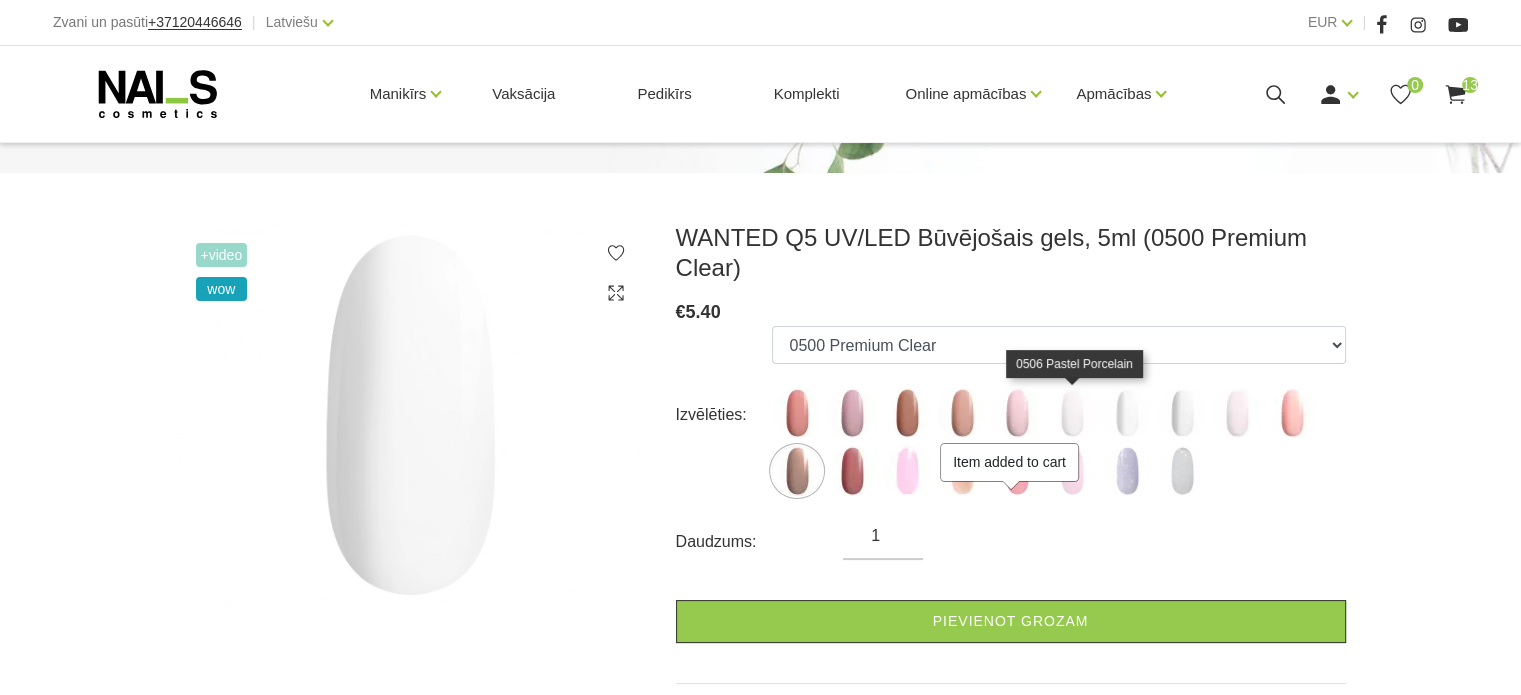 click at bounding box center (1072, 413) 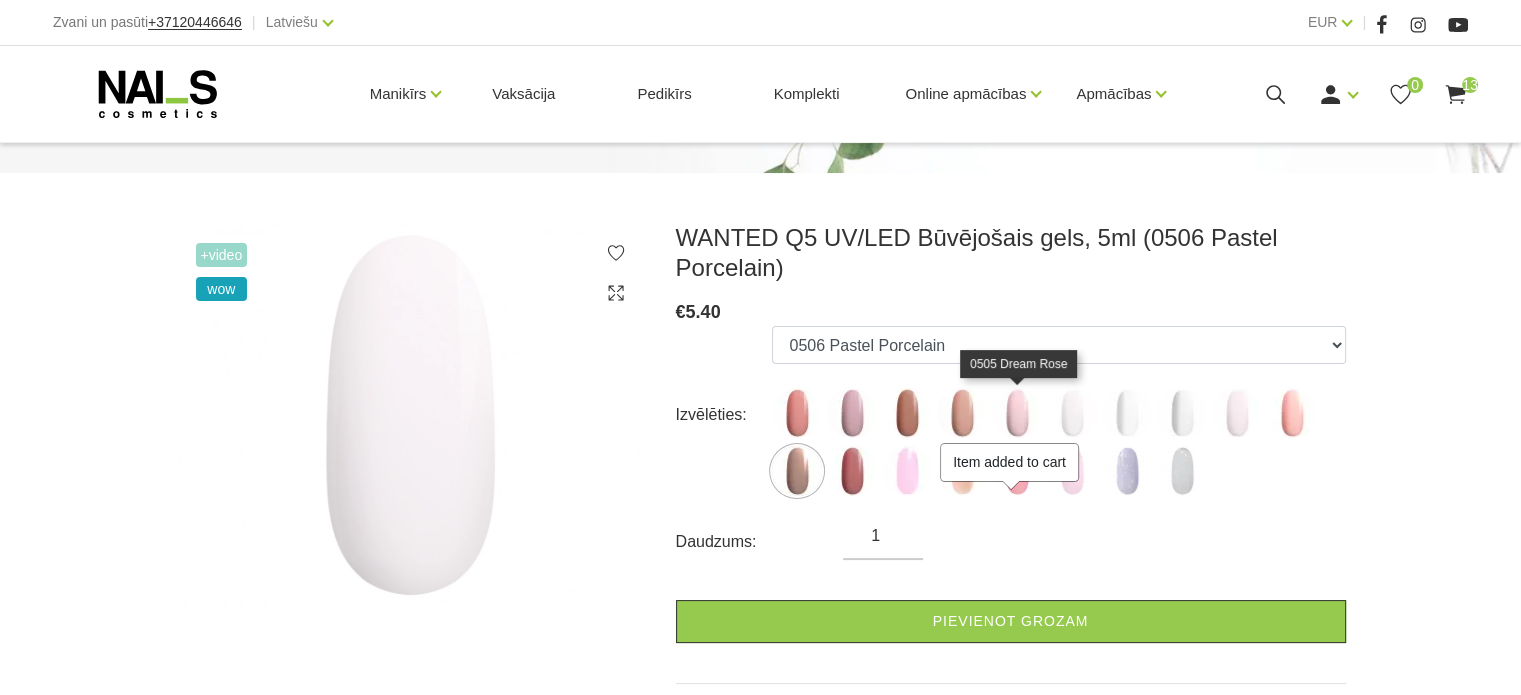 click at bounding box center (1017, 413) 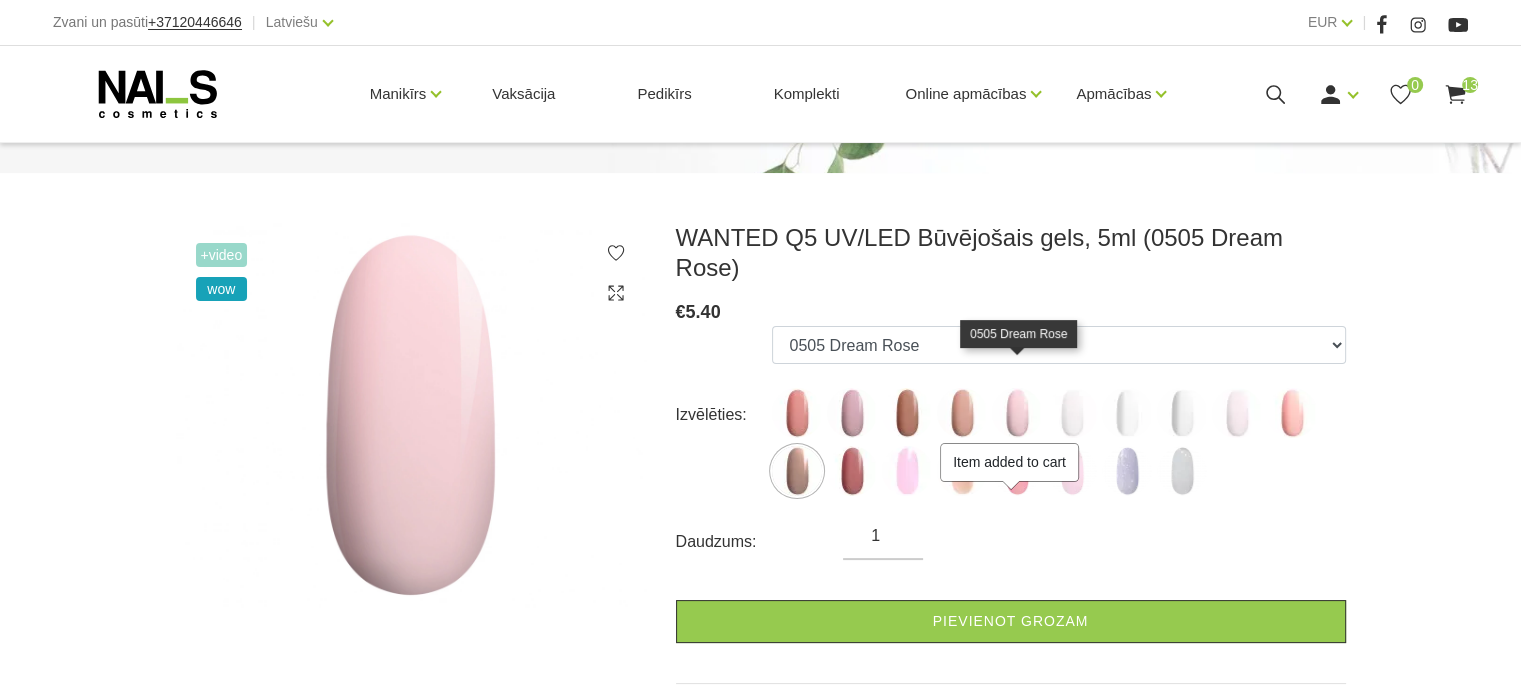 click at bounding box center [1017, 413] 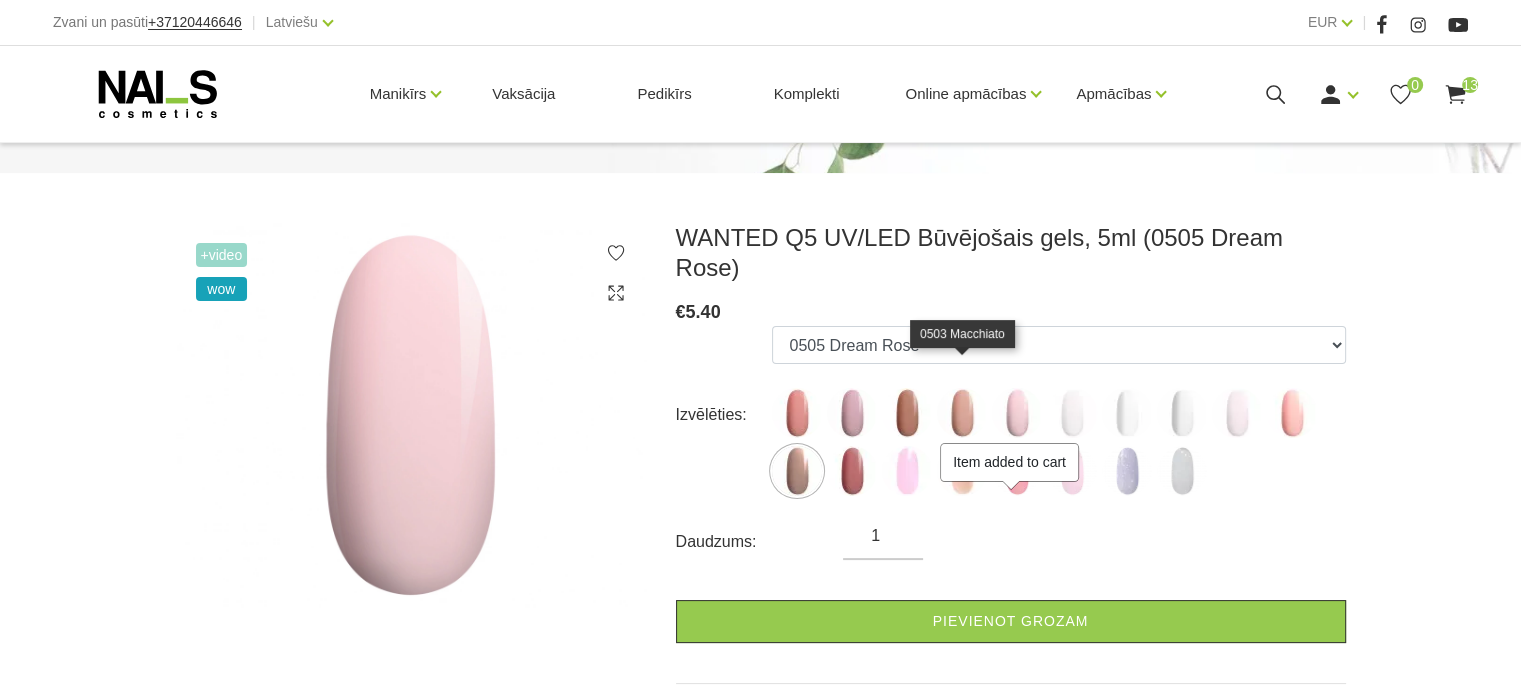 click at bounding box center (962, 413) 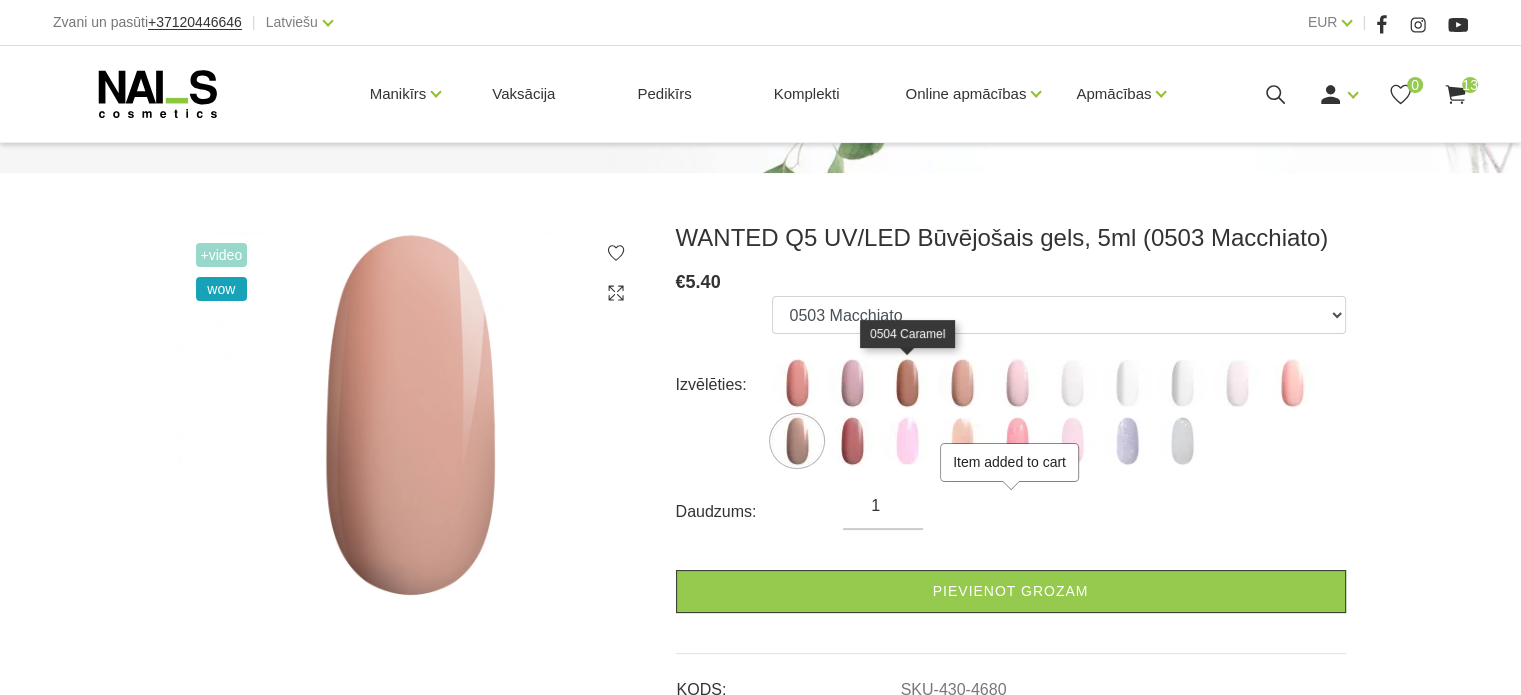 click at bounding box center [907, 383] 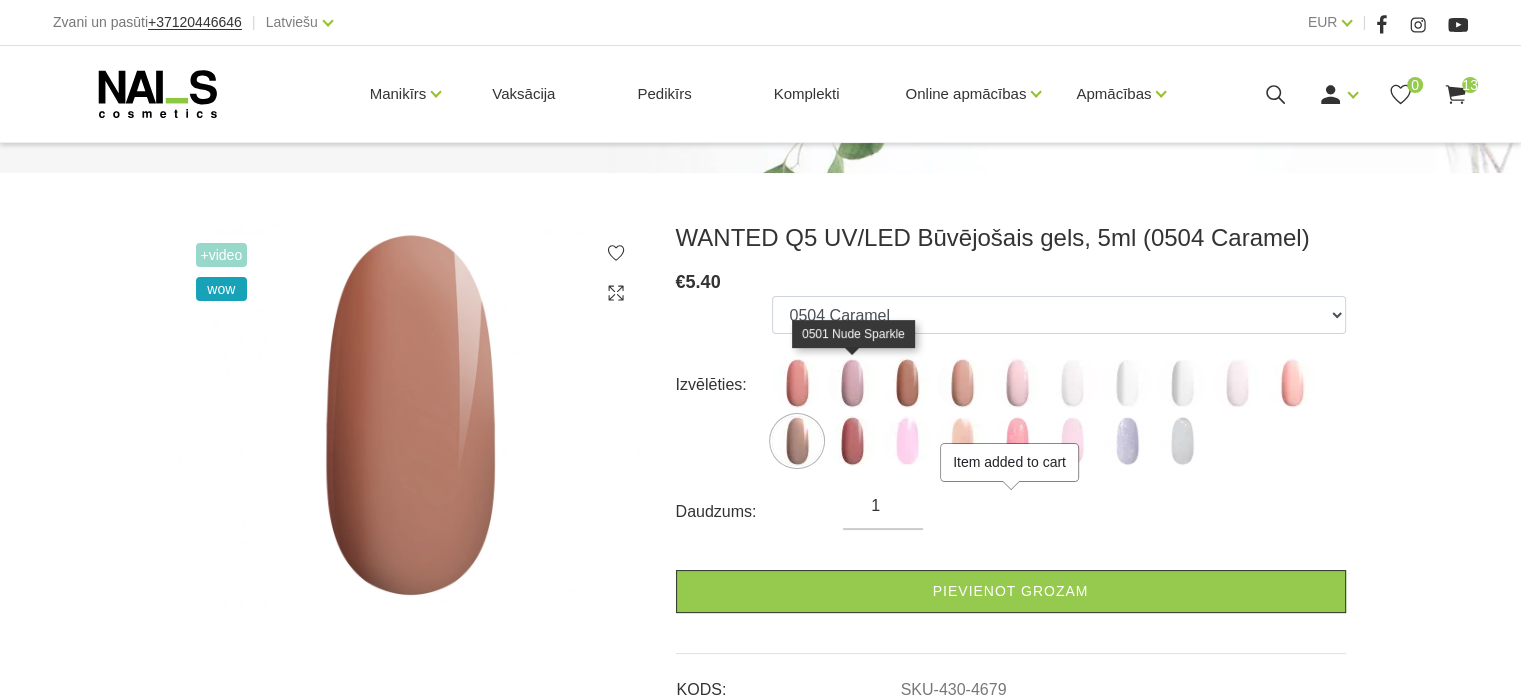 click at bounding box center (852, 383) 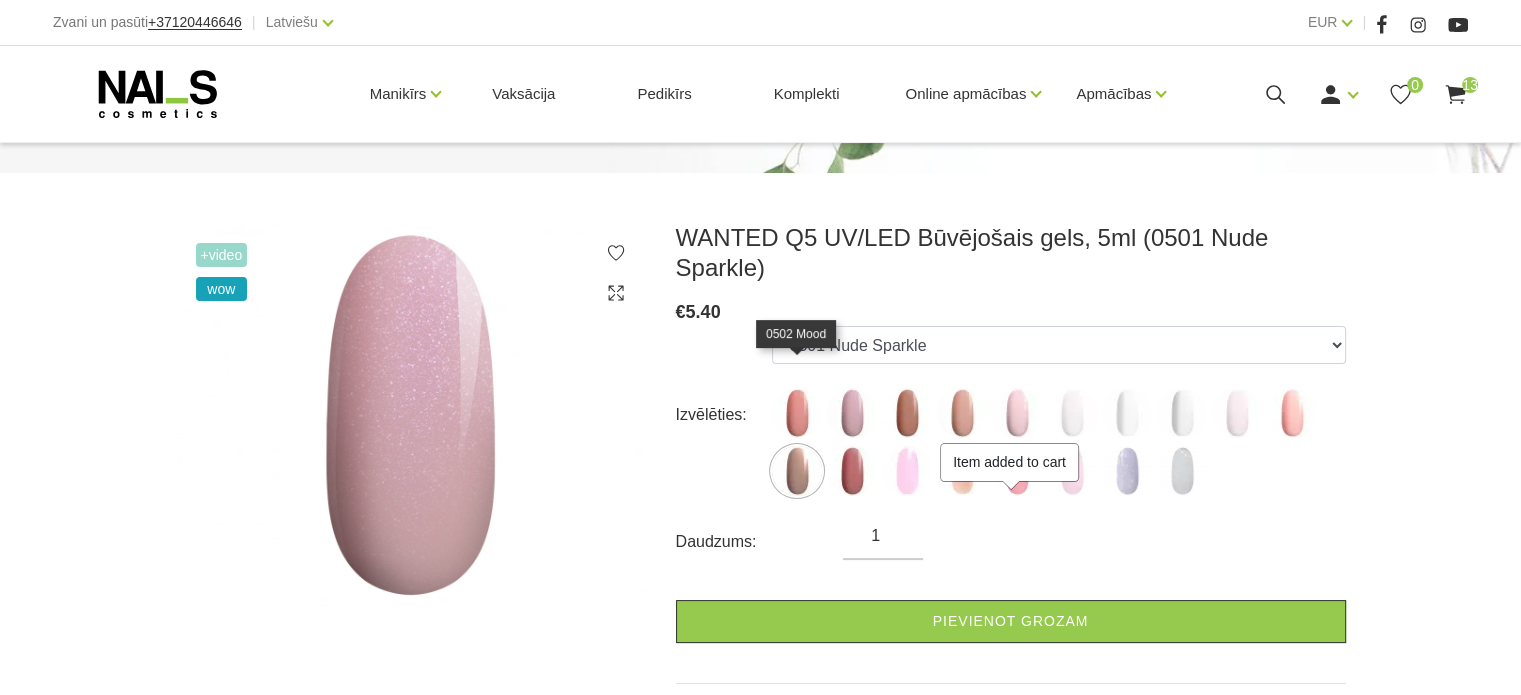 click at bounding box center (797, 413) 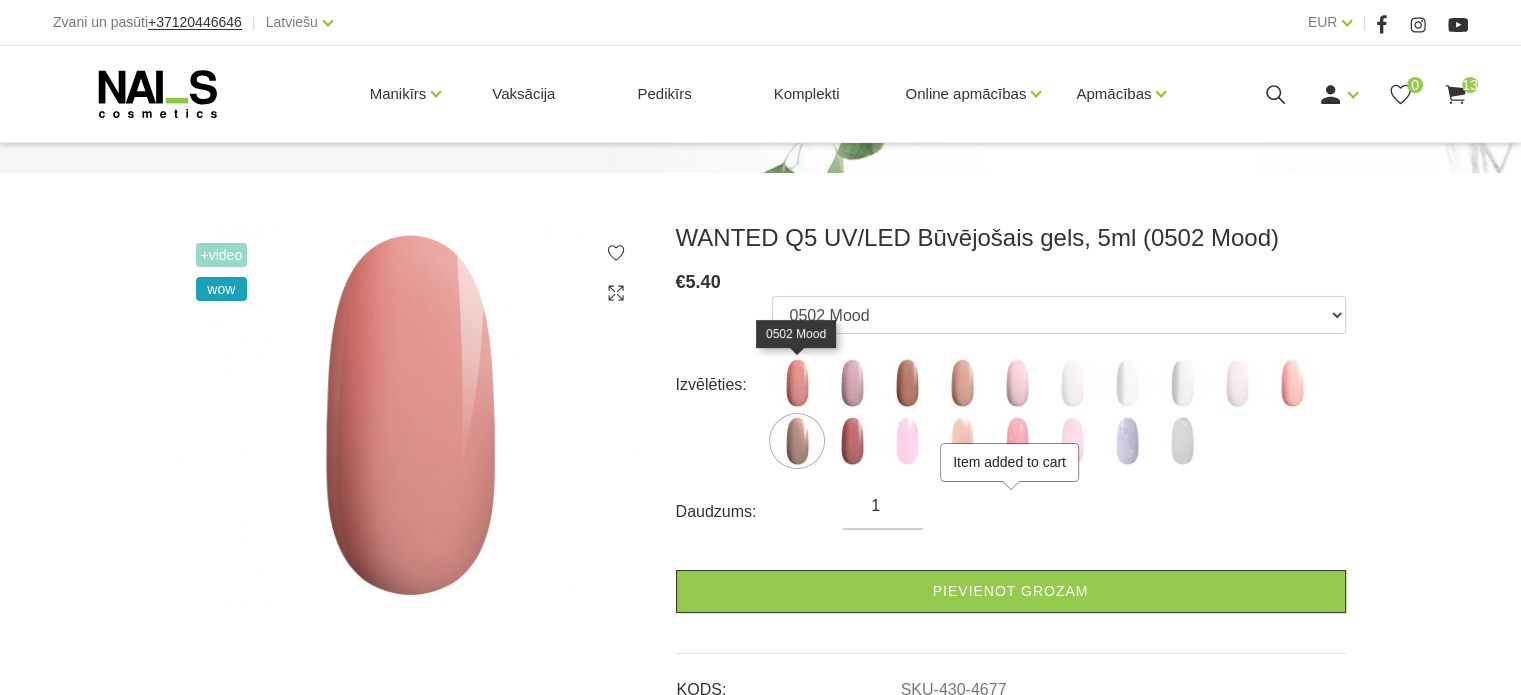 click at bounding box center [797, 383] 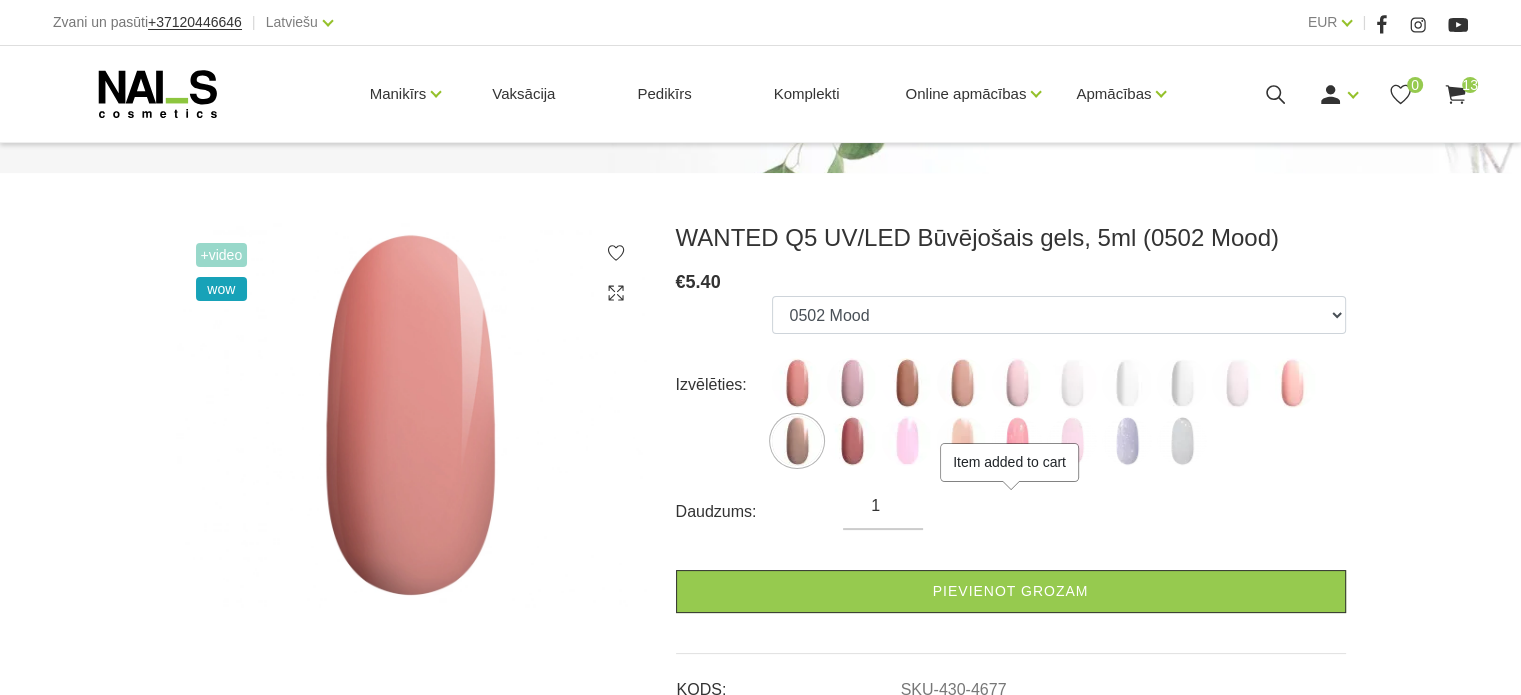 click at bounding box center (797, 383) 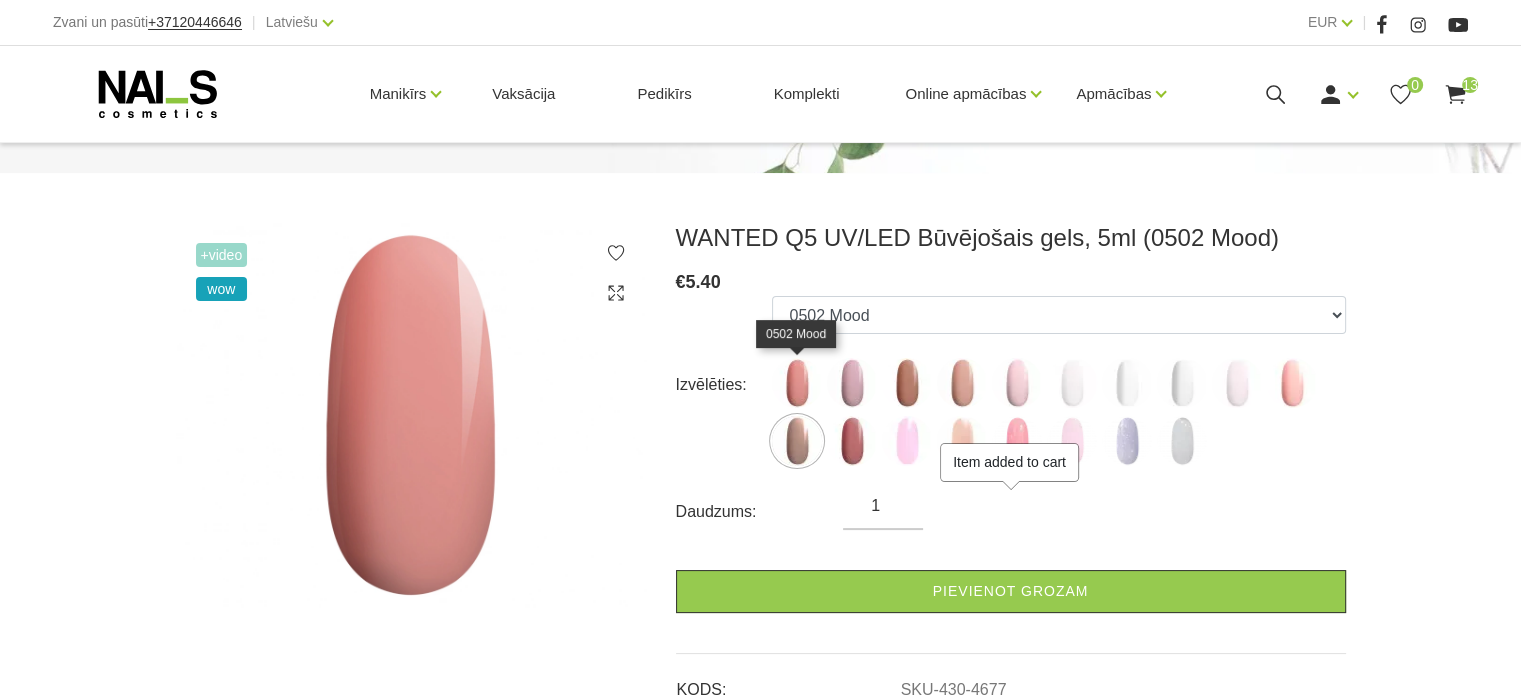 click at bounding box center [797, 383] 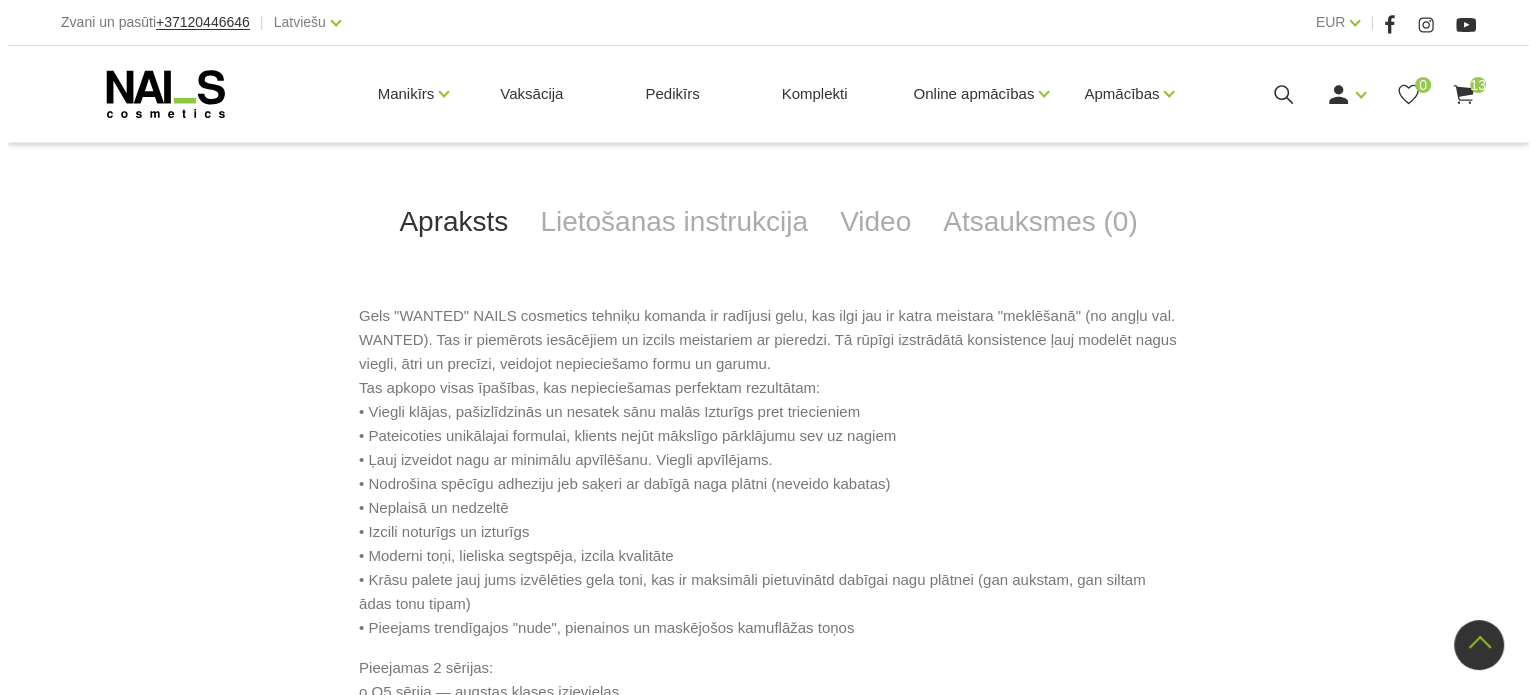 scroll, scrollTop: 500, scrollLeft: 0, axis: vertical 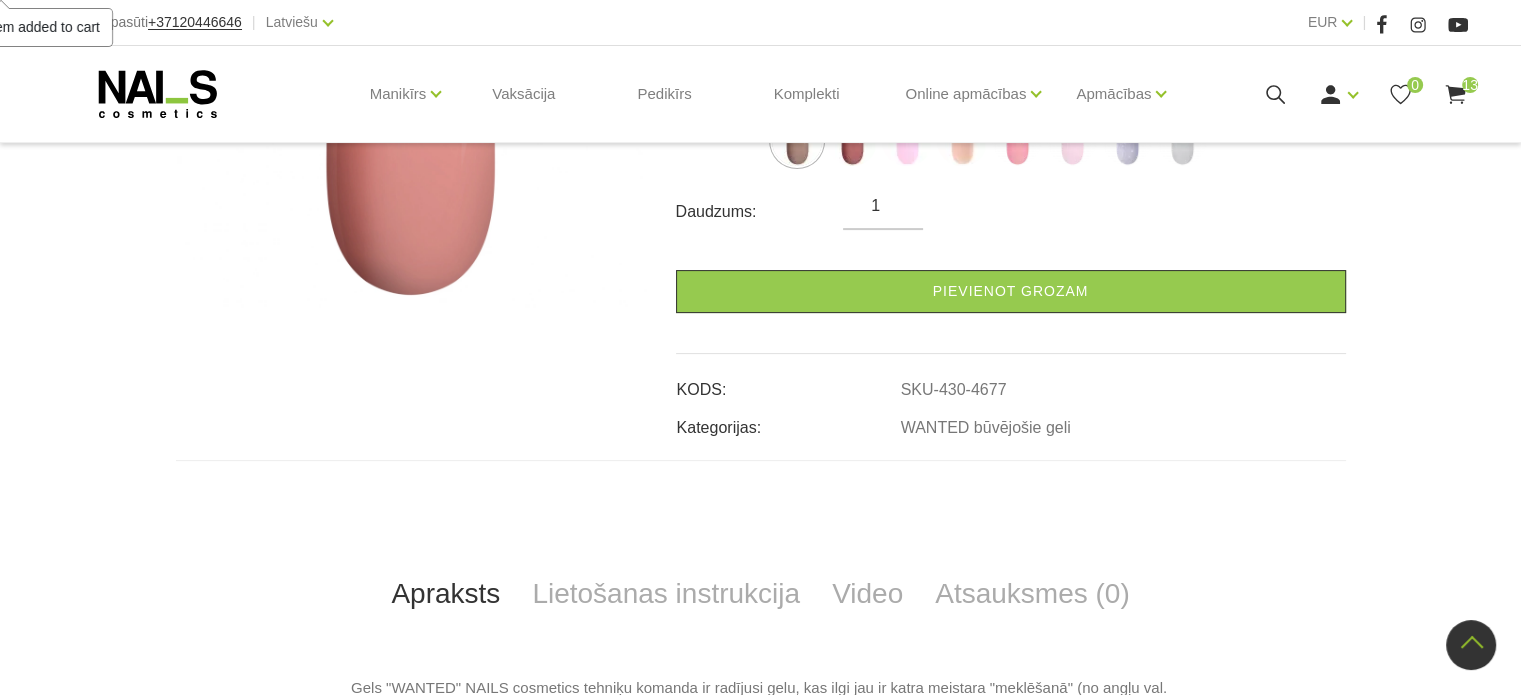 click on "Manikīrs
Gēllakas
Bāzes, topi un praimeri
Geli un akrigeli
Nagu dizains
Manikīra un pedikīra līdzekļi
Klasiskais manikīrs
Krēmi, losjoni un skrubji
Aksesuāri, piederumi
OUTLET
Elektroierīces
Frēzes, uzgaļi
Vaksācija Pedikīrs Komplekti Online apmācības
Online apmācības
Semināri klātienē
Apmācības
Apmācības
Online apmācības
Semināru grafiks
Pieteikt salonu
Ienākt Reģistrēties
13" at bounding box center (760, 94) 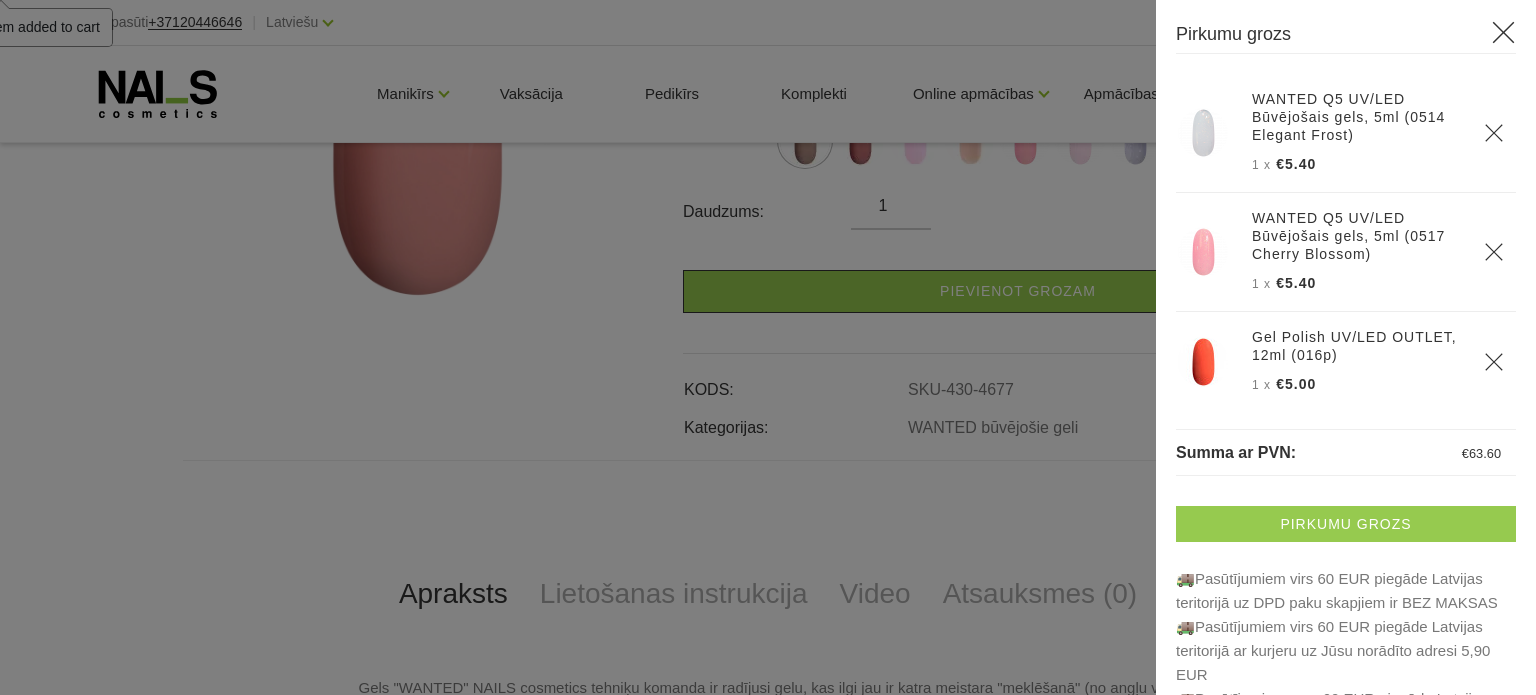 click on "Pirkumu grozs" at bounding box center [1346, 524] 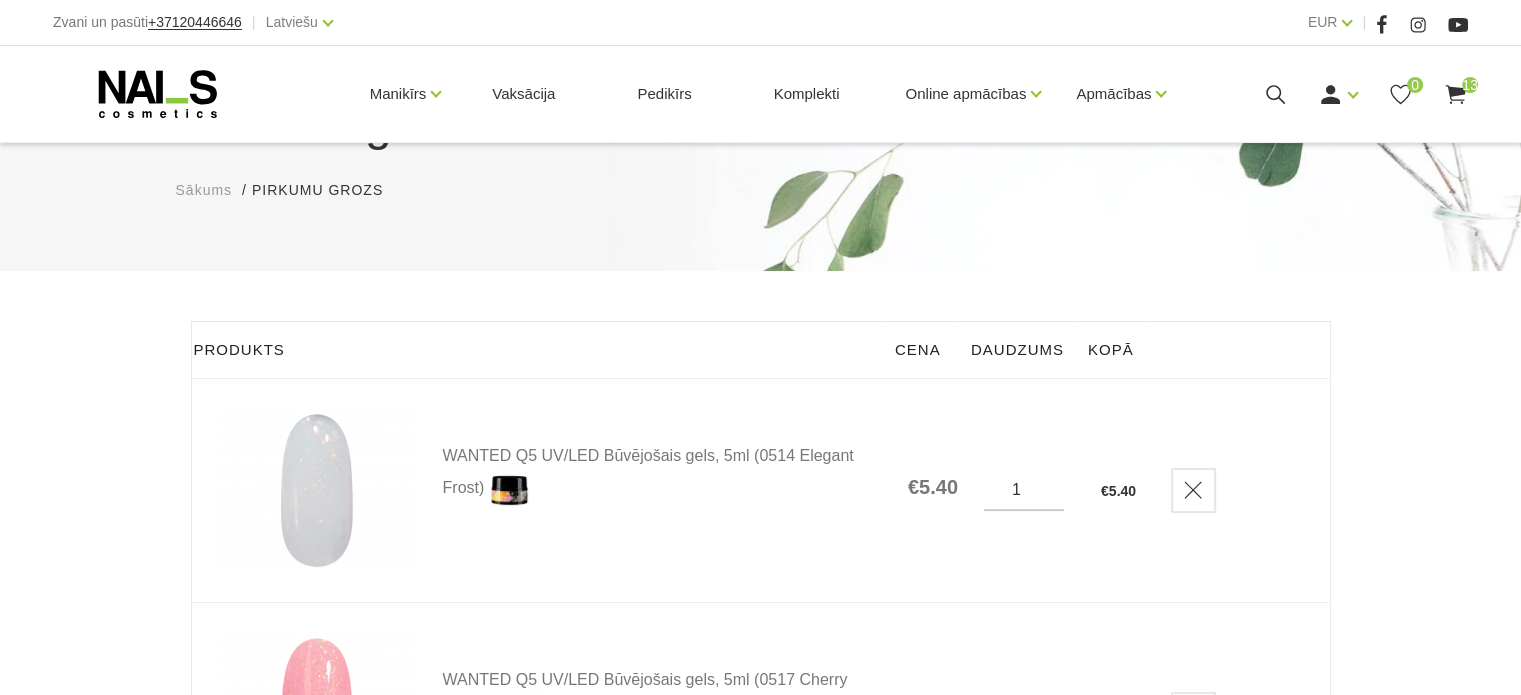 scroll, scrollTop: 300, scrollLeft: 0, axis: vertical 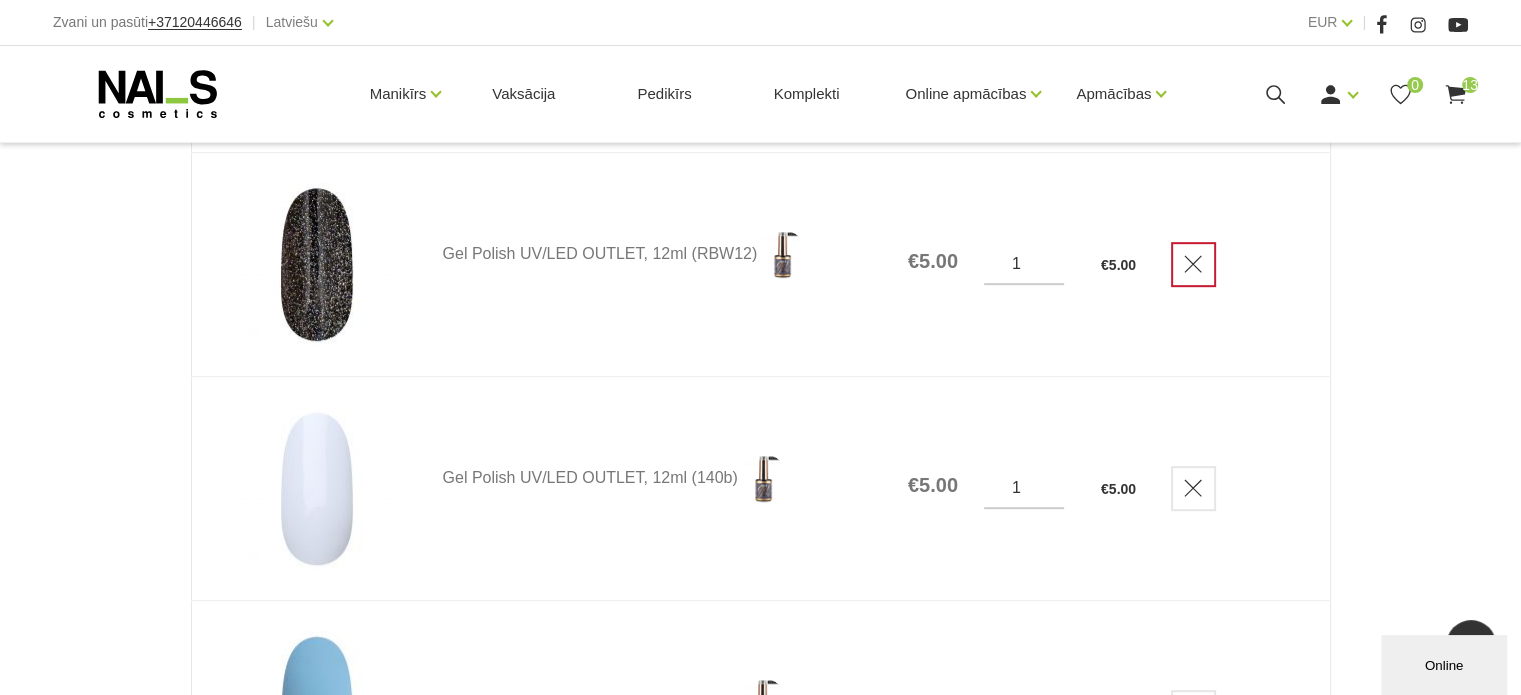 click 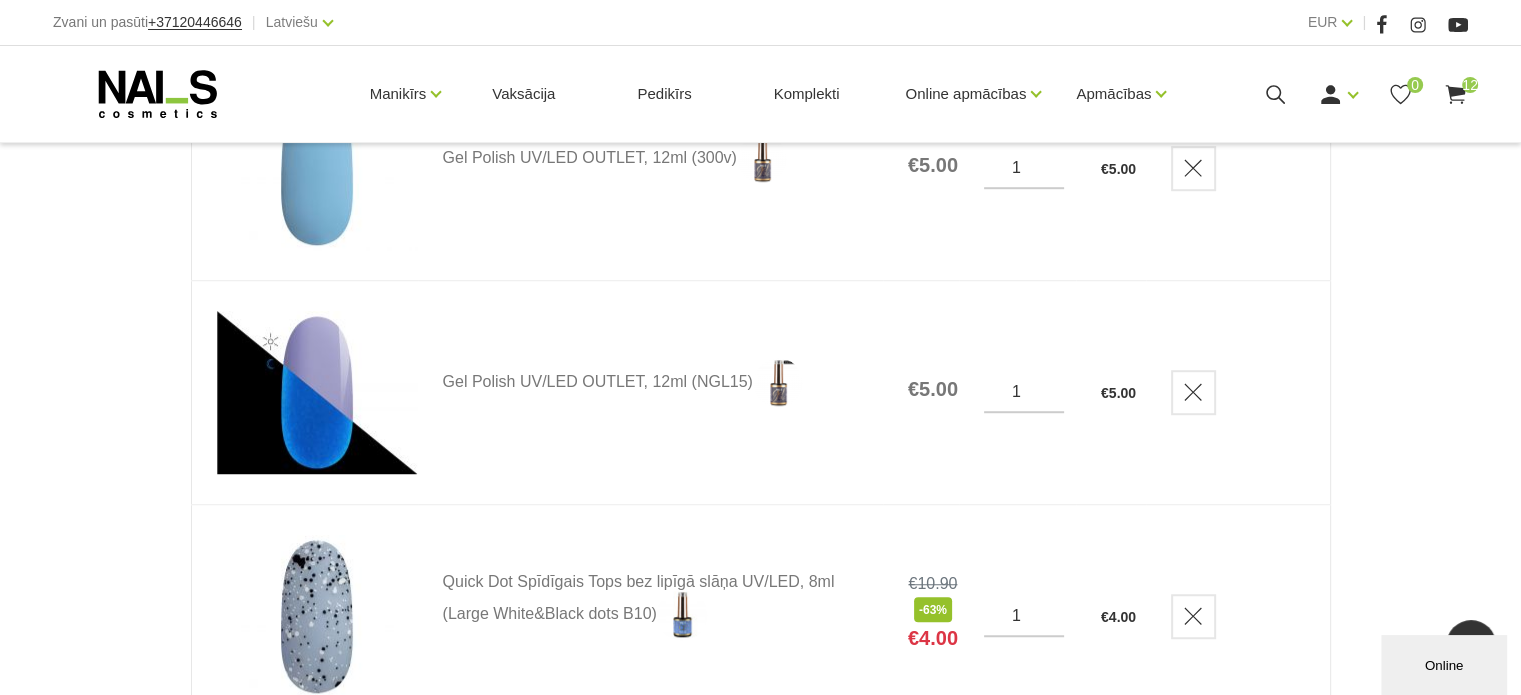 scroll, scrollTop: 1200, scrollLeft: 0, axis: vertical 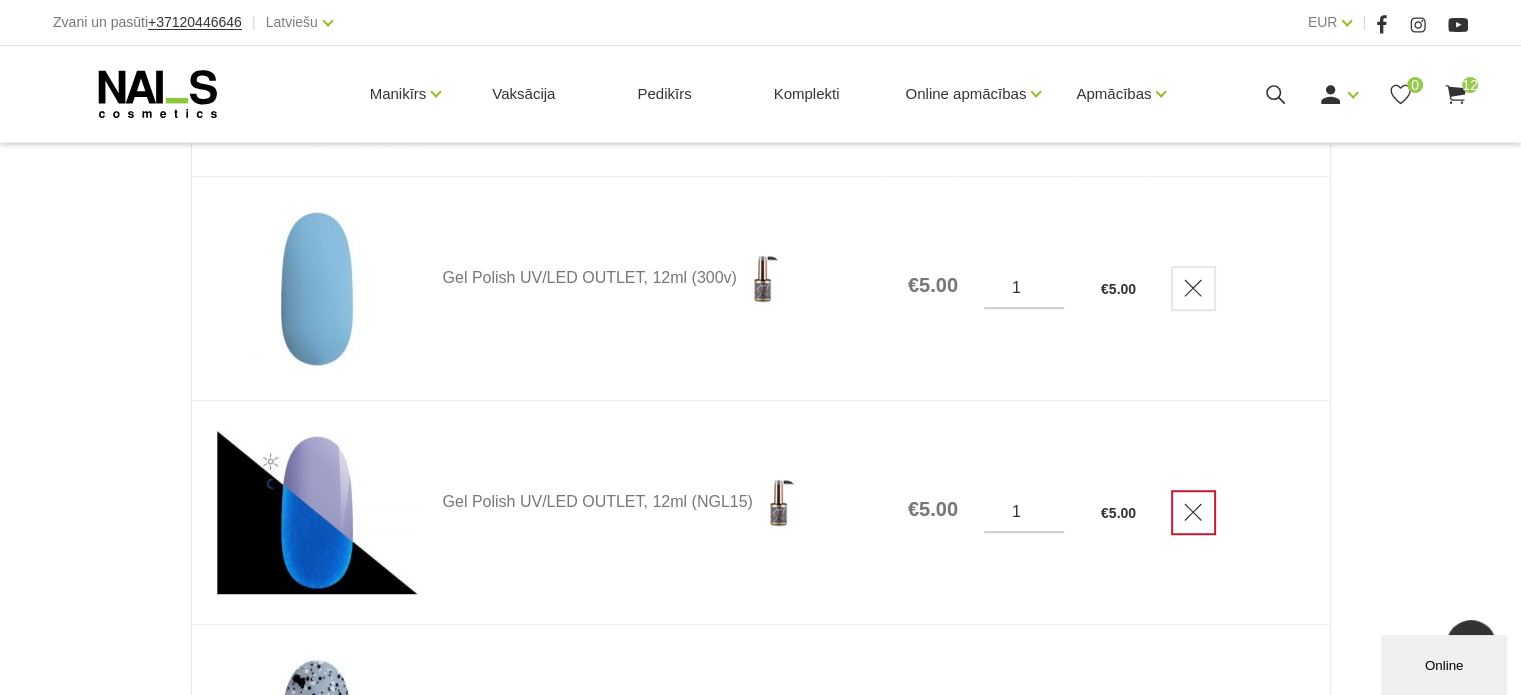 click 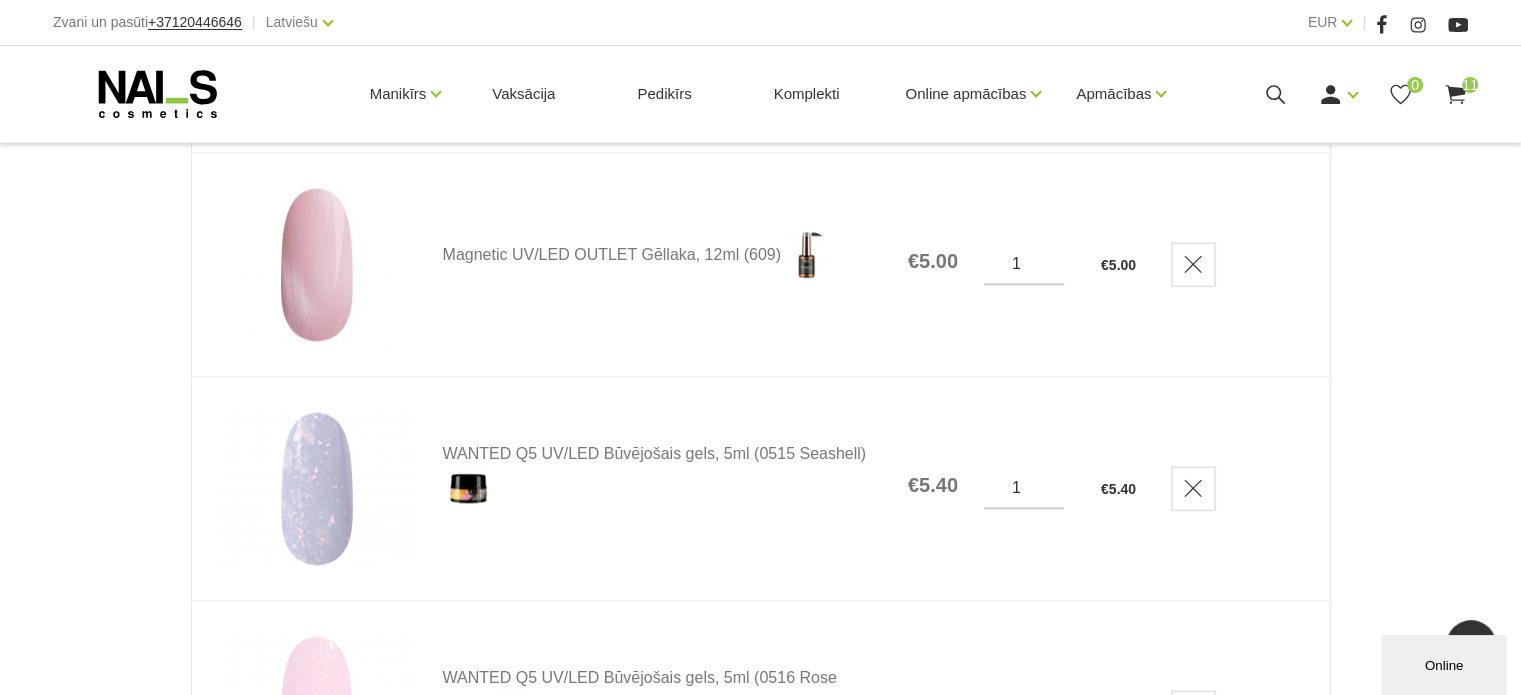 scroll, scrollTop: 2100, scrollLeft: 0, axis: vertical 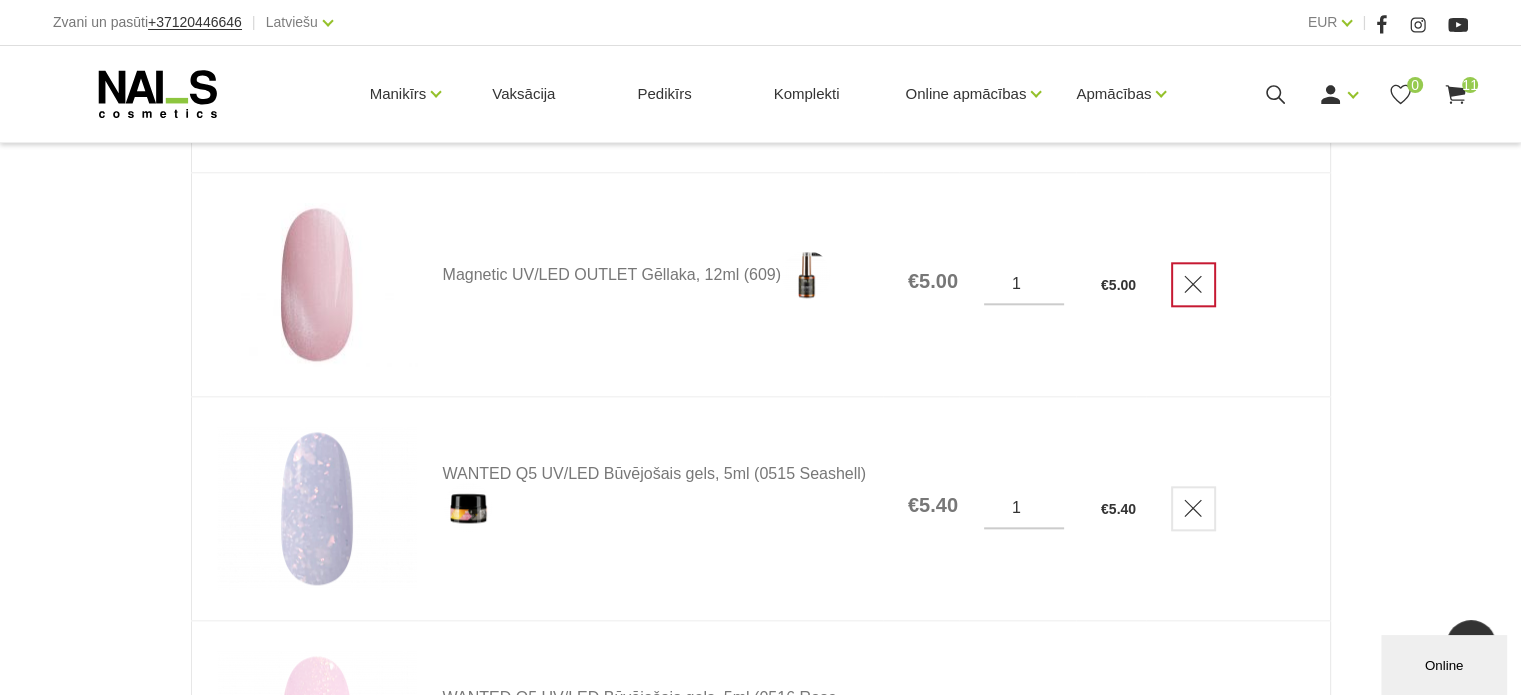 click 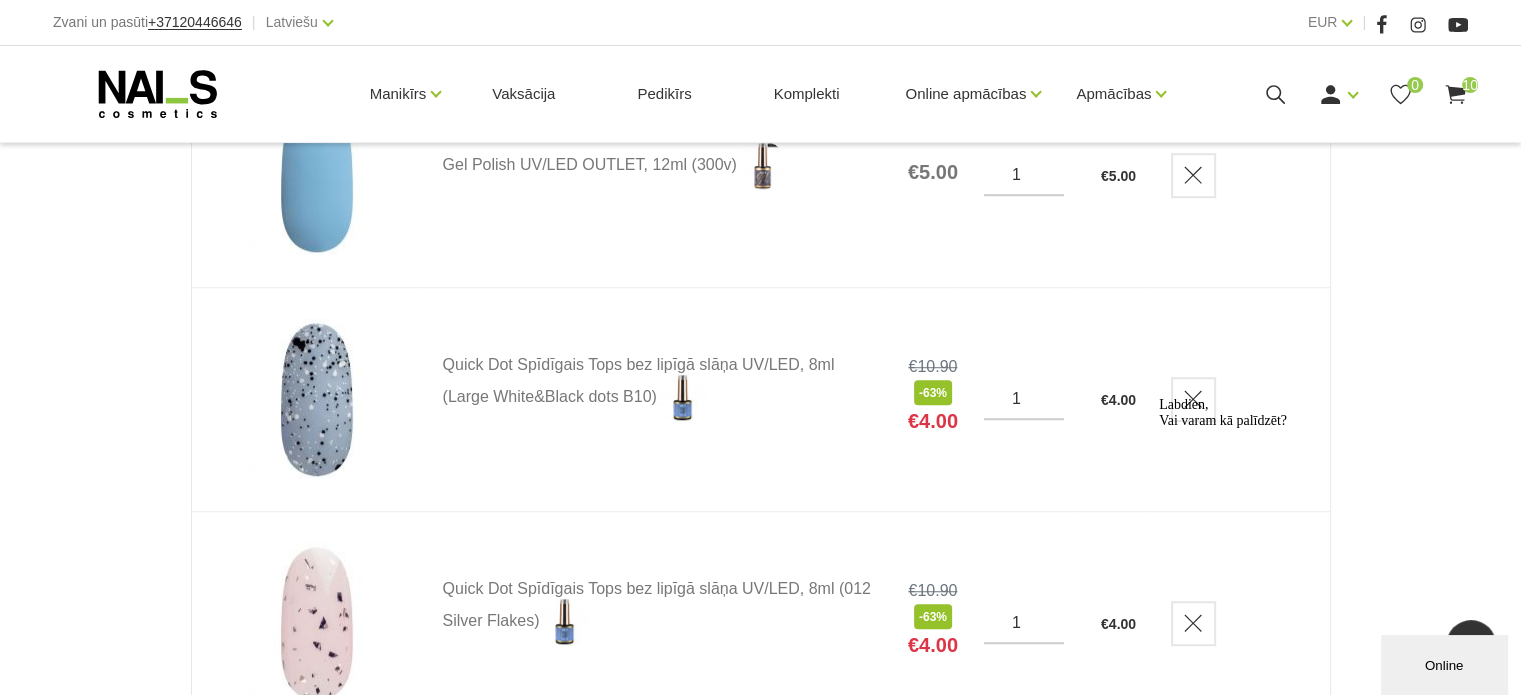 scroll, scrollTop: 1400, scrollLeft: 0, axis: vertical 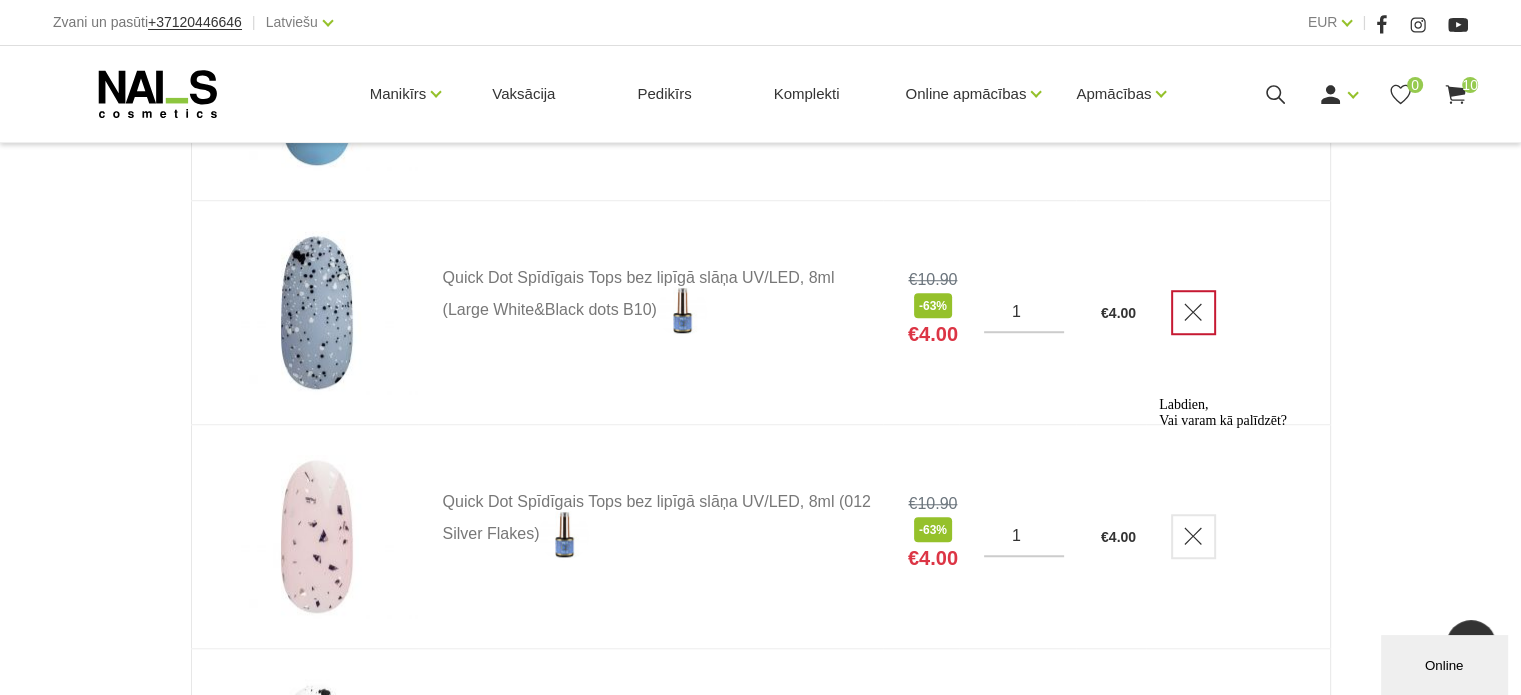 click 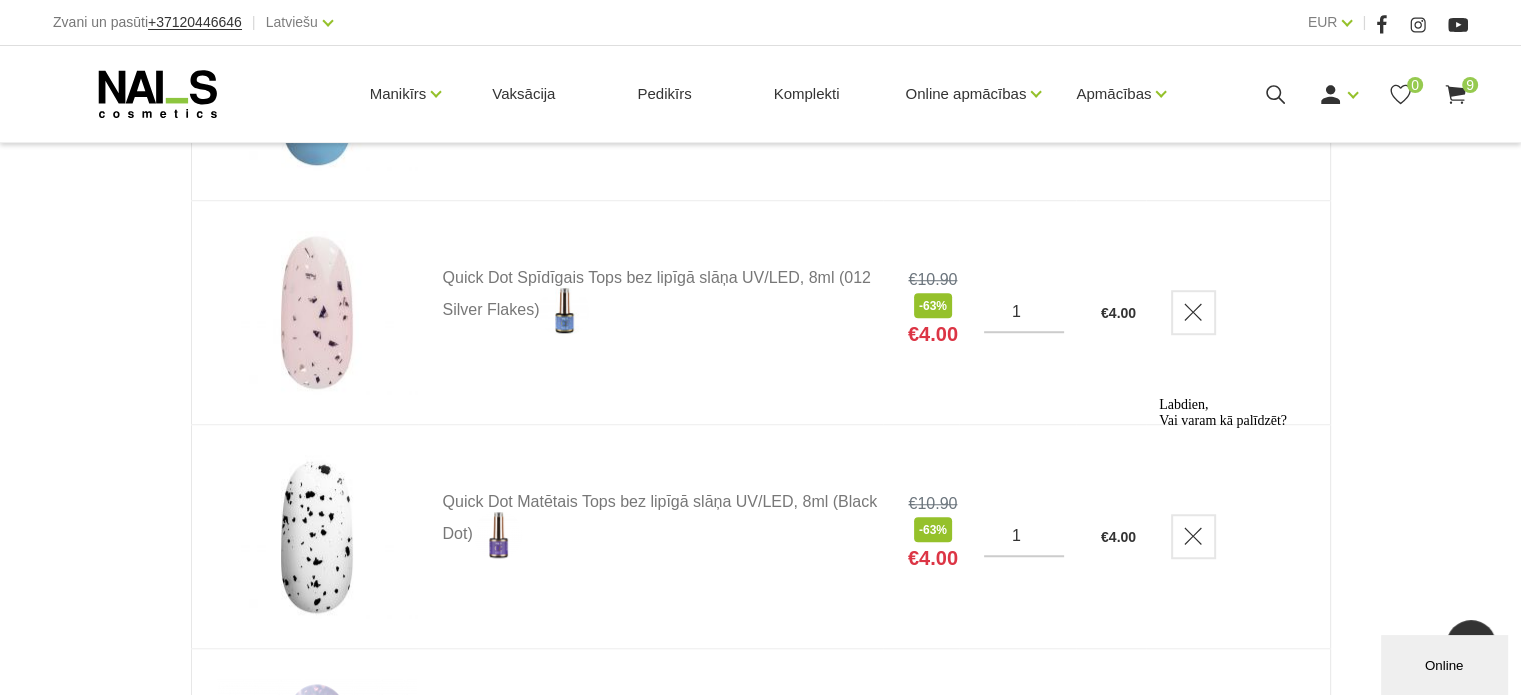 click on "Labdien, Vai varam kā palīdzēt?" at bounding box center (1339, 413) 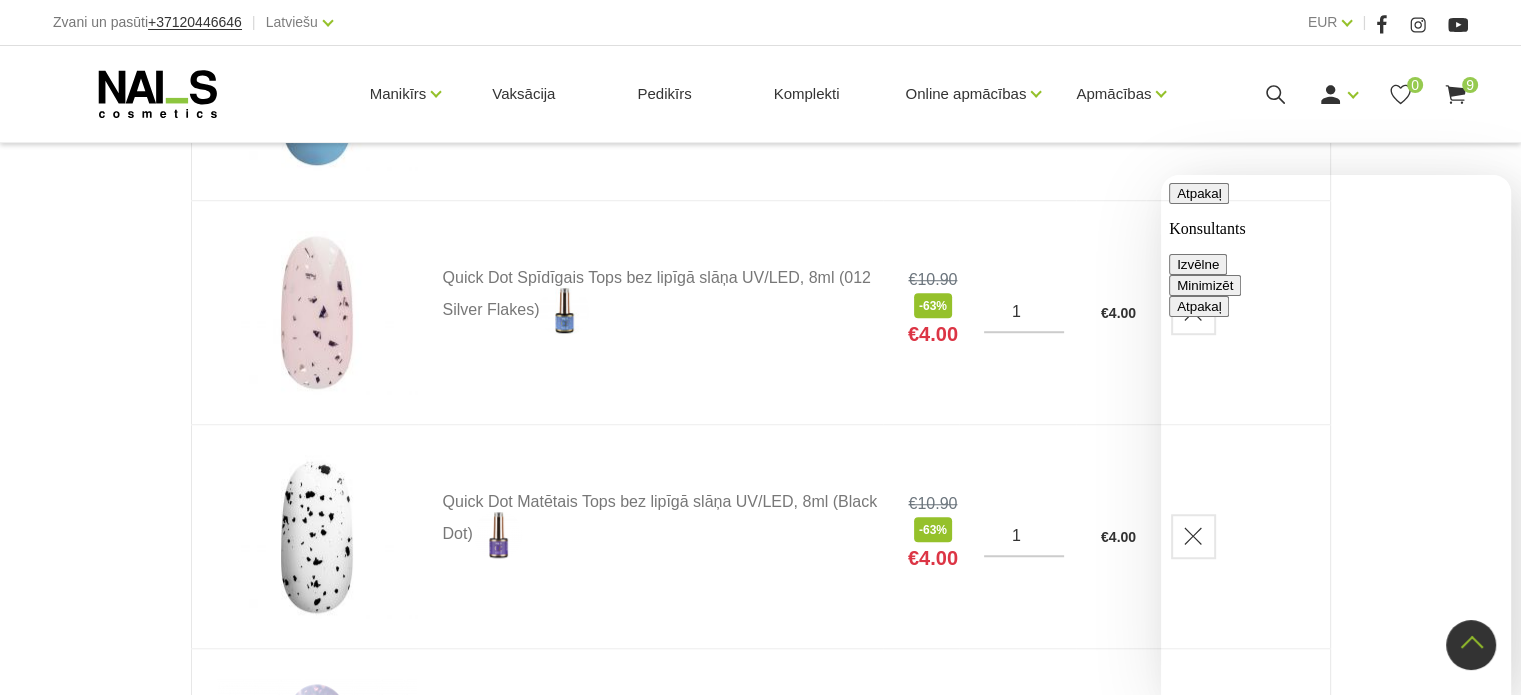 click on "Minimizēt" at bounding box center [1205, 285] 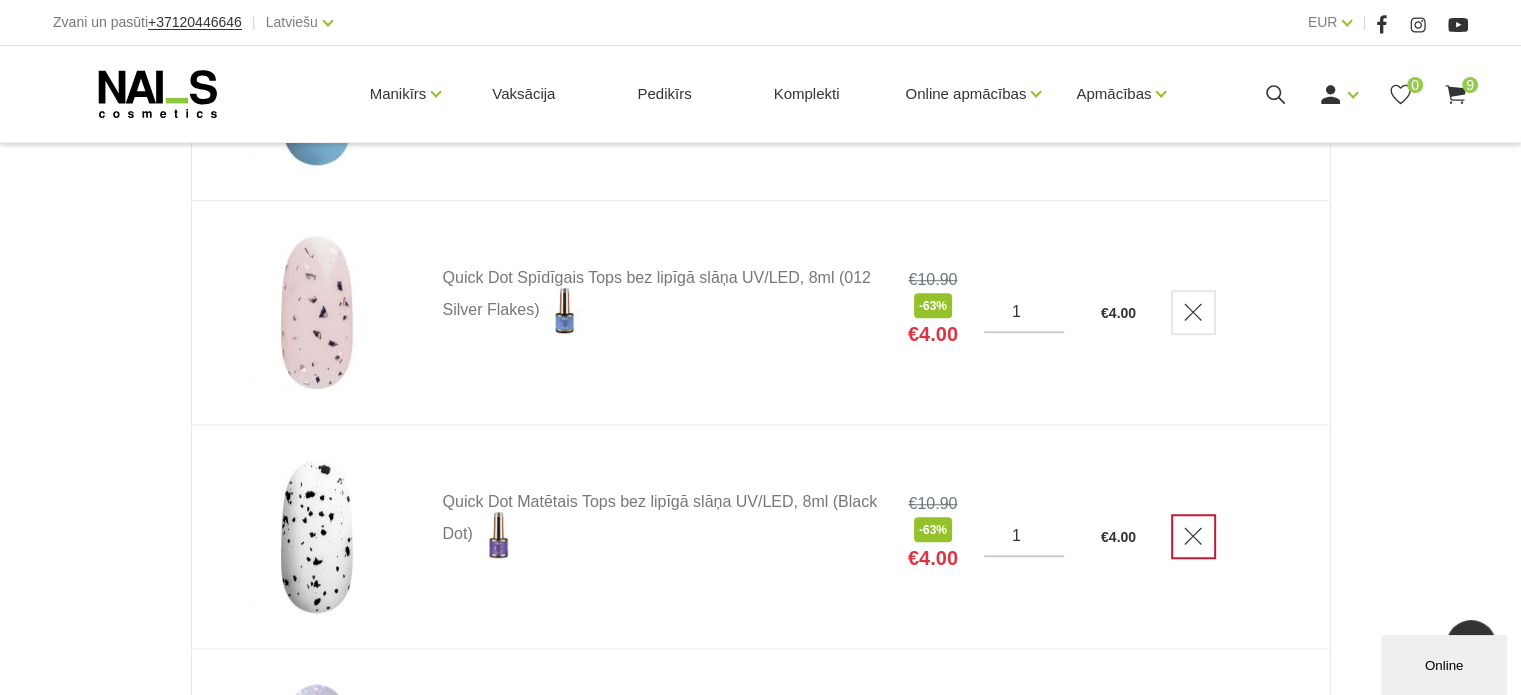 click 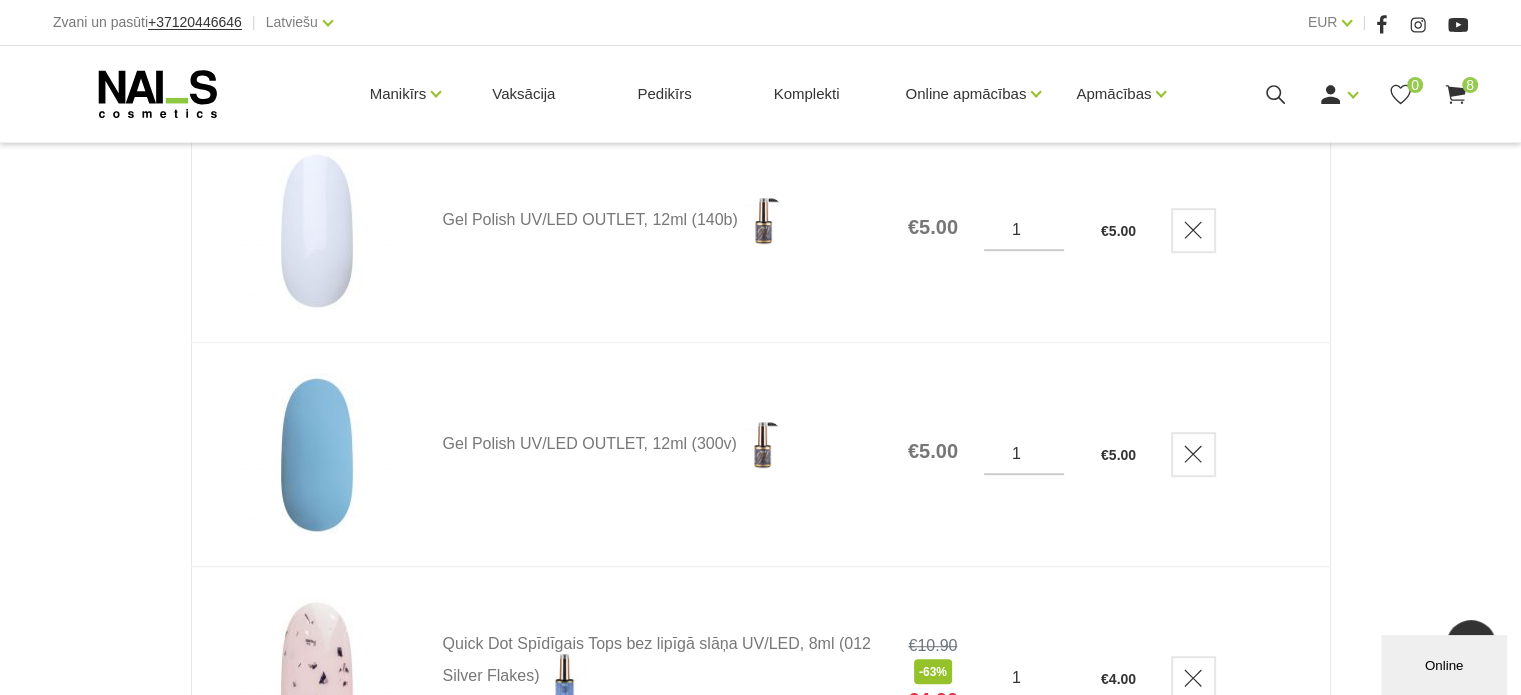 scroll, scrollTop: 1000, scrollLeft: 0, axis: vertical 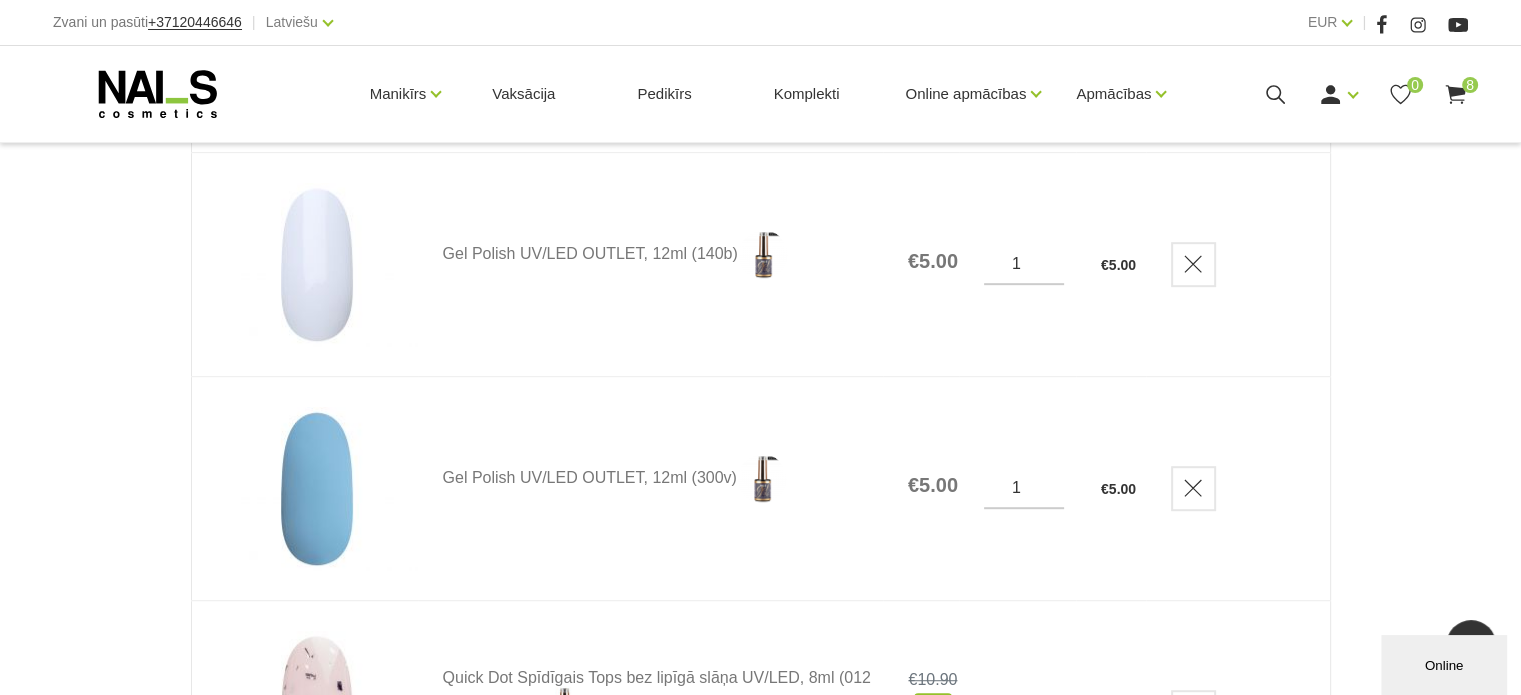 click at bounding box center (317, 264) 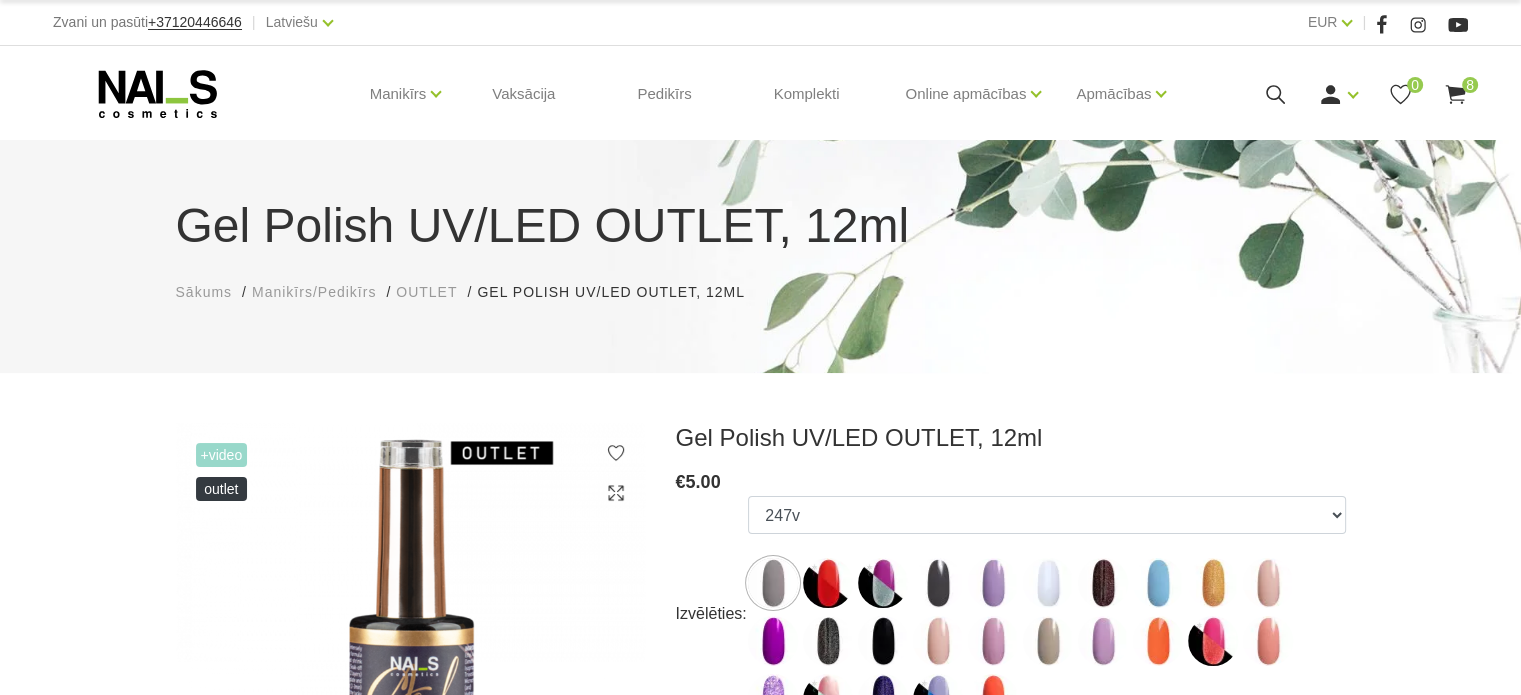 scroll, scrollTop: 100, scrollLeft: 0, axis: vertical 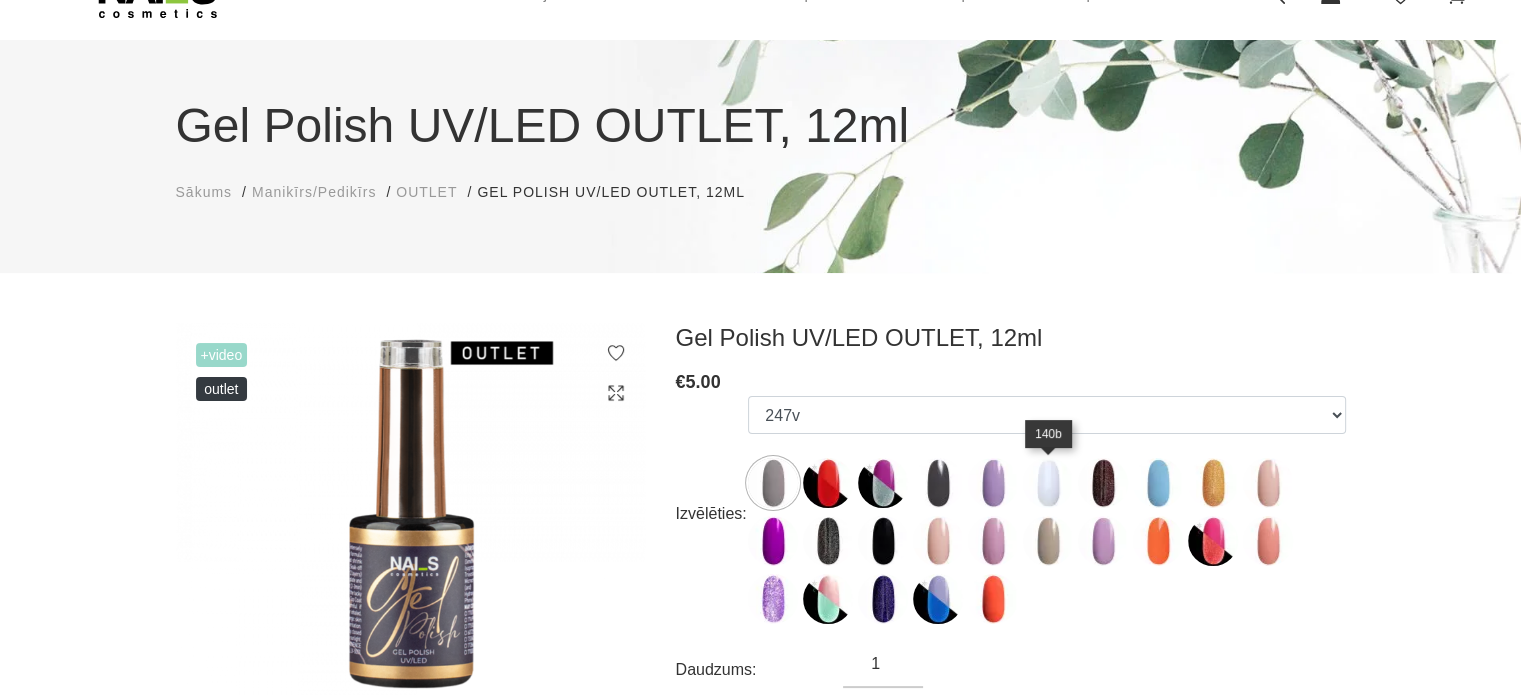 click at bounding box center [1048, 483] 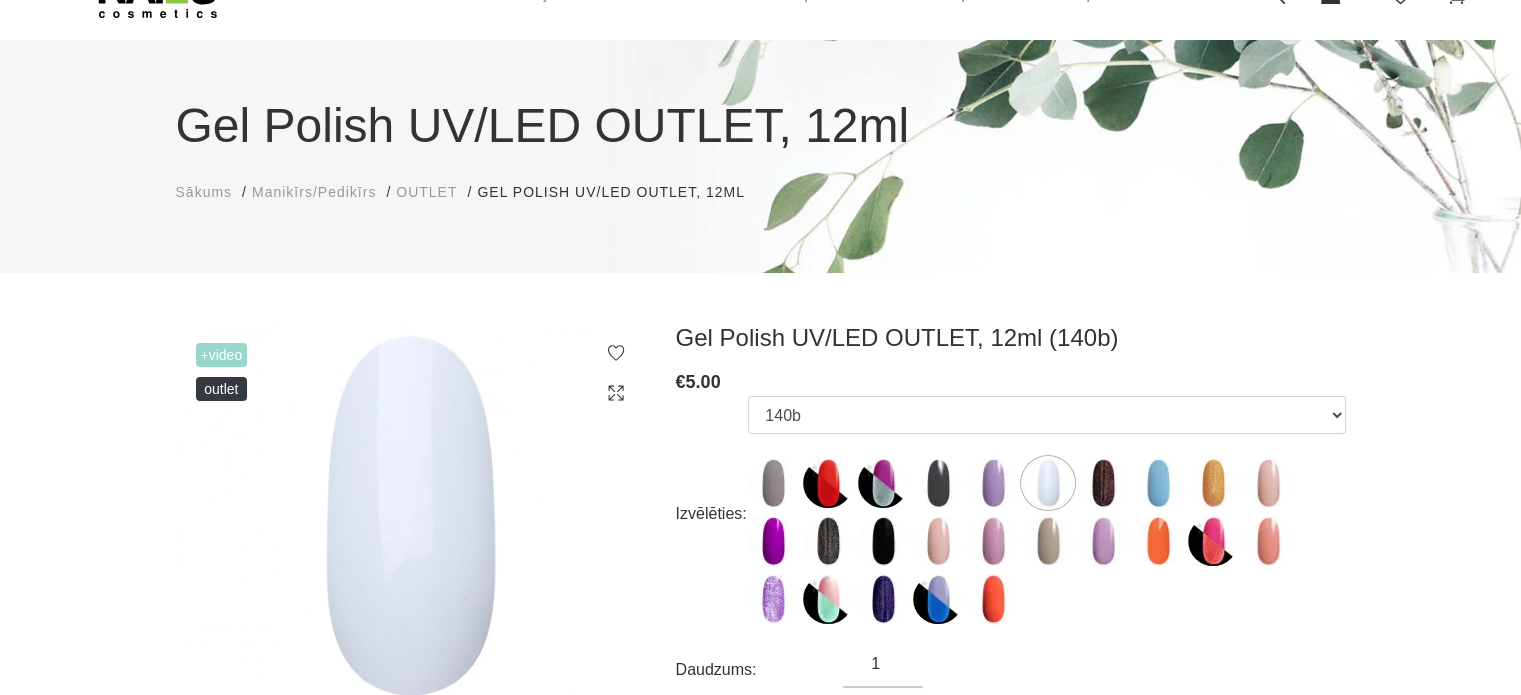 click at bounding box center [411, 515] 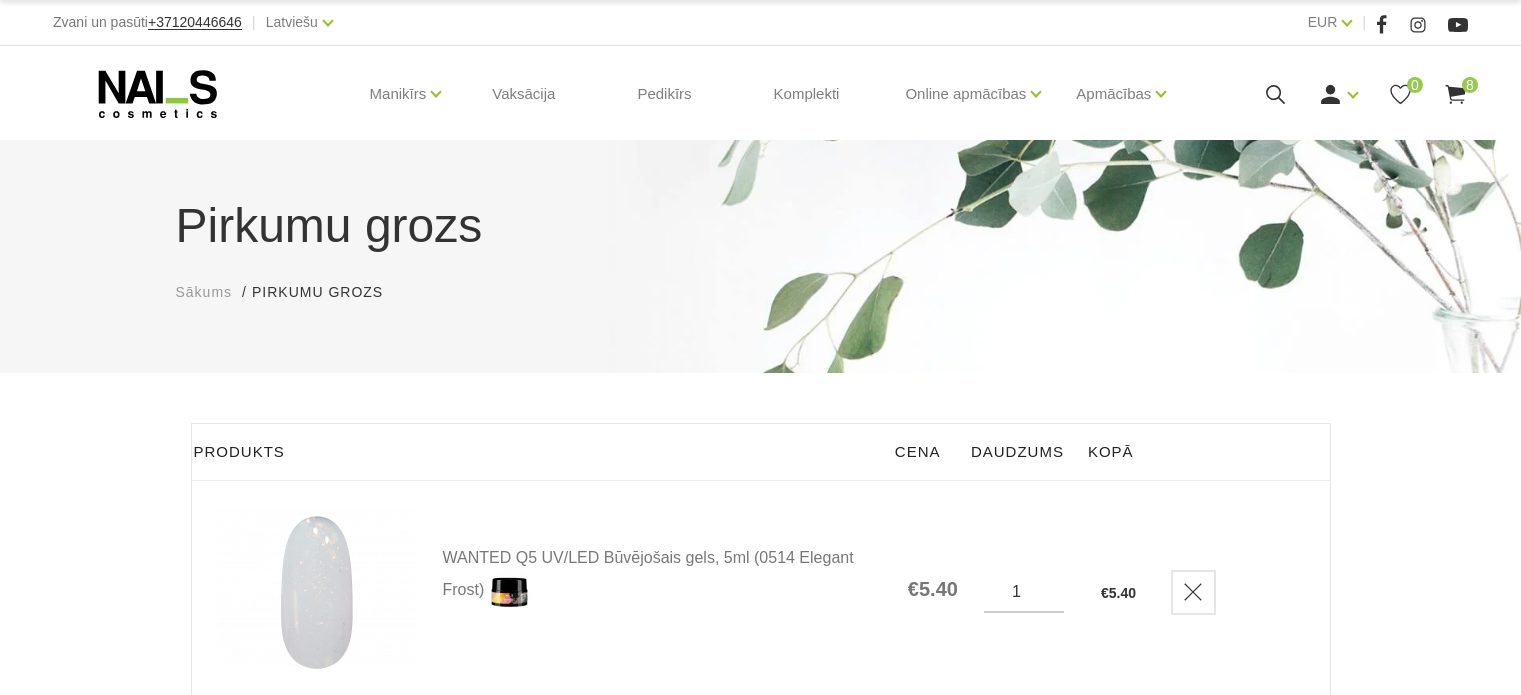 scroll, scrollTop: 1000, scrollLeft: 0, axis: vertical 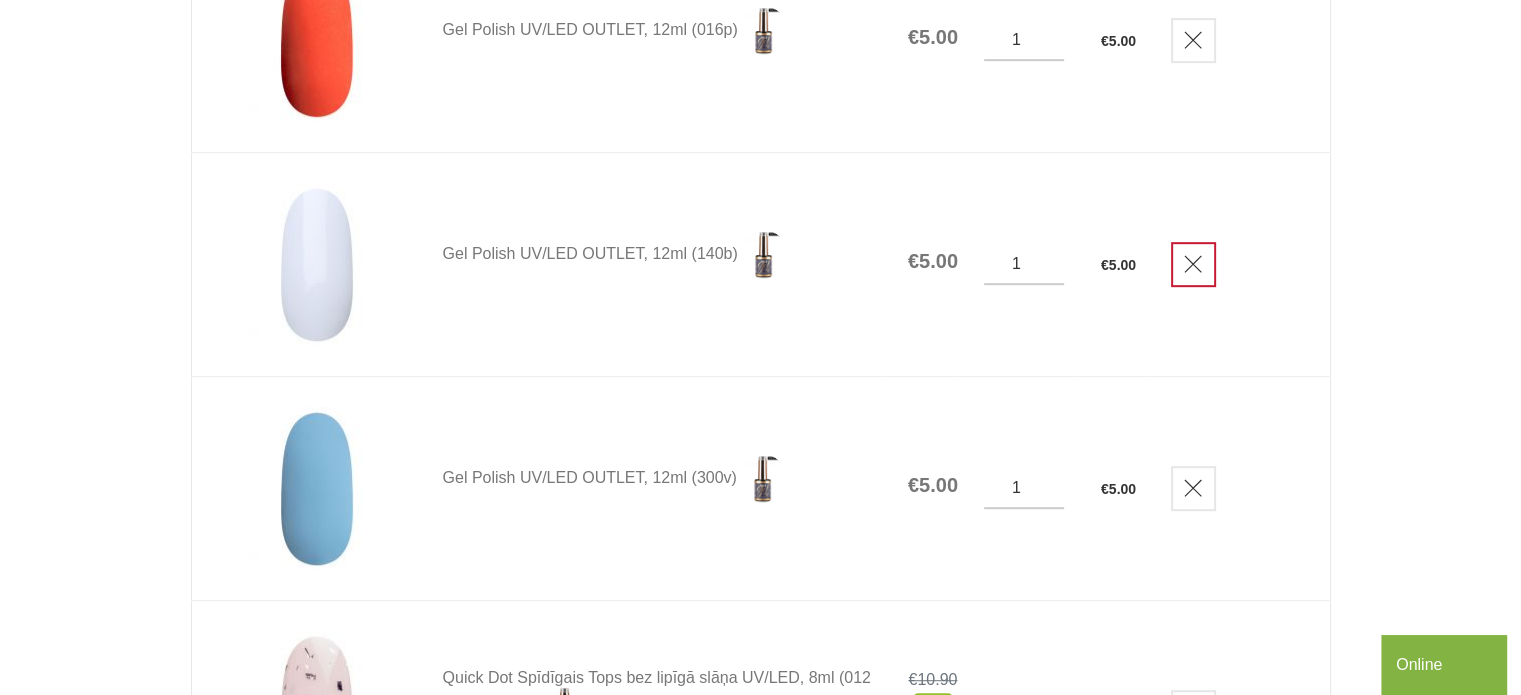 click at bounding box center (1193, 264) 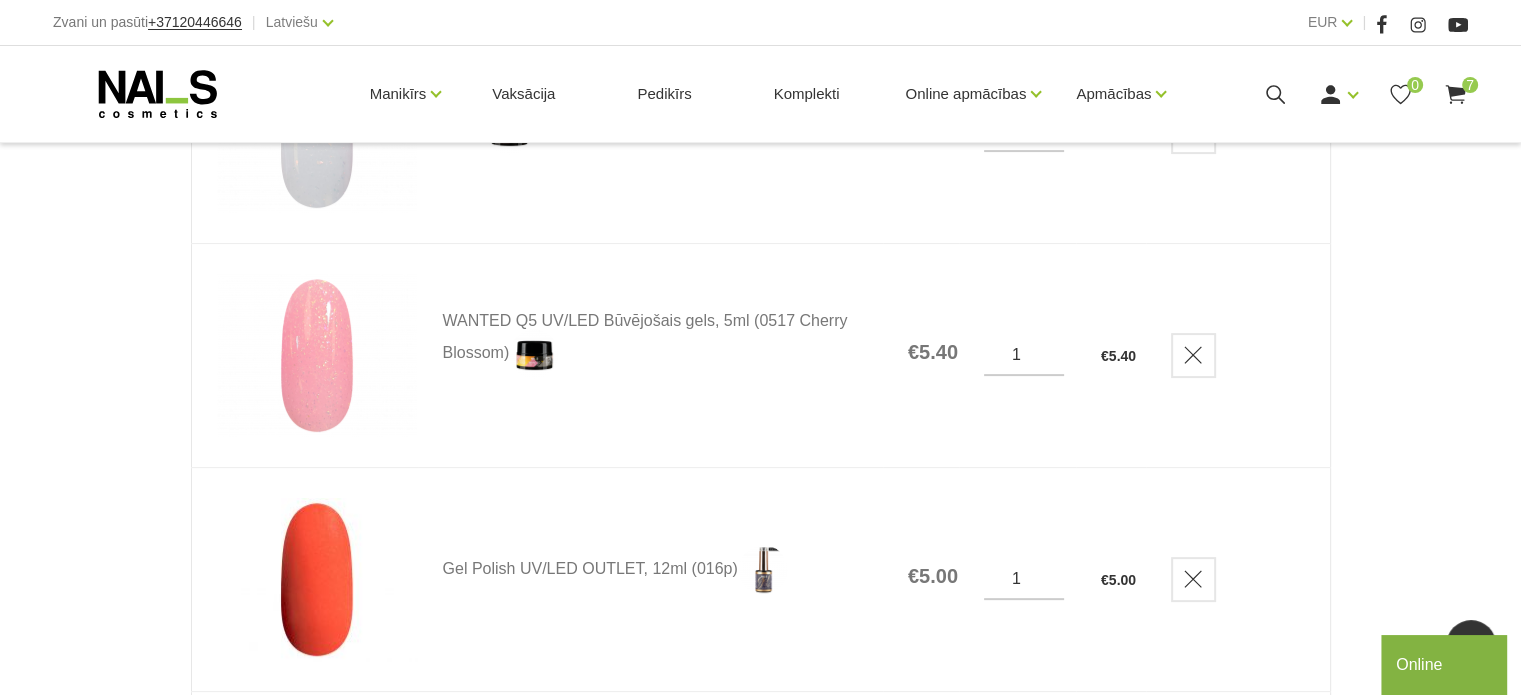 scroll, scrollTop: 200, scrollLeft: 0, axis: vertical 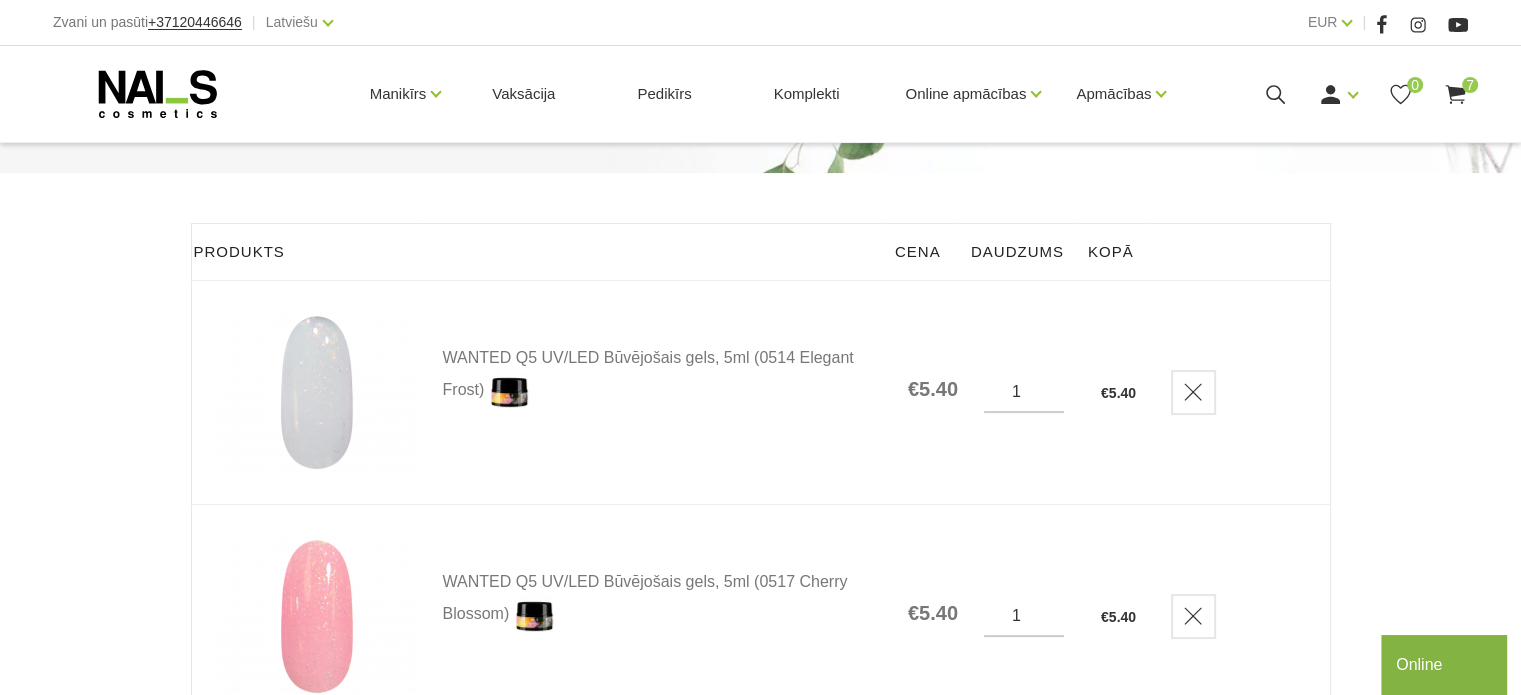 click at bounding box center (317, 392) 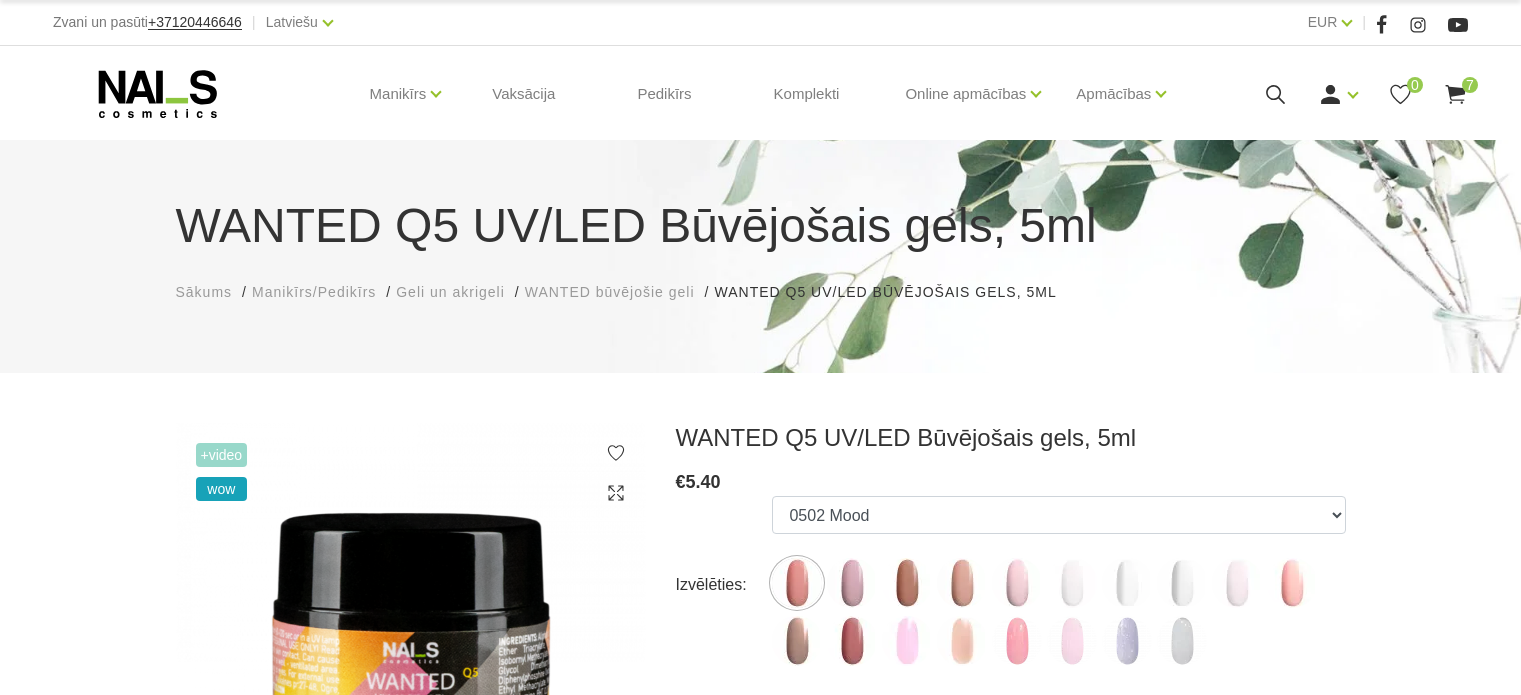 scroll, scrollTop: 0, scrollLeft: 0, axis: both 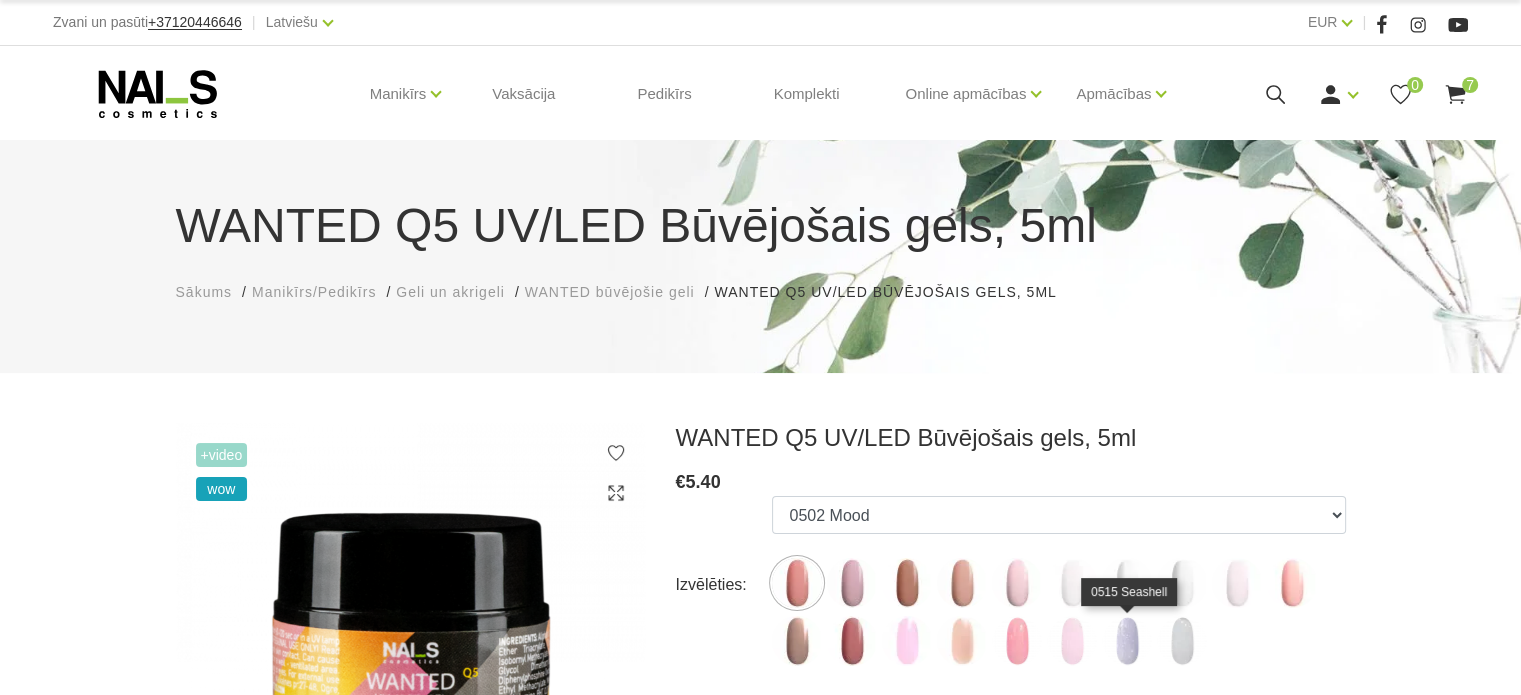 click at bounding box center [1127, 641] 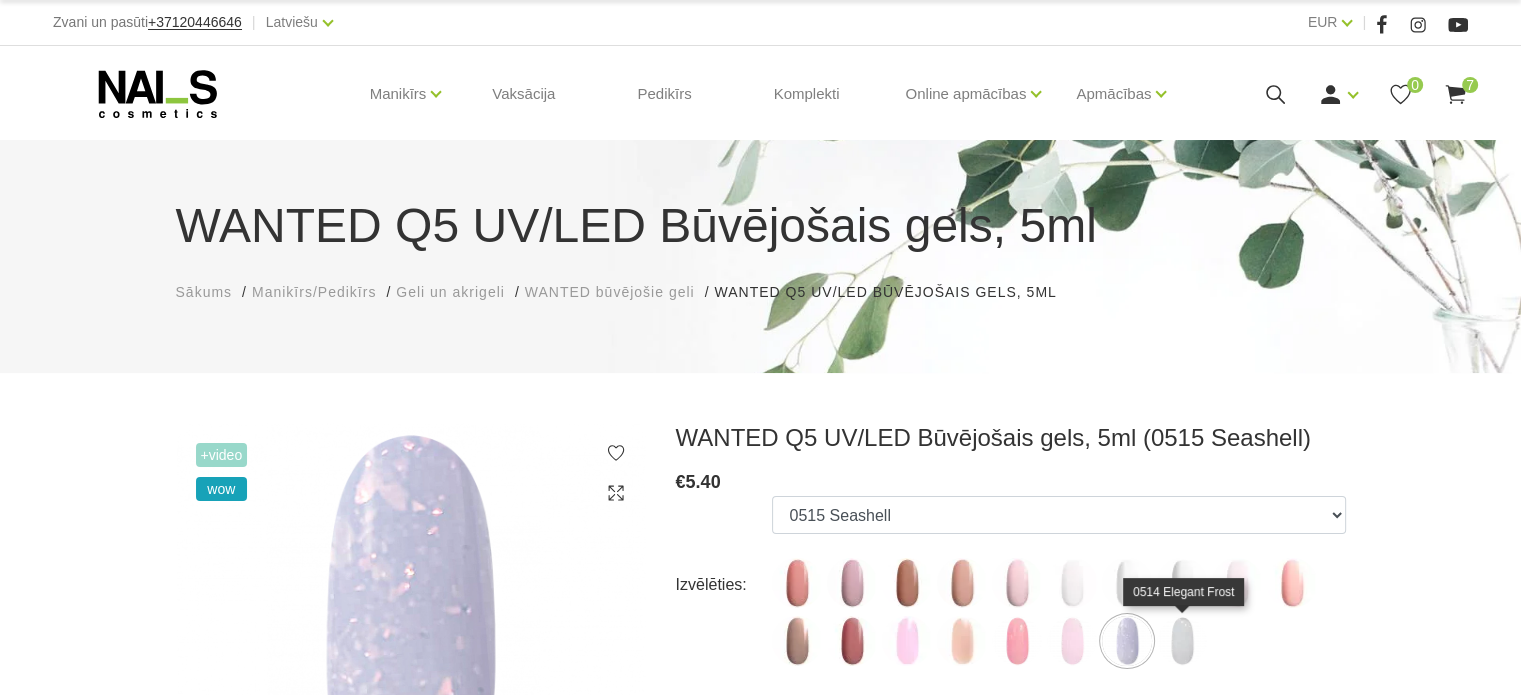 click at bounding box center [1182, 641] 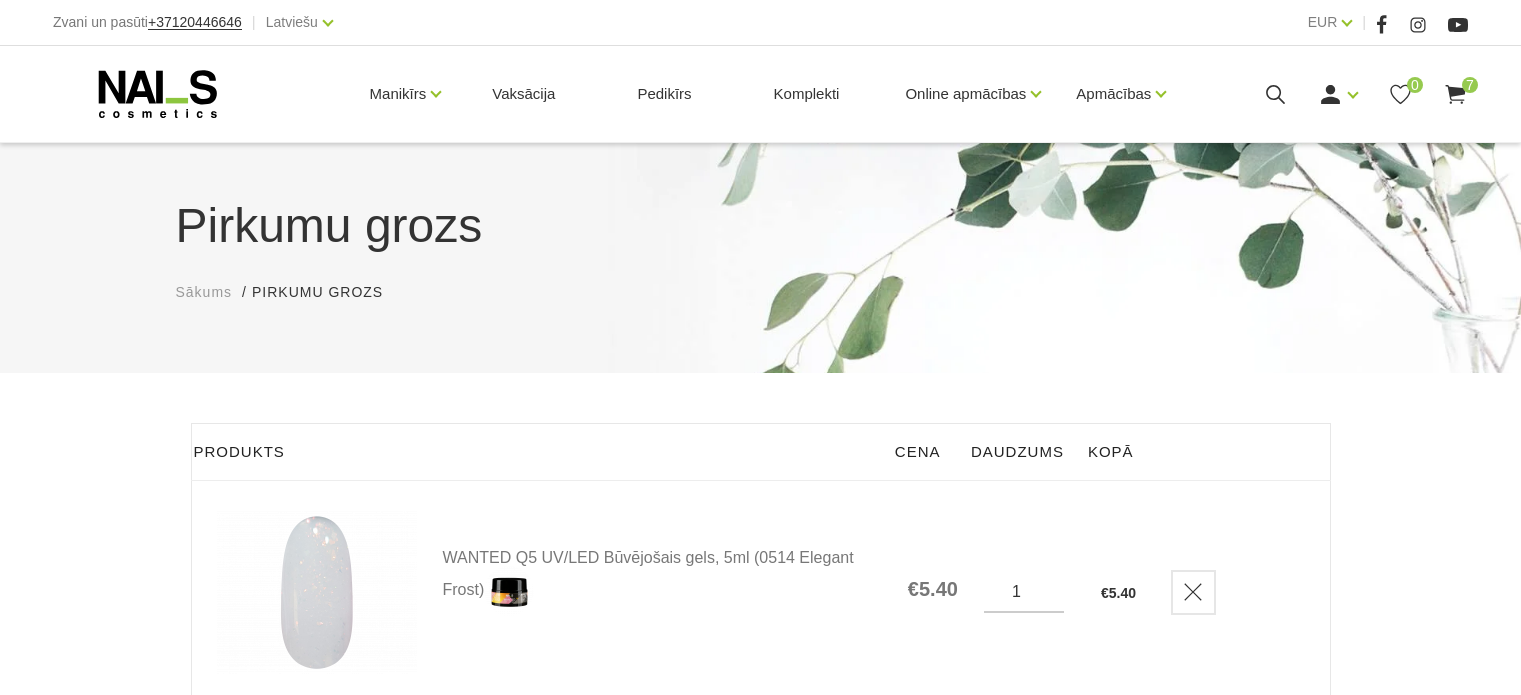 scroll, scrollTop: 200, scrollLeft: 0, axis: vertical 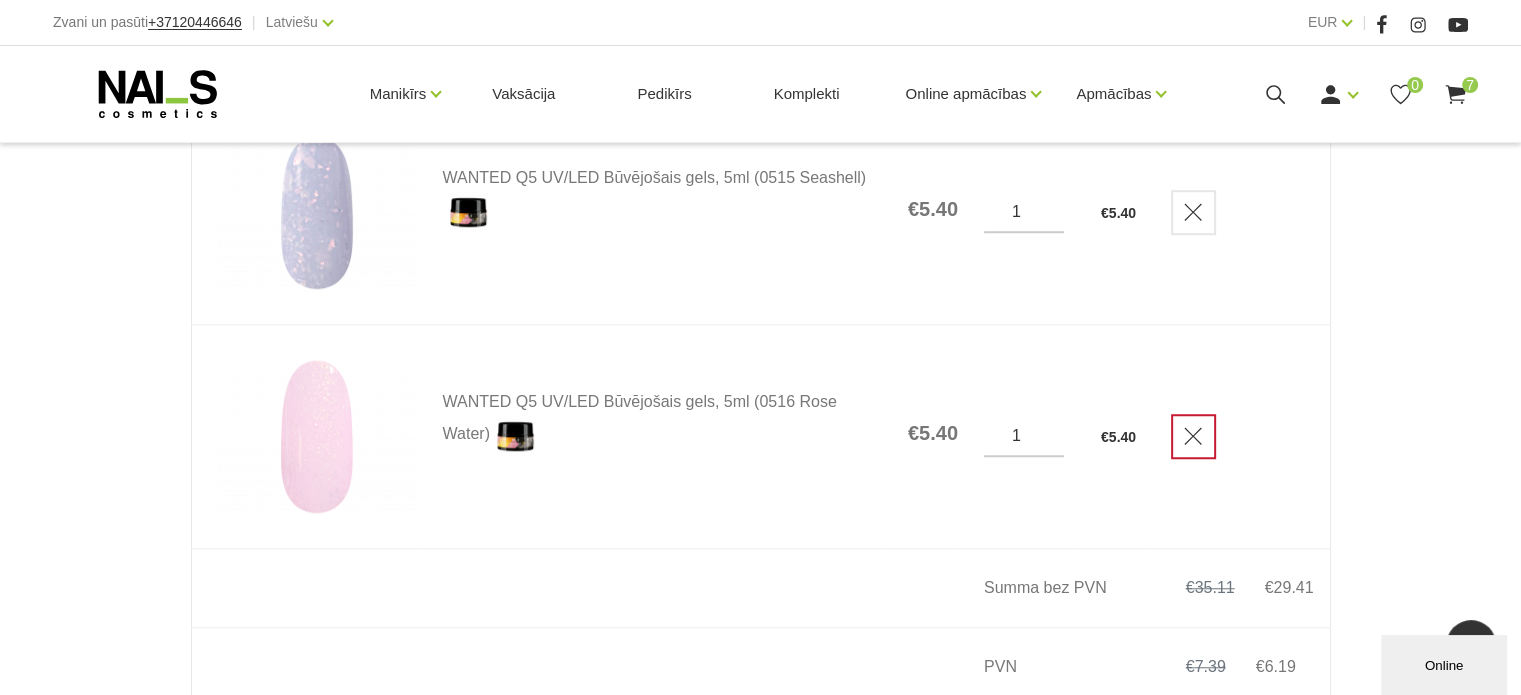 click at bounding box center (1193, 436) 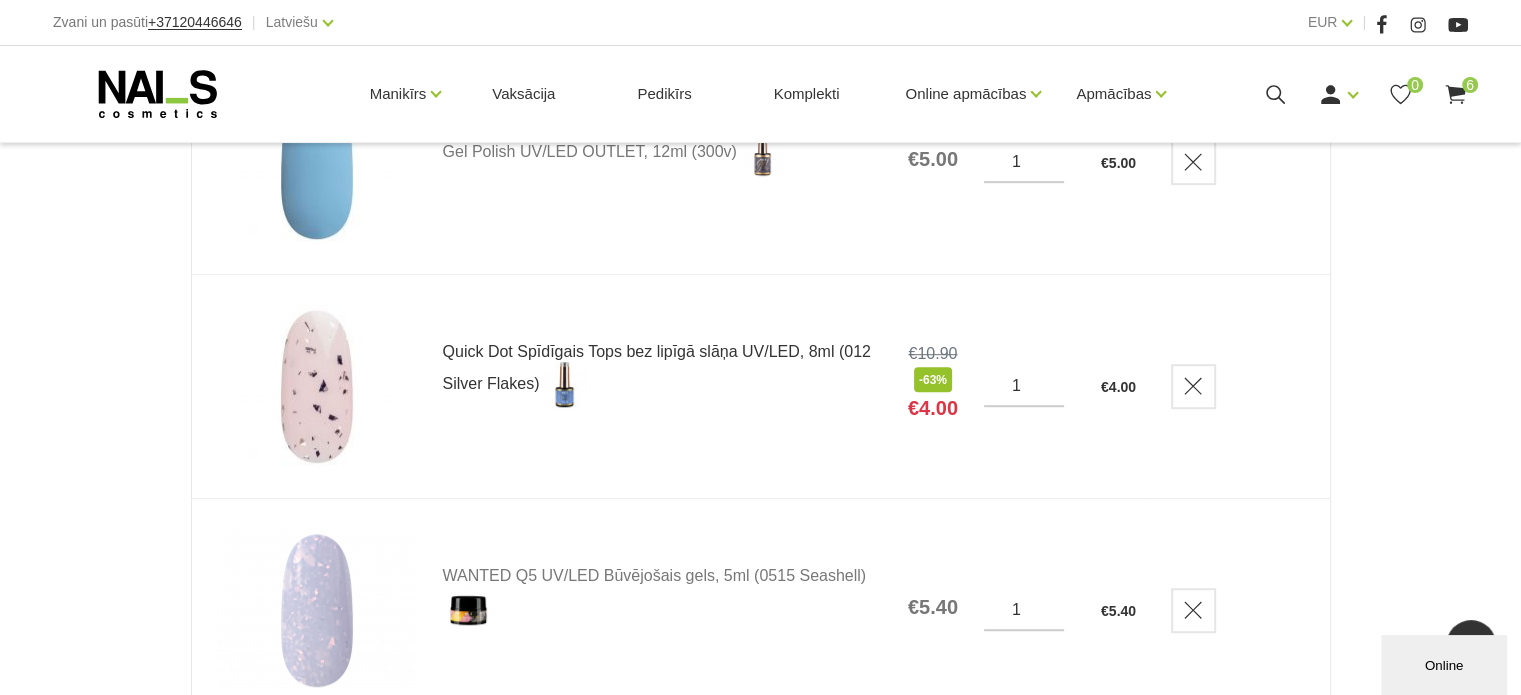scroll, scrollTop: 1100, scrollLeft: 0, axis: vertical 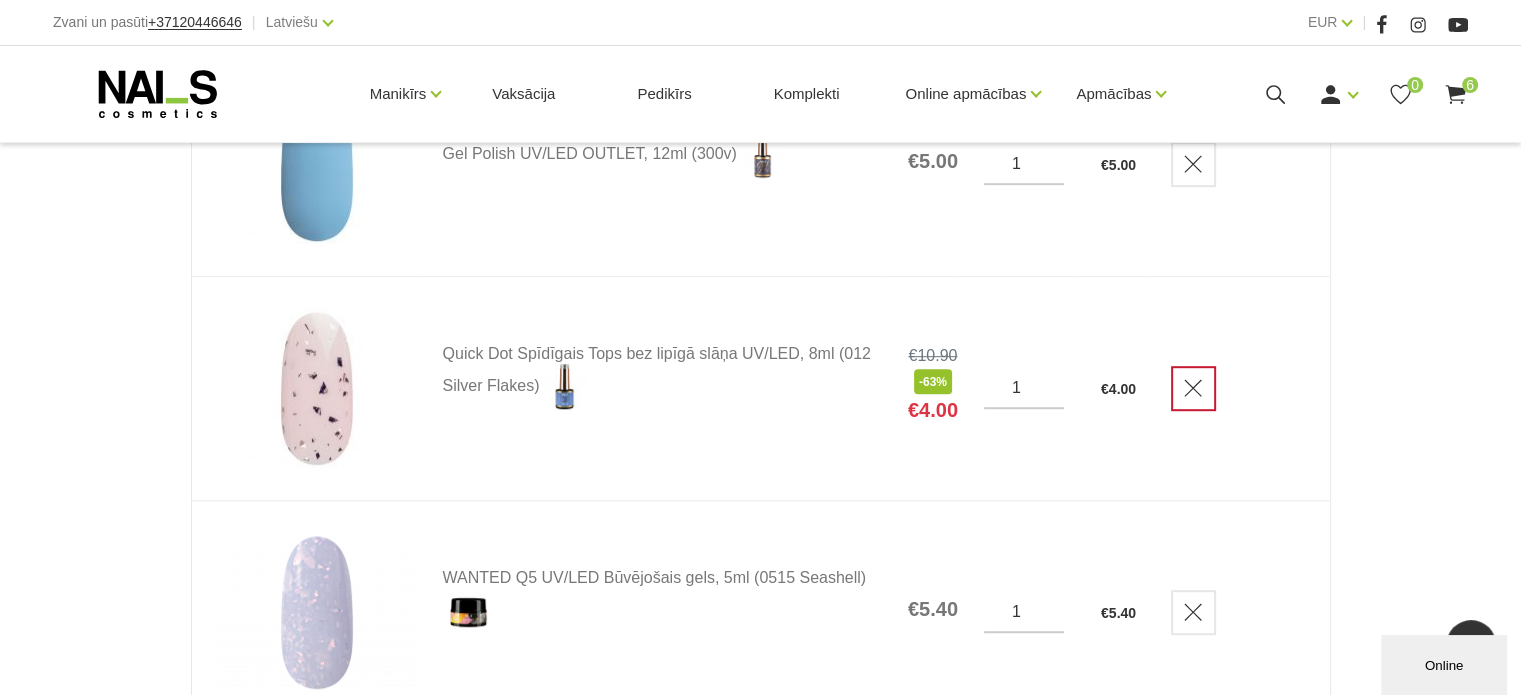 click 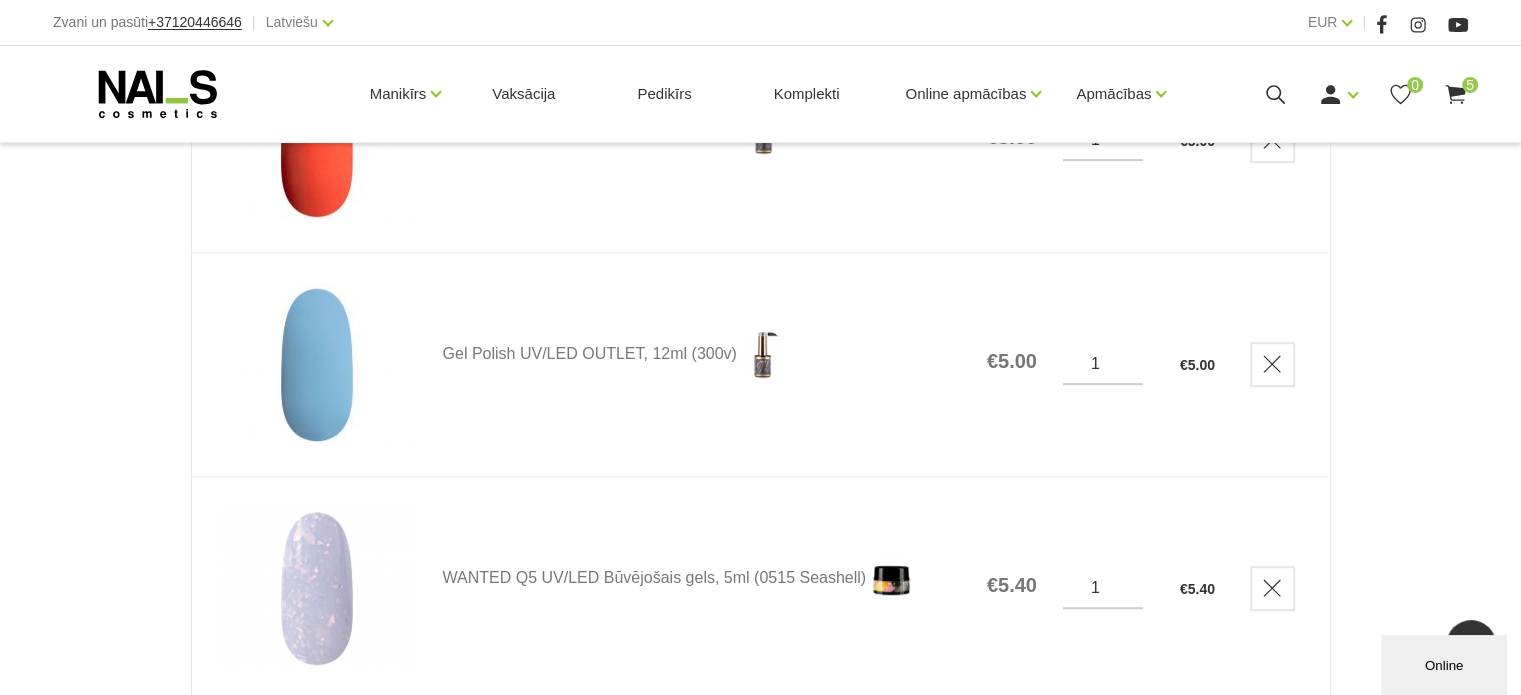 scroll, scrollTop: 200, scrollLeft: 0, axis: vertical 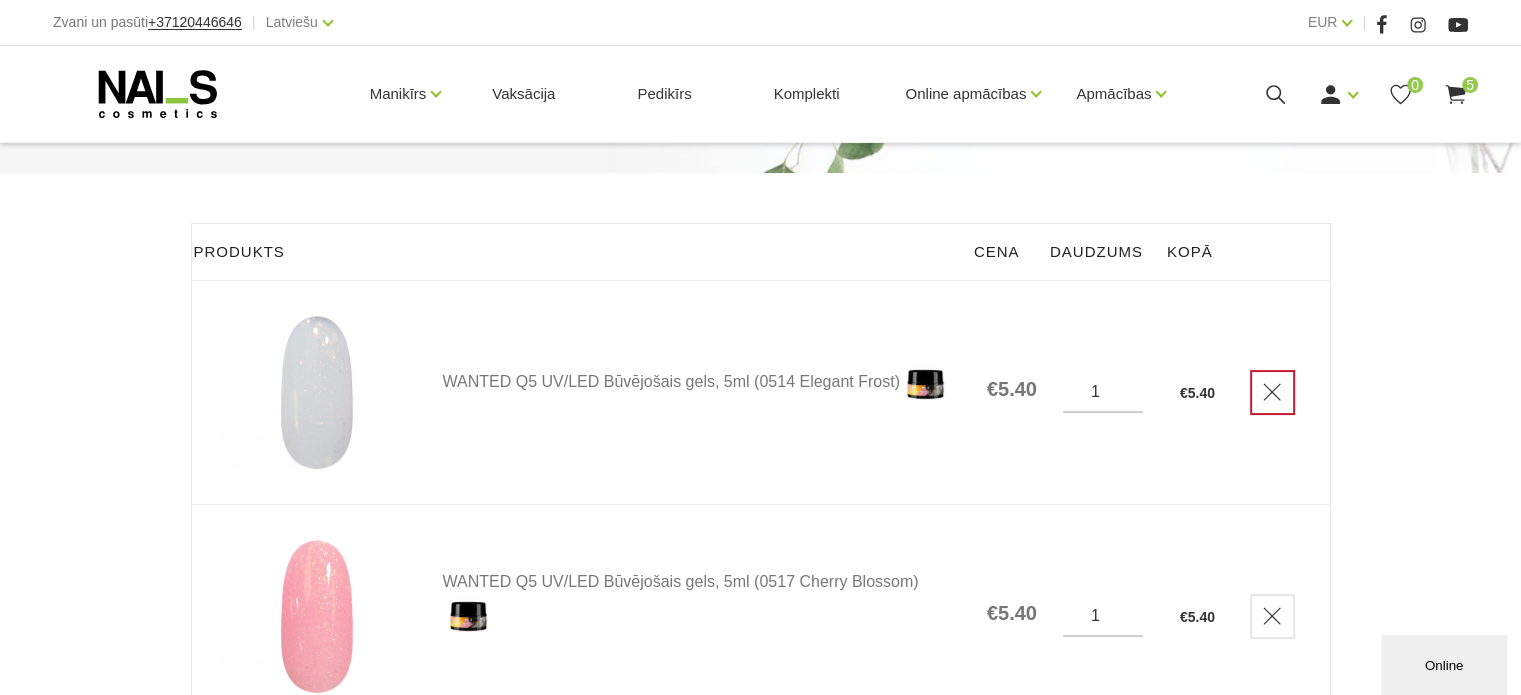 click at bounding box center (1272, 392) 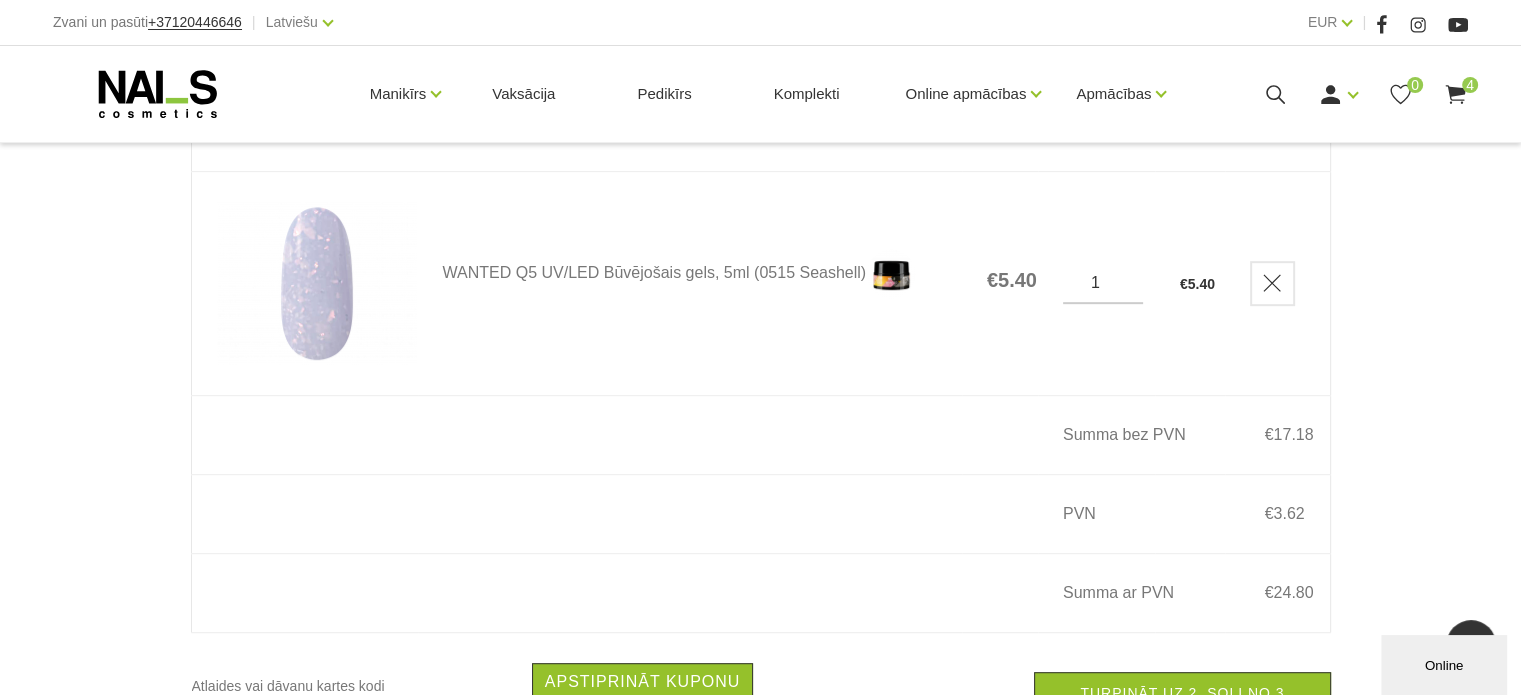 scroll, scrollTop: 1100, scrollLeft: 0, axis: vertical 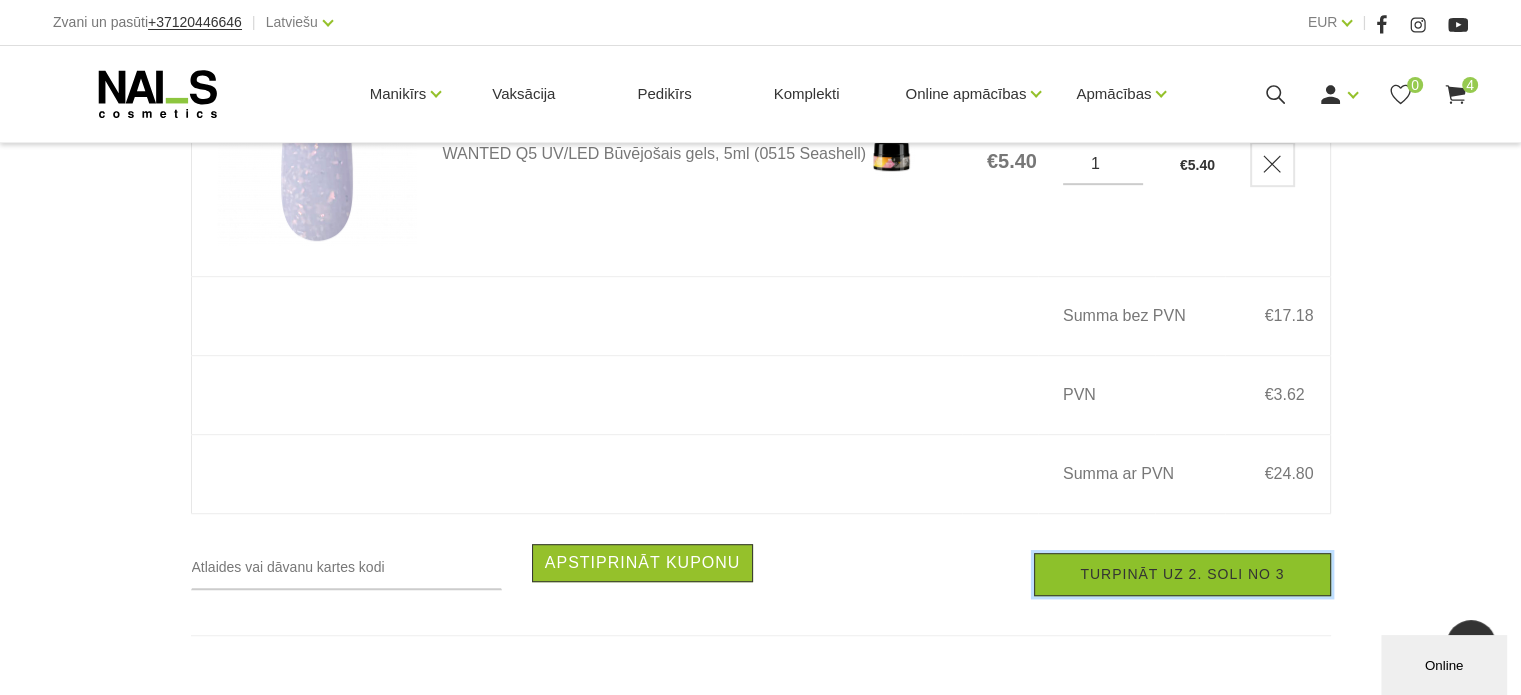 click on "Turpināt uz 2. soli no 3" at bounding box center (1182, 574) 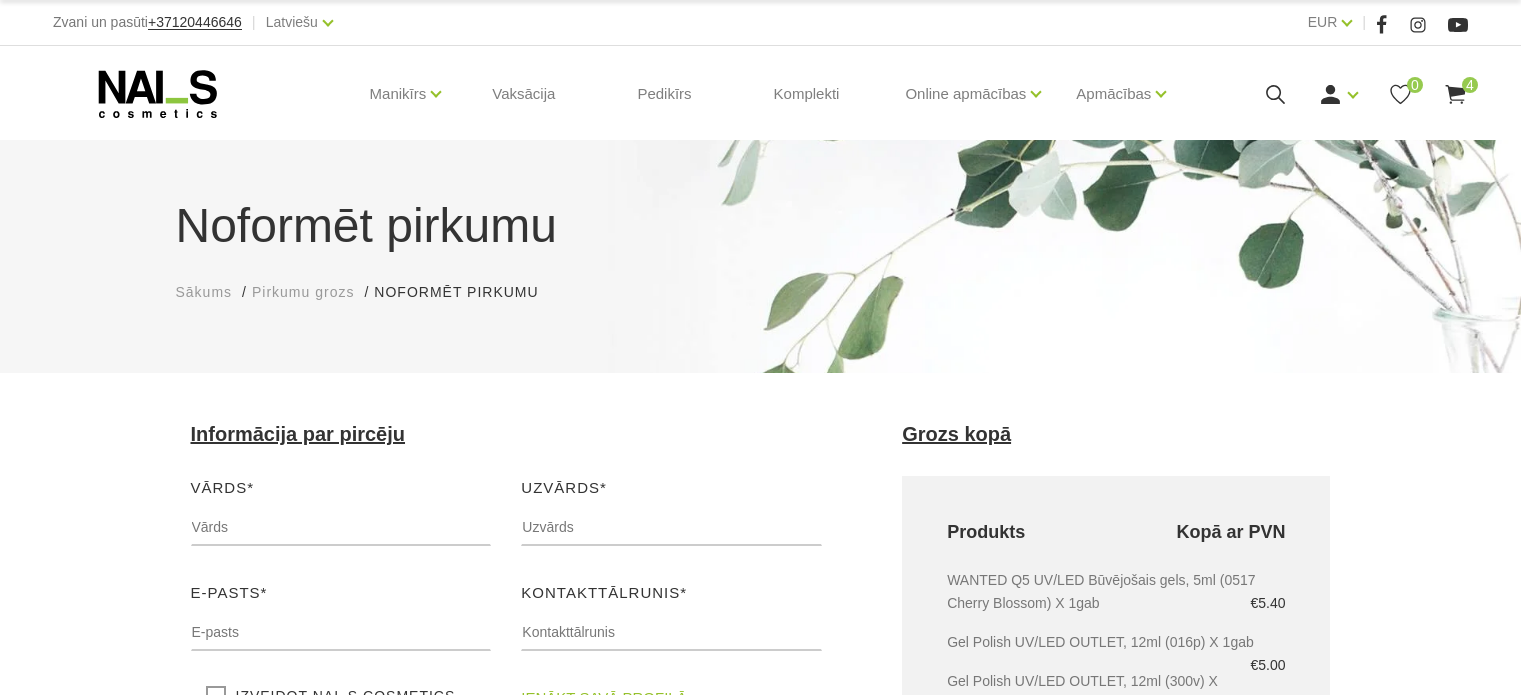 scroll, scrollTop: 0, scrollLeft: 0, axis: both 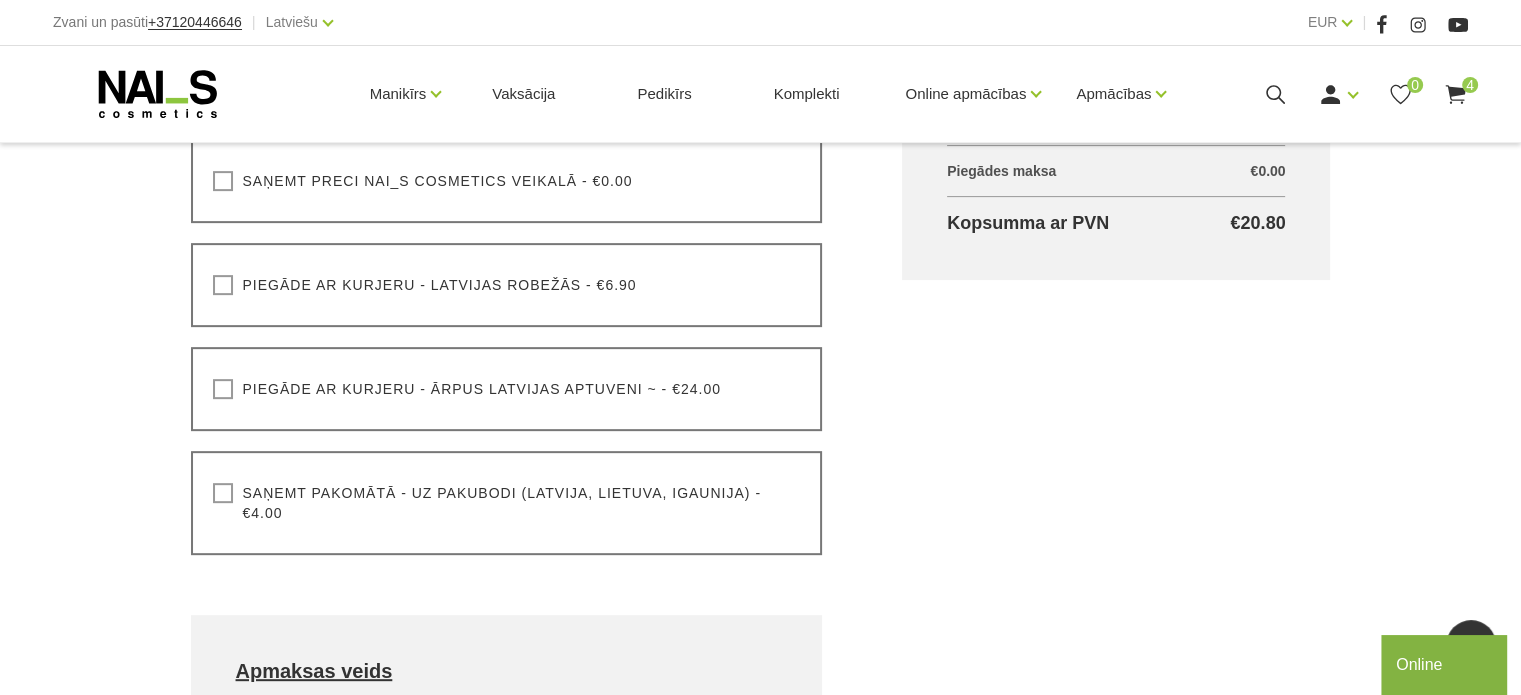 click on "Saņemt pakomātā - uz pakubodi (Latvija, Lietuva, Igaunija) - €4.00" at bounding box center [507, 503] 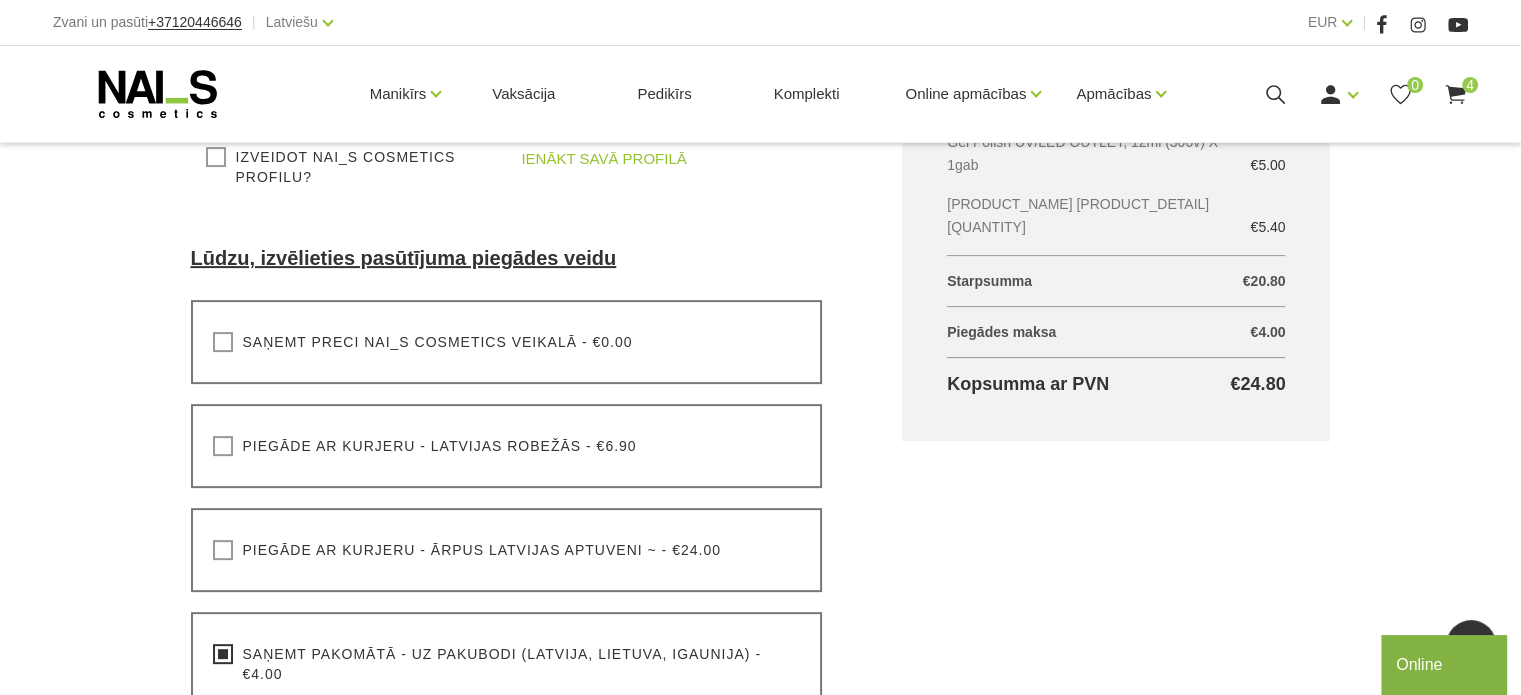 scroll, scrollTop: 200, scrollLeft: 0, axis: vertical 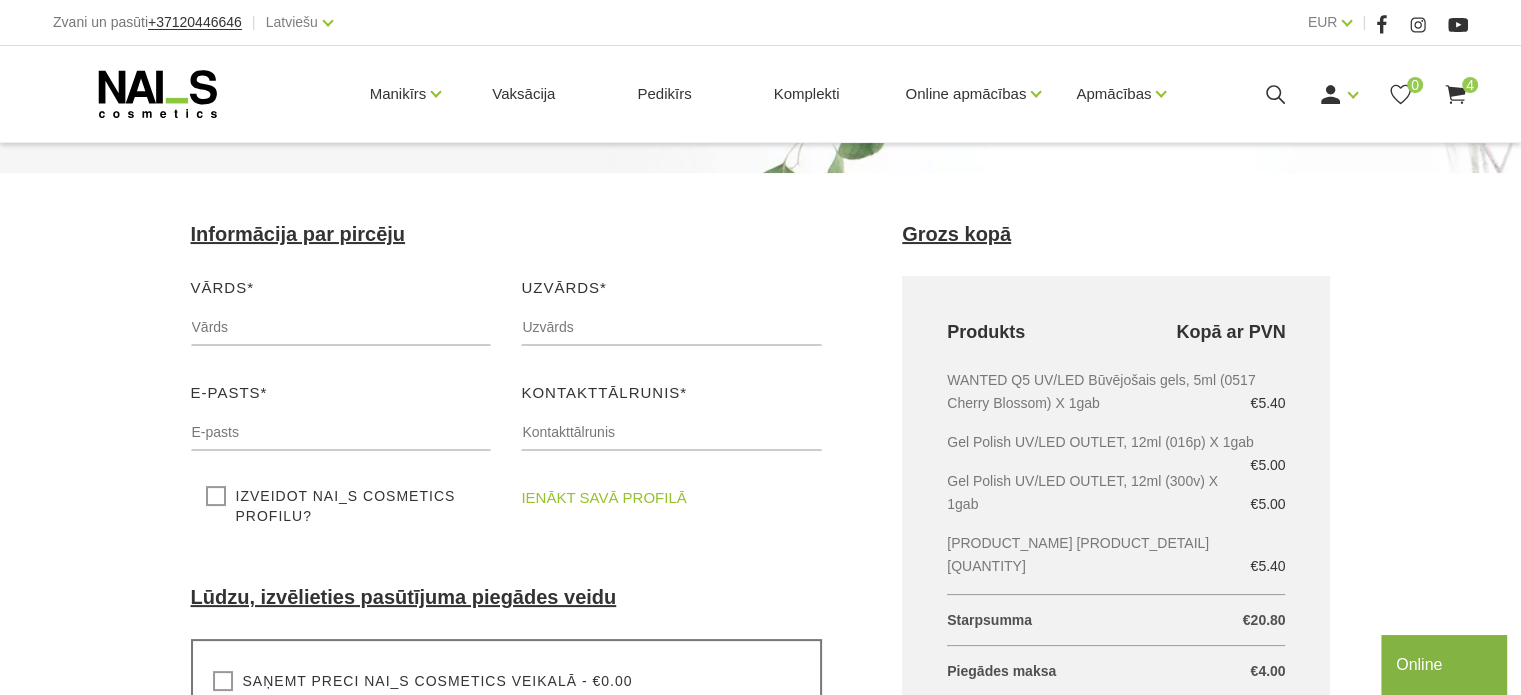 click on "WANTED Q5 UV/LED Būvējošais gels, 5ml (0517 Cherry Blossom) X 1gab €5.40" at bounding box center (1116, 392) 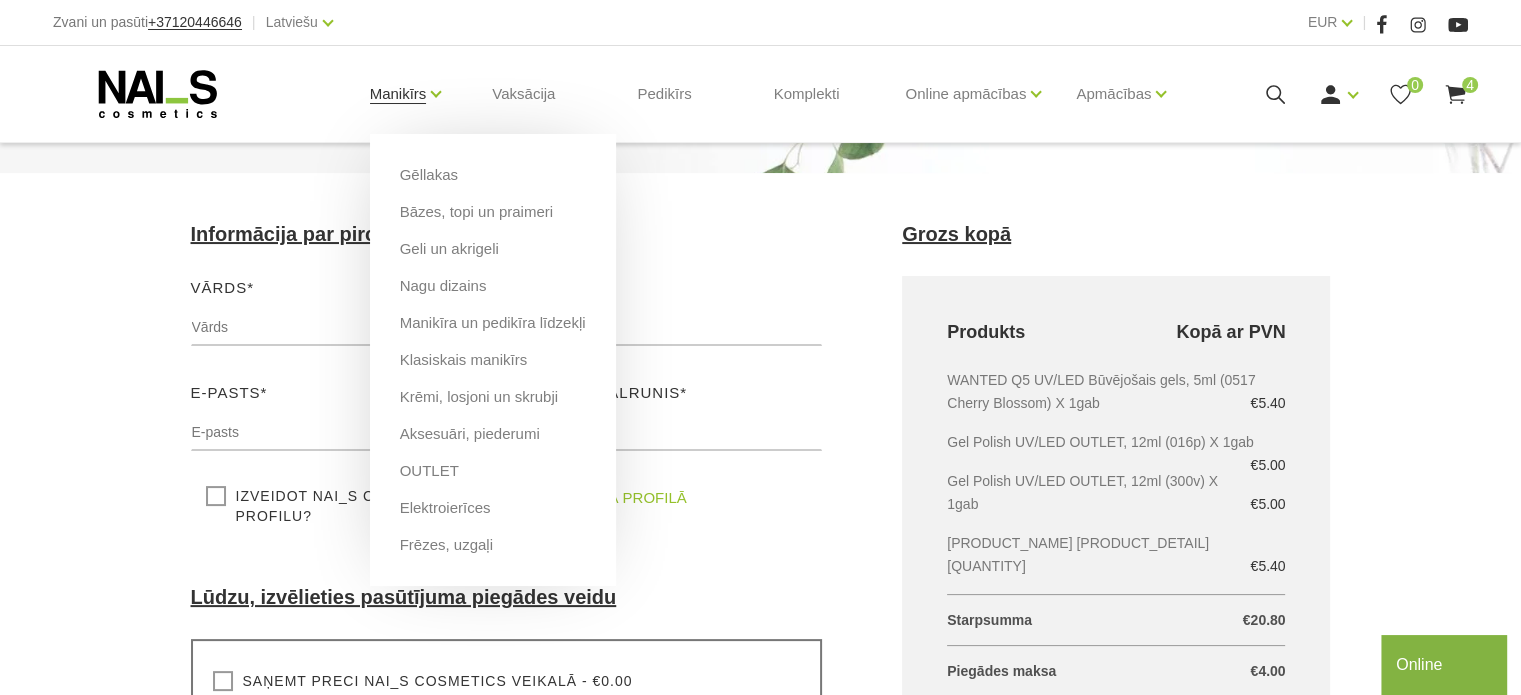 click on "Manikīrs" at bounding box center [398, 94] 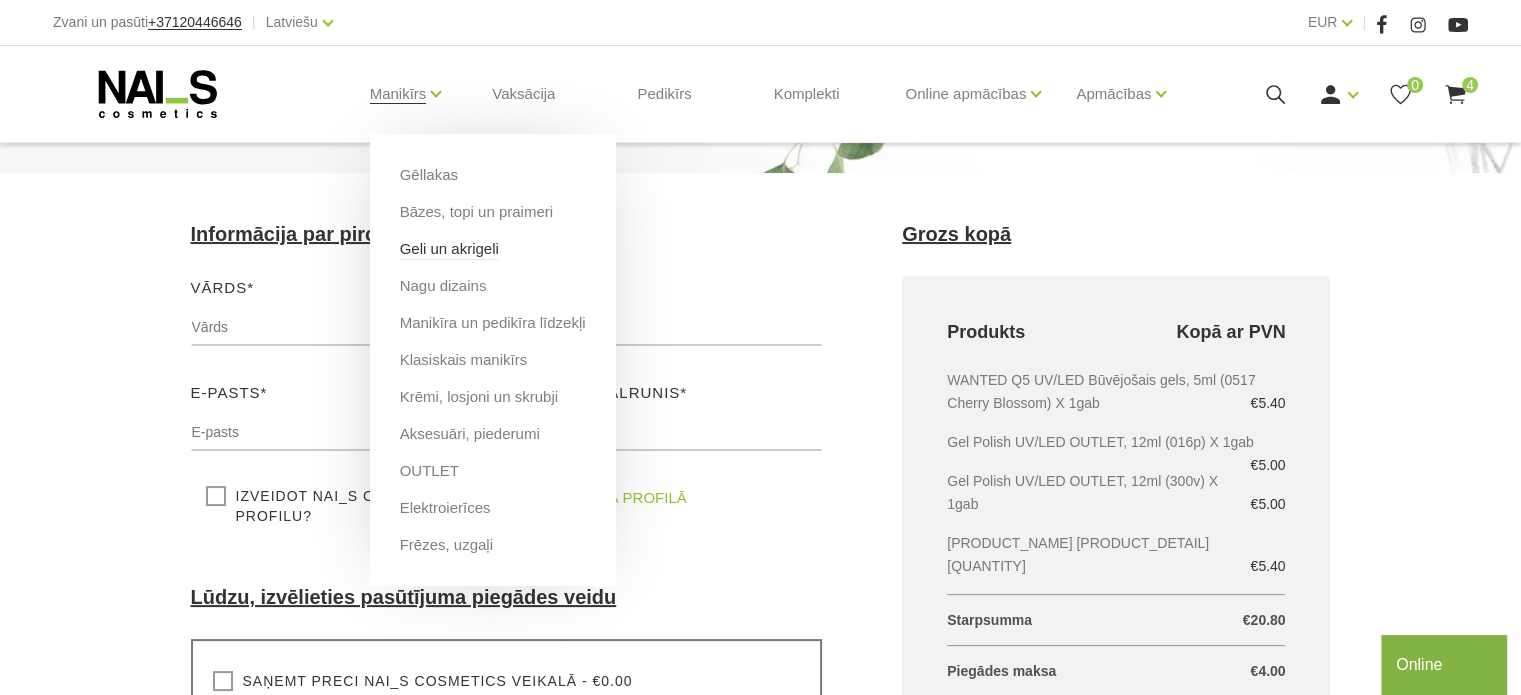 click on "Geli un akrigeli" at bounding box center [449, 249] 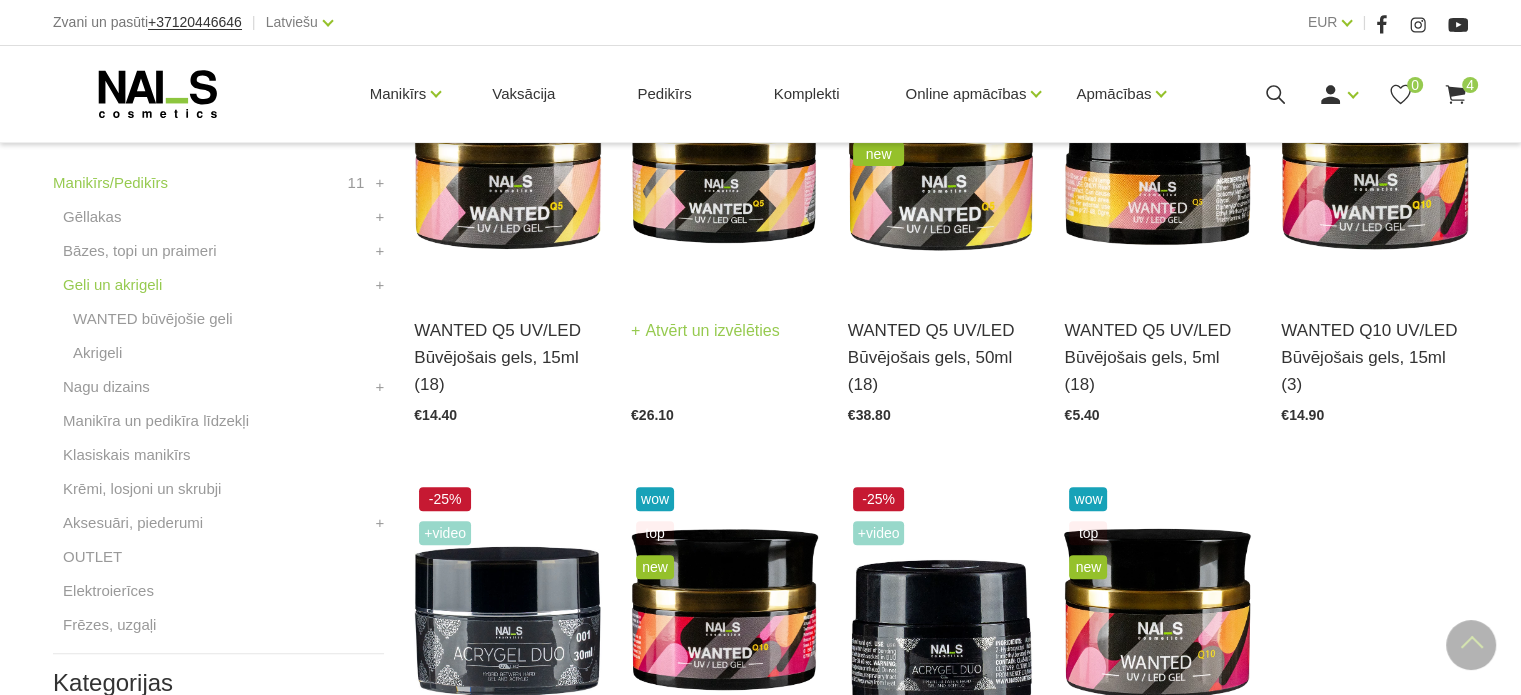 scroll, scrollTop: 600, scrollLeft: 0, axis: vertical 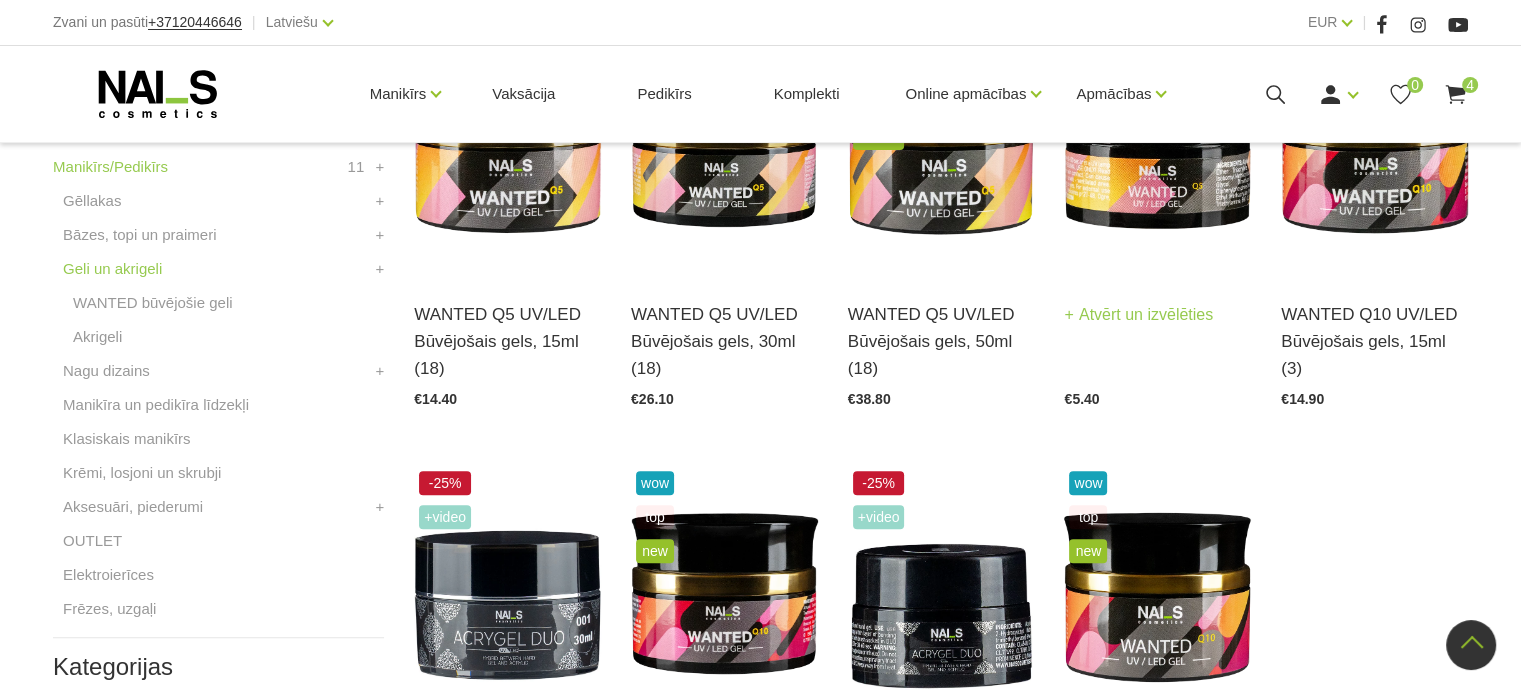 click at bounding box center (1157, 147) 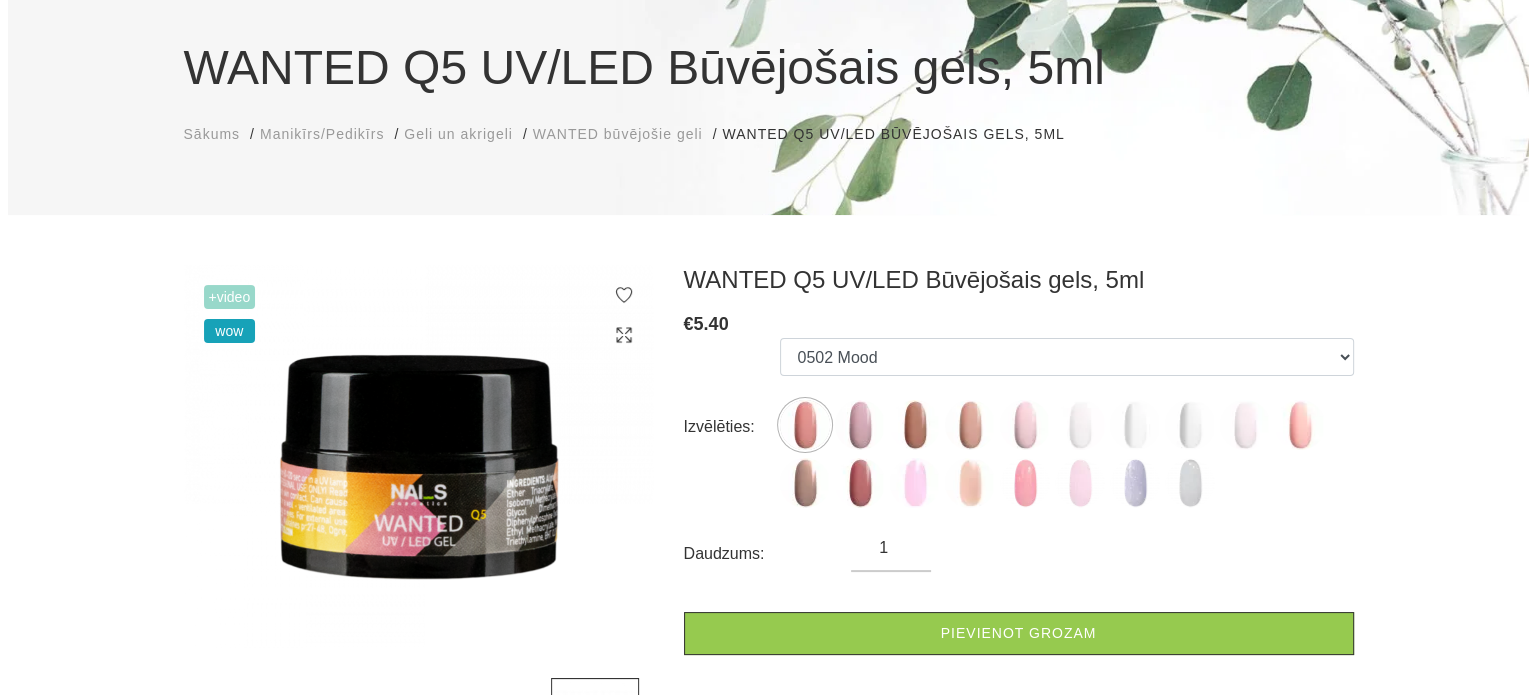 scroll, scrollTop: 200, scrollLeft: 0, axis: vertical 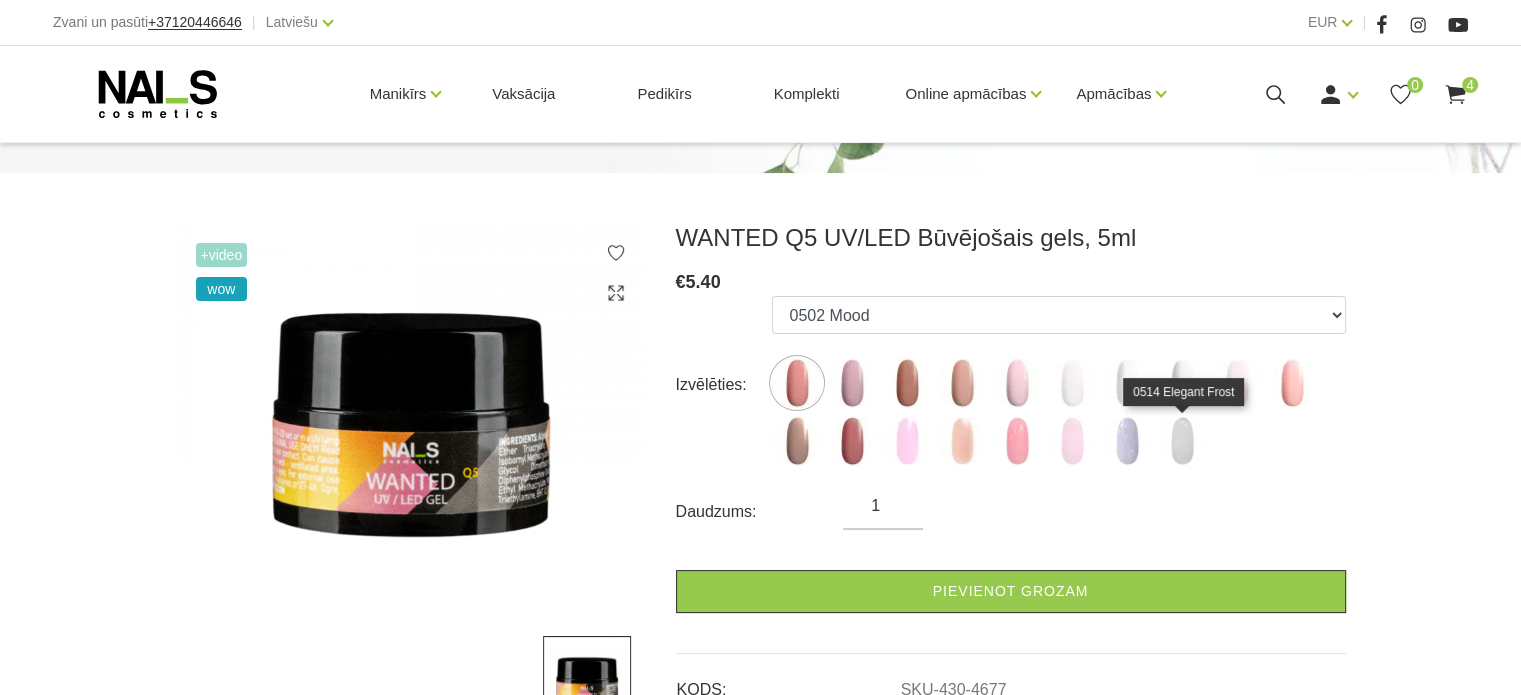 click at bounding box center (1182, 441) 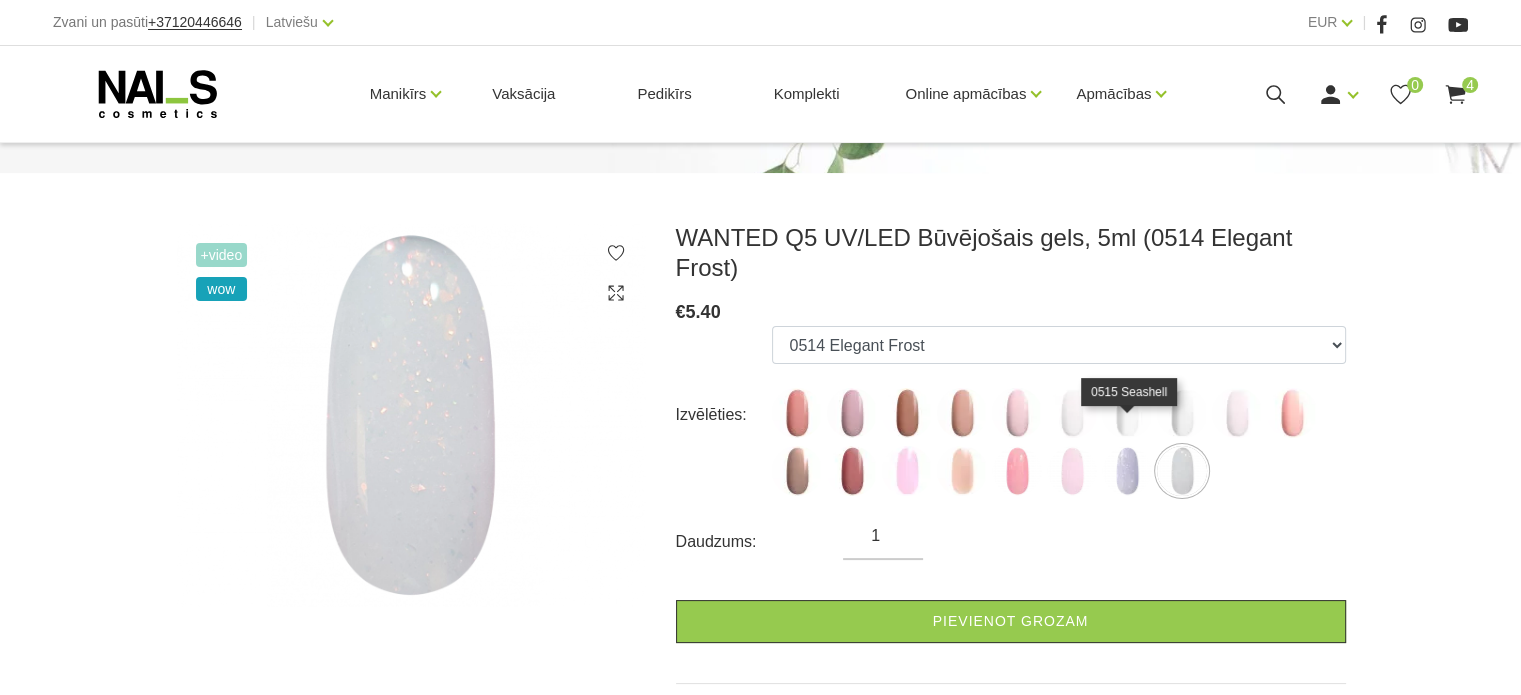 click at bounding box center (1127, 471) 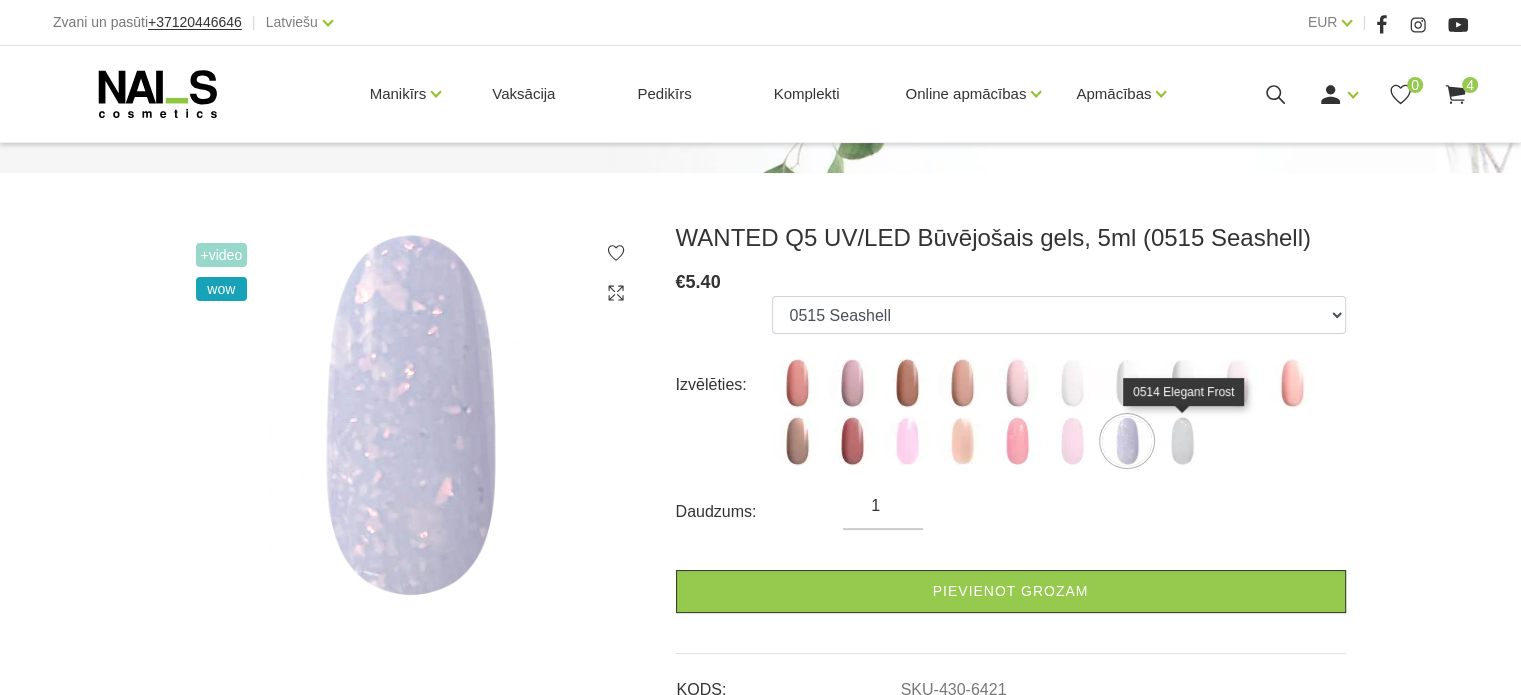 click at bounding box center (1182, 441) 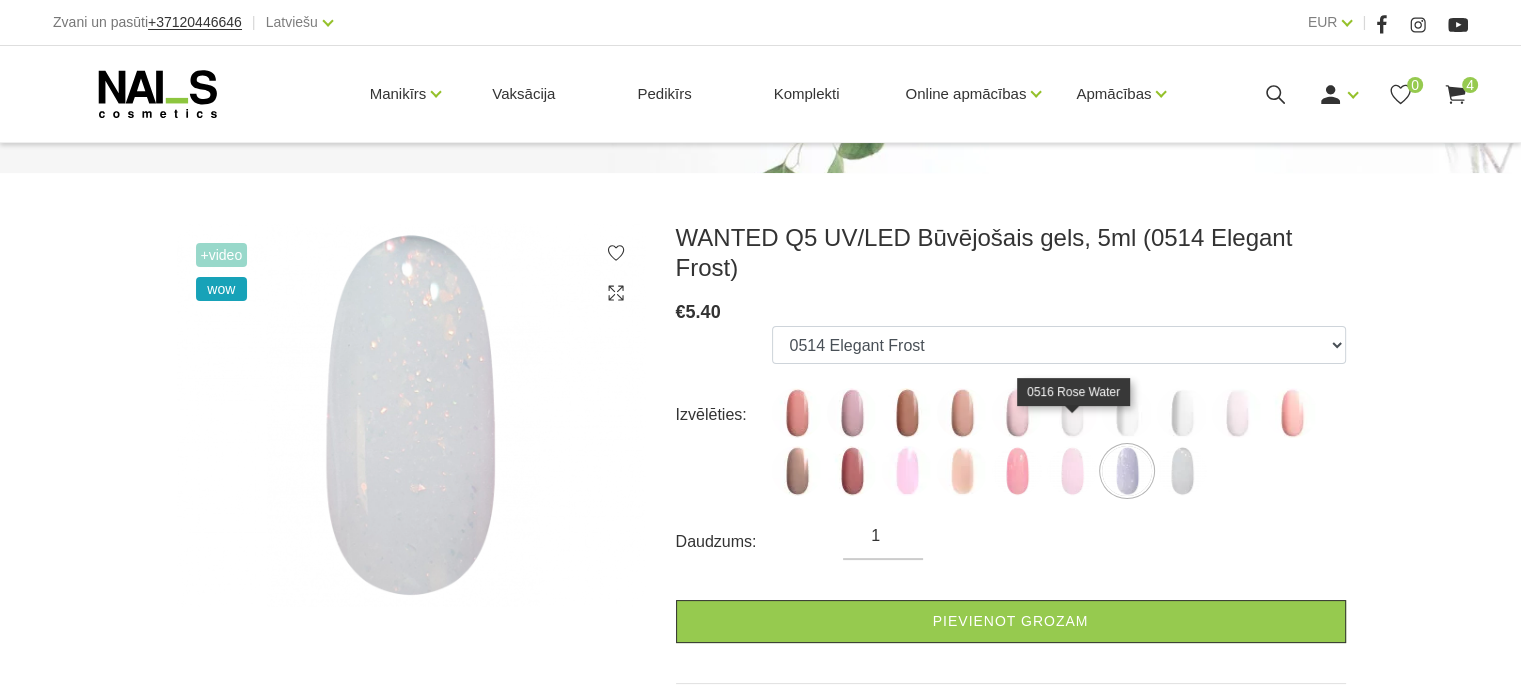 click at bounding box center [1072, 471] 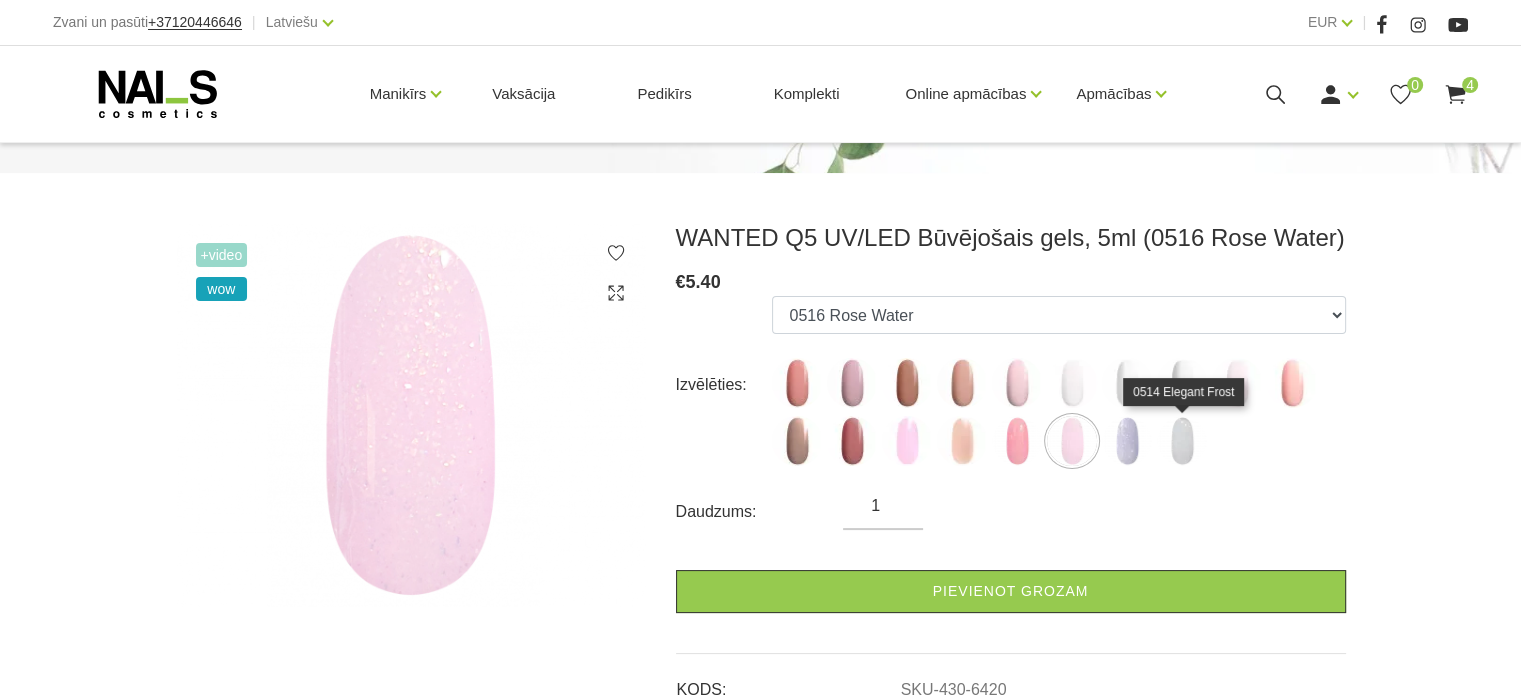click at bounding box center [1182, 441] 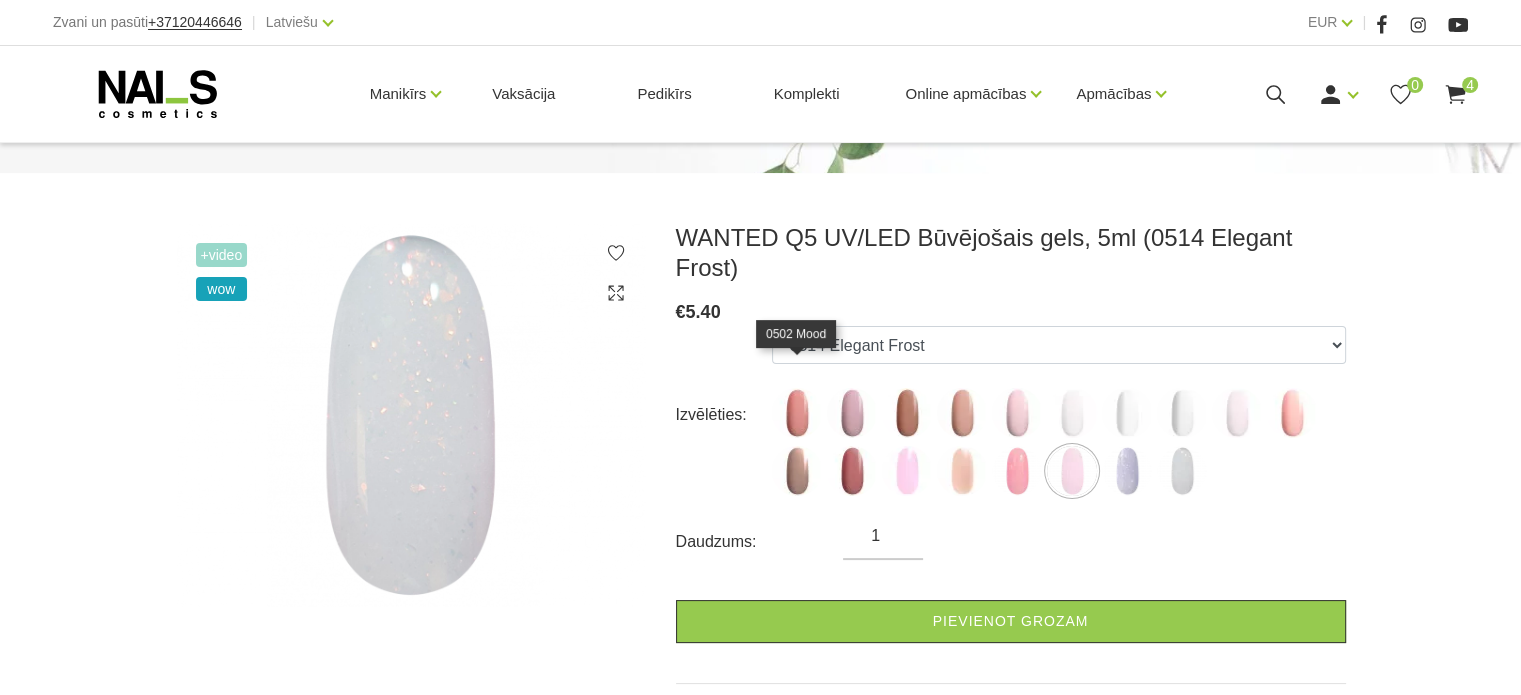 drag, startPoint x: 796, startPoint y: 391, endPoint x: 820, endPoint y: 395, distance: 24.33105 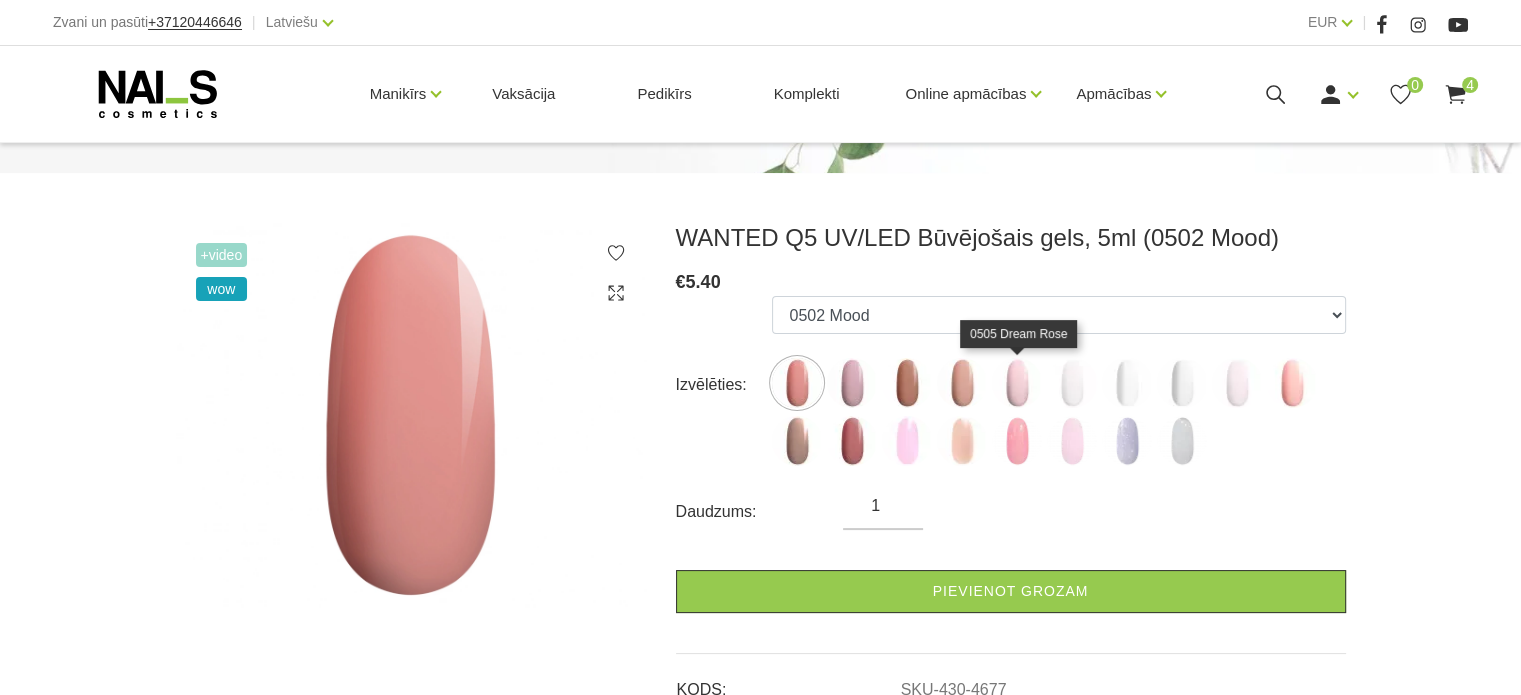 click at bounding box center (1017, 383) 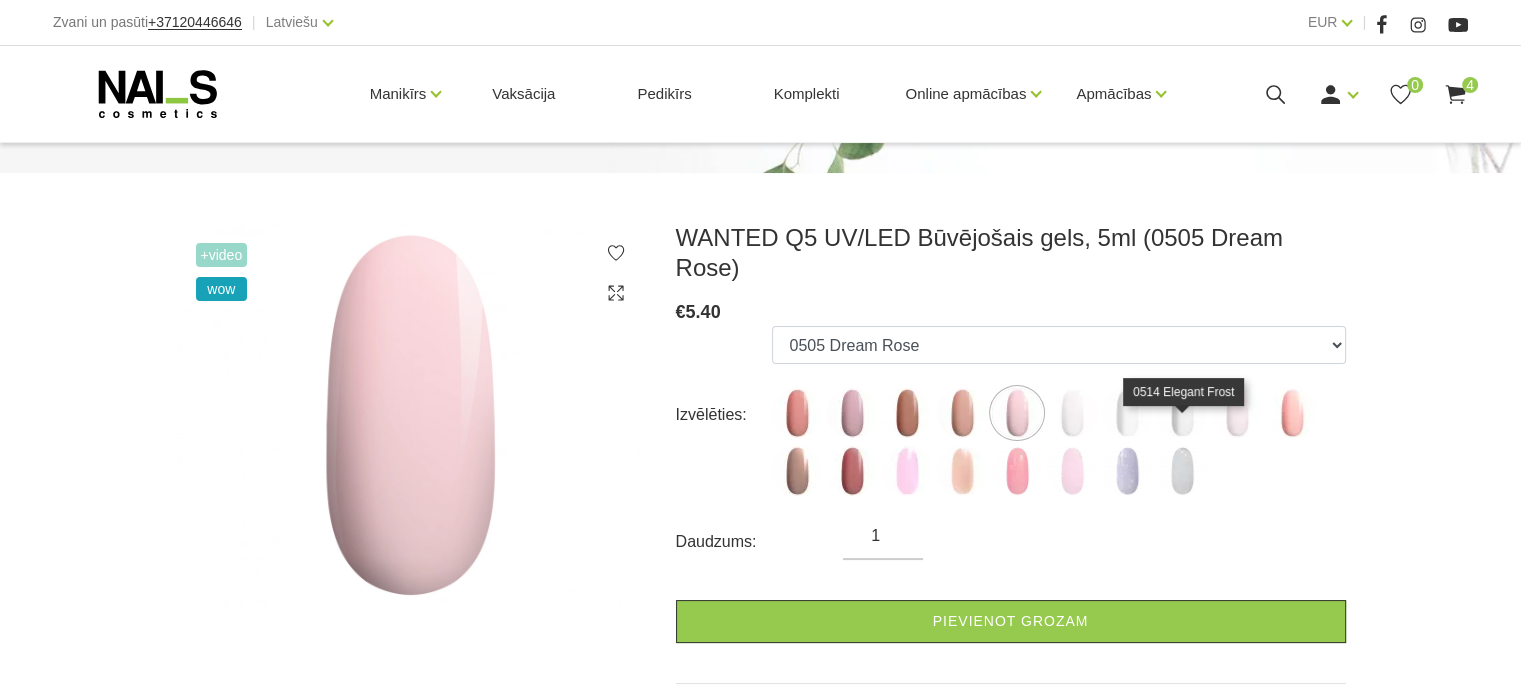 click at bounding box center [1182, 471] 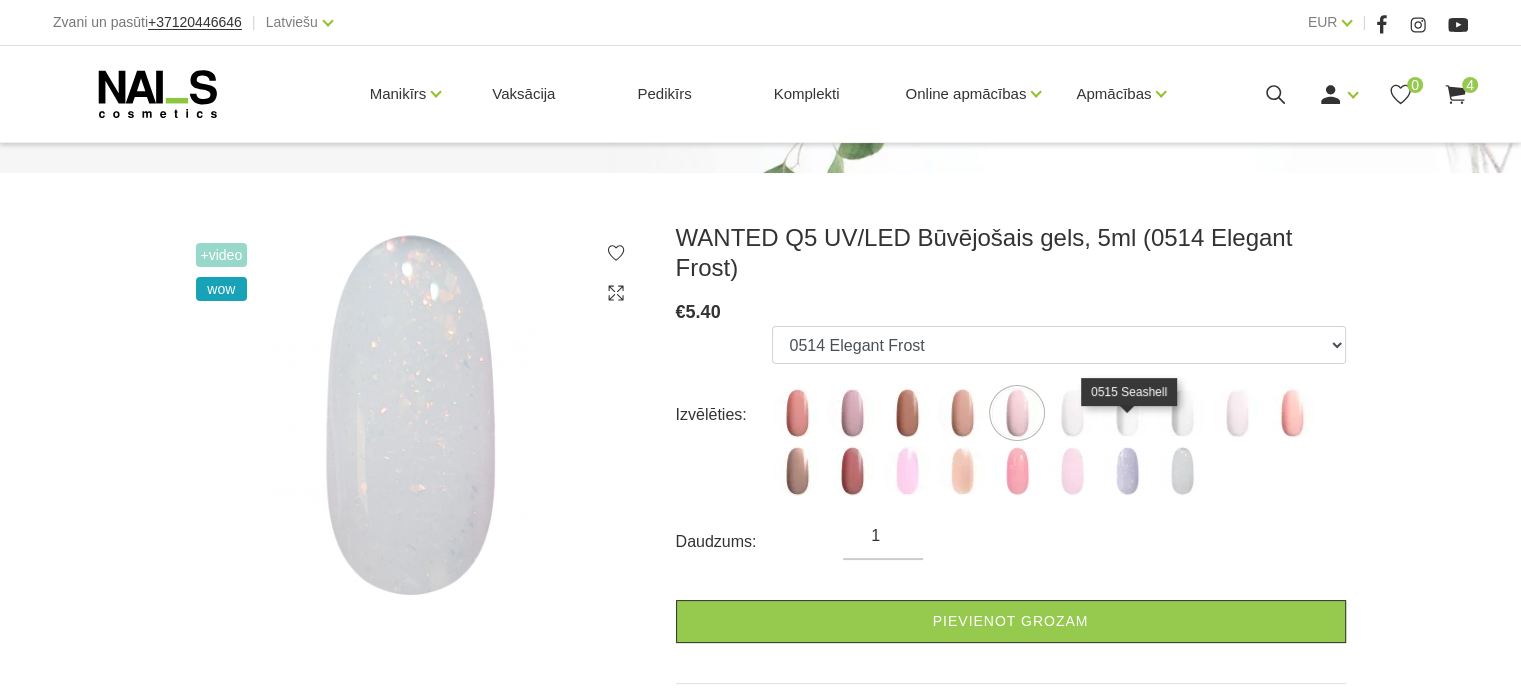 click at bounding box center [1127, 471] 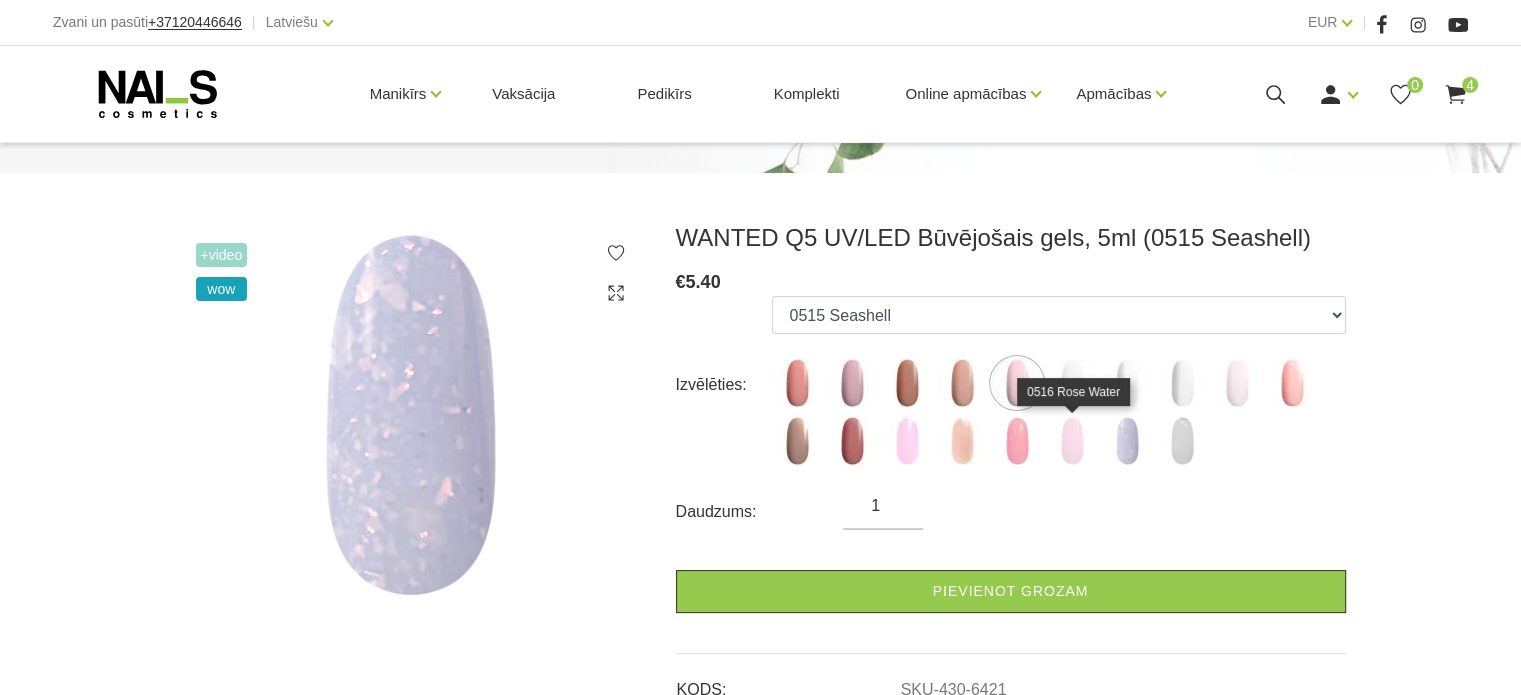 click at bounding box center (1072, 441) 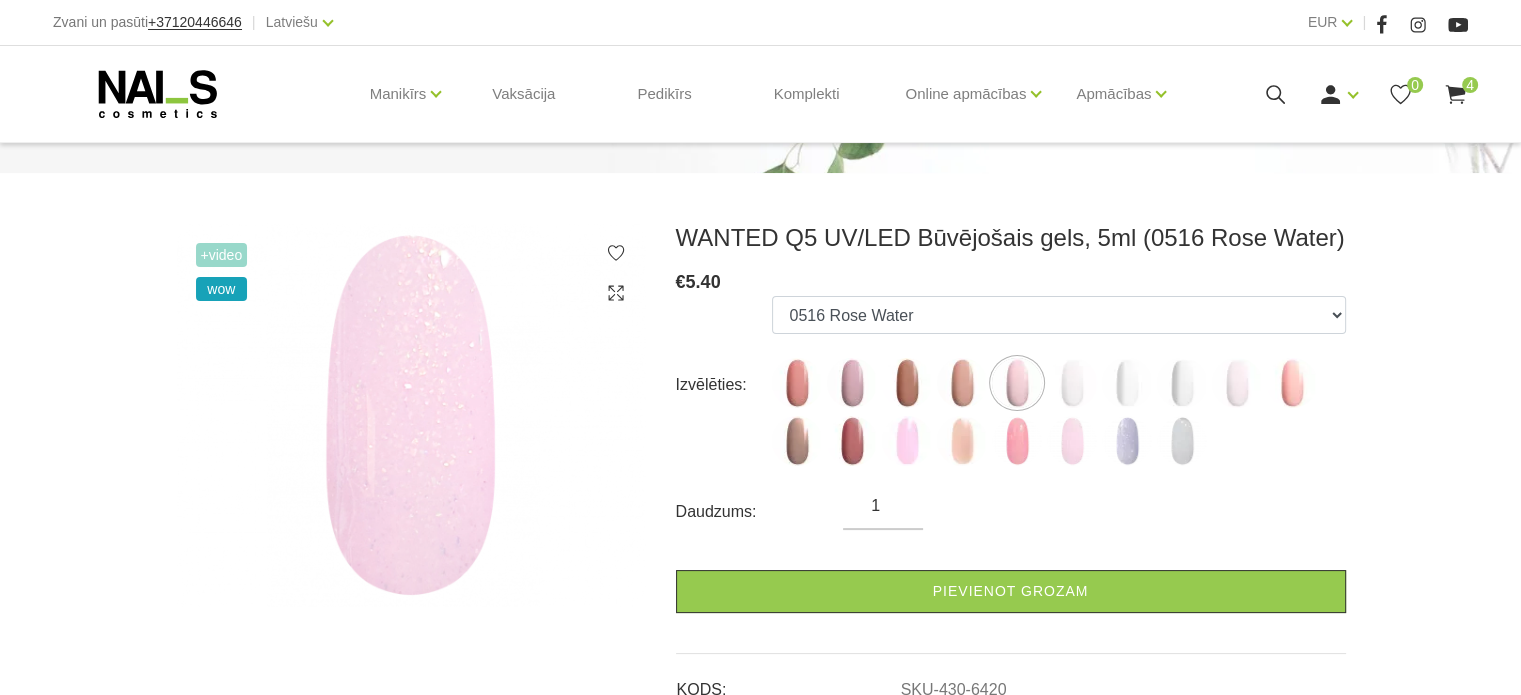 click 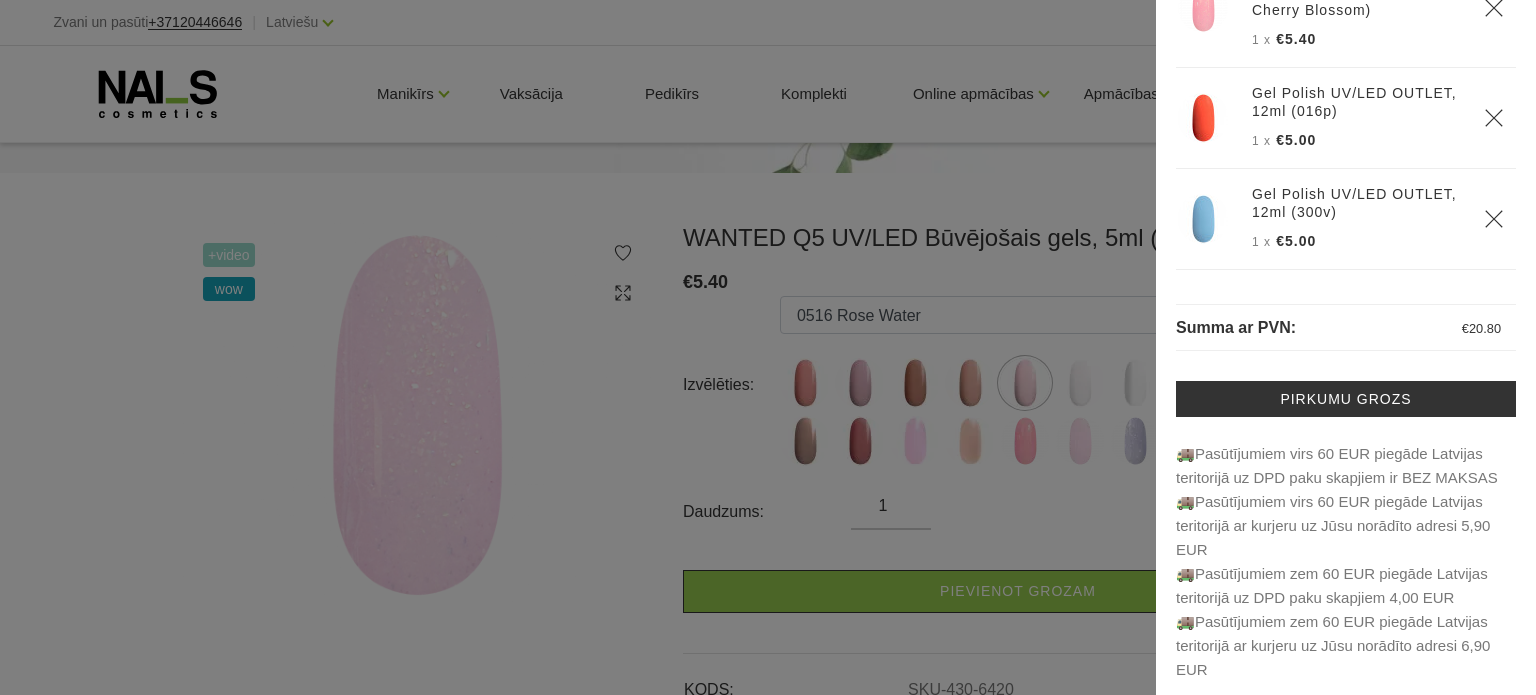 scroll, scrollTop: 131, scrollLeft: 0, axis: vertical 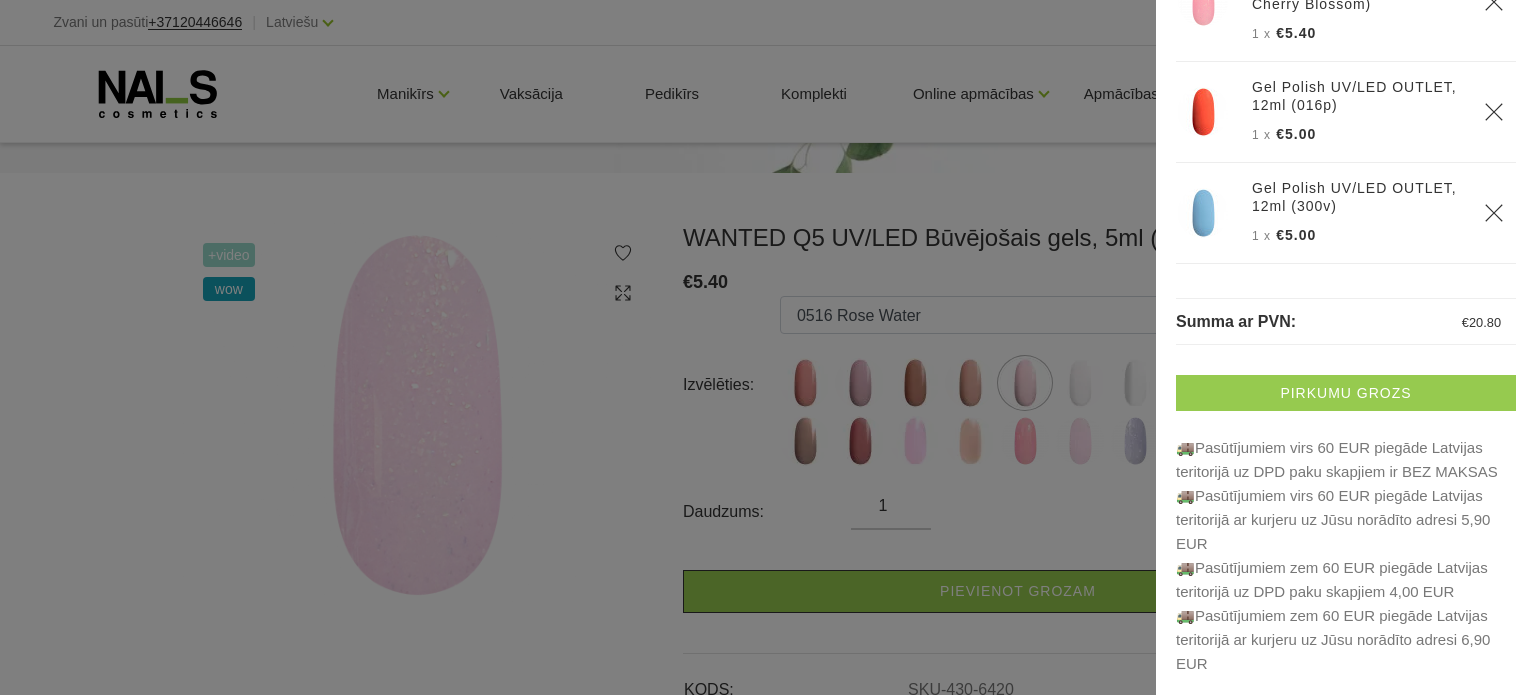 click on "Pirkumu grozs" at bounding box center [1346, 393] 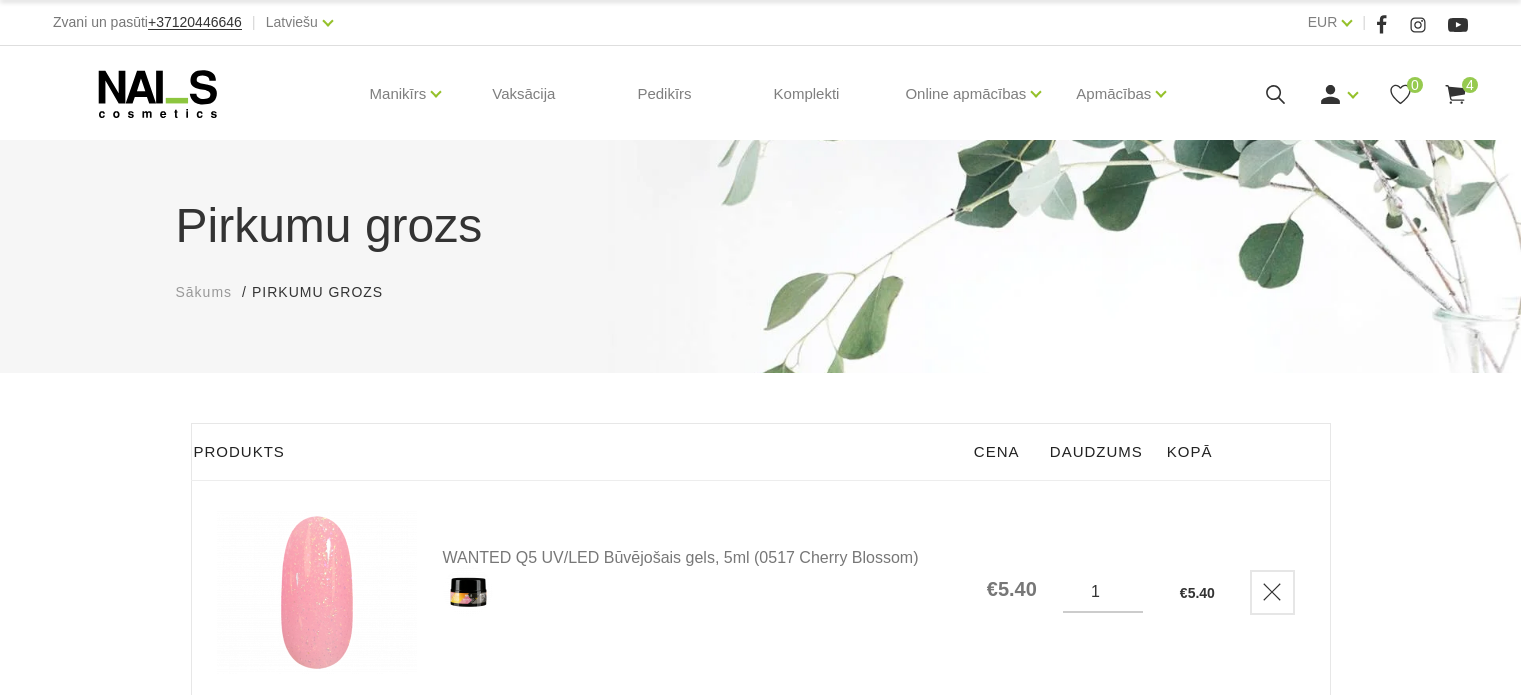 scroll, scrollTop: 0, scrollLeft: 0, axis: both 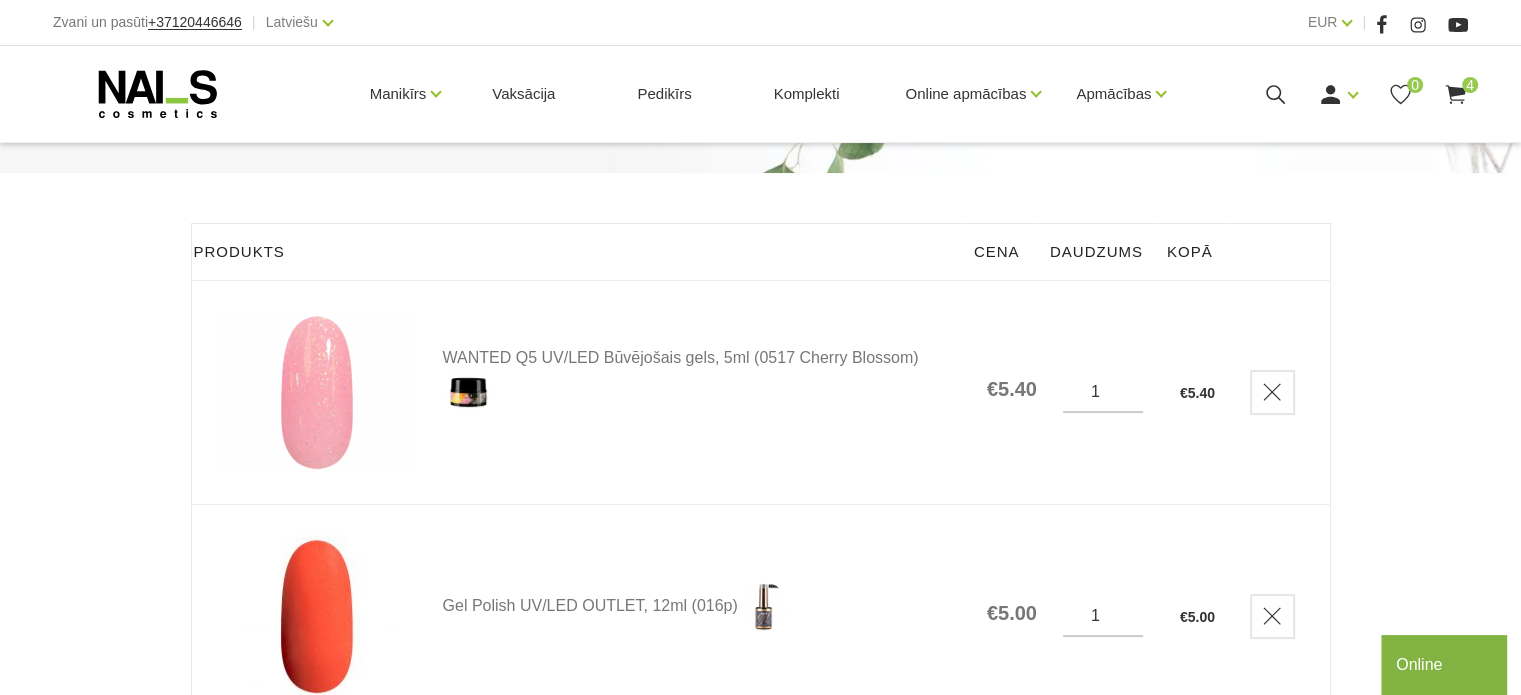 click at bounding box center (317, 392) 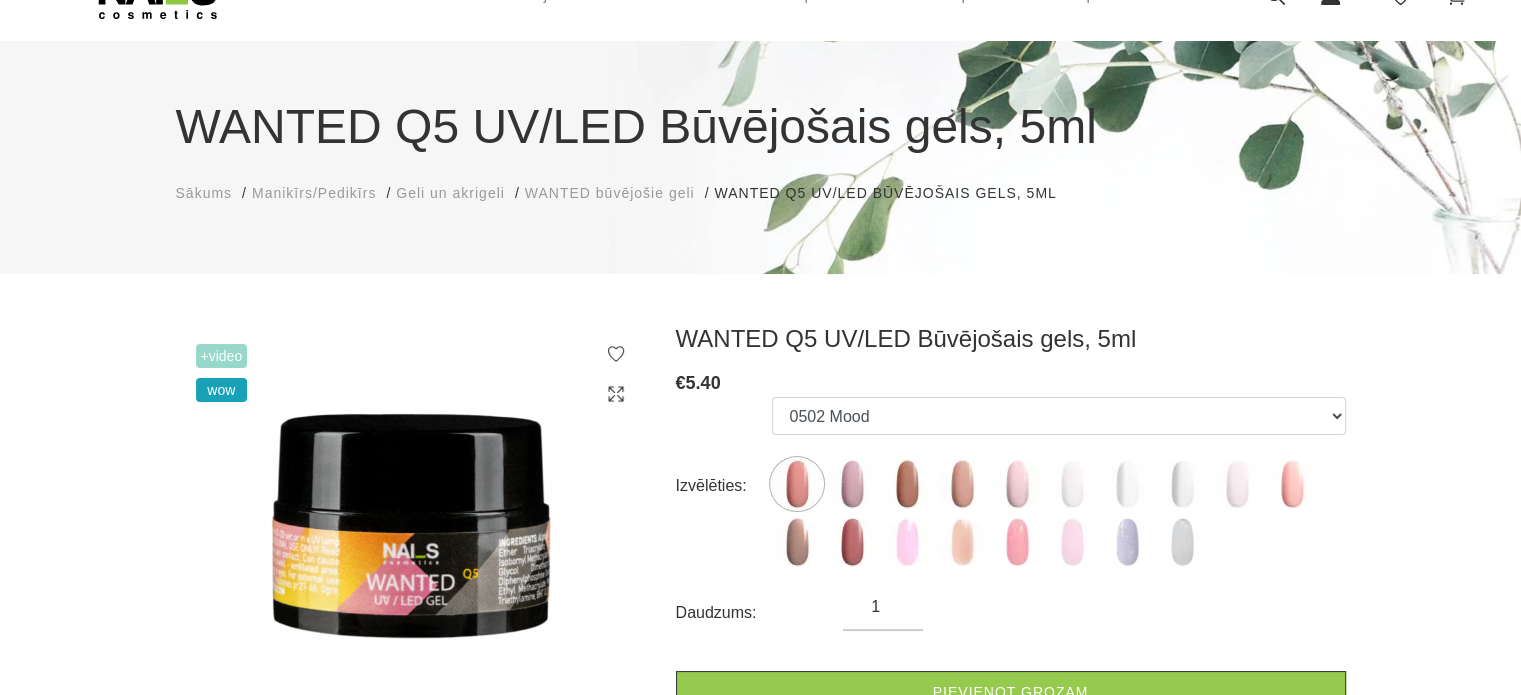 scroll, scrollTop: 100, scrollLeft: 0, axis: vertical 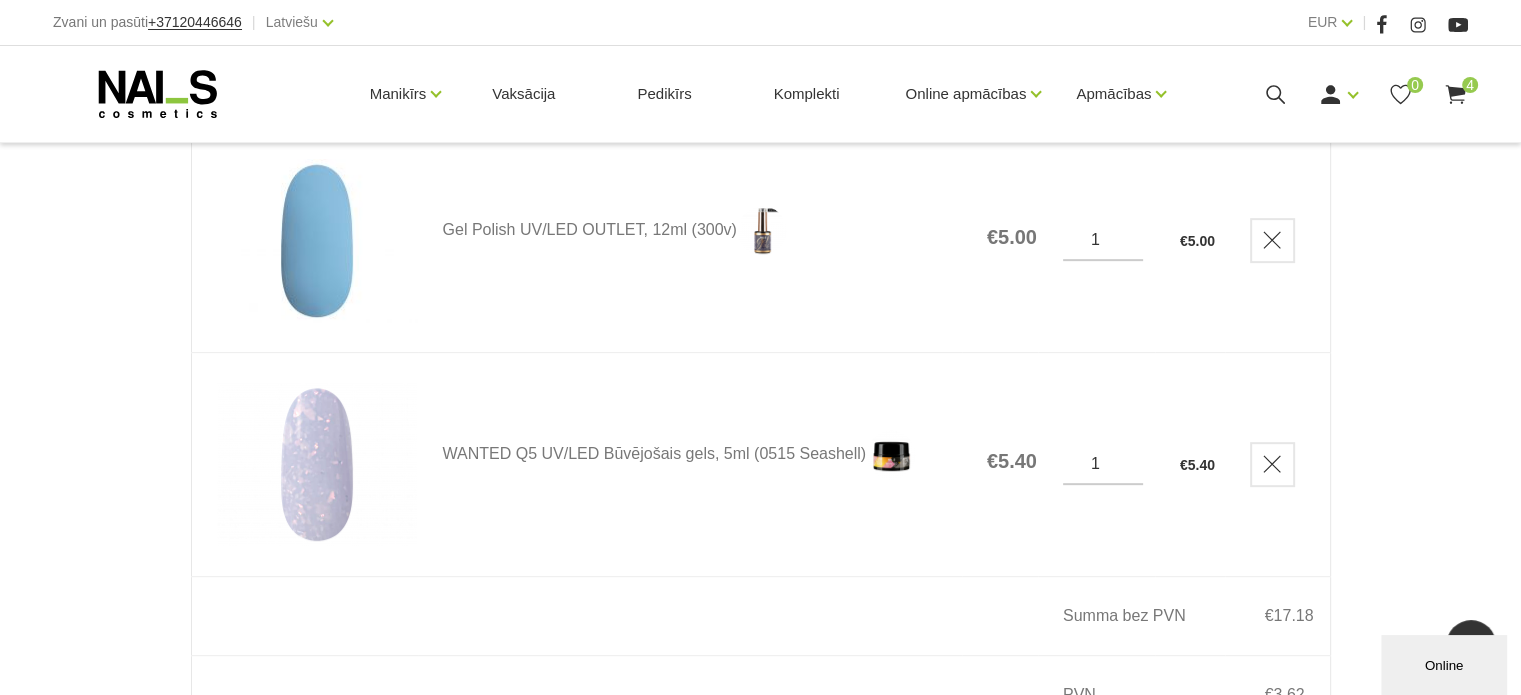 click at bounding box center (317, 464) 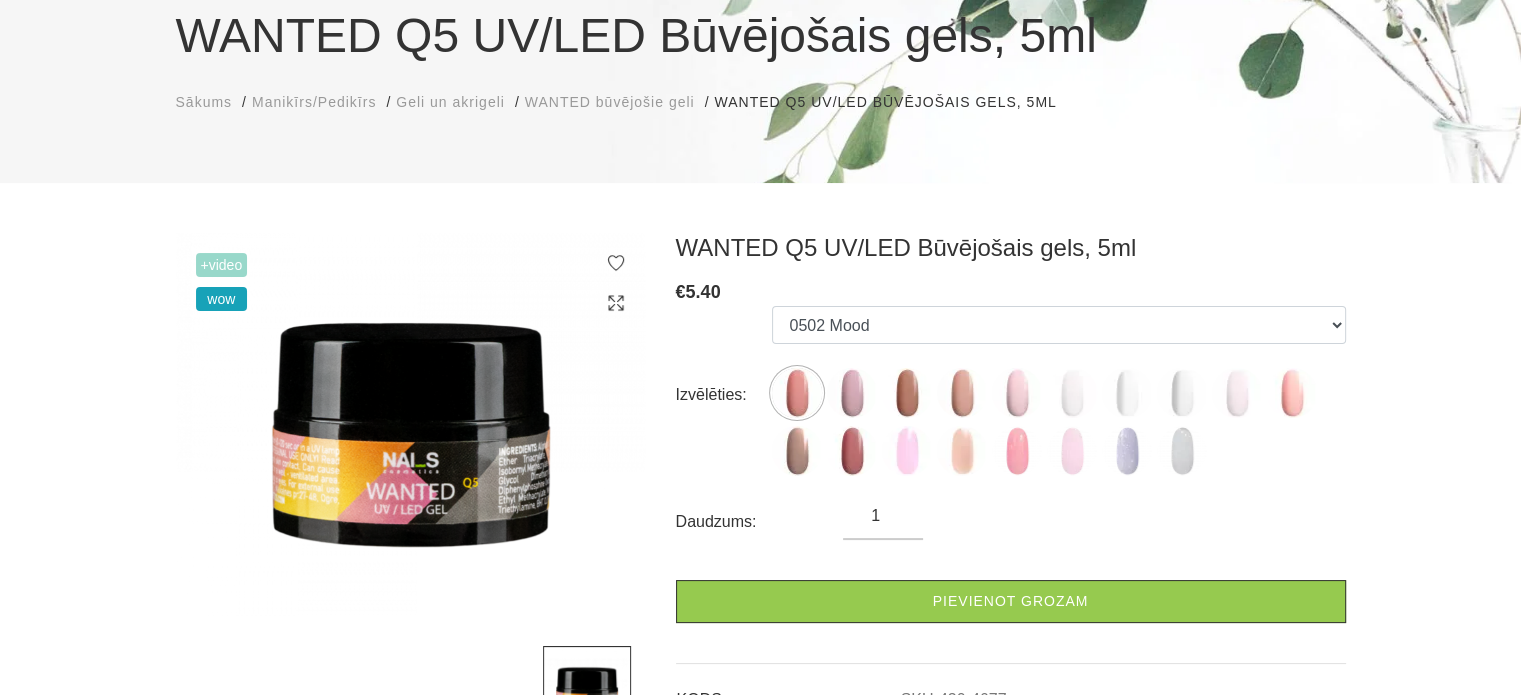 scroll, scrollTop: 200, scrollLeft: 0, axis: vertical 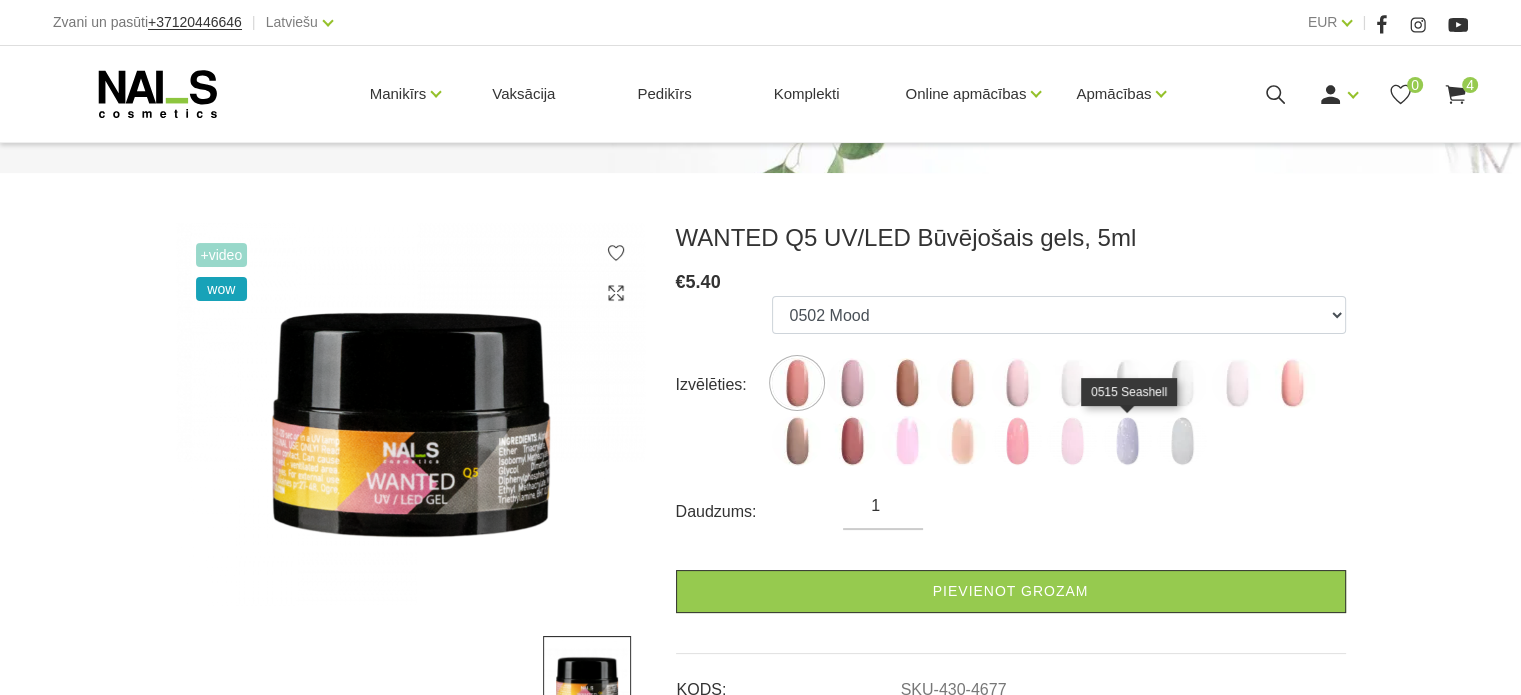 click at bounding box center (1127, 441) 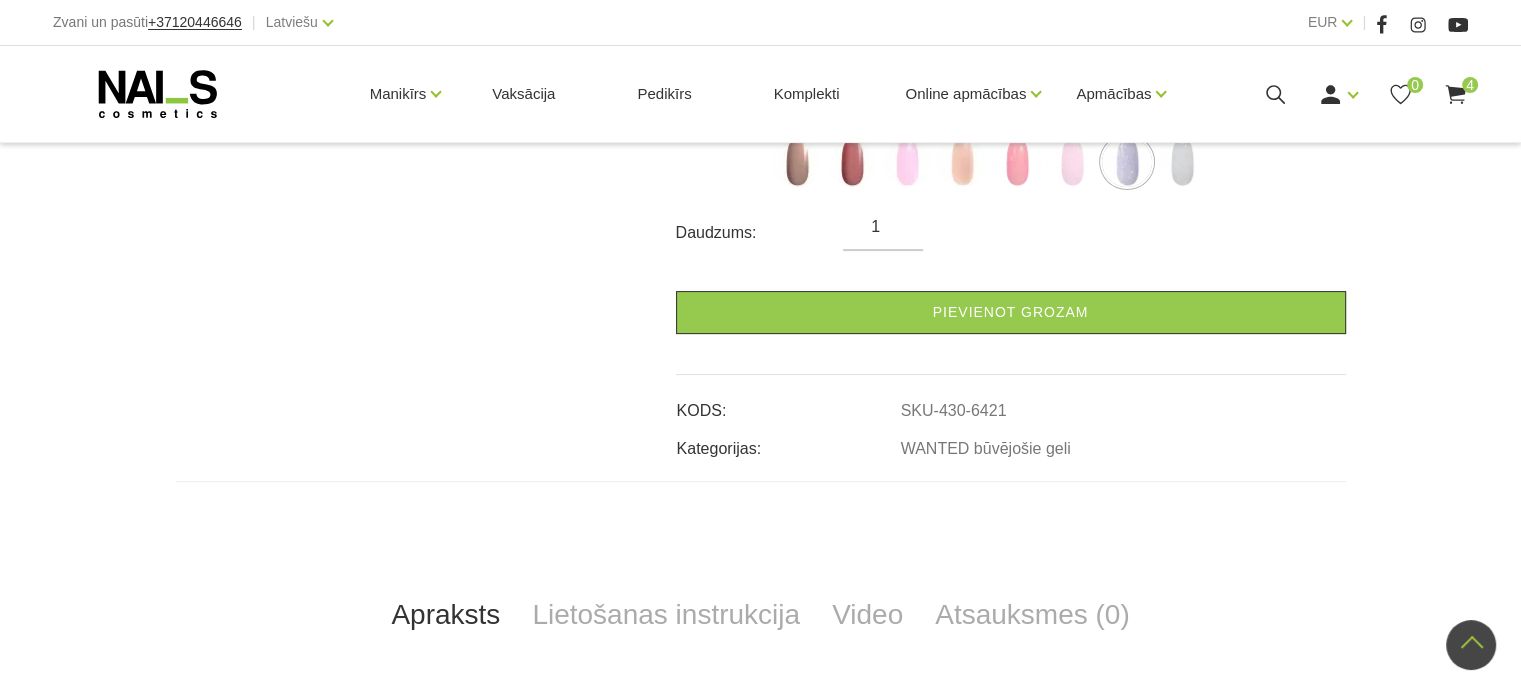 scroll, scrollTop: 300, scrollLeft: 0, axis: vertical 